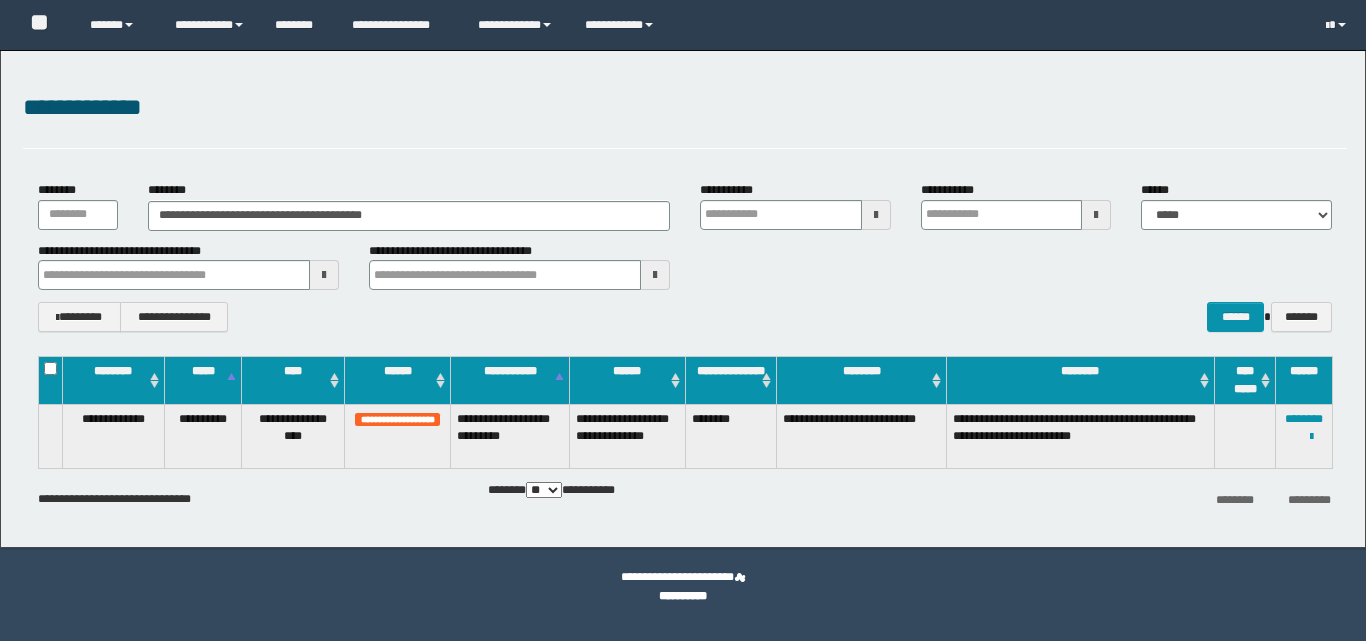 scroll, scrollTop: 0, scrollLeft: 0, axis: both 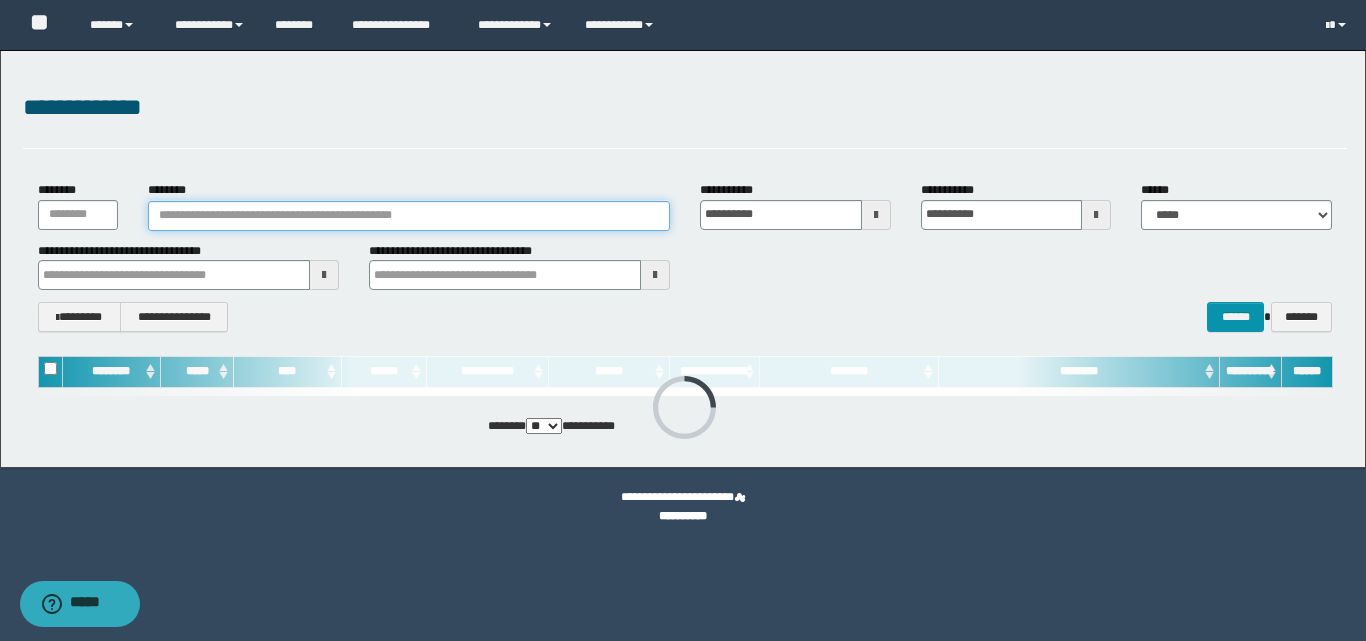 click on "********" at bounding box center (409, 216) 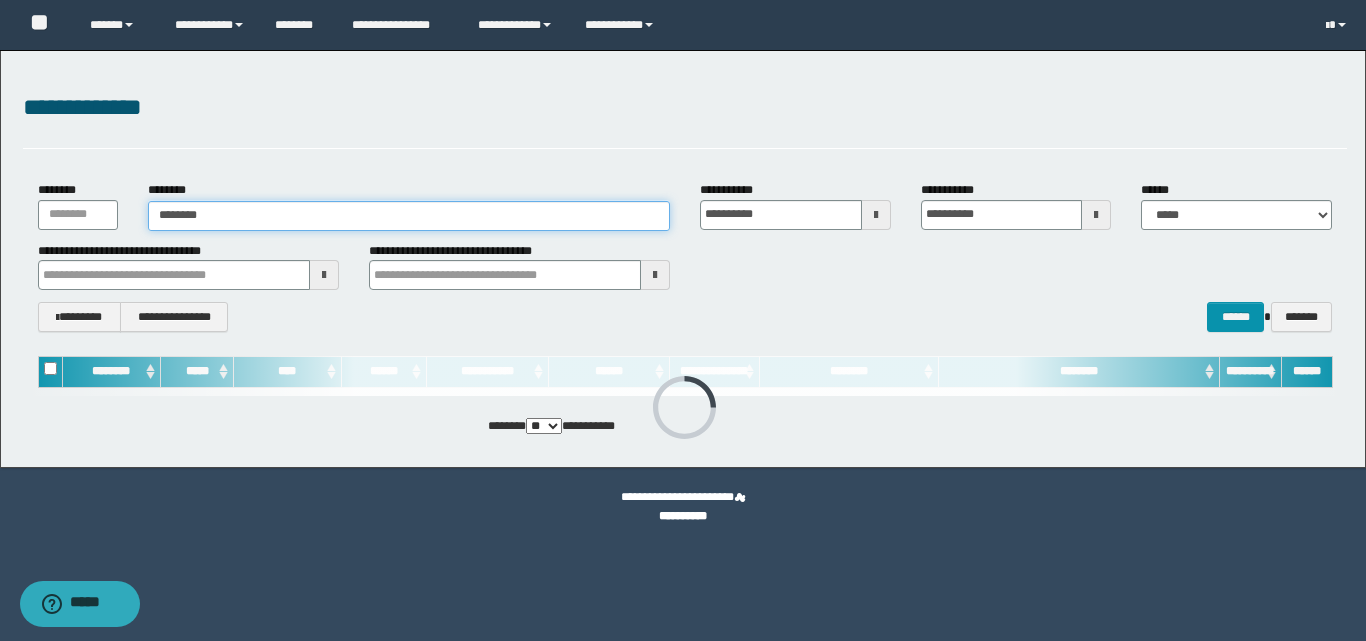 type on "********" 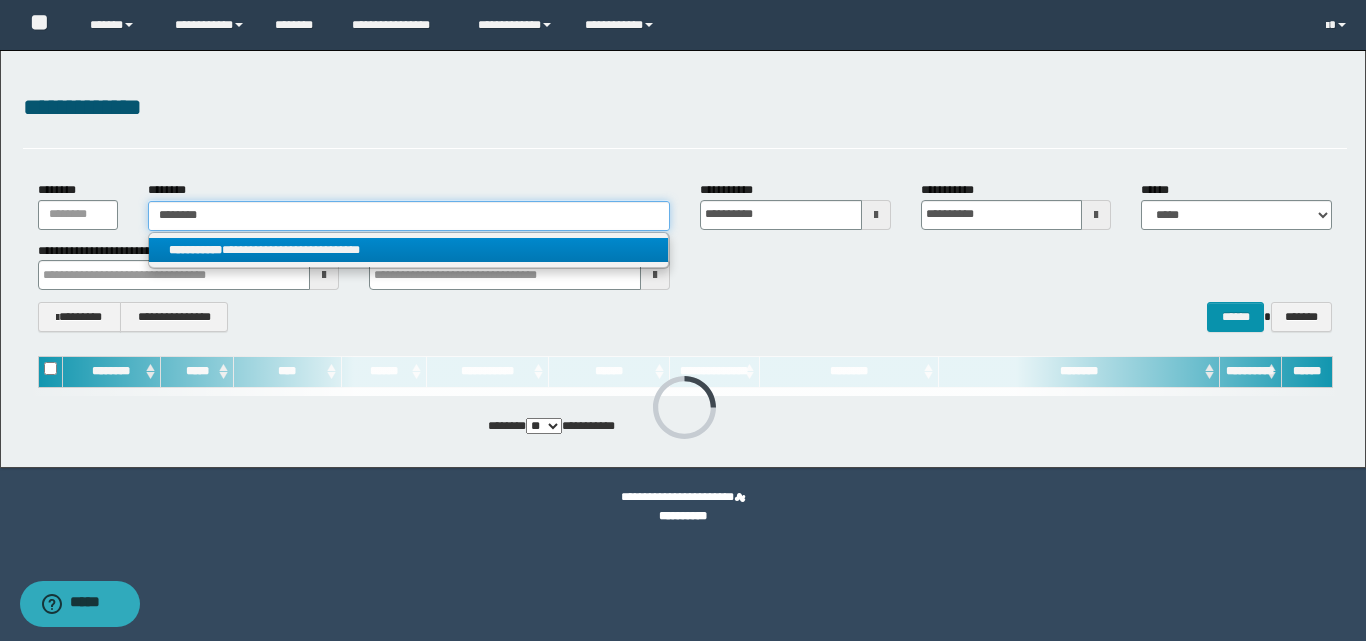 type on "********" 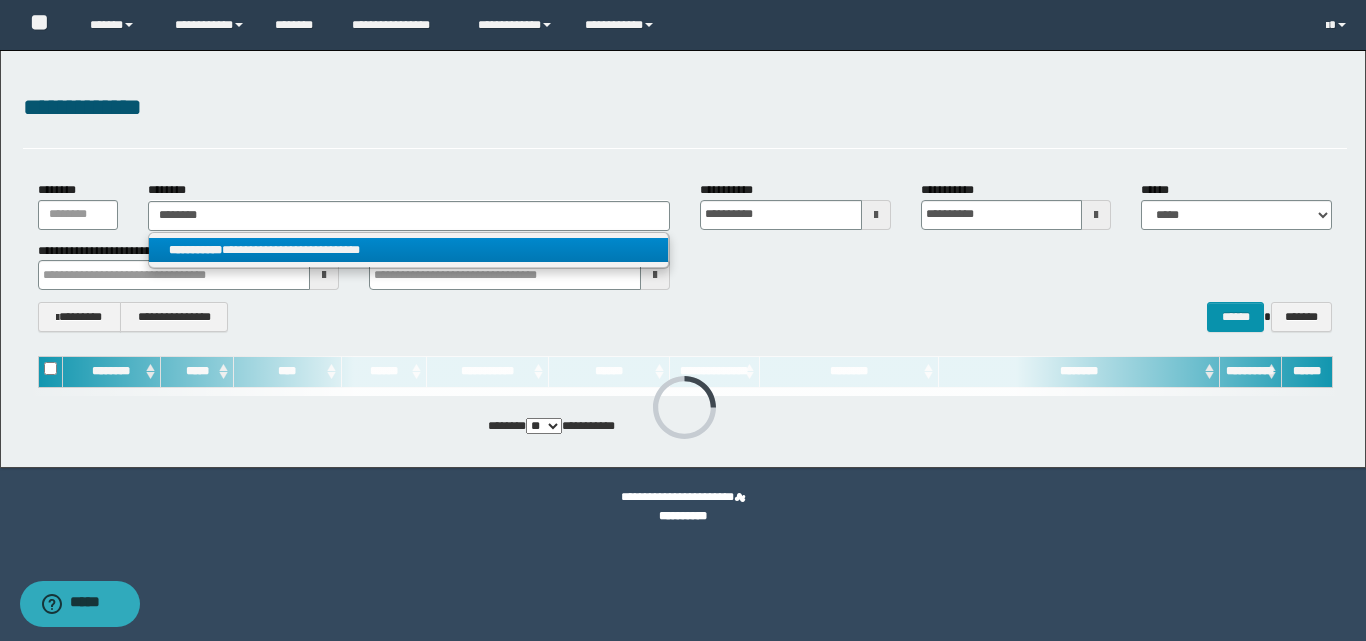 drag, startPoint x: 285, startPoint y: 240, endPoint x: 563, endPoint y: 265, distance: 279.12183 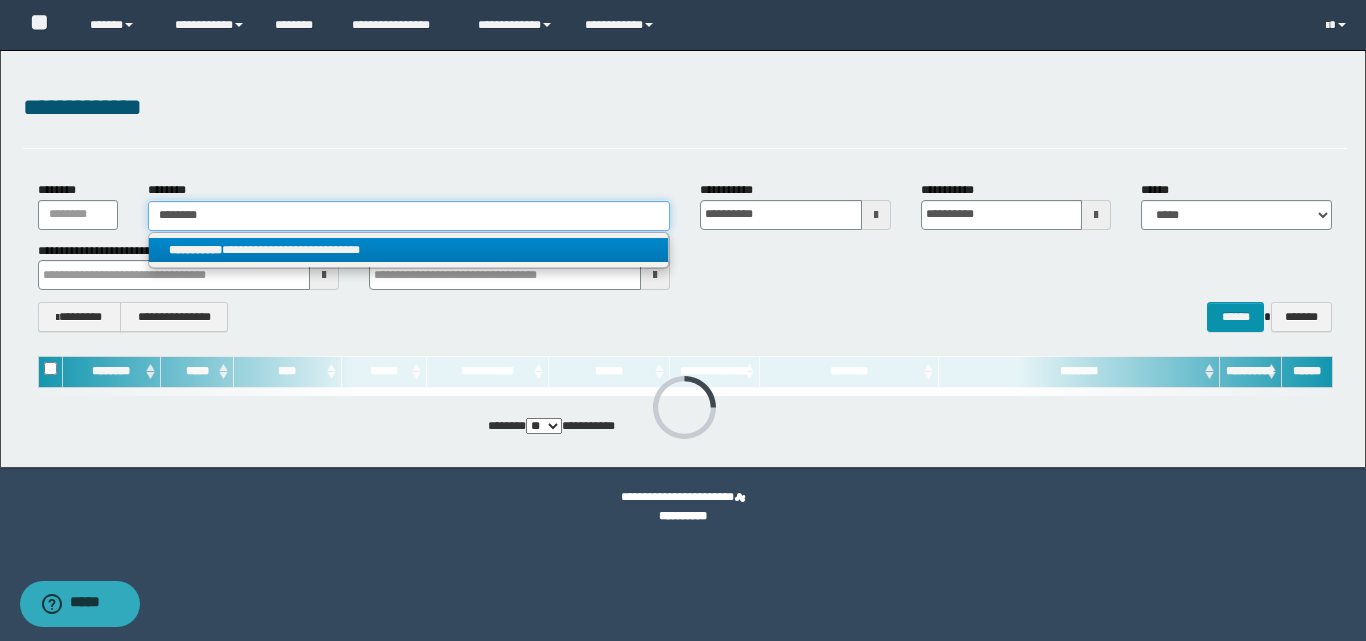 type 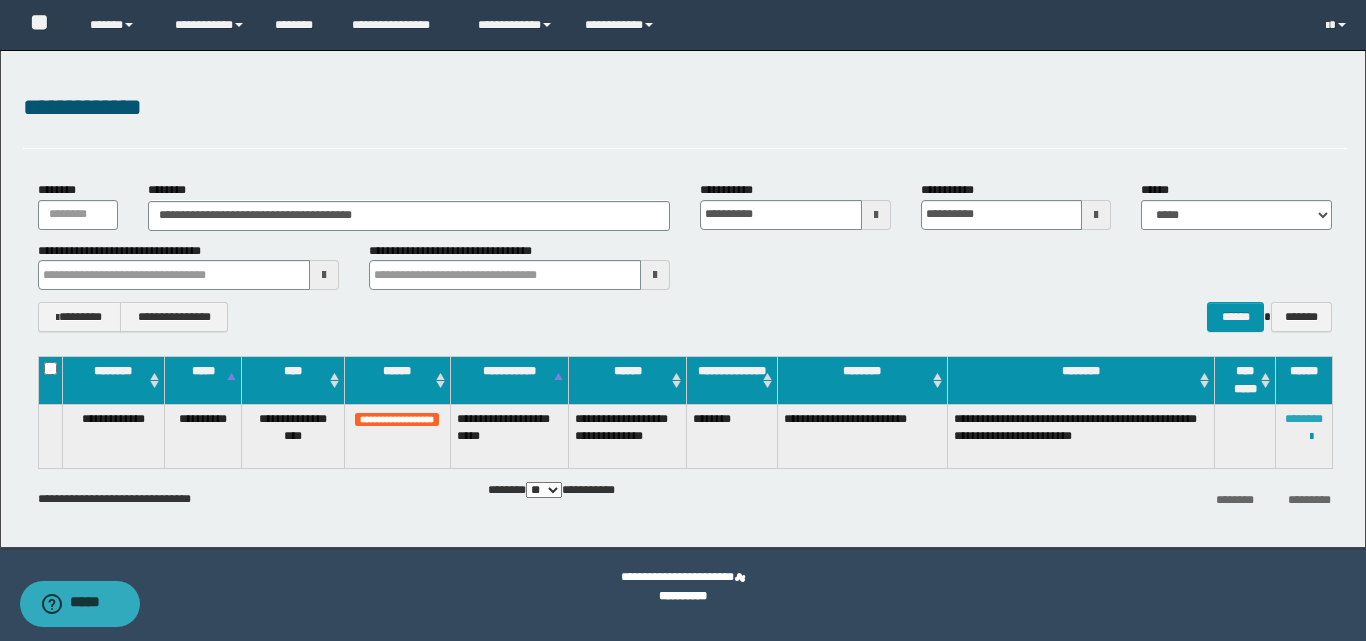 click on "********" at bounding box center [1304, 419] 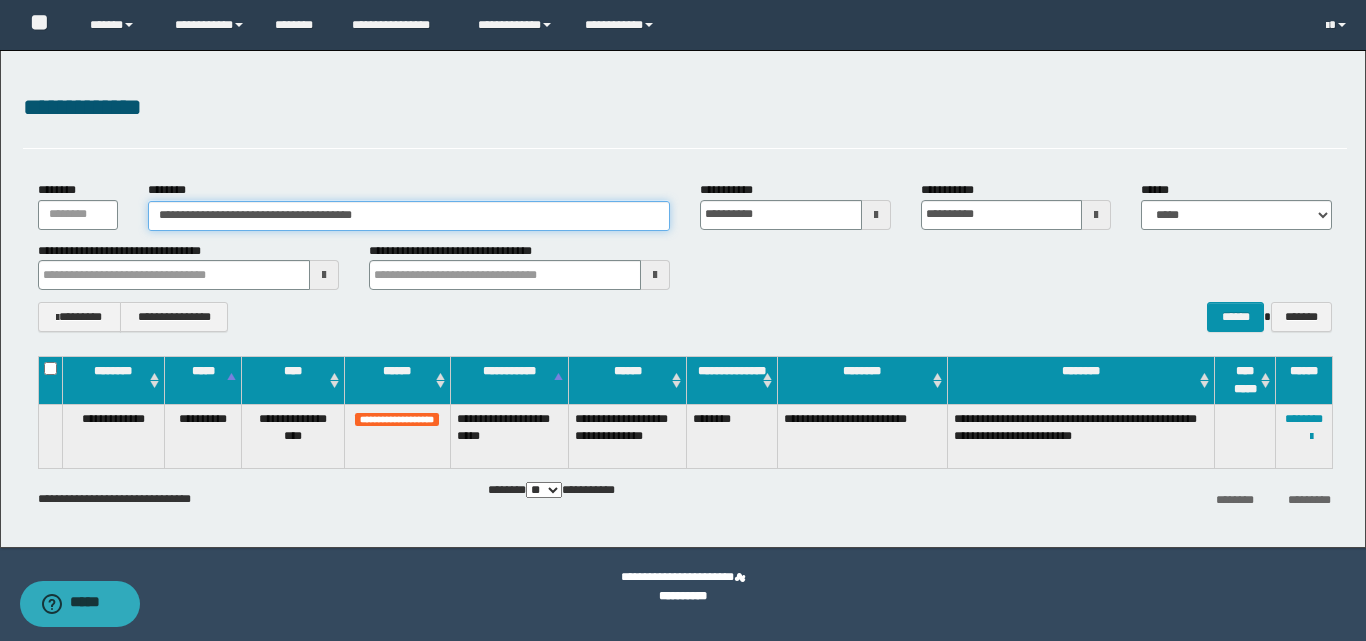 drag, startPoint x: 396, startPoint y: 218, endPoint x: 53, endPoint y: 241, distance: 343.77026 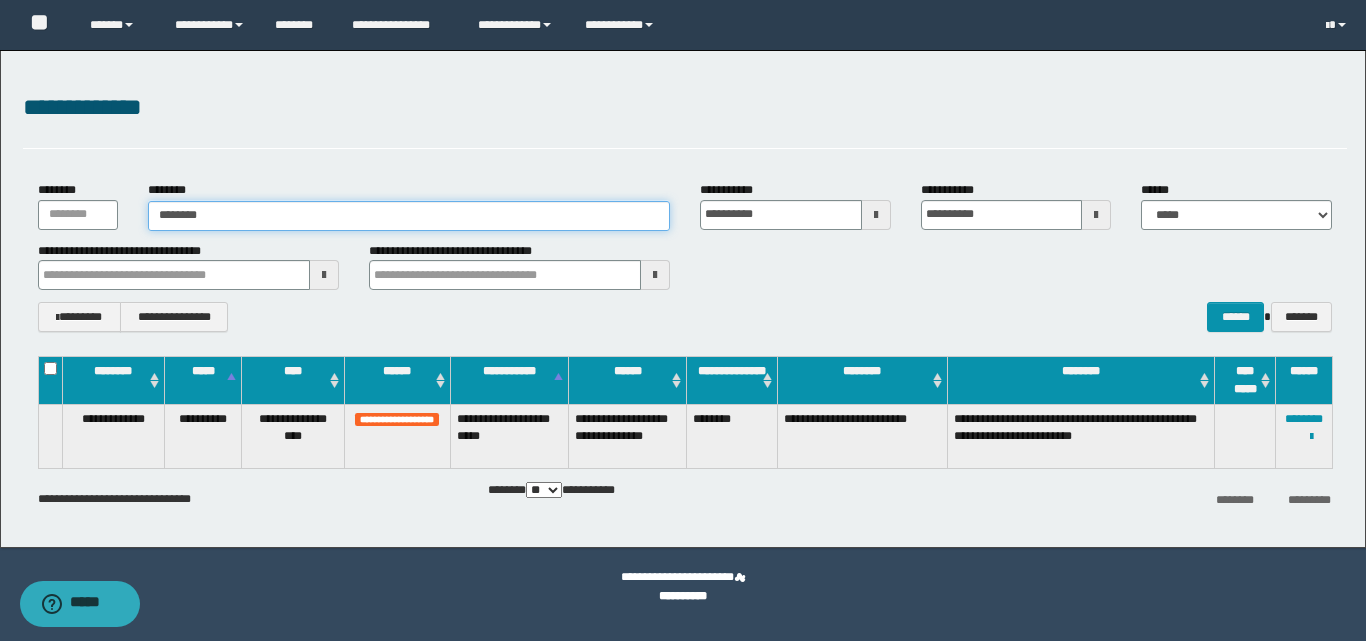 type on "********" 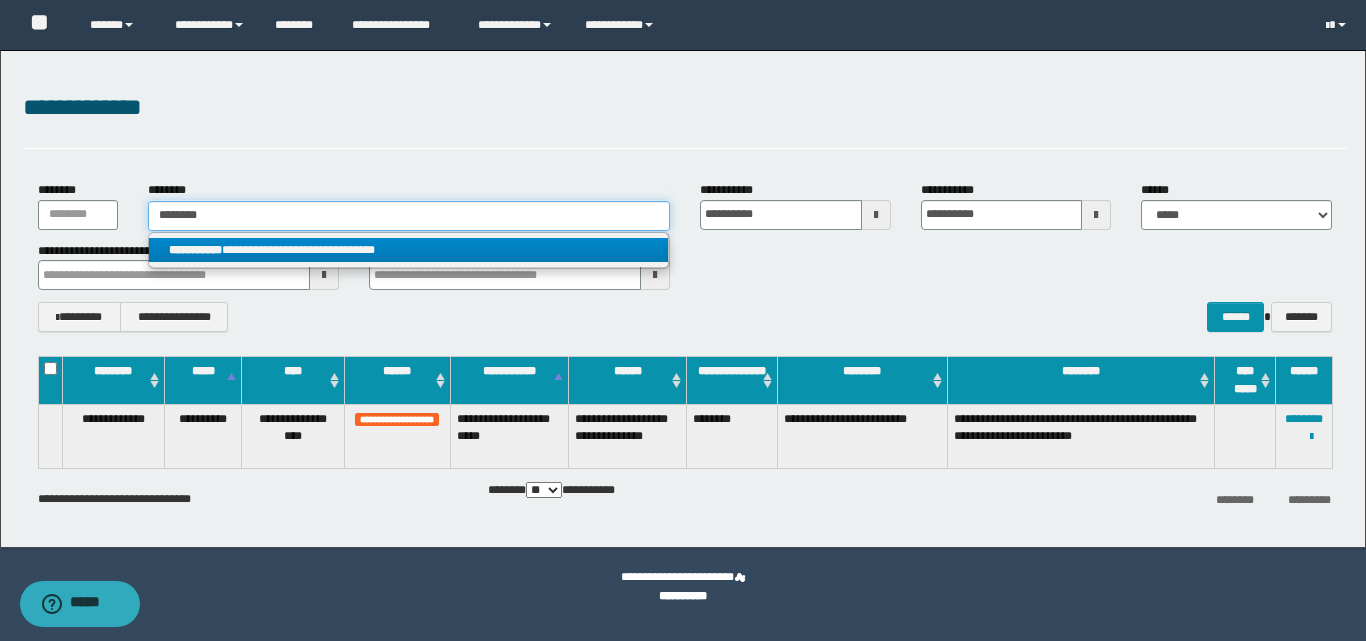 type on "********" 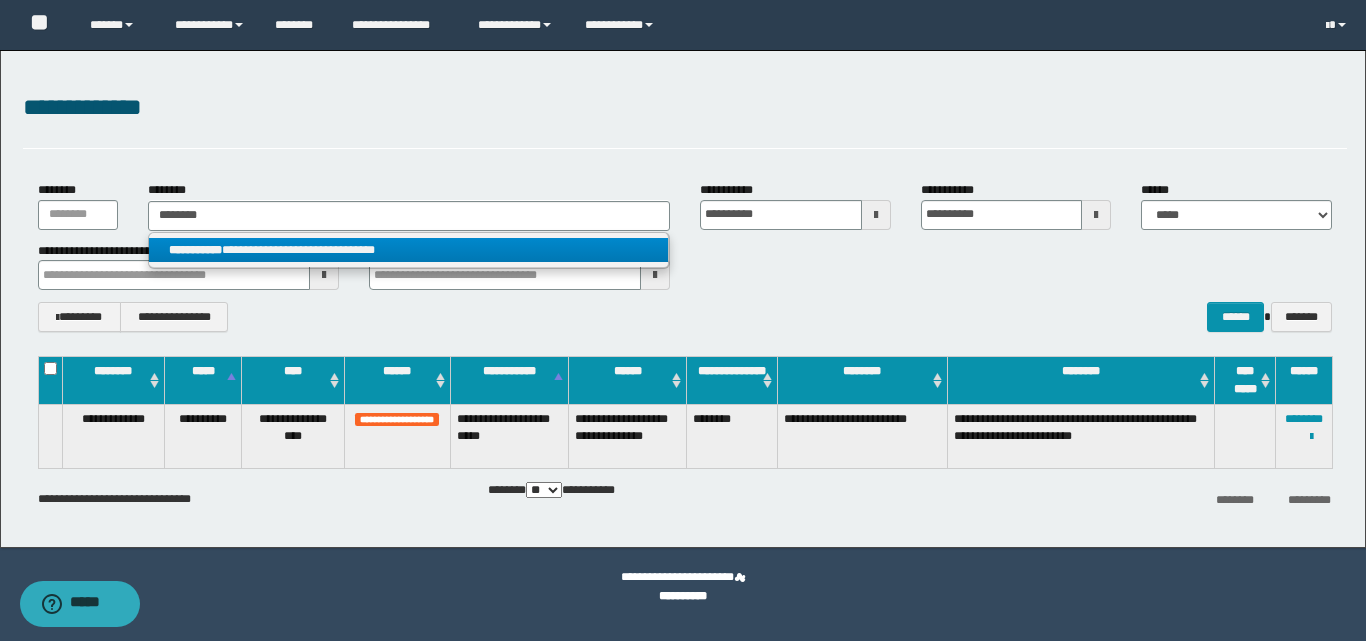 click on "**********" at bounding box center (408, 250) 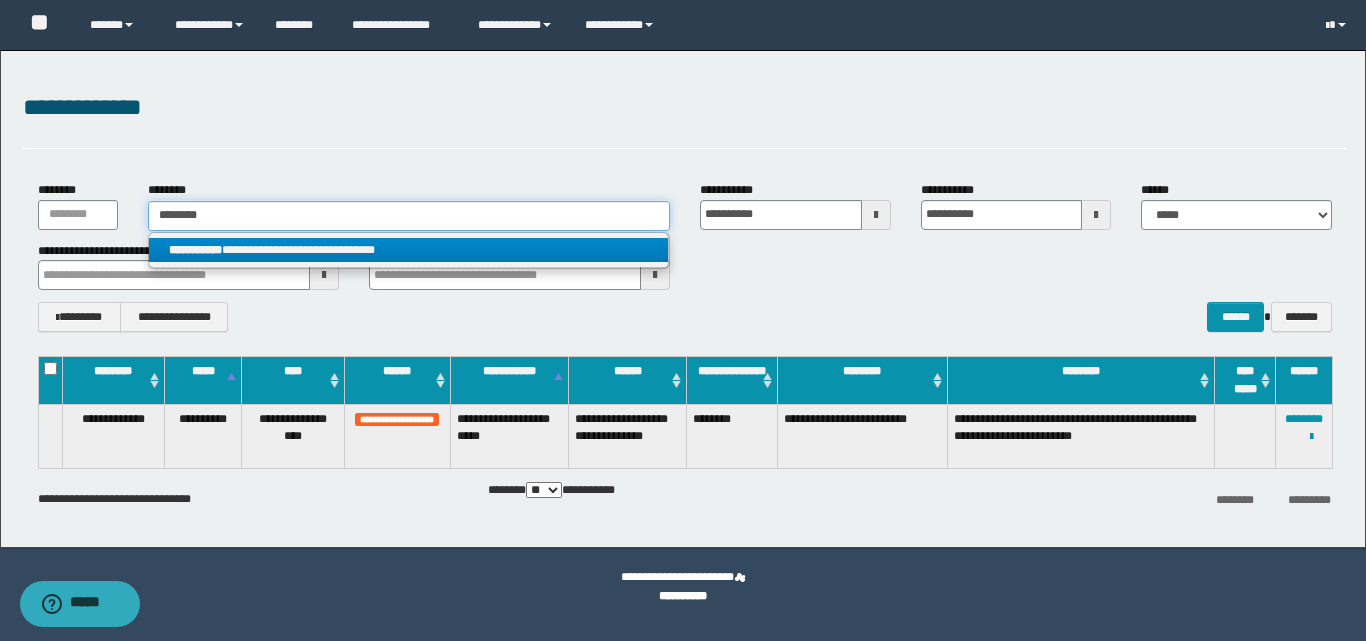 type 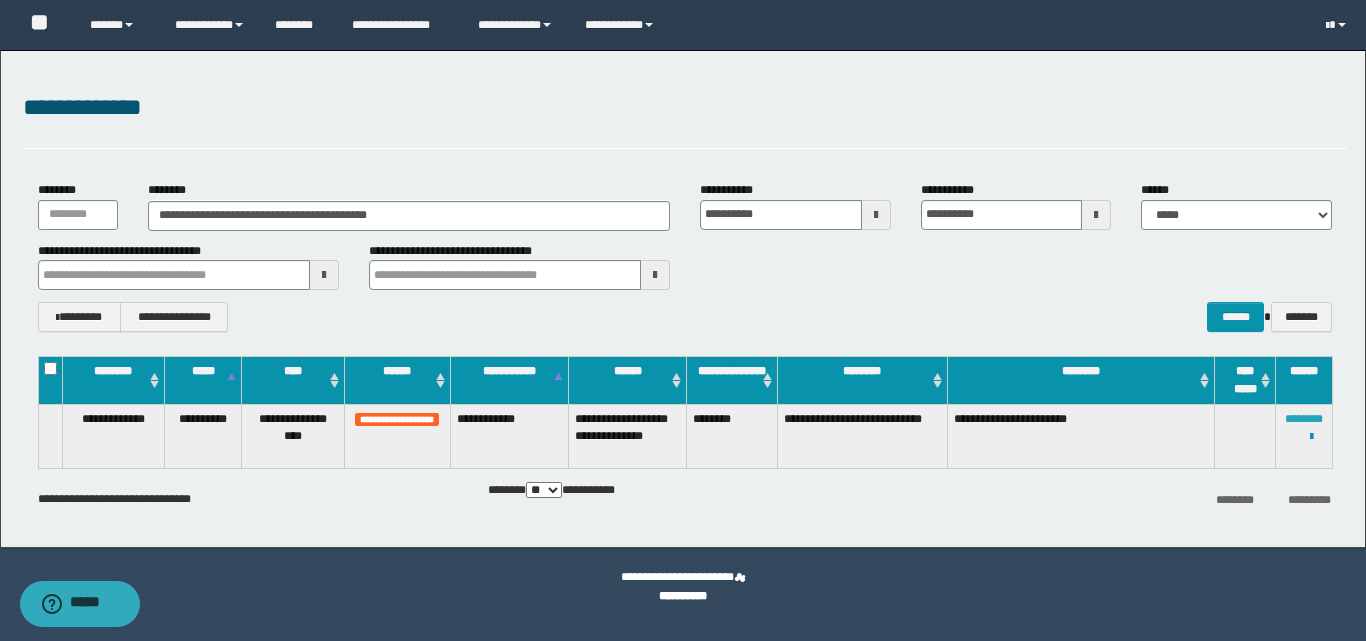 click on "********" at bounding box center [1304, 419] 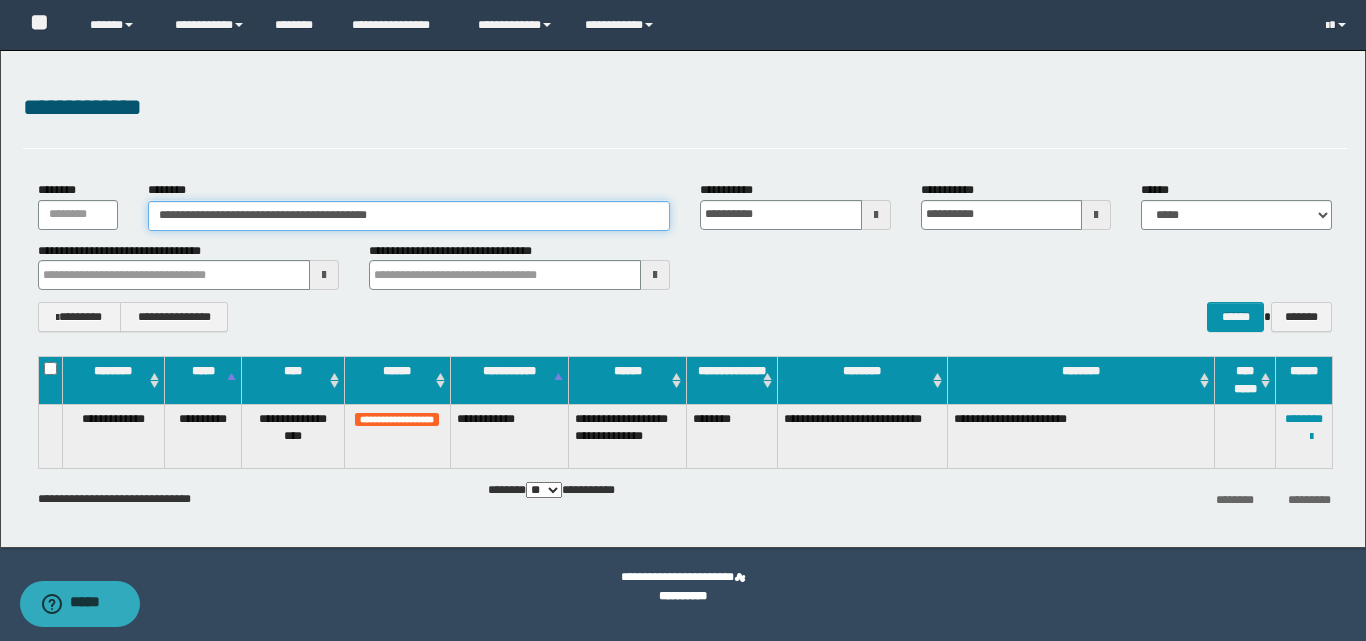 drag, startPoint x: 438, startPoint y: 219, endPoint x: 53, endPoint y: 231, distance: 385.18698 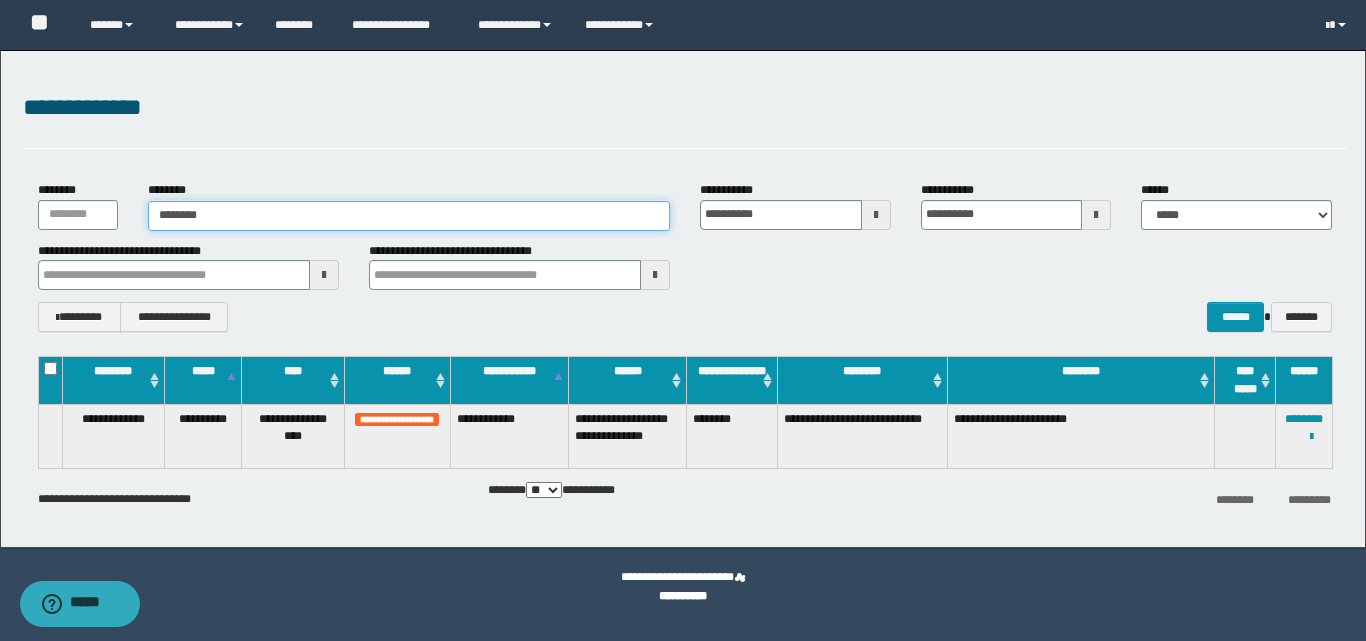 type on "********" 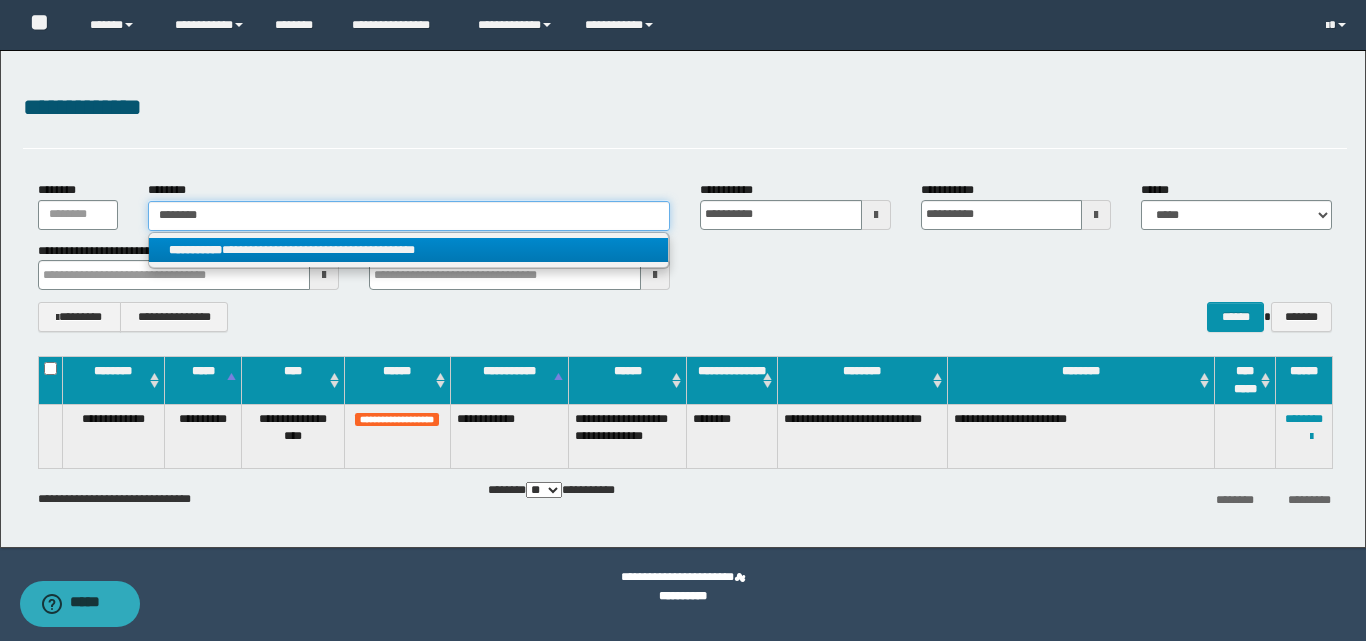type on "********" 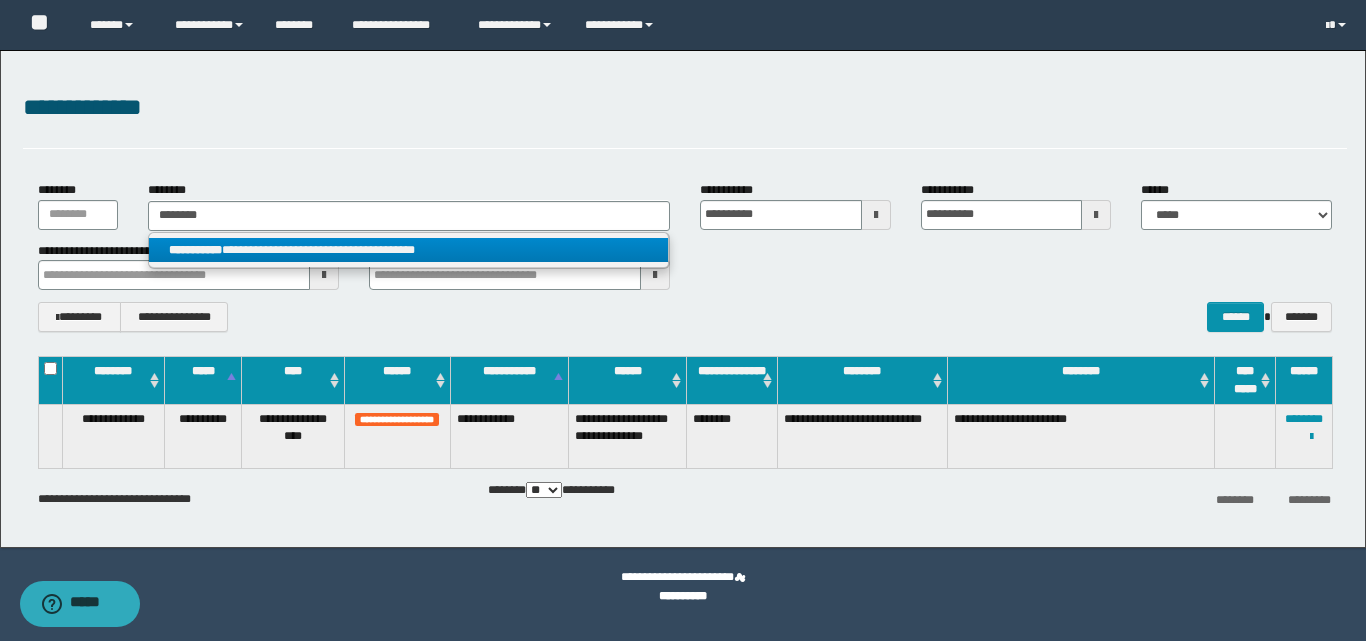 click on "**********" at bounding box center (408, 250) 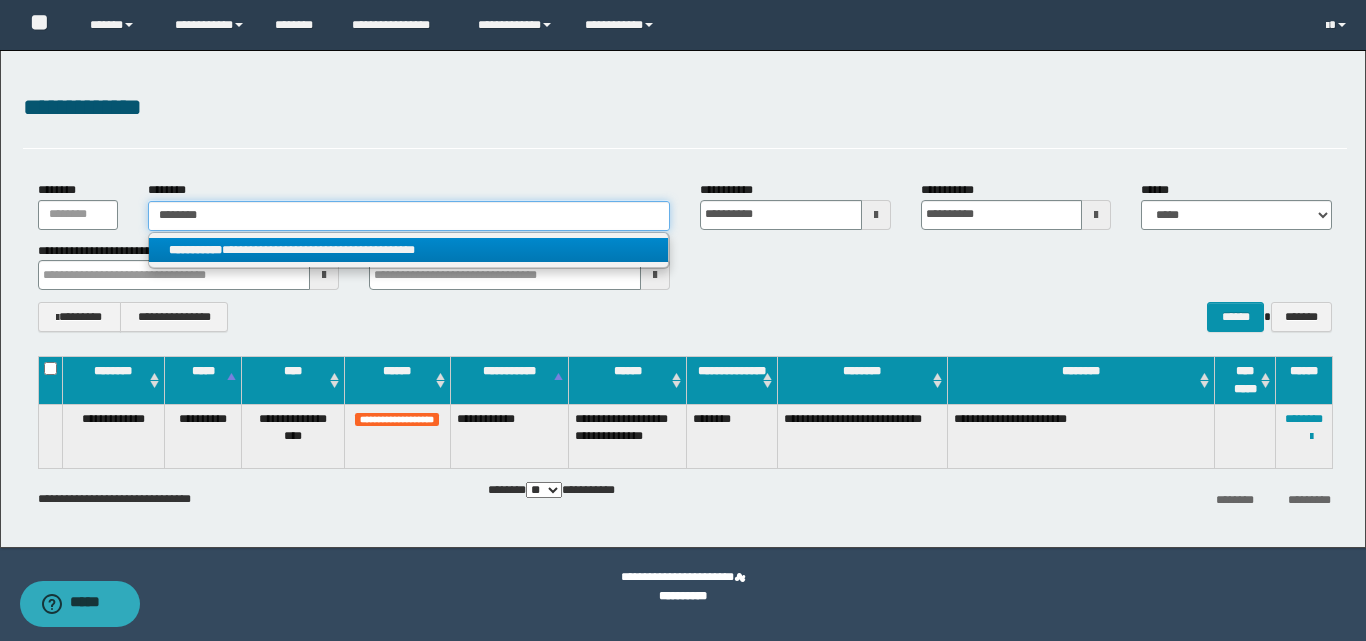 type 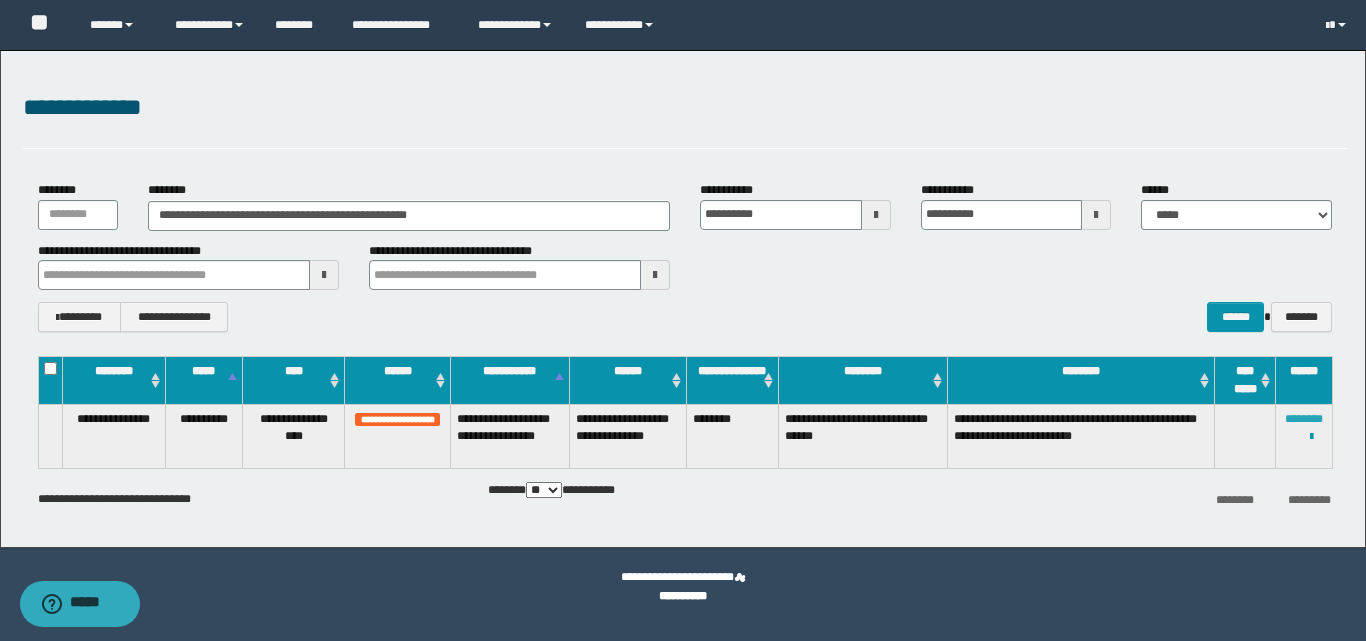 click on "********" at bounding box center (1304, 419) 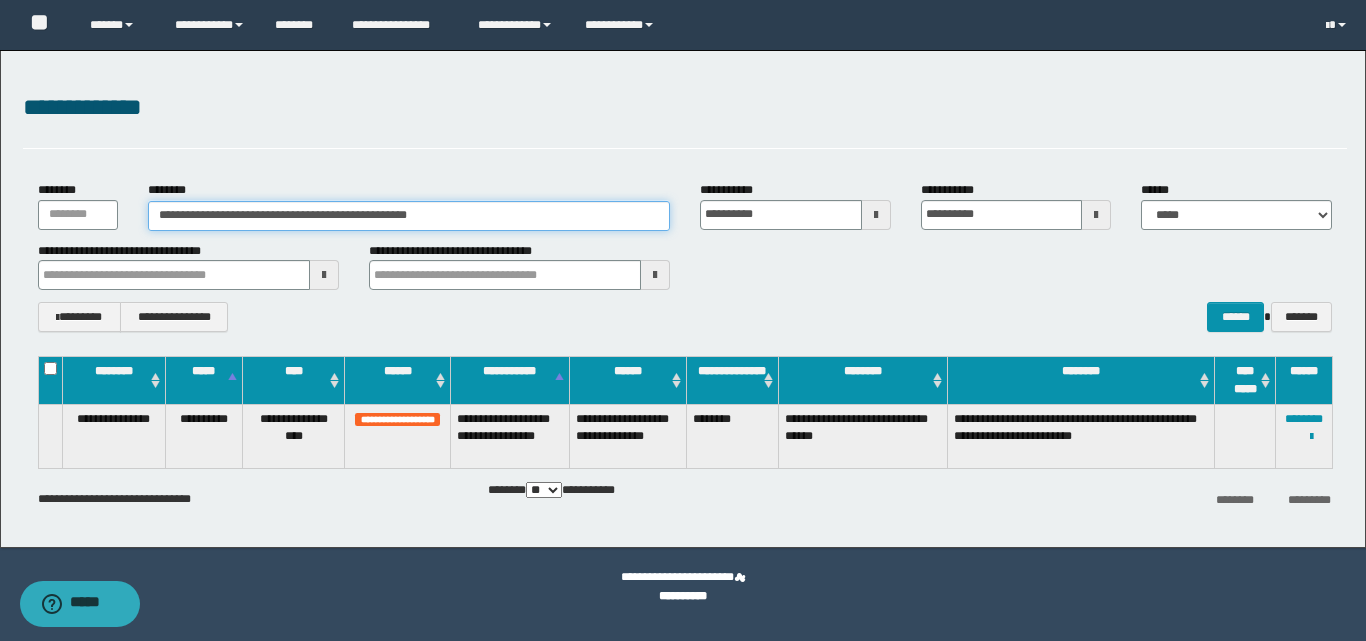 drag, startPoint x: 490, startPoint y: 217, endPoint x: 3, endPoint y: 244, distance: 487.7479 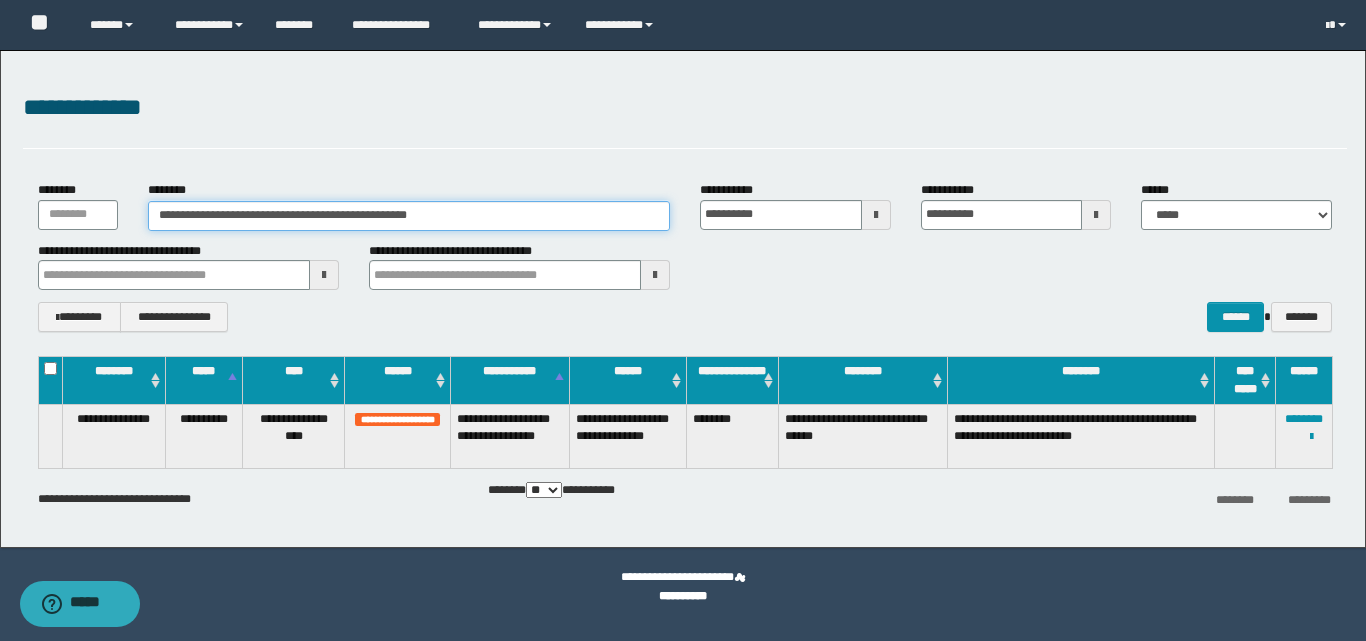 paste 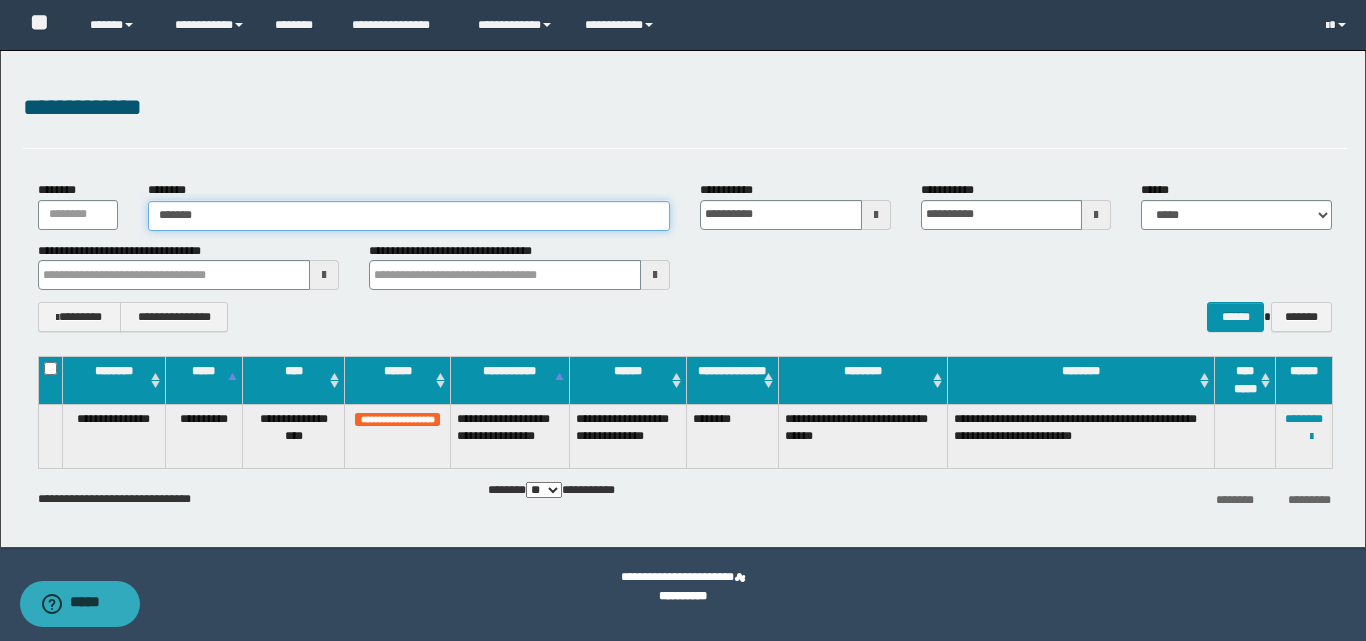 type on "*******" 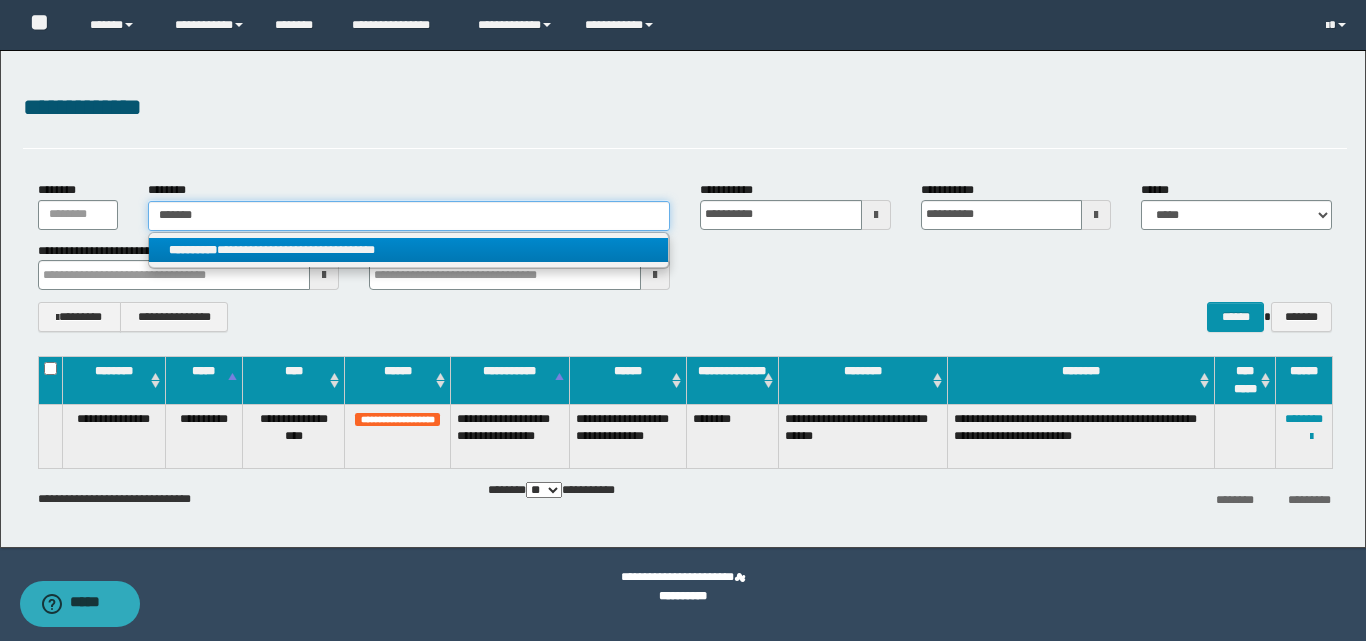 type on "*******" 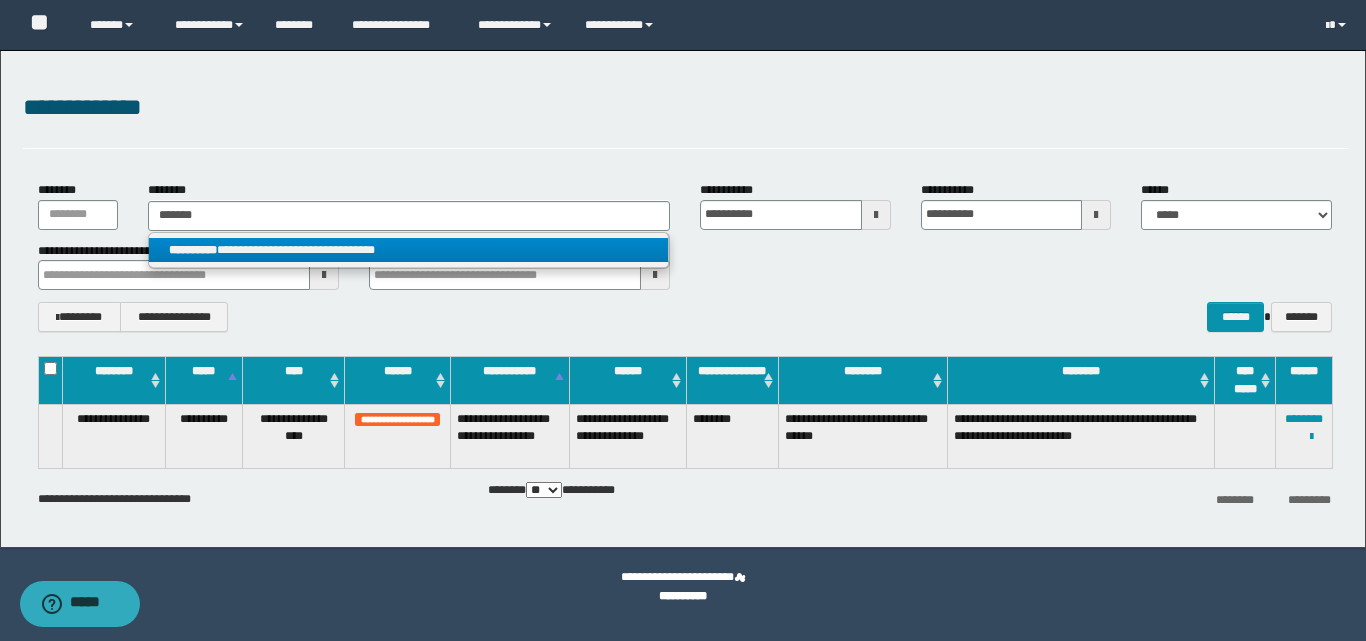 click on "**********" at bounding box center [193, 250] 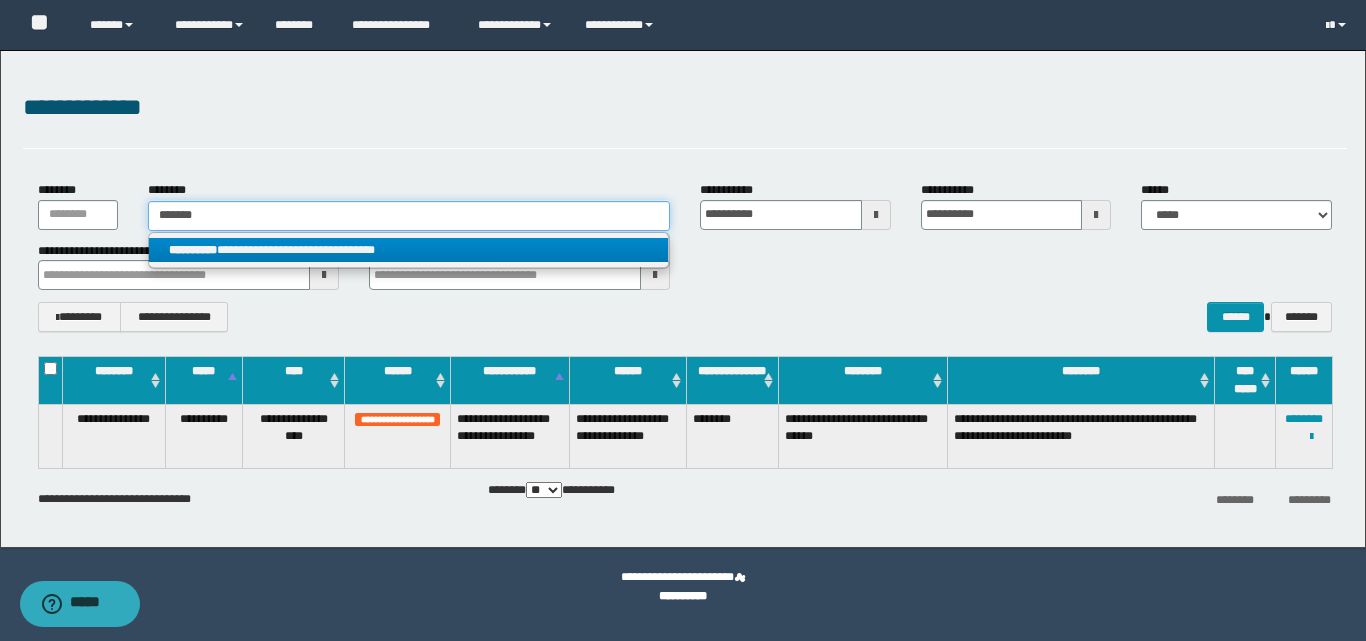 type 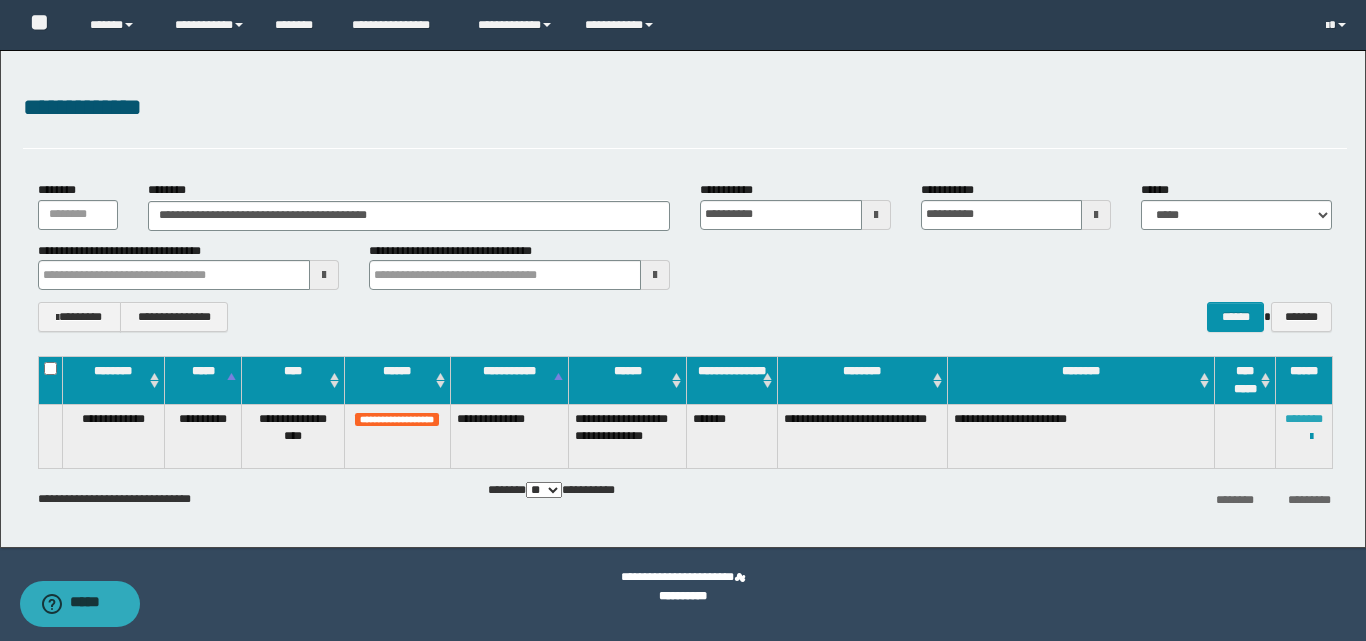 click on "********" at bounding box center (1304, 419) 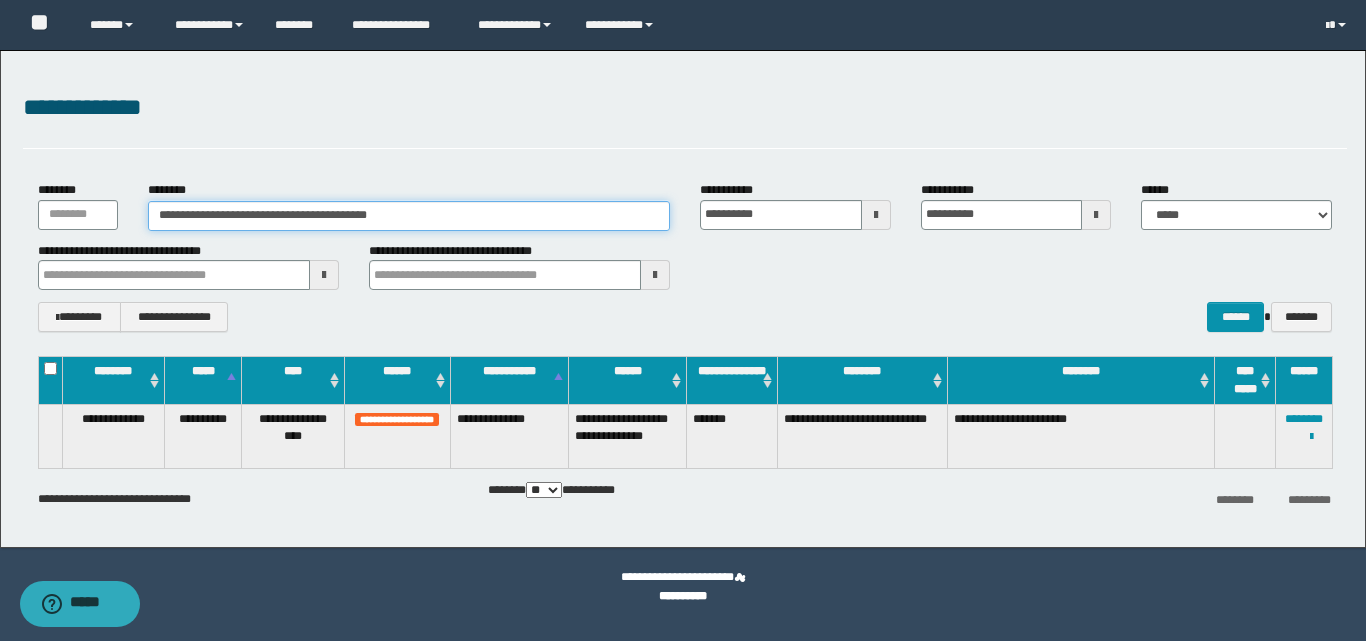 drag, startPoint x: 78, startPoint y: 217, endPoint x: 28, endPoint y: 225, distance: 50.635956 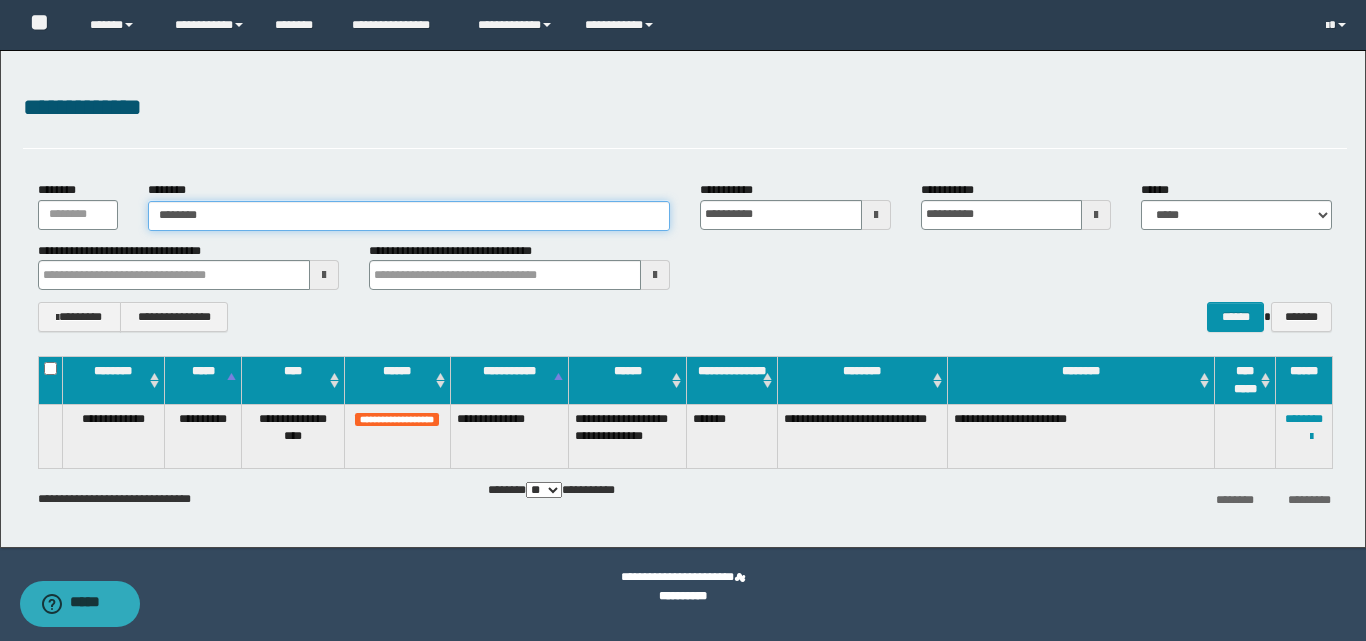 type on "********" 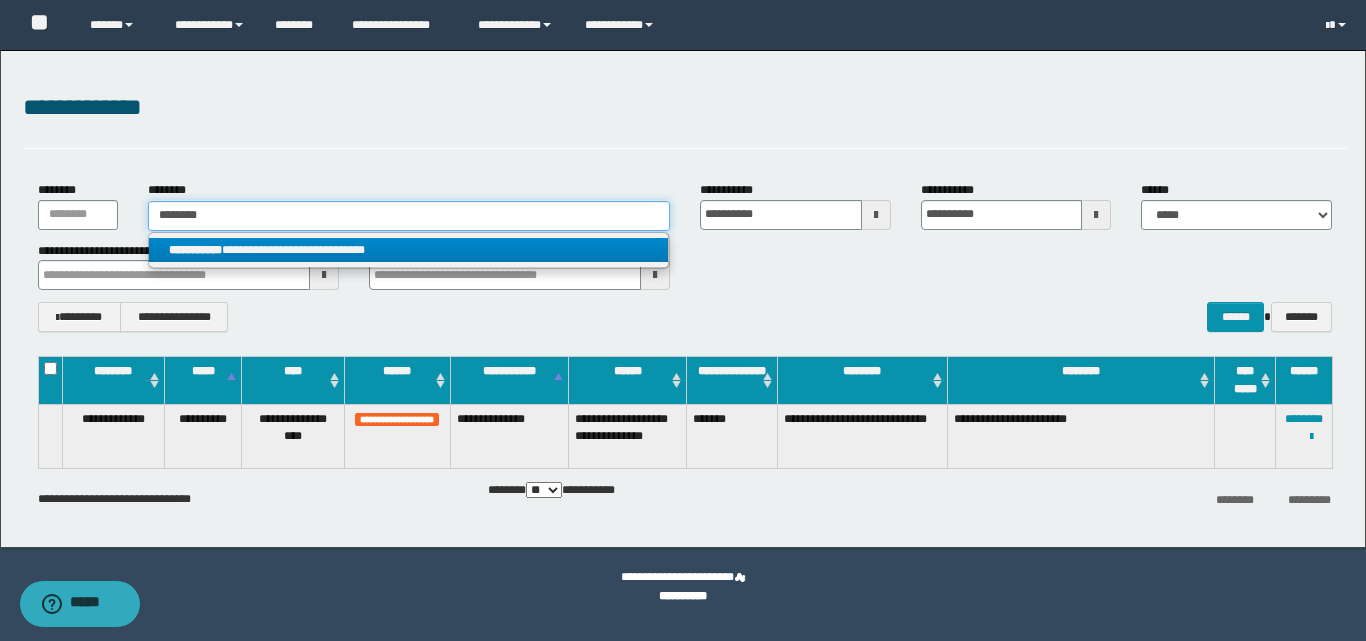 type on "********" 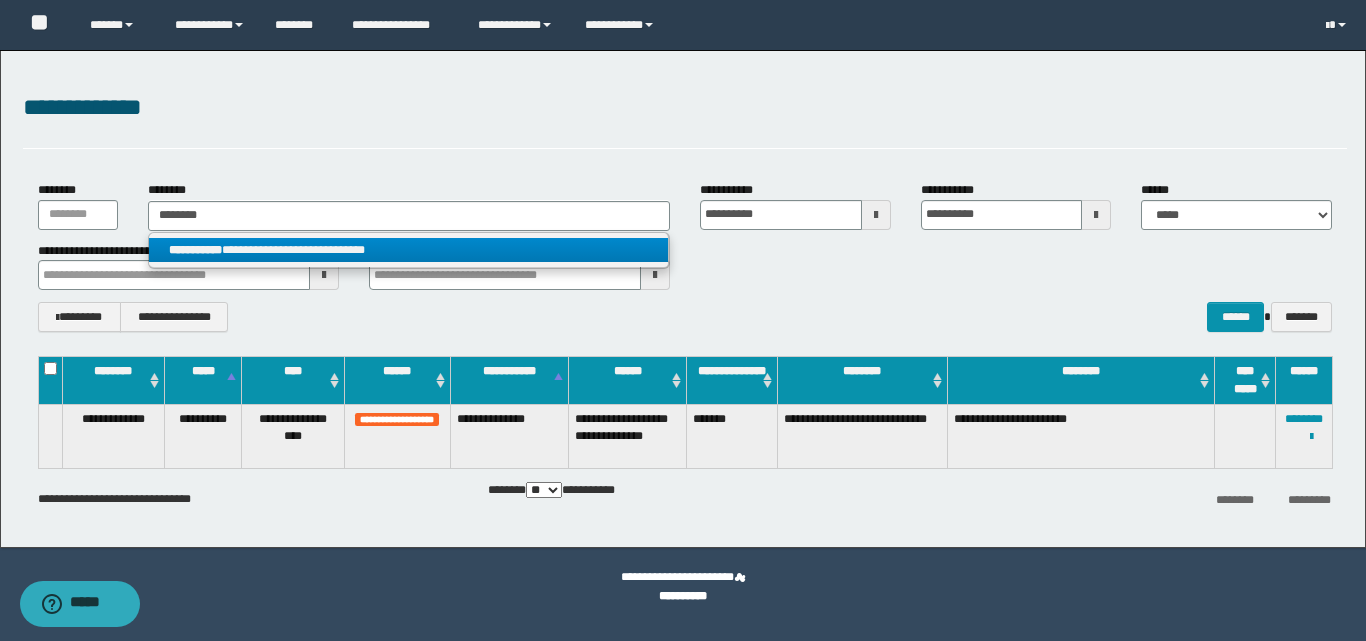 drag, startPoint x: 234, startPoint y: 247, endPoint x: 265, endPoint y: 240, distance: 31.780497 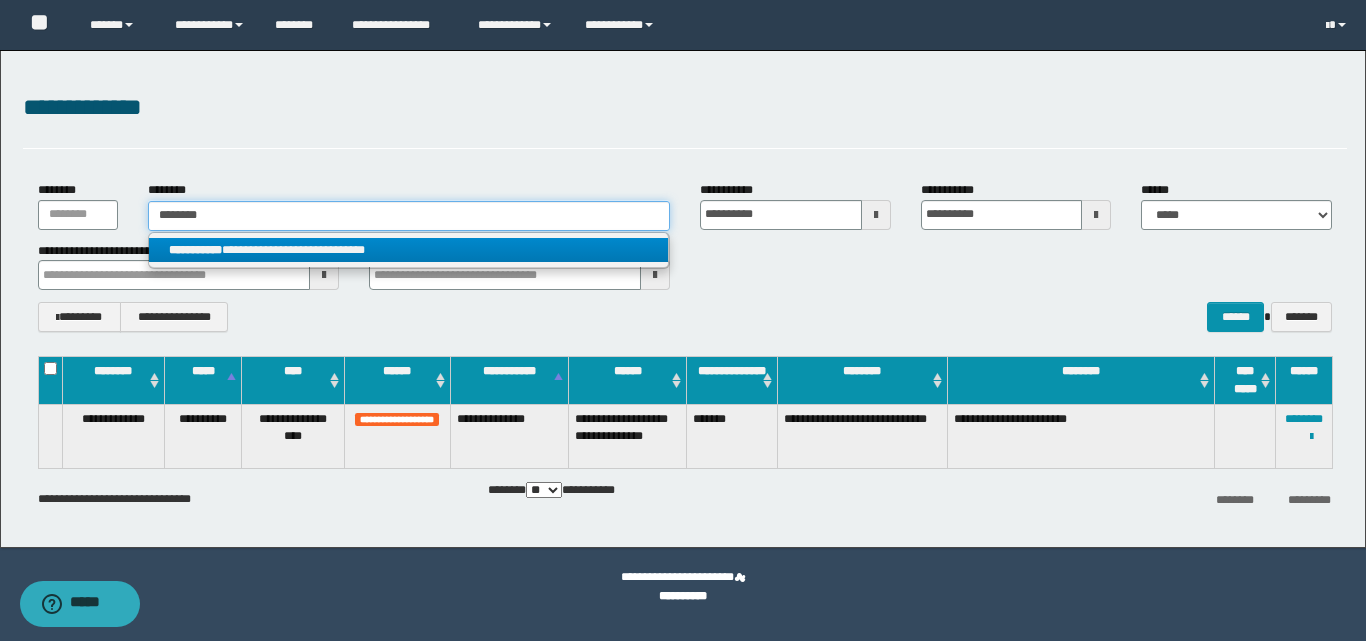 type 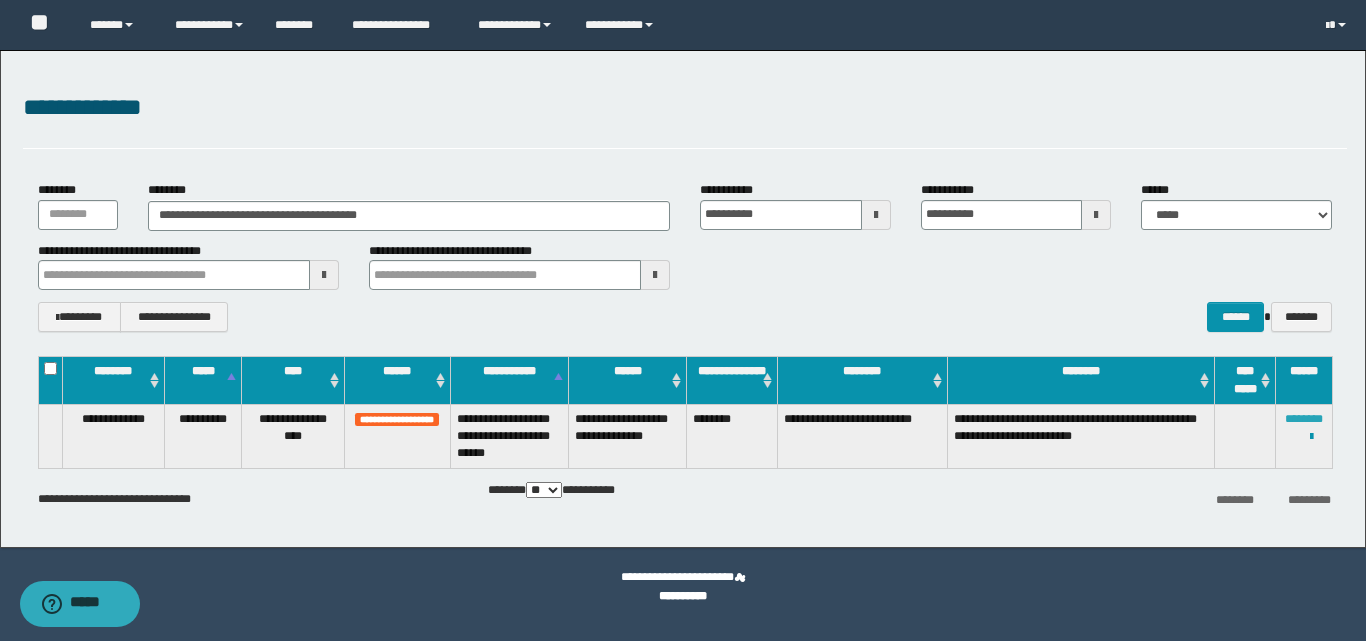 click on "********" at bounding box center (1304, 419) 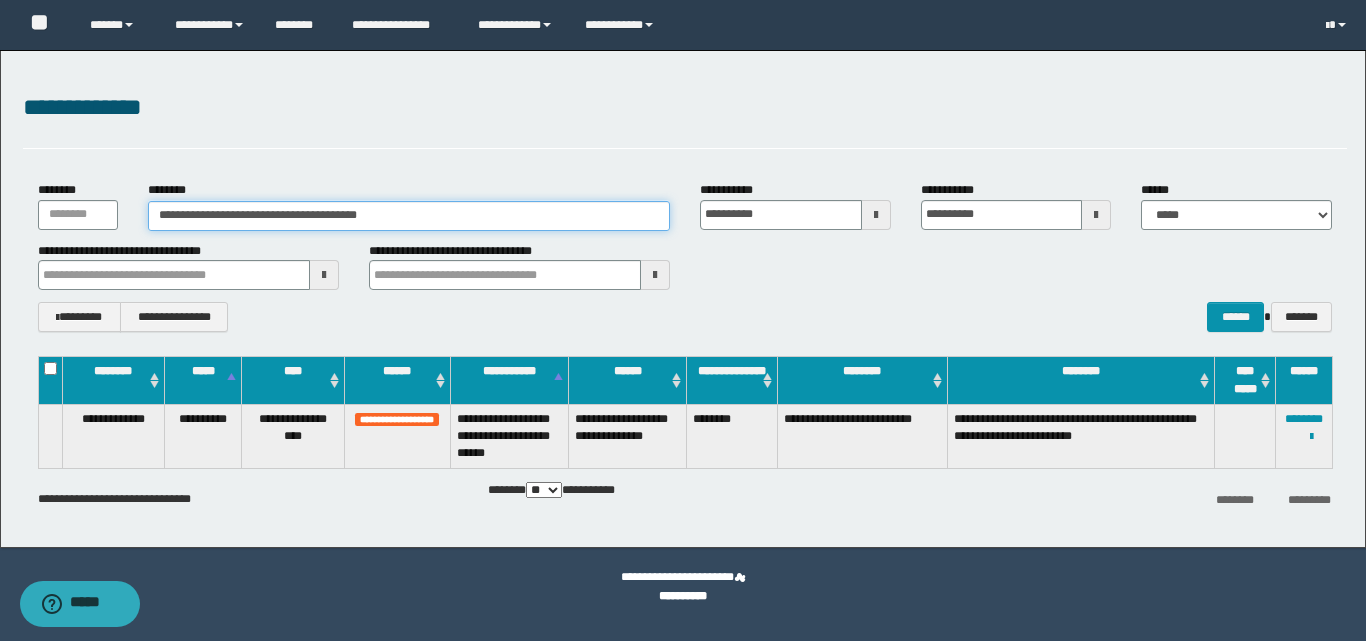 drag, startPoint x: 470, startPoint y: 212, endPoint x: 45, endPoint y: 222, distance: 425.11765 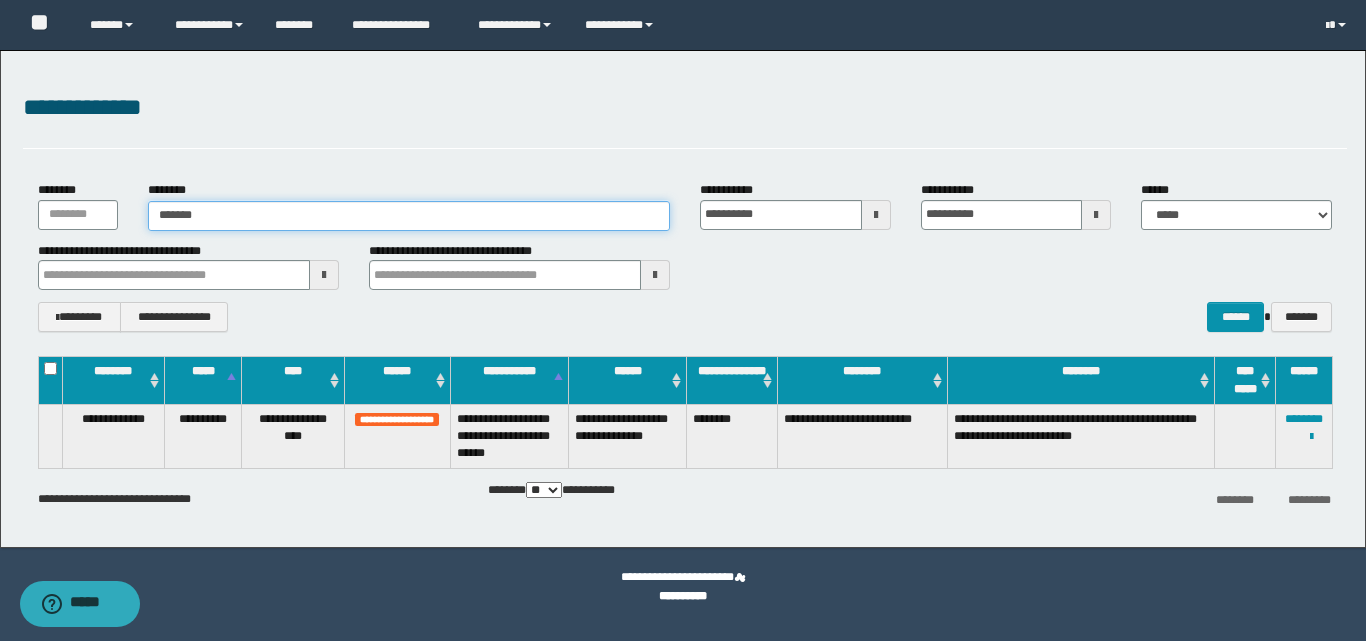 type on "*******" 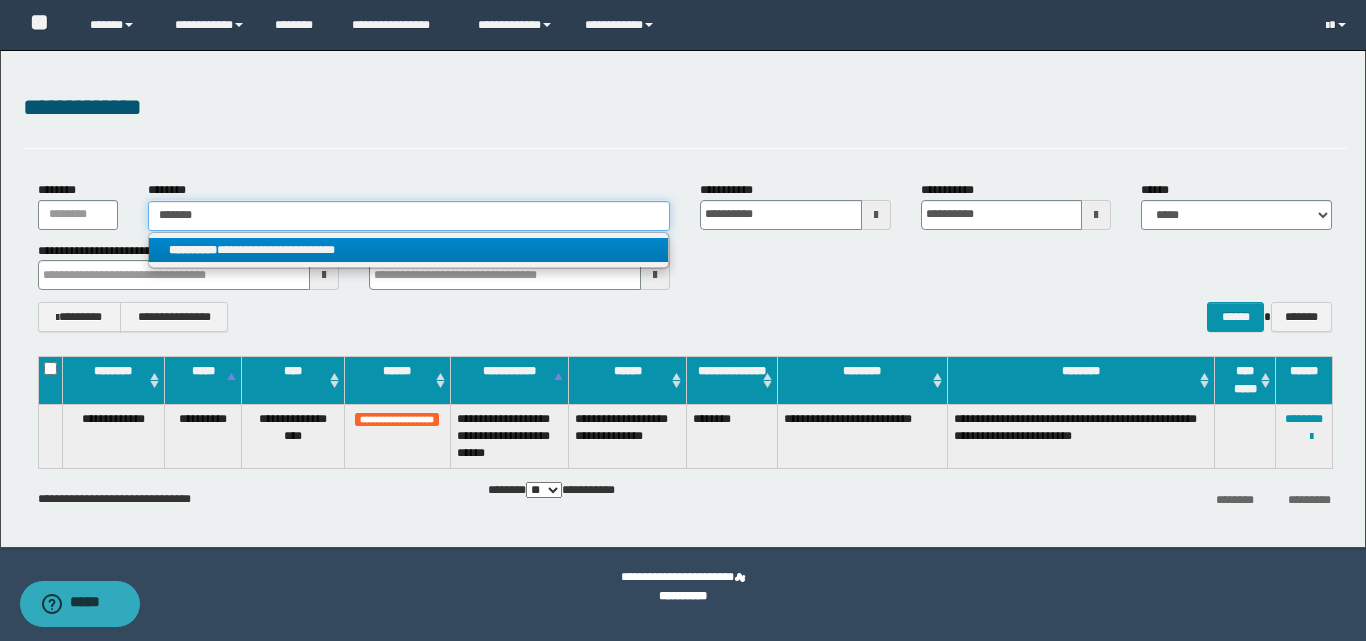 type on "*******" 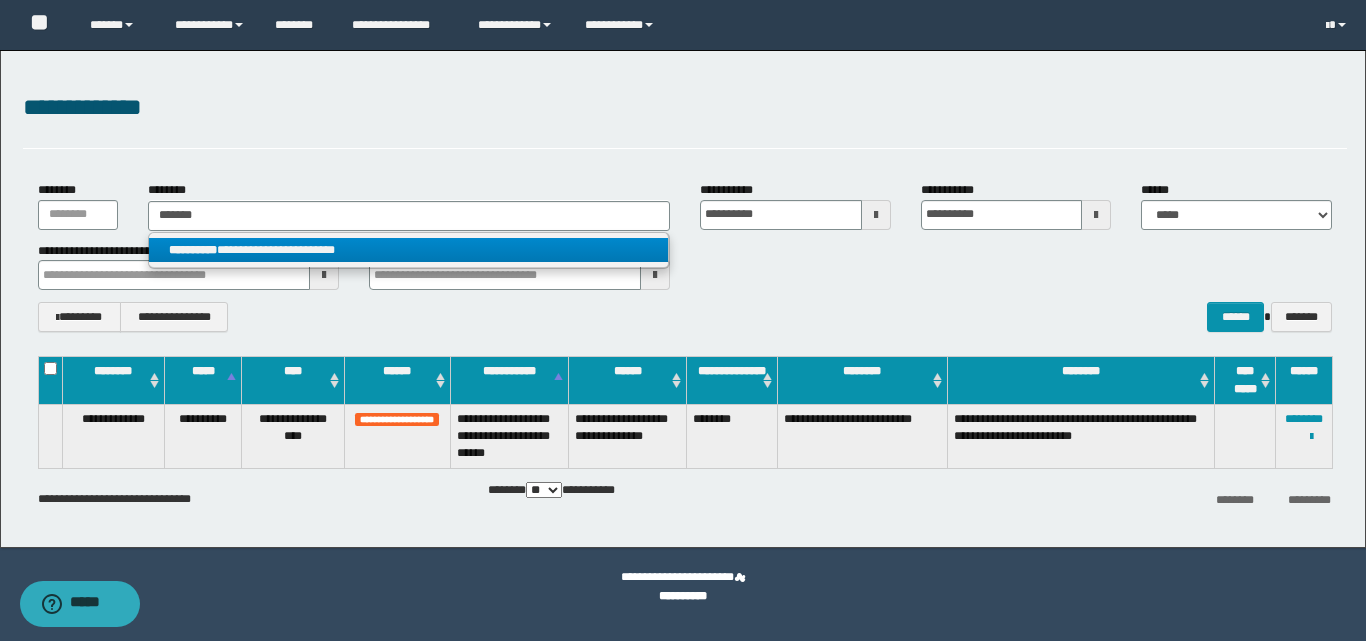 drag, startPoint x: 246, startPoint y: 248, endPoint x: 851, endPoint y: 286, distance: 606.1922 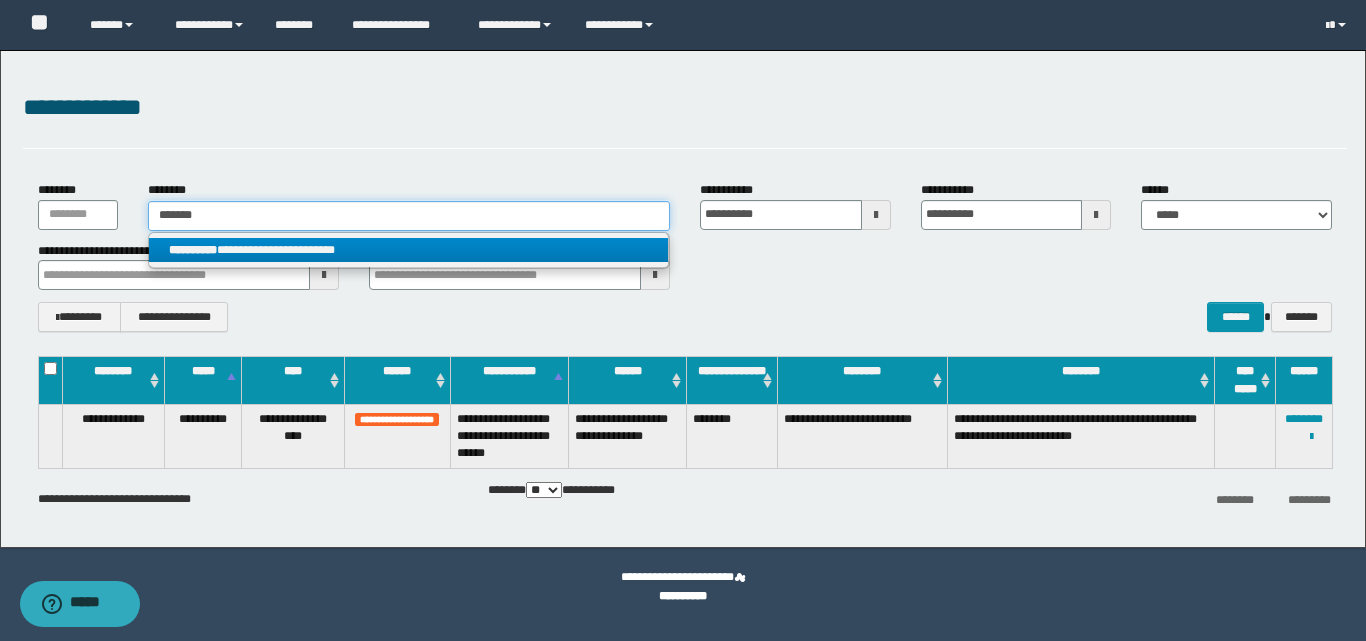 type 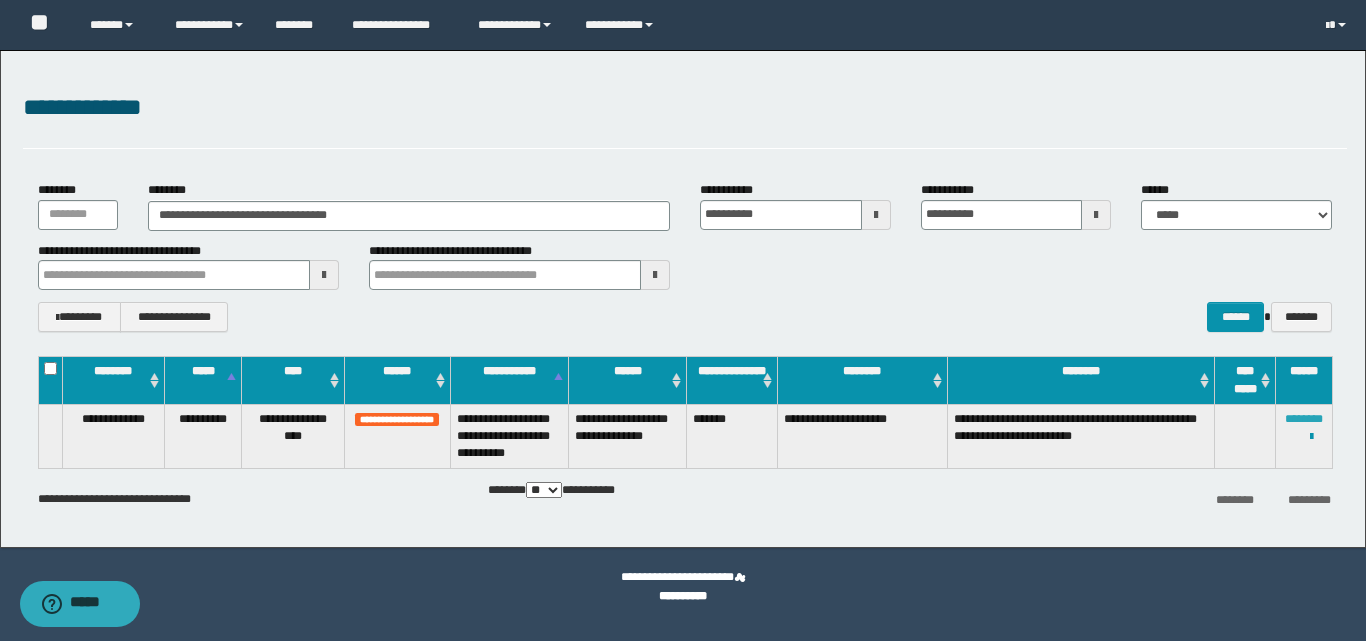 click on "********" at bounding box center [1304, 419] 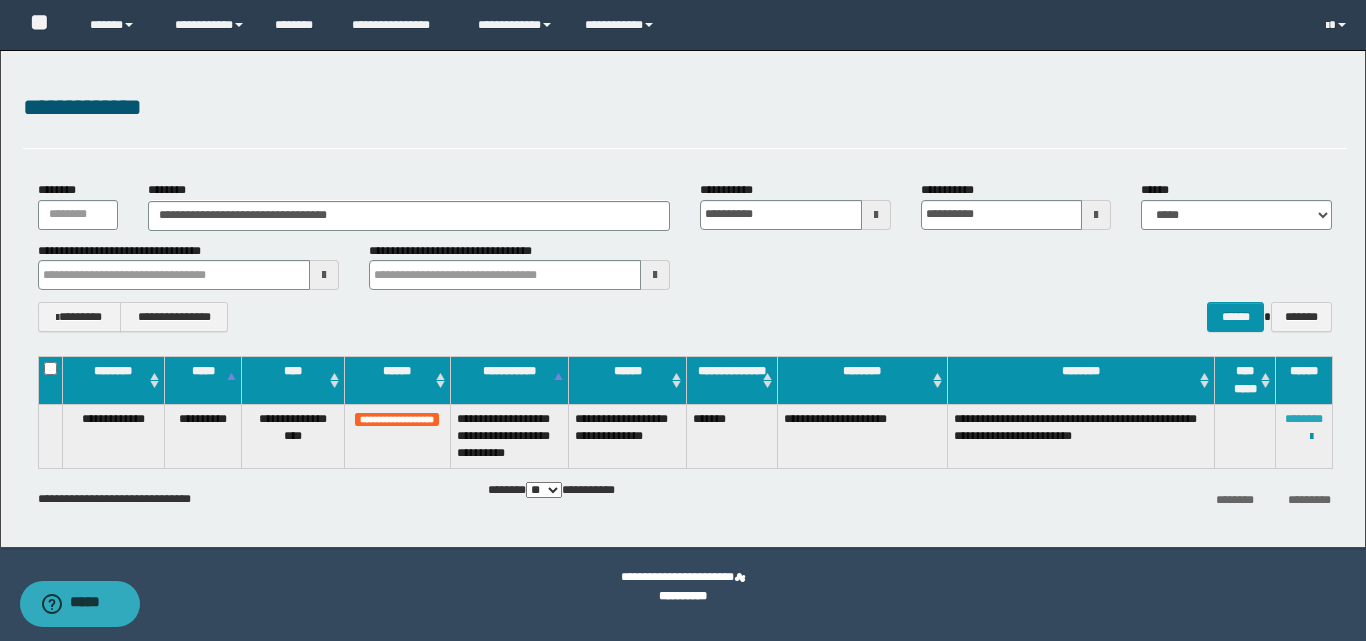 click on "********" at bounding box center (1304, 419) 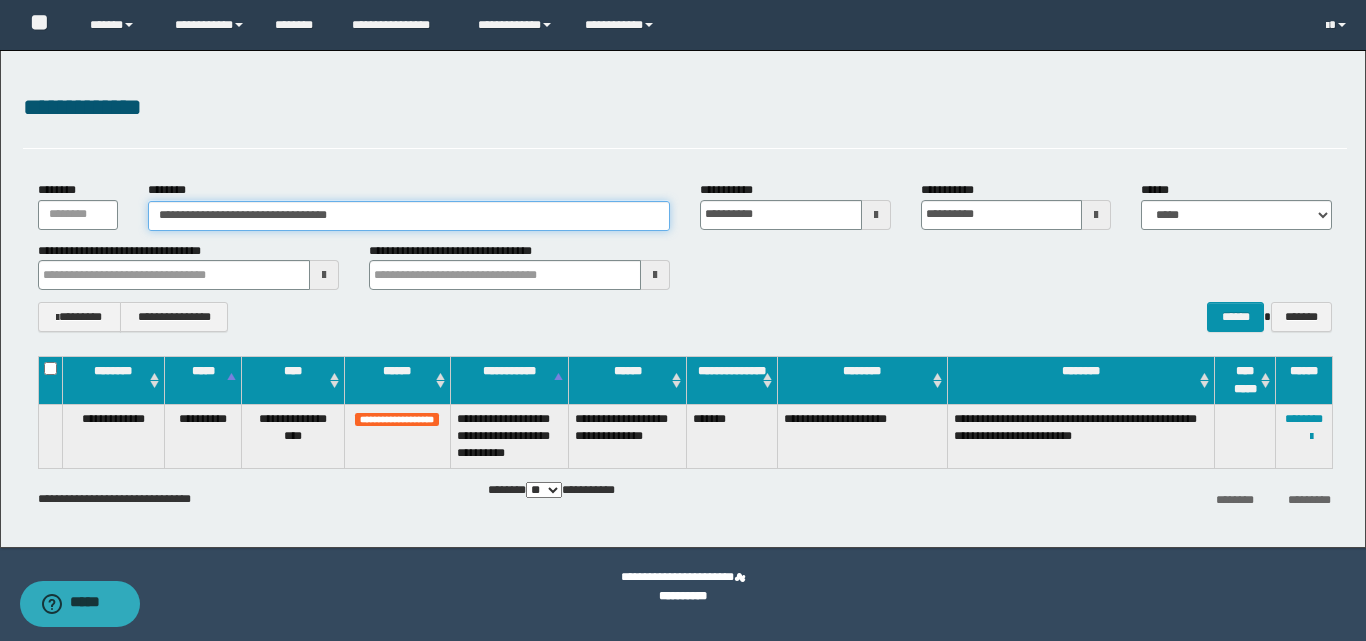 drag, startPoint x: 354, startPoint y: 212, endPoint x: 87, endPoint y: 217, distance: 267.0468 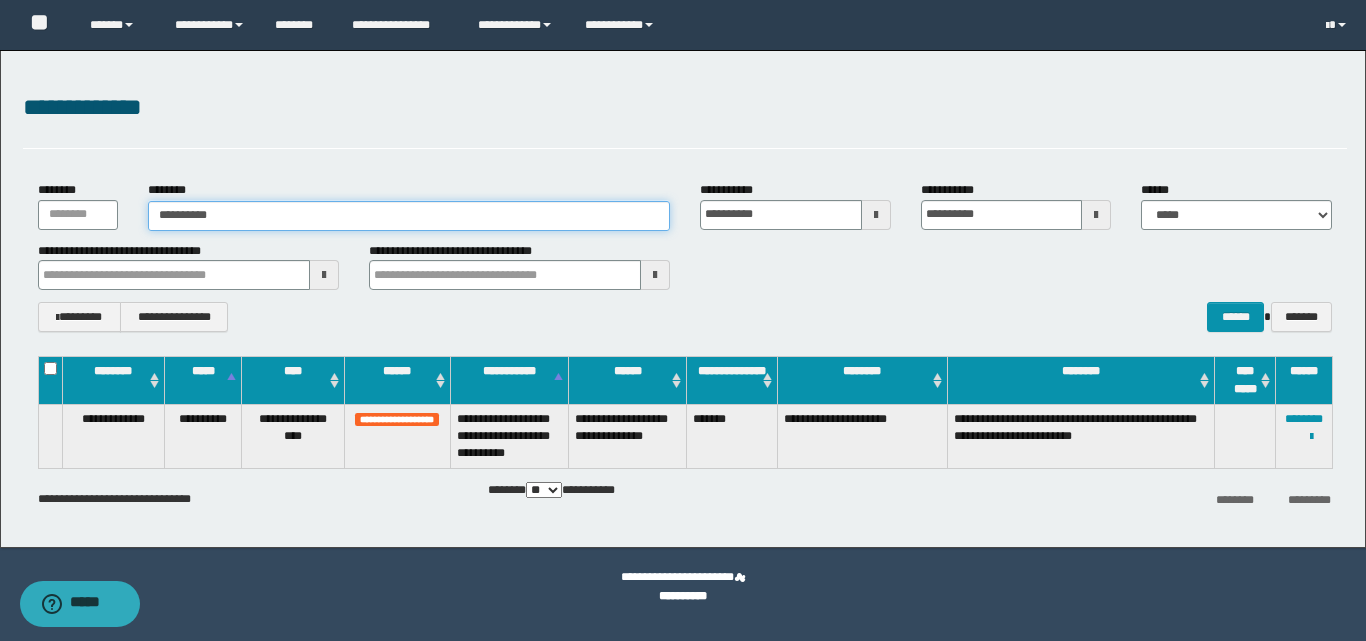 type on "**********" 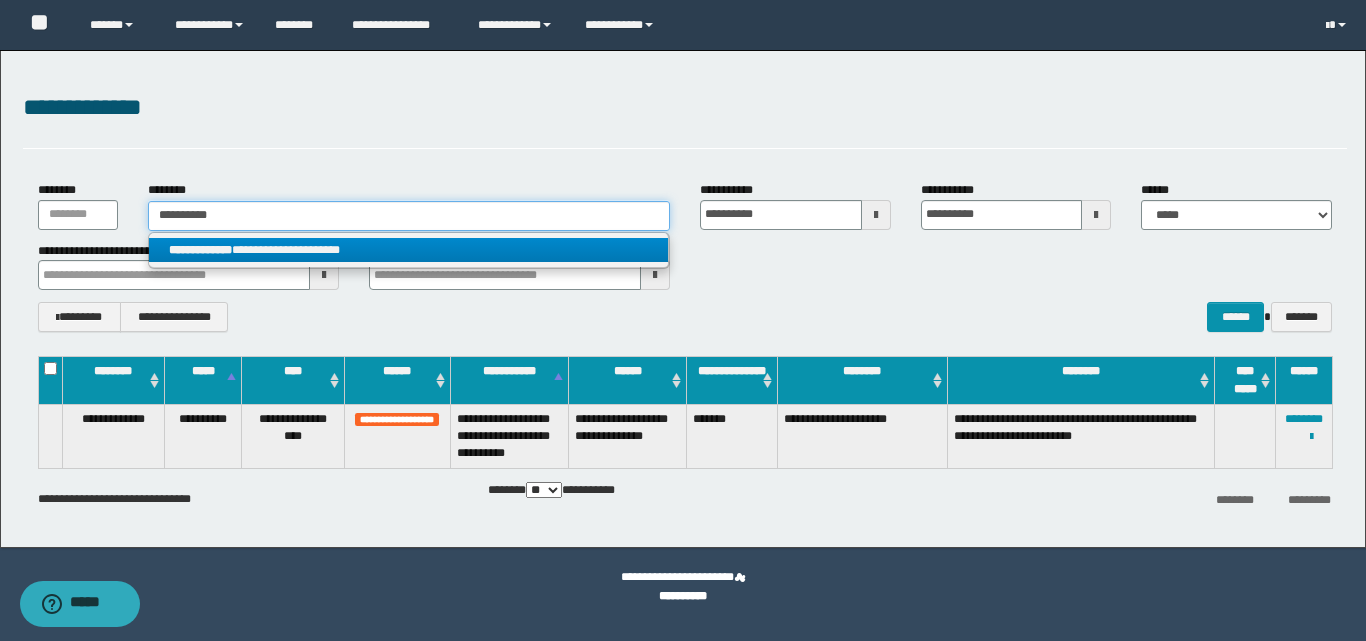 type on "**********" 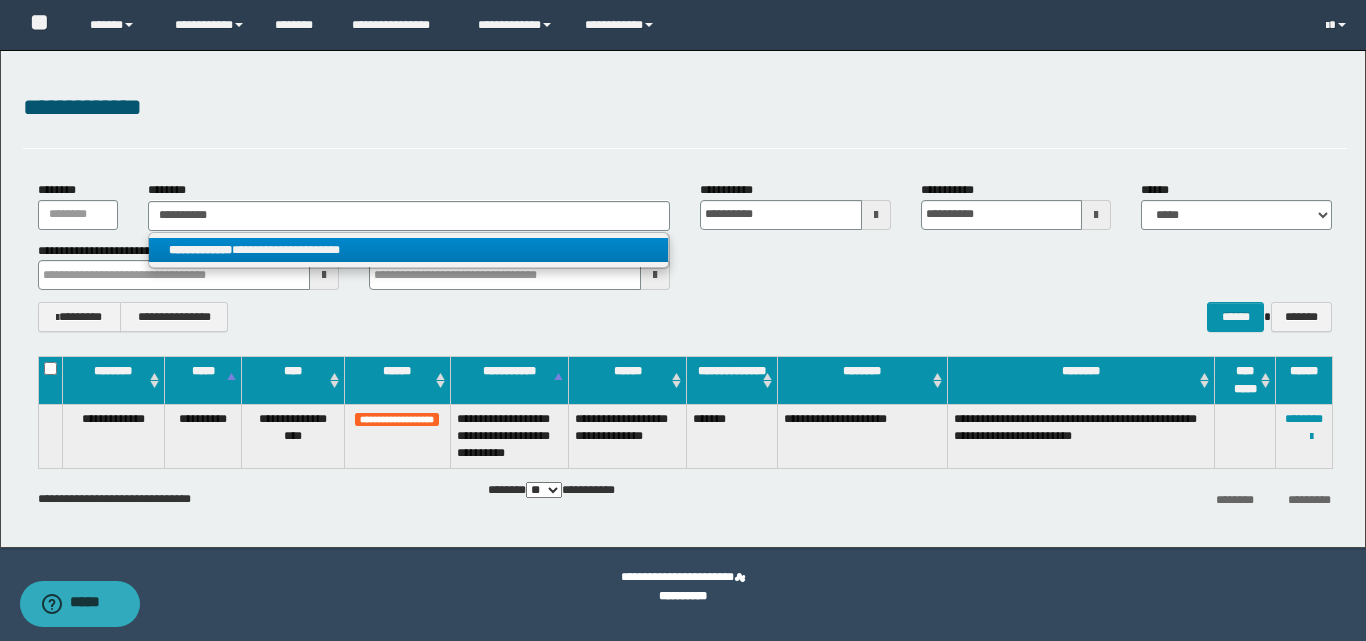 click on "**********" at bounding box center [408, 250] 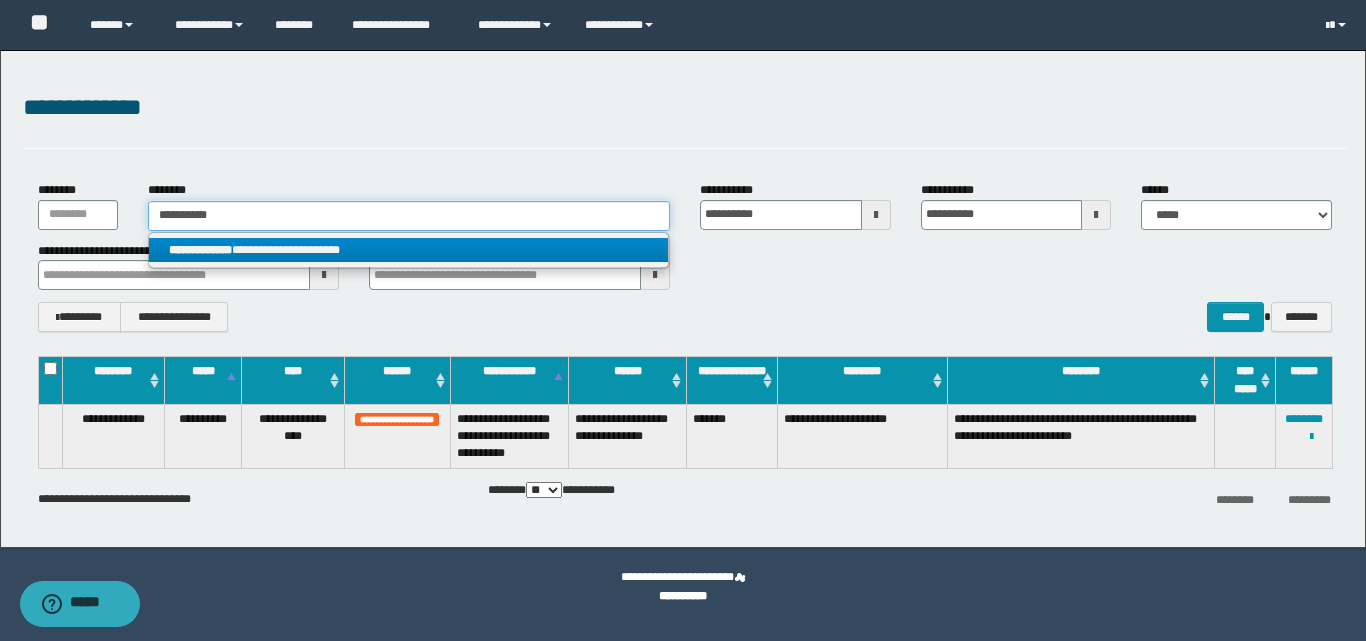 type 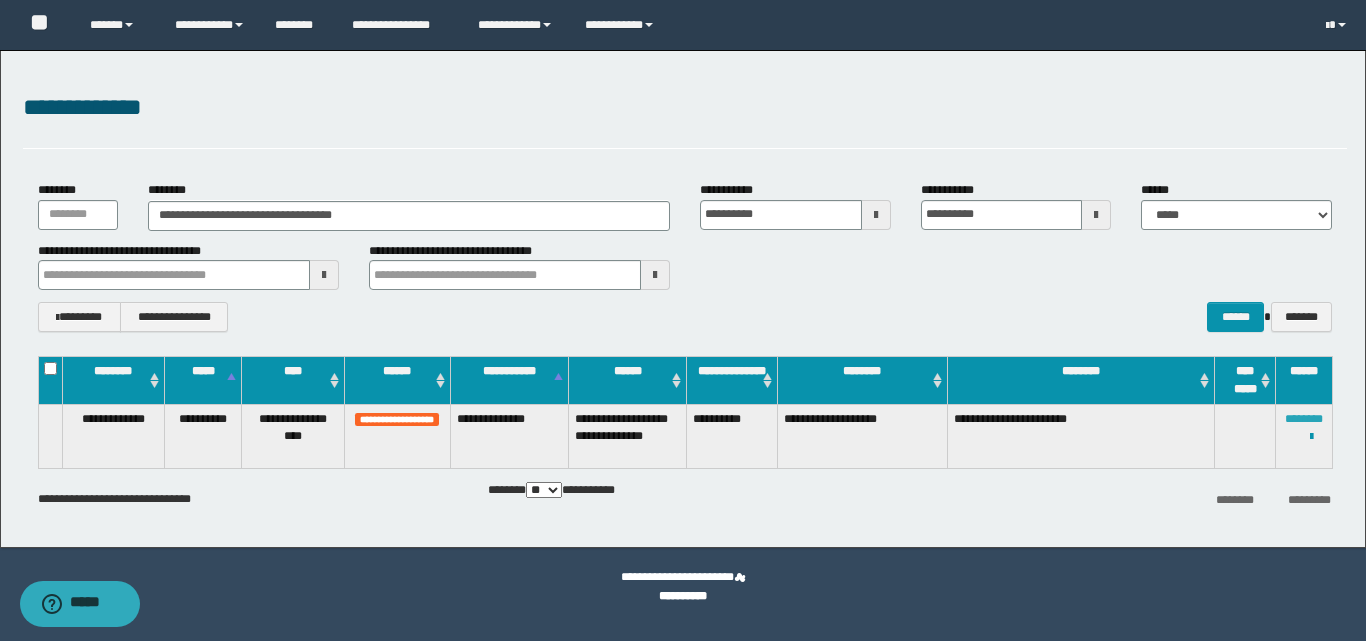 click on "********" at bounding box center [1304, 419] 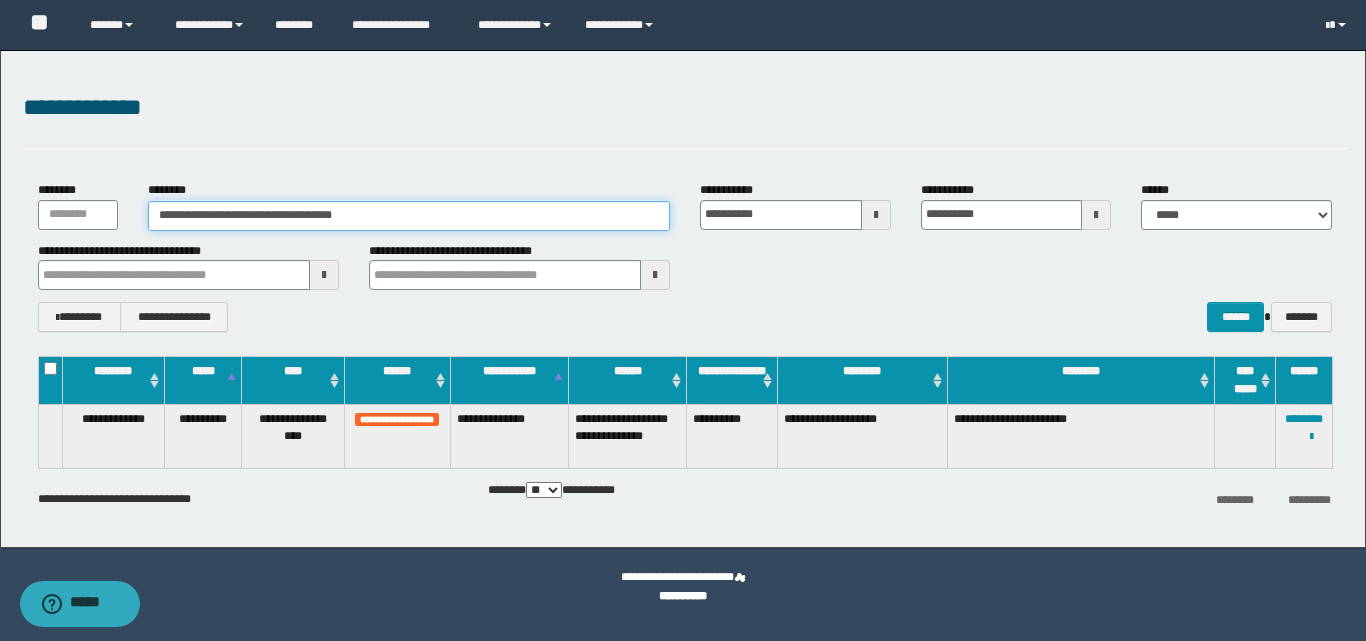 drag, startPoint x: 384, startPoint y: 221, endPoint x: 52, endPoint y: 236, distance: 332.33868 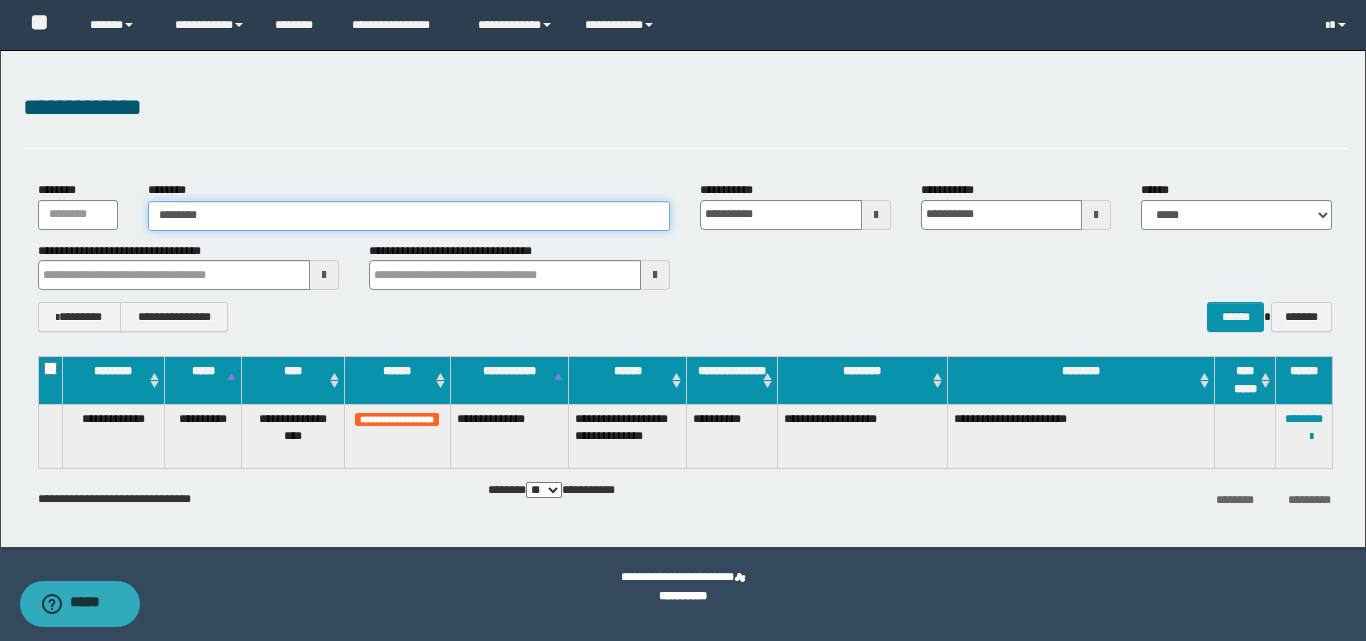 type on "********" 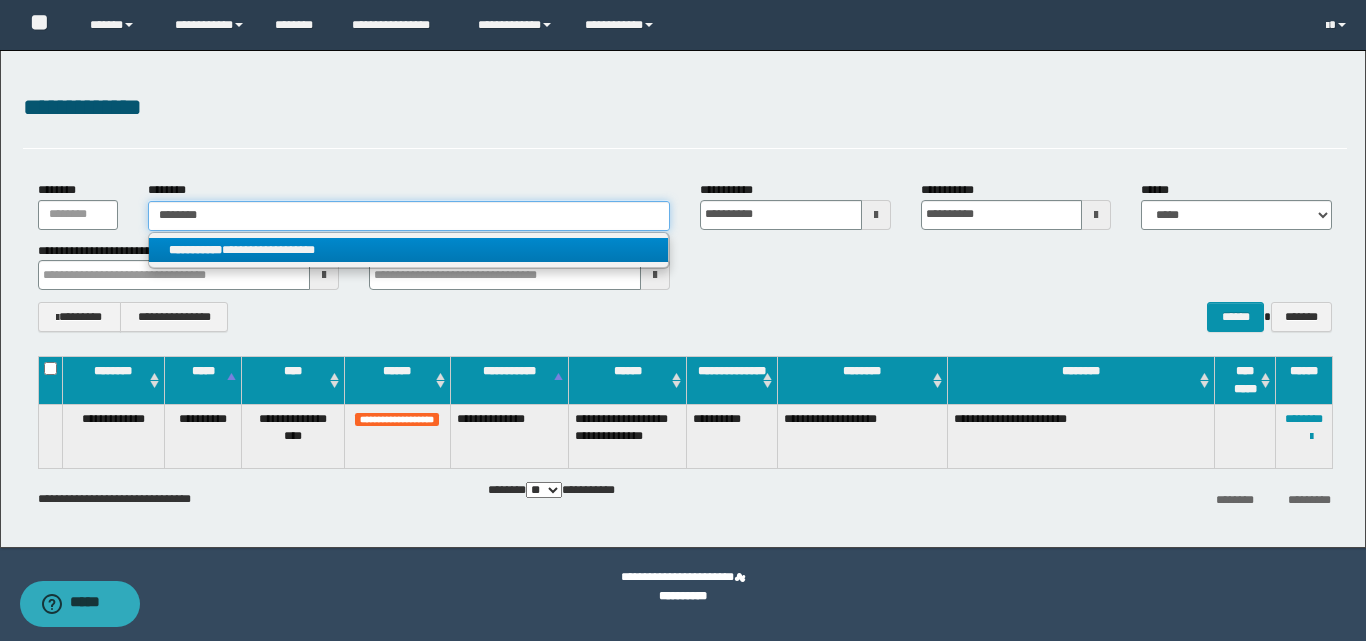 type on "********" 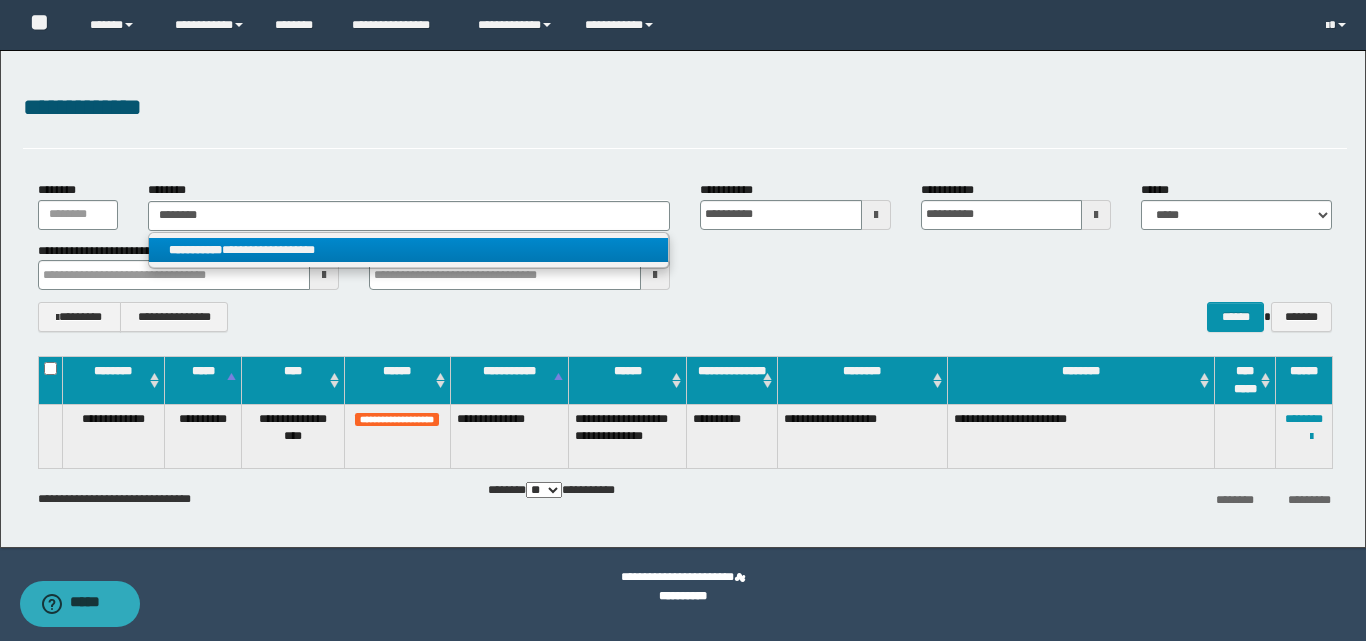 click on "**********" at bounding box center (408, 250) 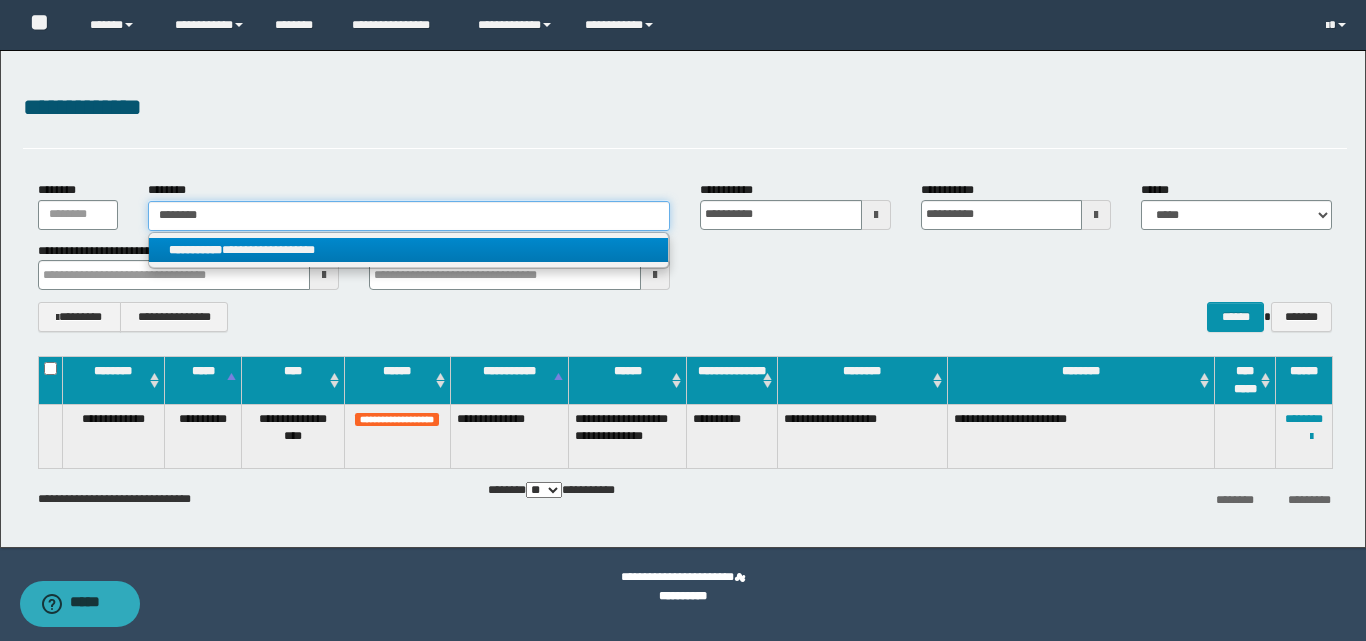 type 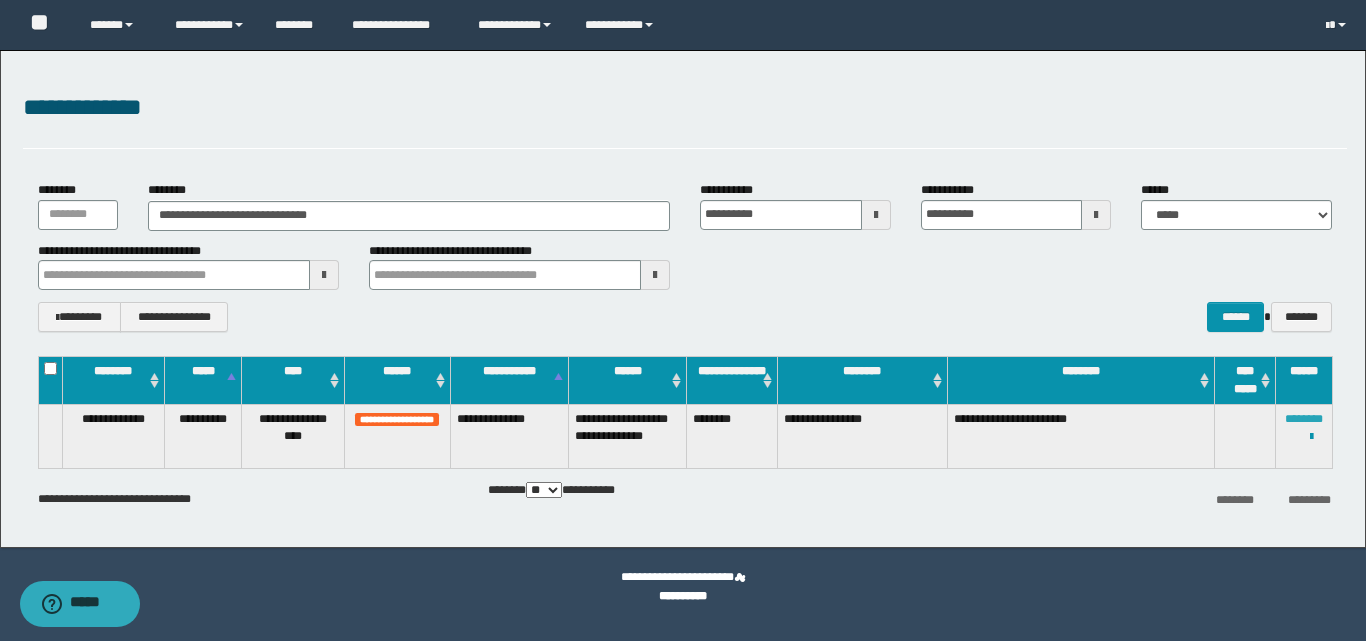 click on "********" at bounding box center (1304, 419) 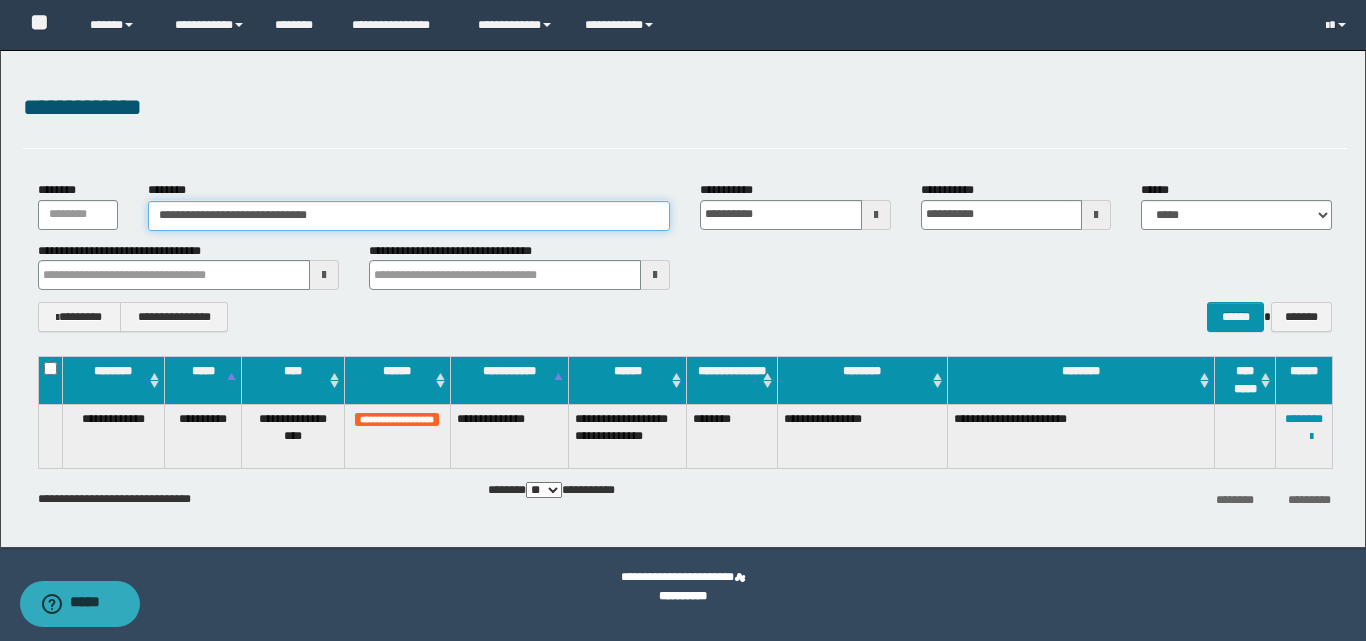 drag, startPoint x: 362, startPoint y: 211, endPoint x: 0, endPoint y: 228, distance: 362.39896 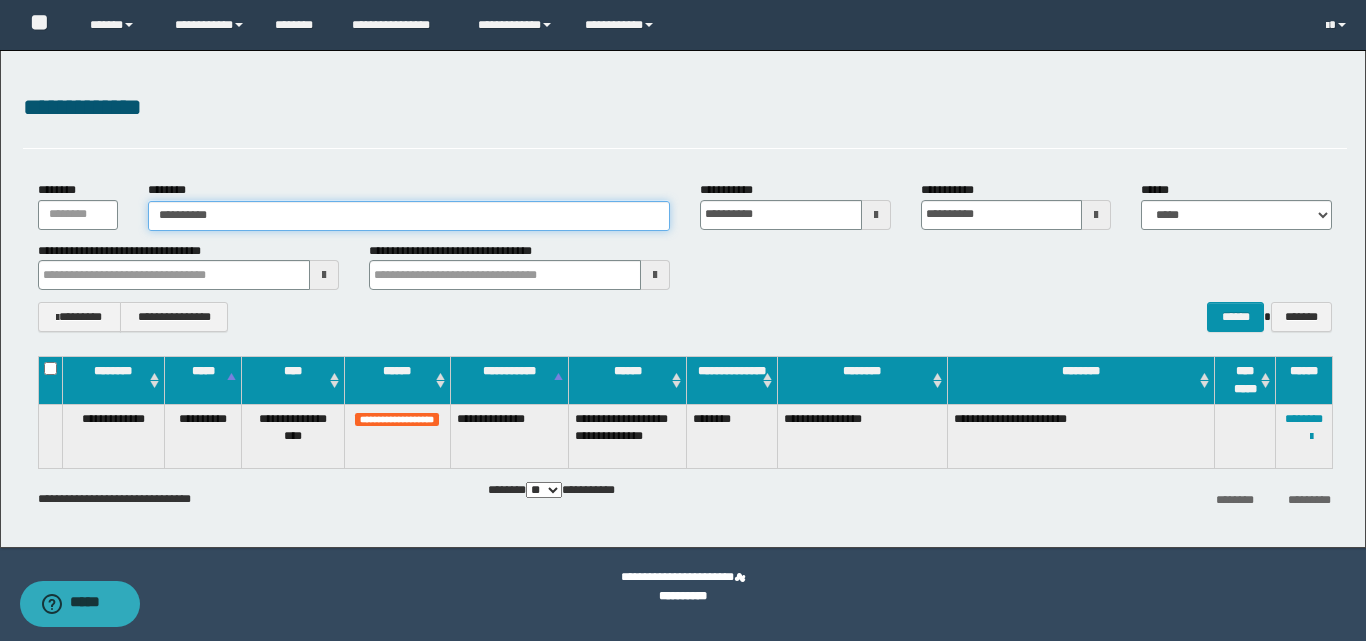 type on "**********" 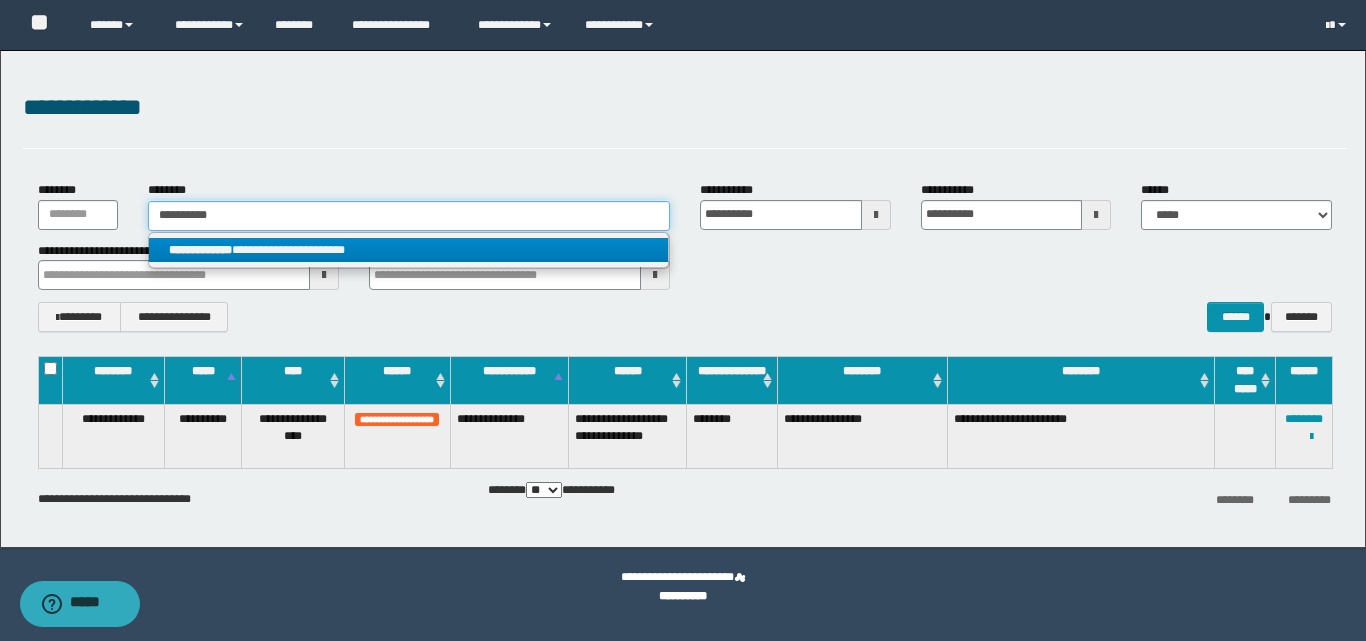 type on "**********" 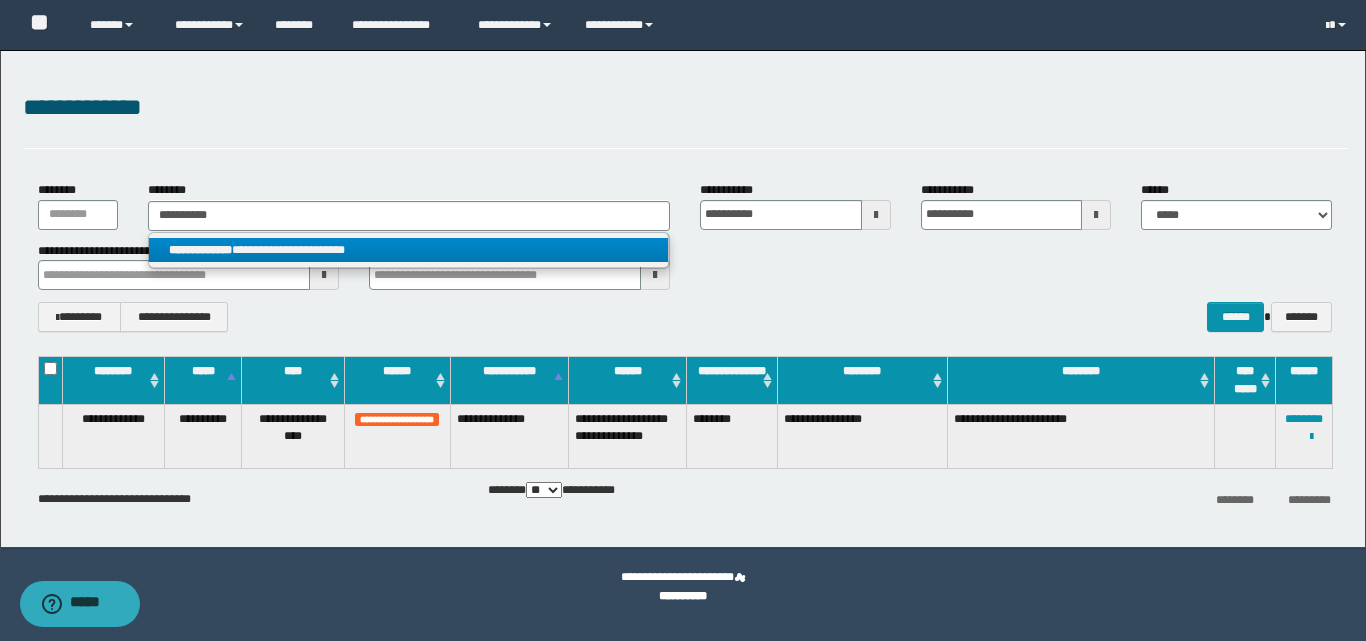 click on "**********" at bounding box center (408, 250) 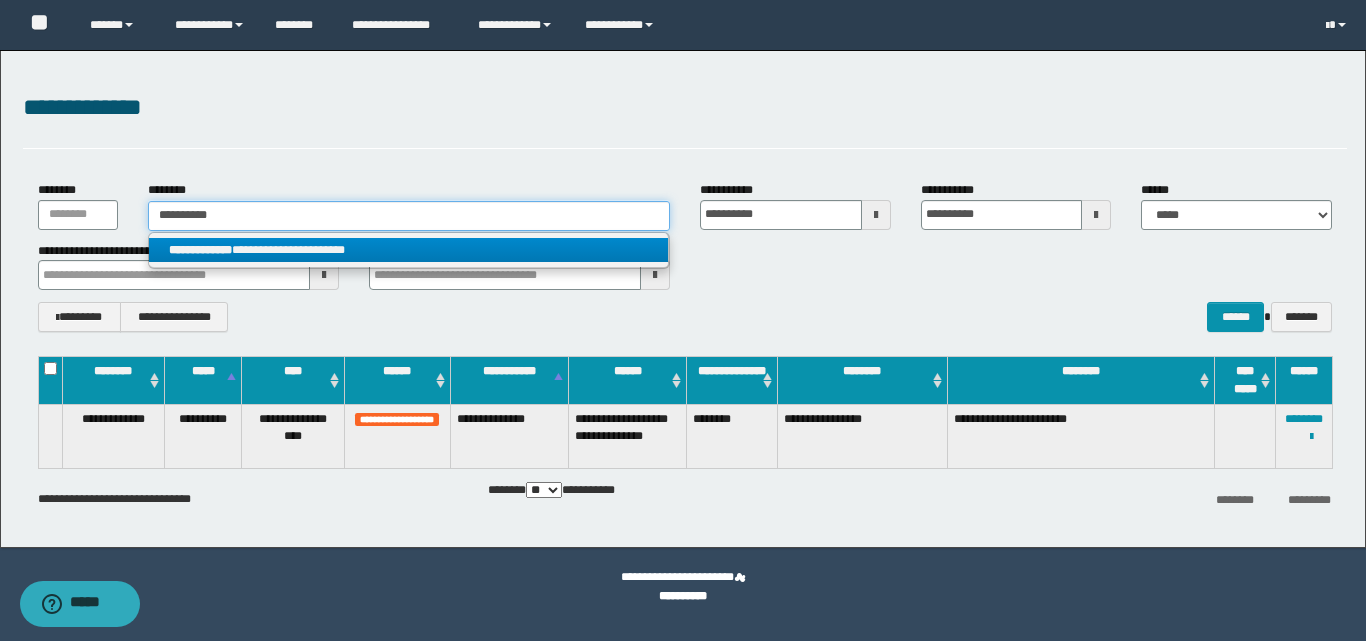 type 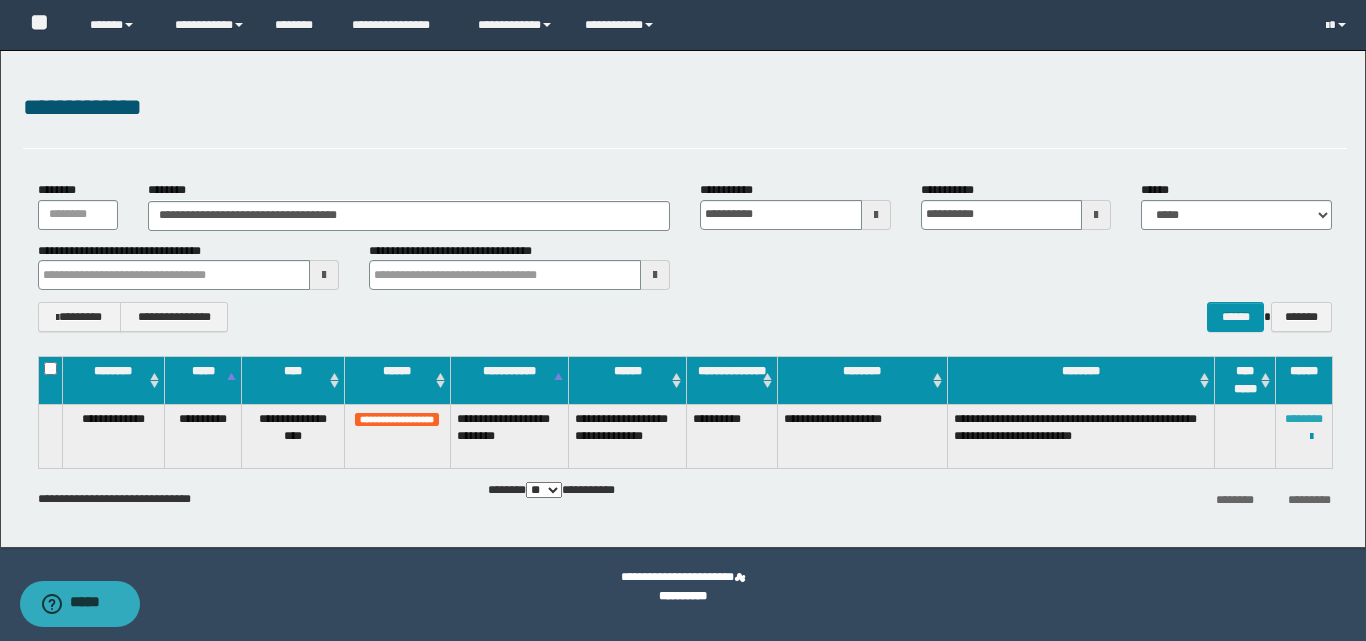 click on "********" at bounding box center [1304, 419] 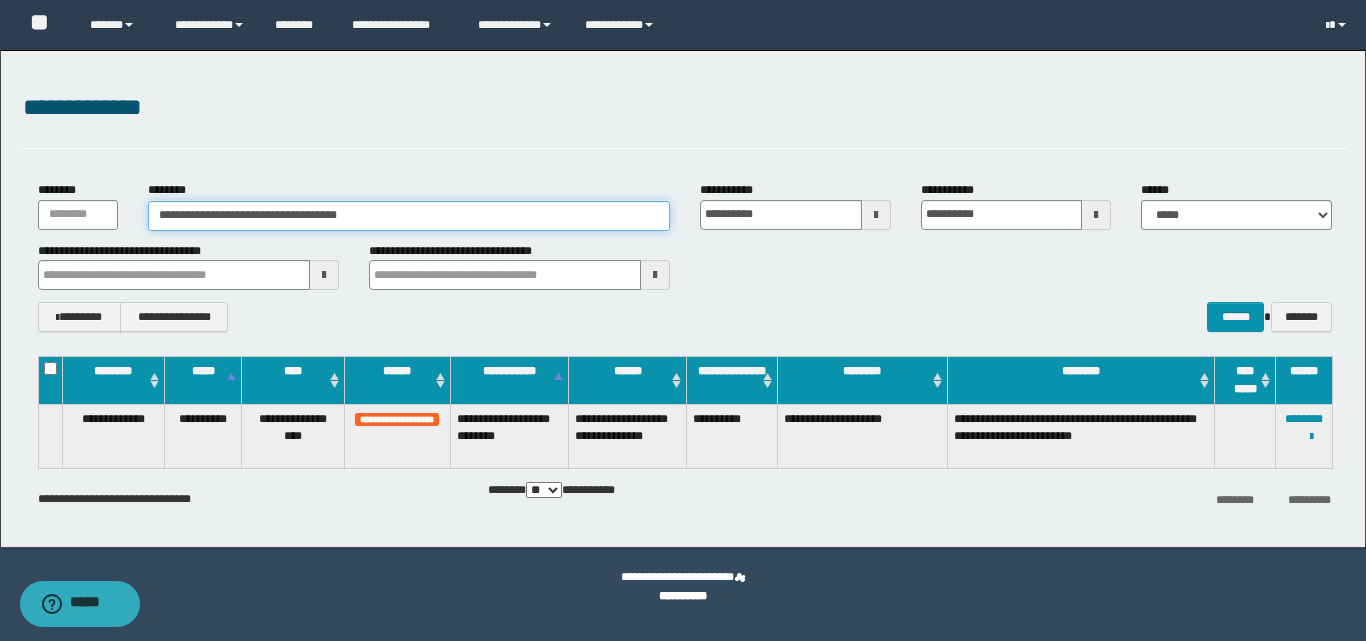 drag, startPoint x: 383, startPoint y: 214, endPoint x: 0, endPoint y: 247, distance: 384.41904 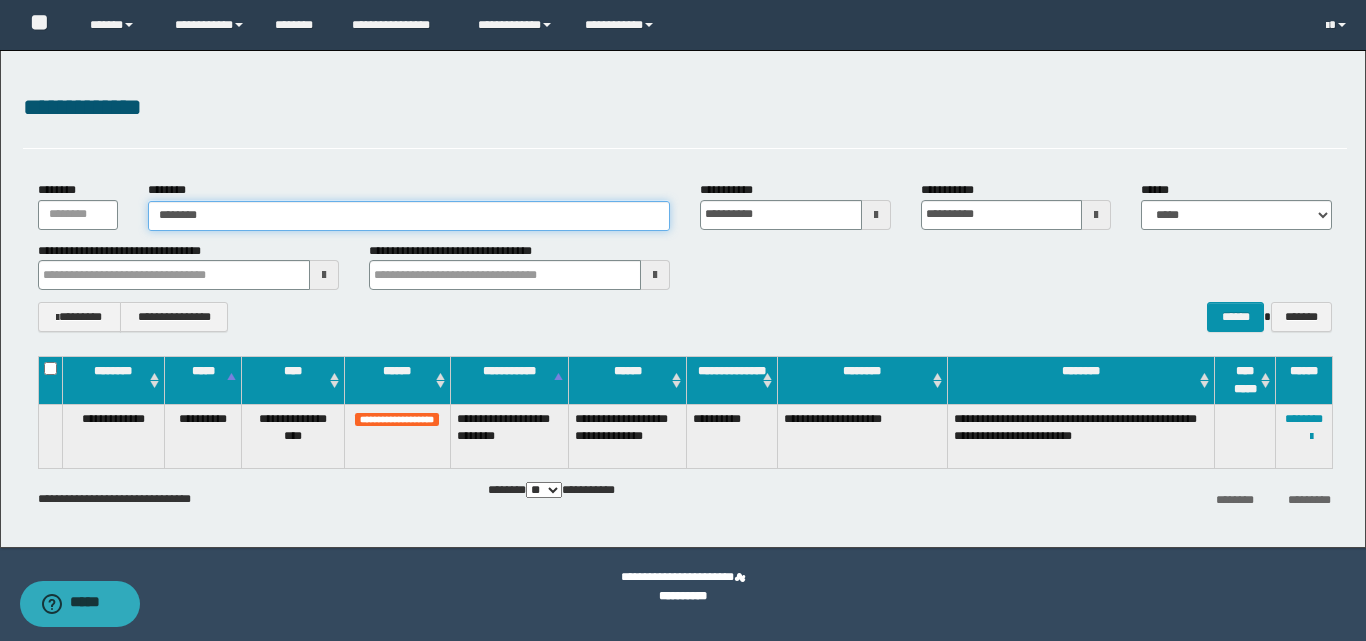 type on "********" 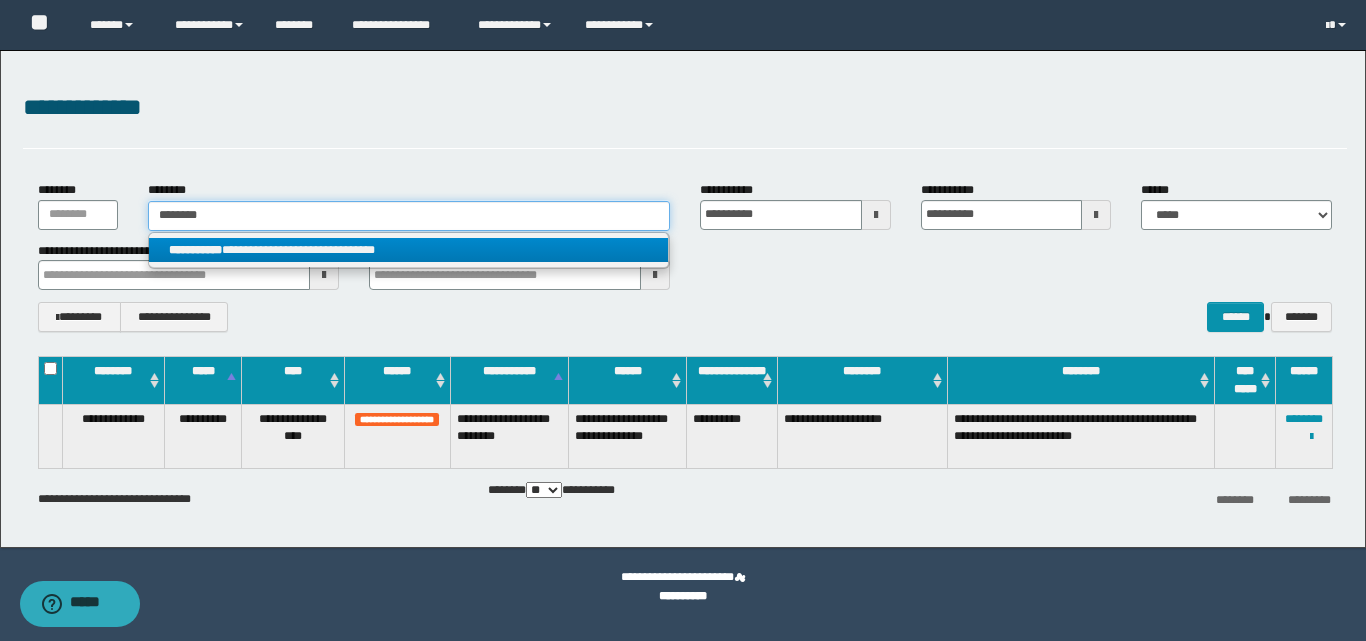 type on "********" 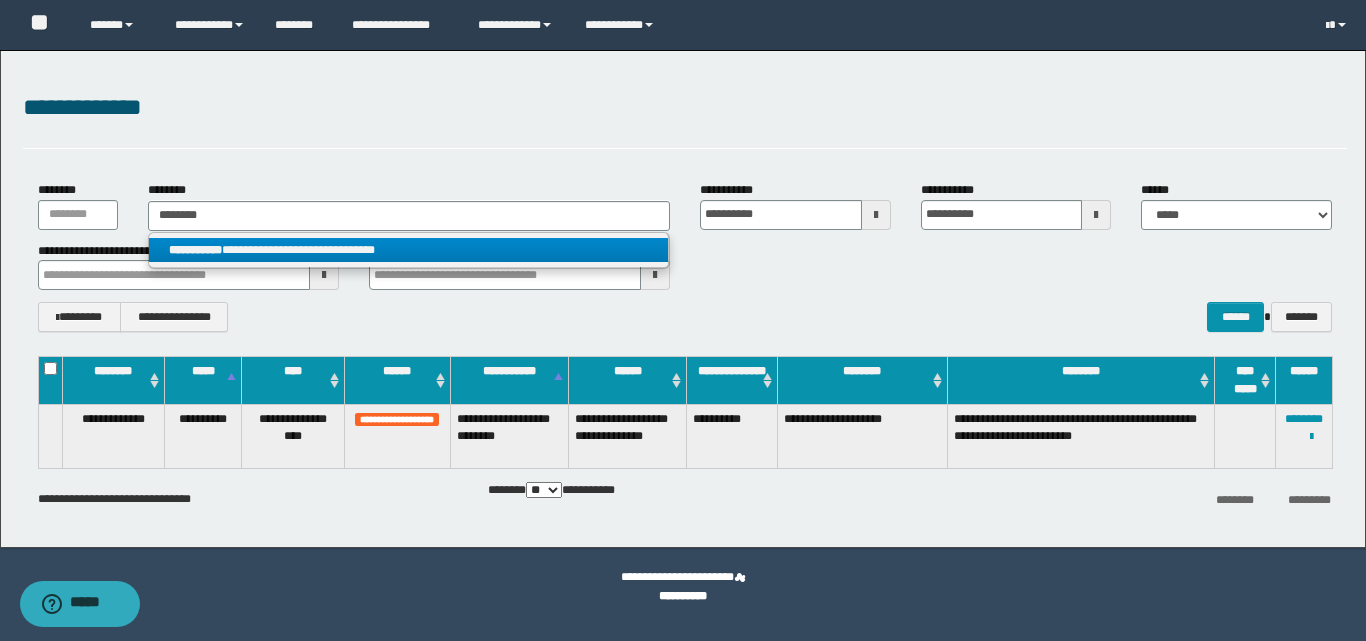 drag, startPoint x: 267, startPoint y: 250, endPoint x: 283, endPoint y: 250, distance: 16 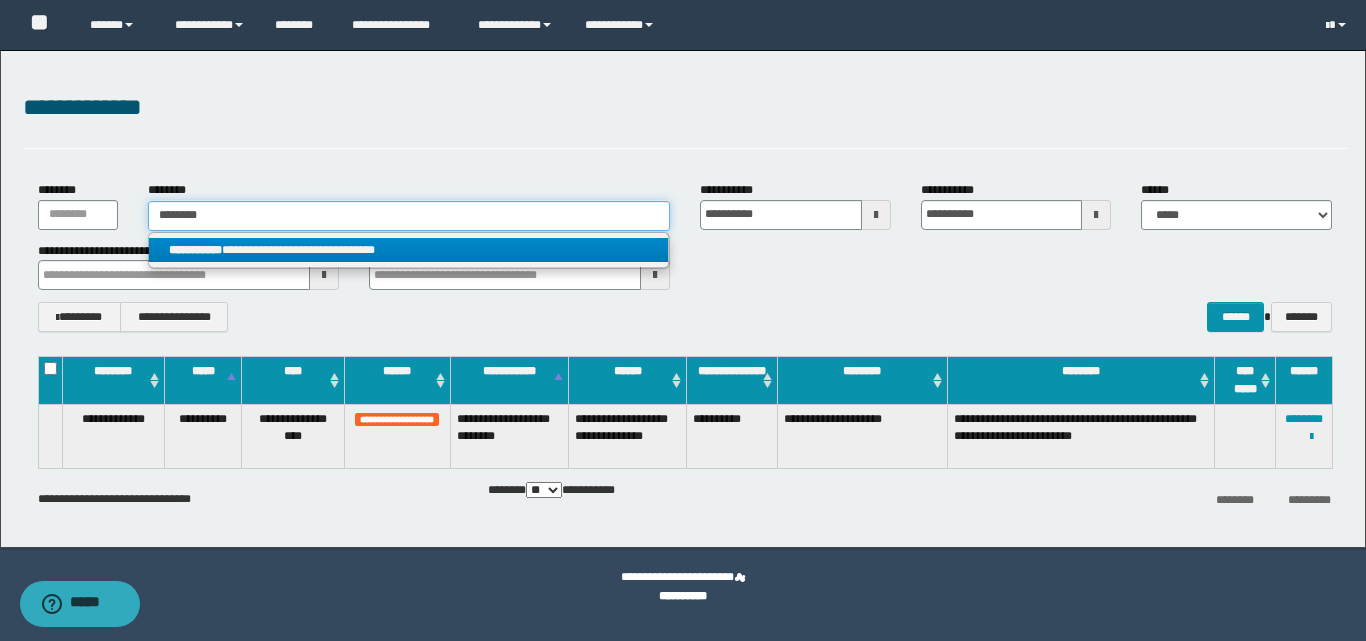 type 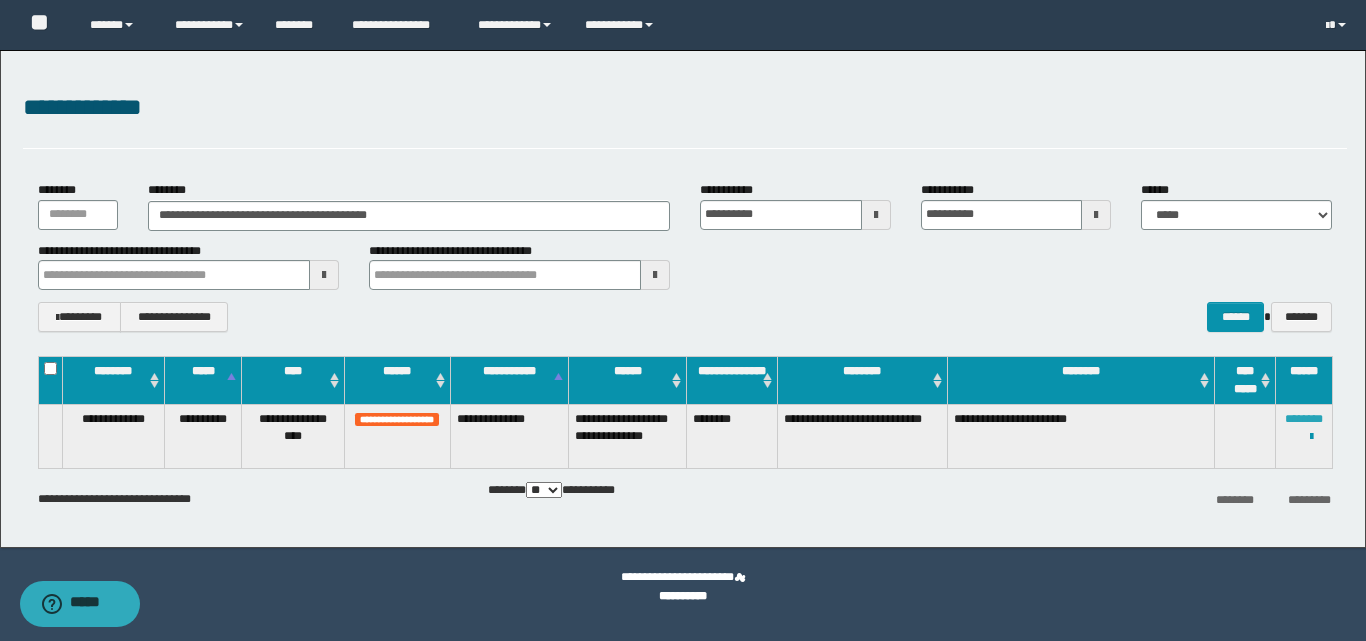 click on "********" at bounding box center [1304, 419] 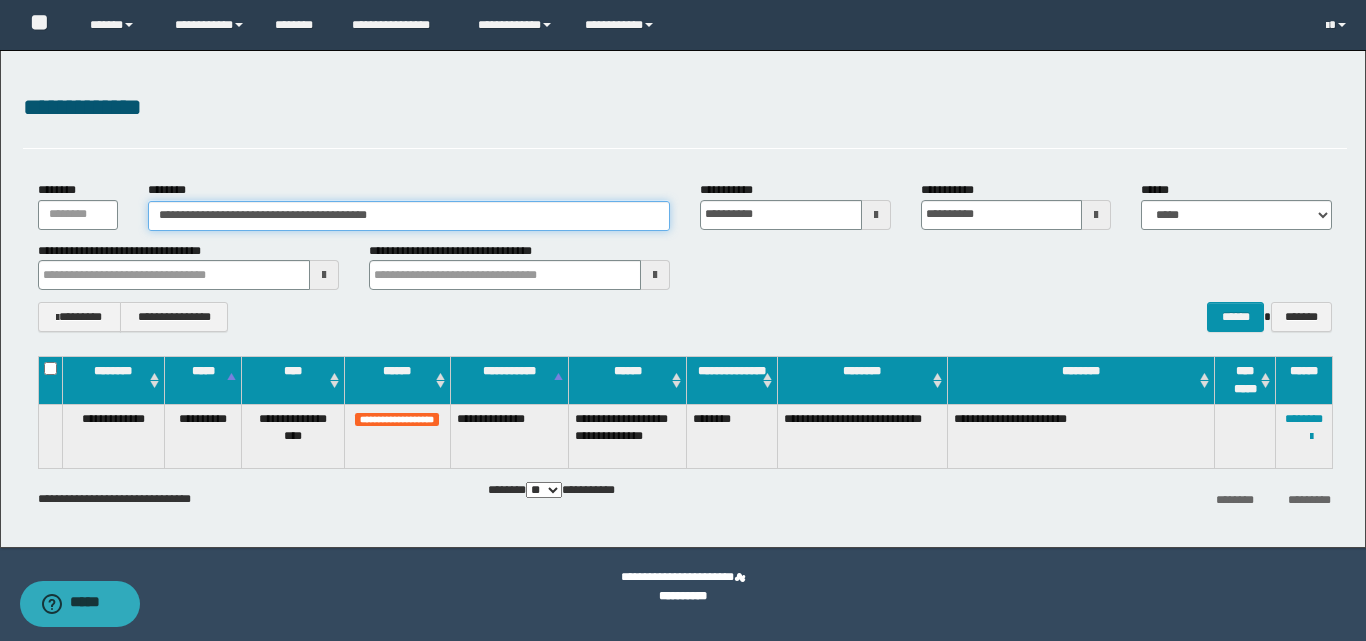 drag, startPoint x: 440, startPoint y: 216, endPoint x: 58, endPoint y: 230, distance: 382.25647 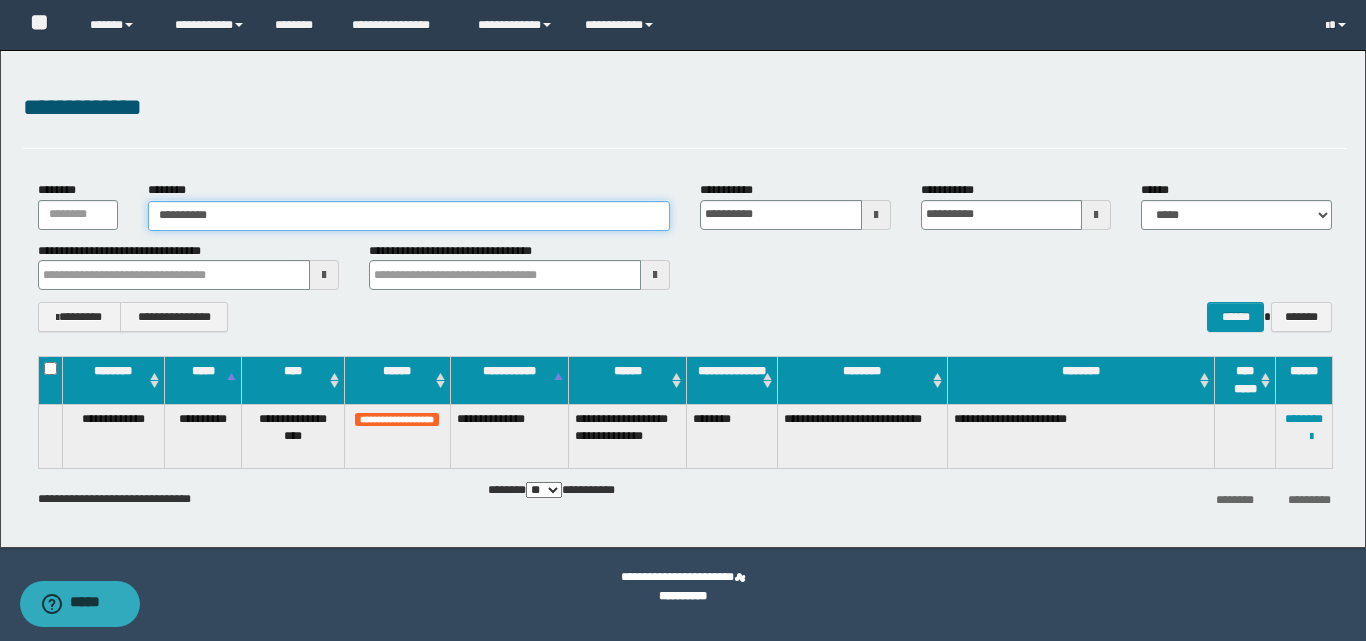 type on "**********" 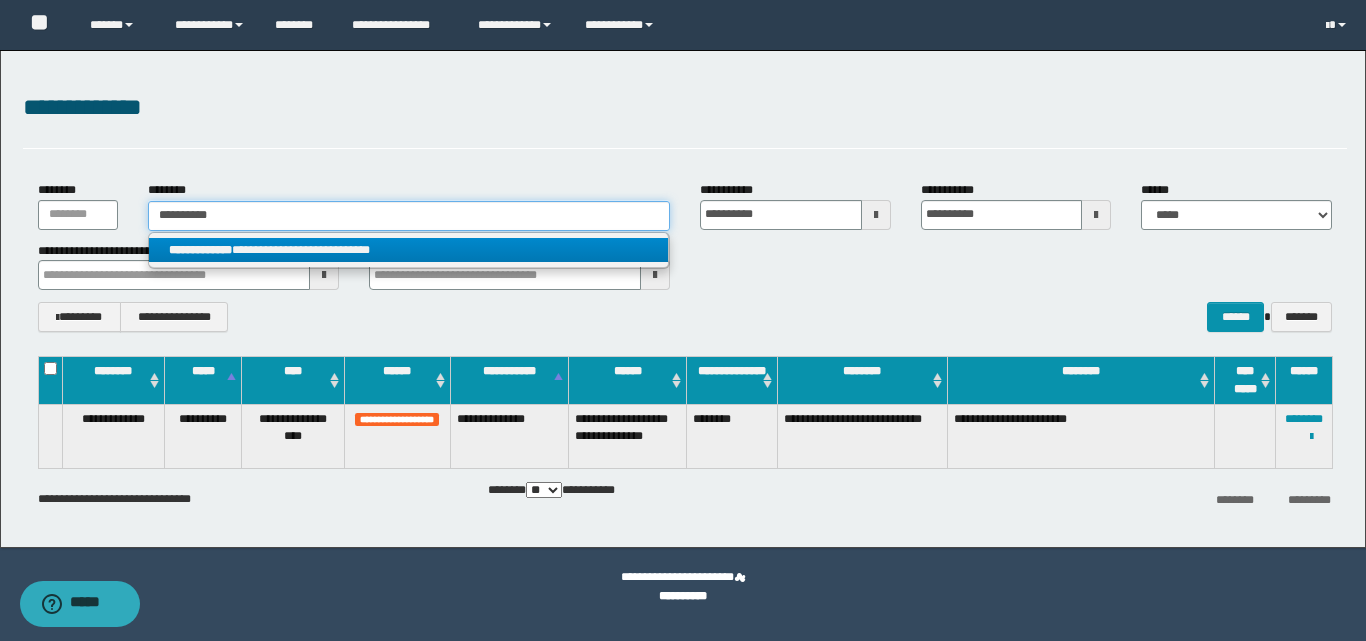 type on "**********" 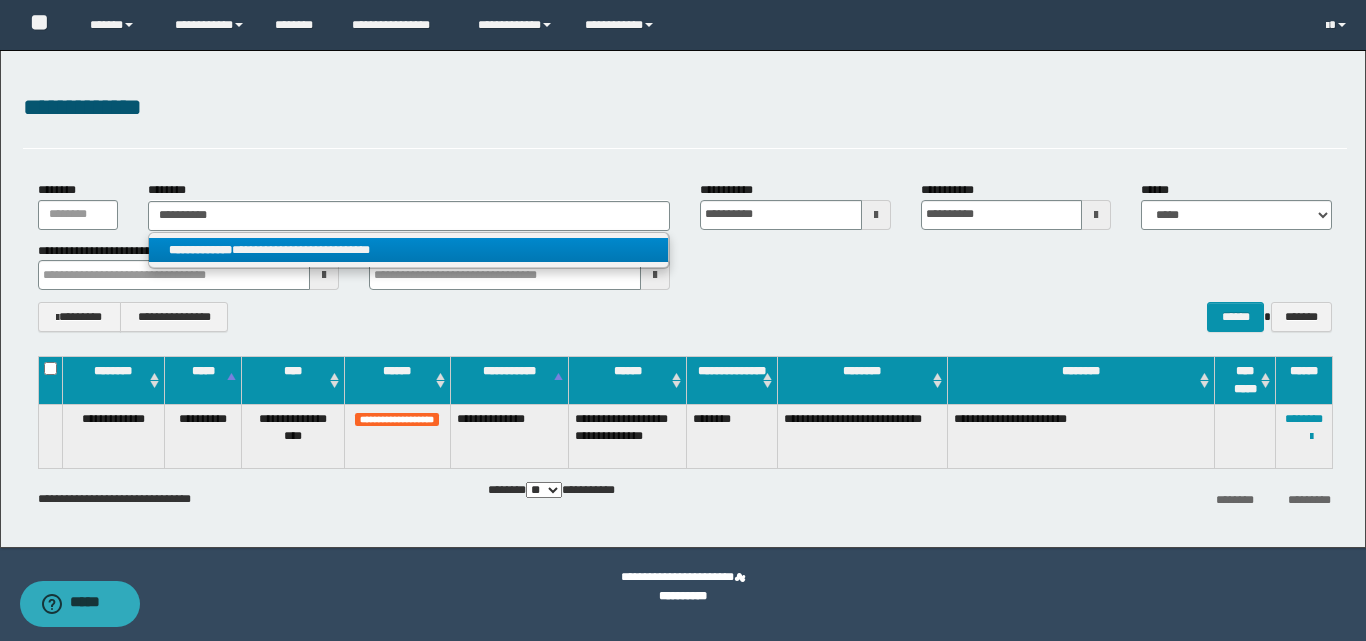 click on "**********" at bounding box center (408, 250) 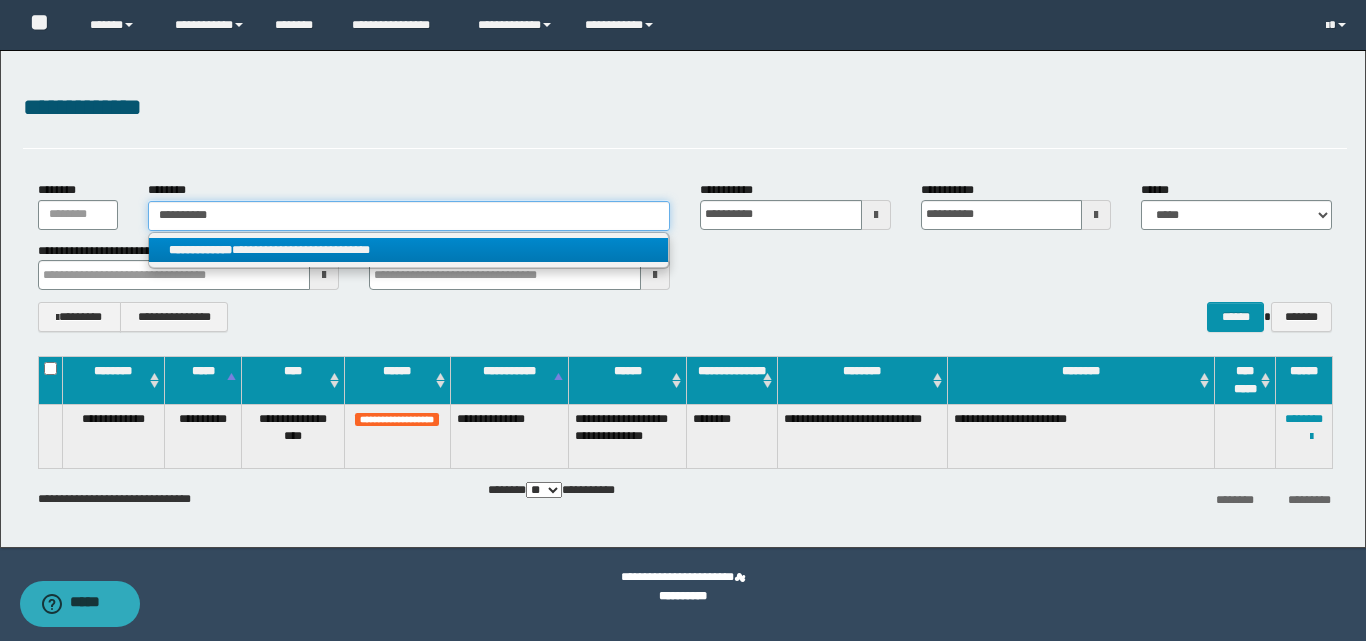 type 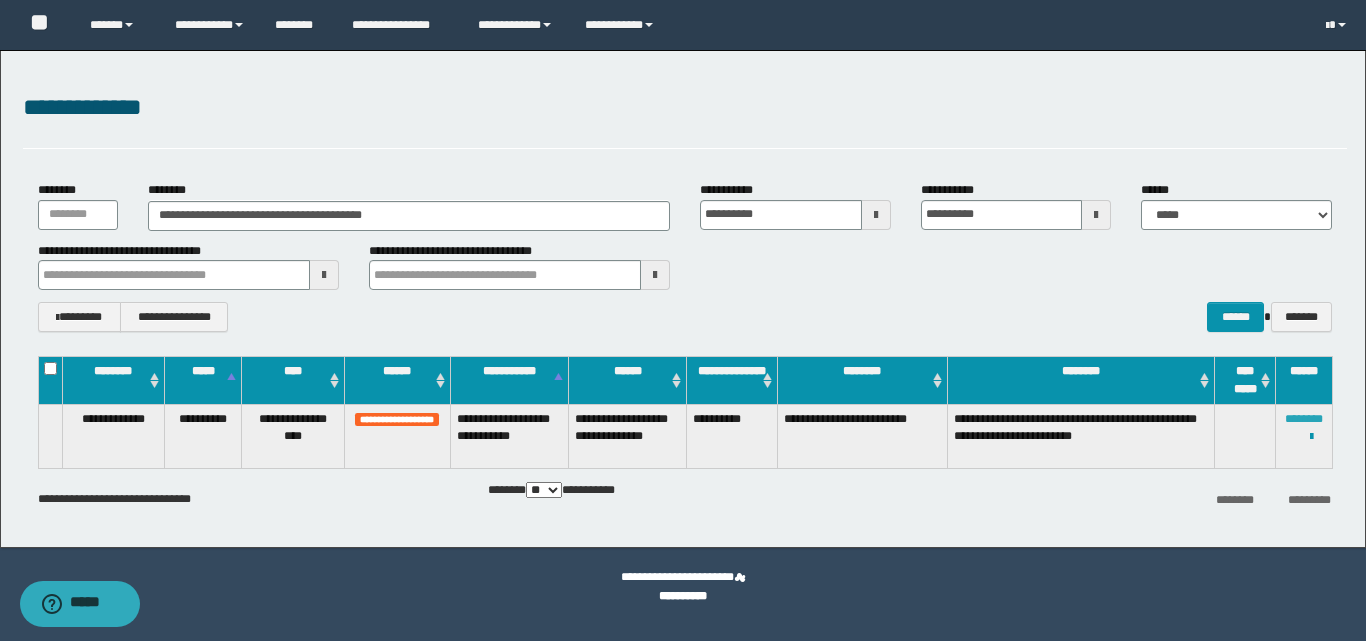 click on "********" at bounding box center [1304, 419] 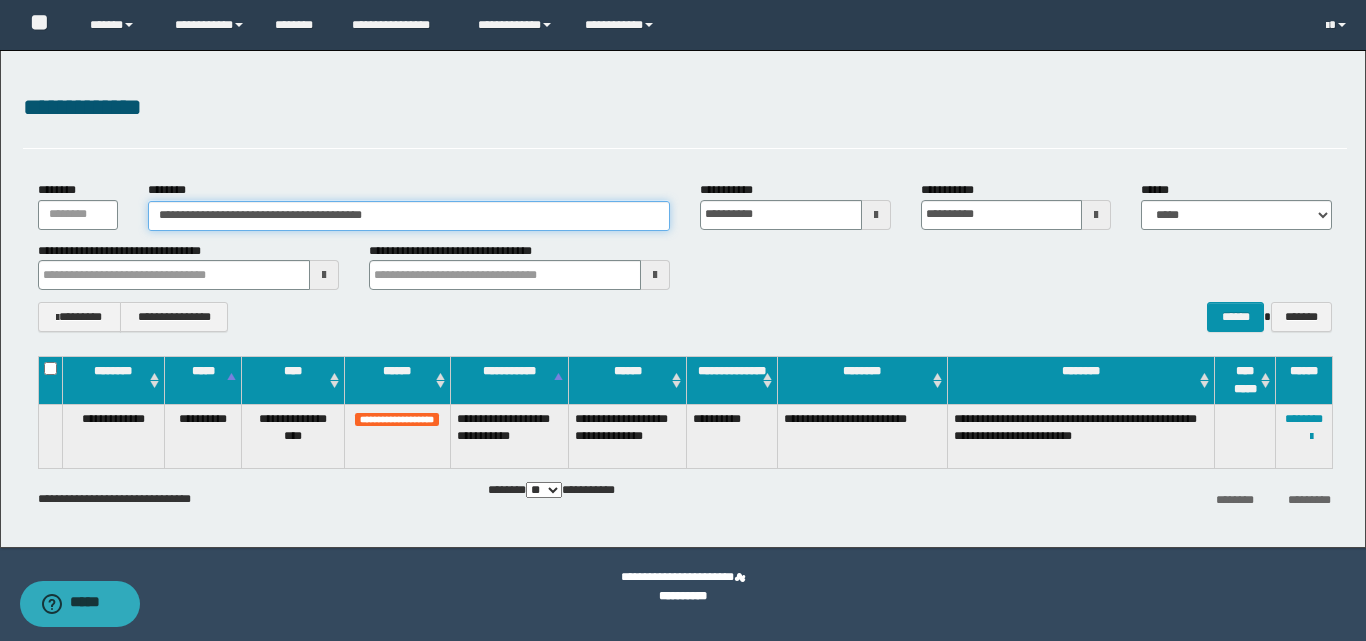 drag, startPoint x: 436, startPoint y: 211, endPoint x: 0, endPoint y: 221, distance: 436.11465 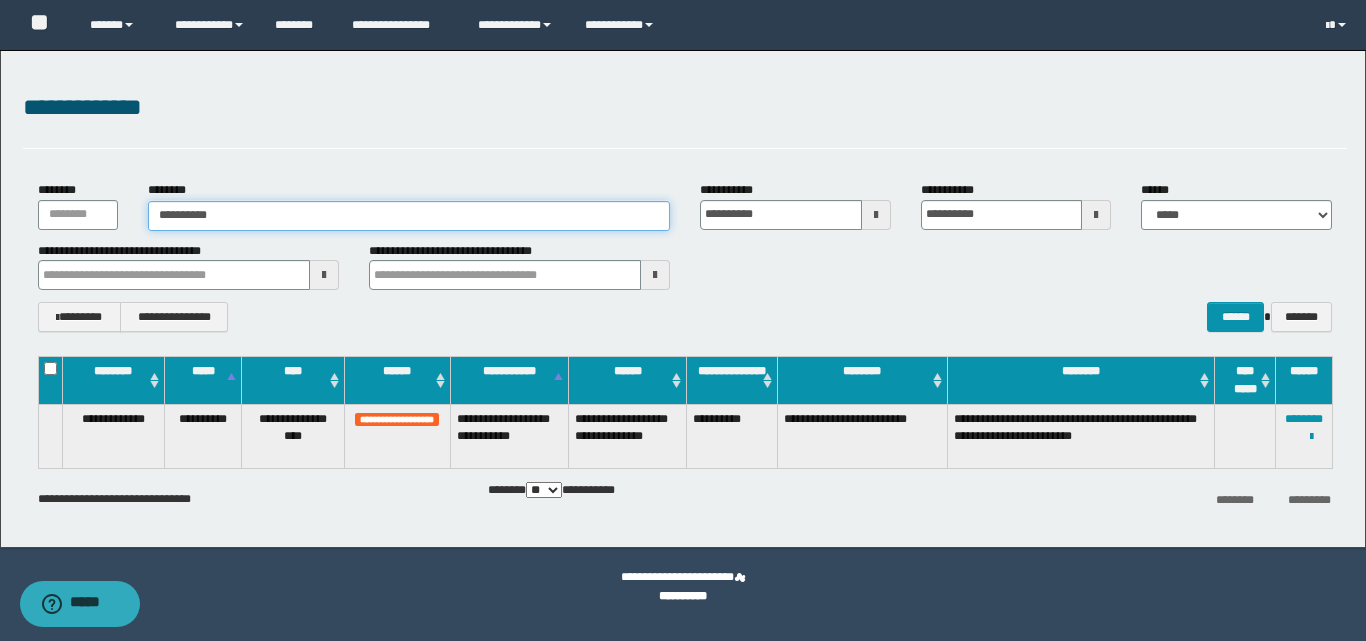 type on "**********" 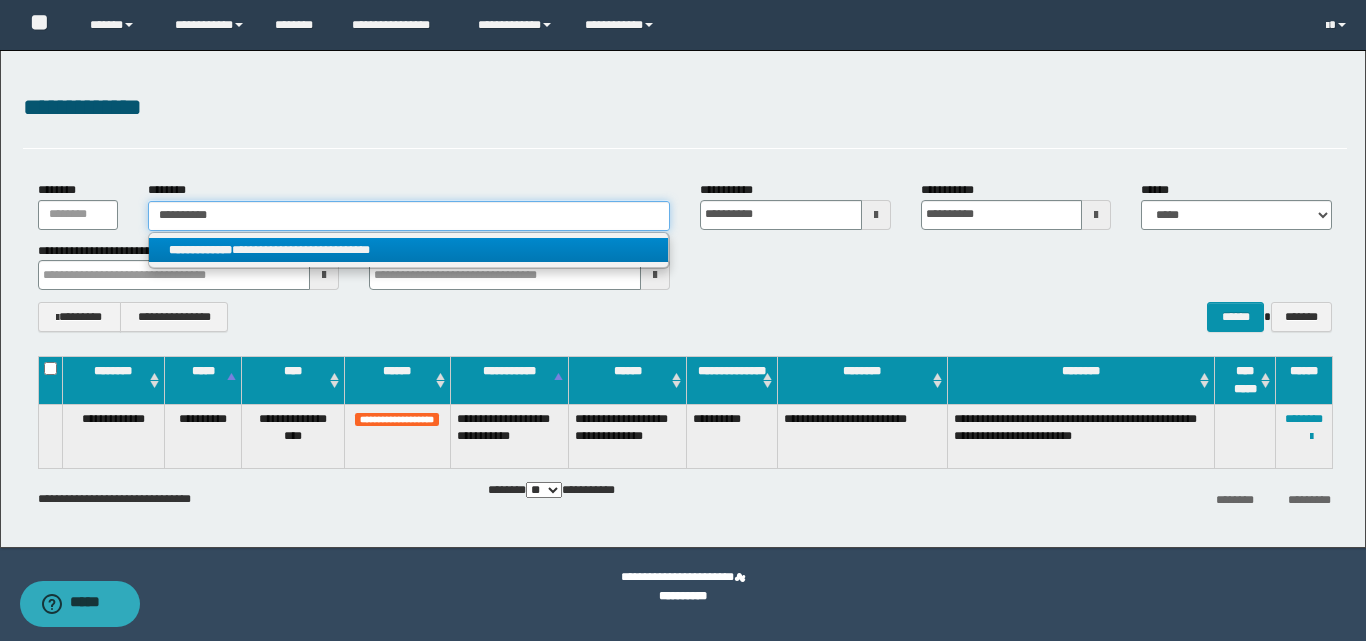 type on "**********" 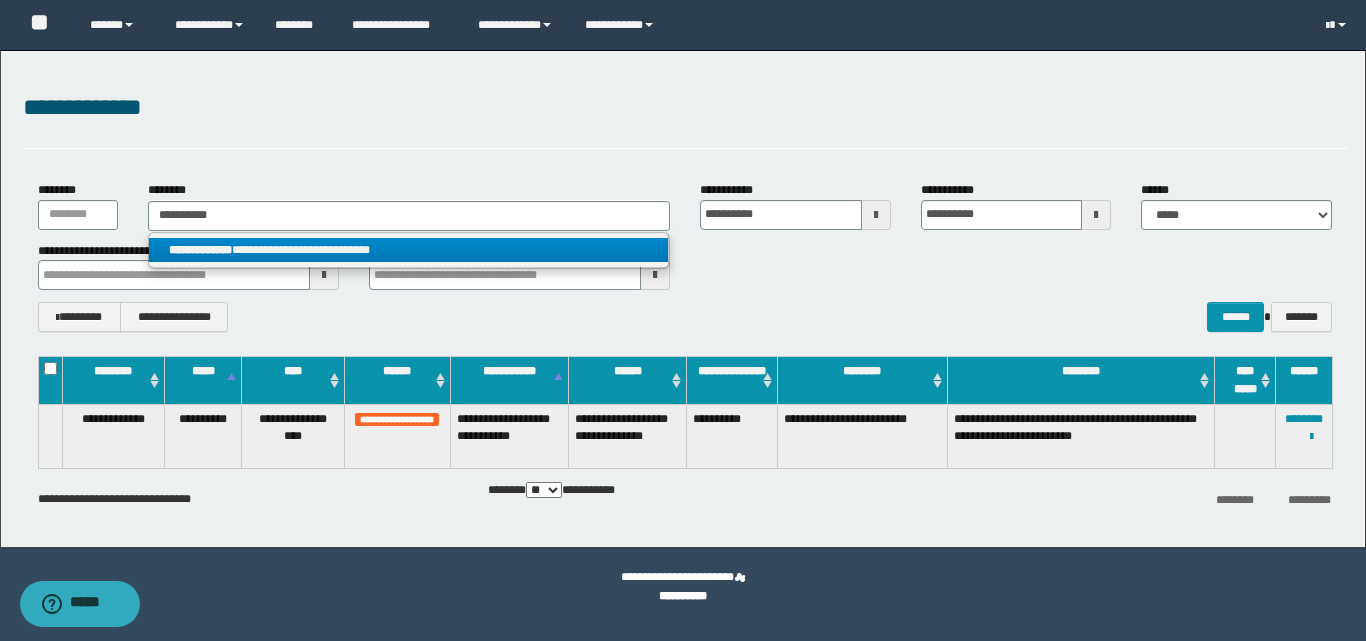 drag, startPoint x: 340, startPoint y: 245, endPoint x: 607, endPoint y: 237, distance: 267.1198 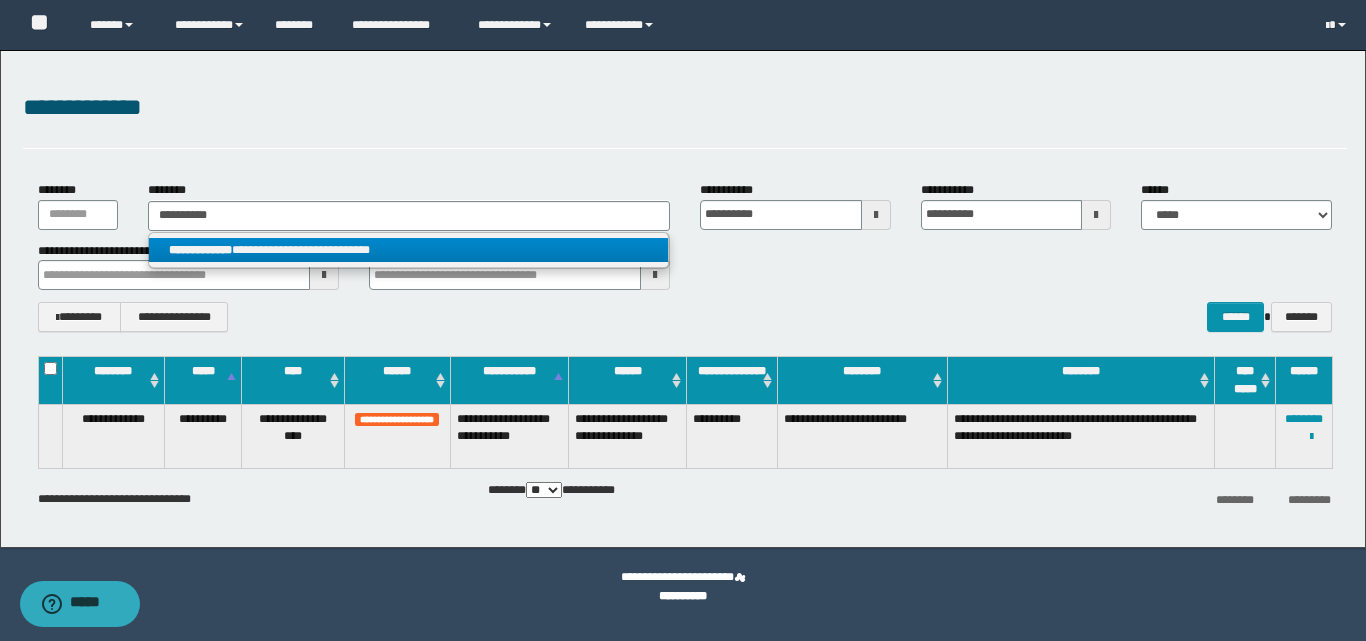 click on "**********" at bounding box center (408, 250) 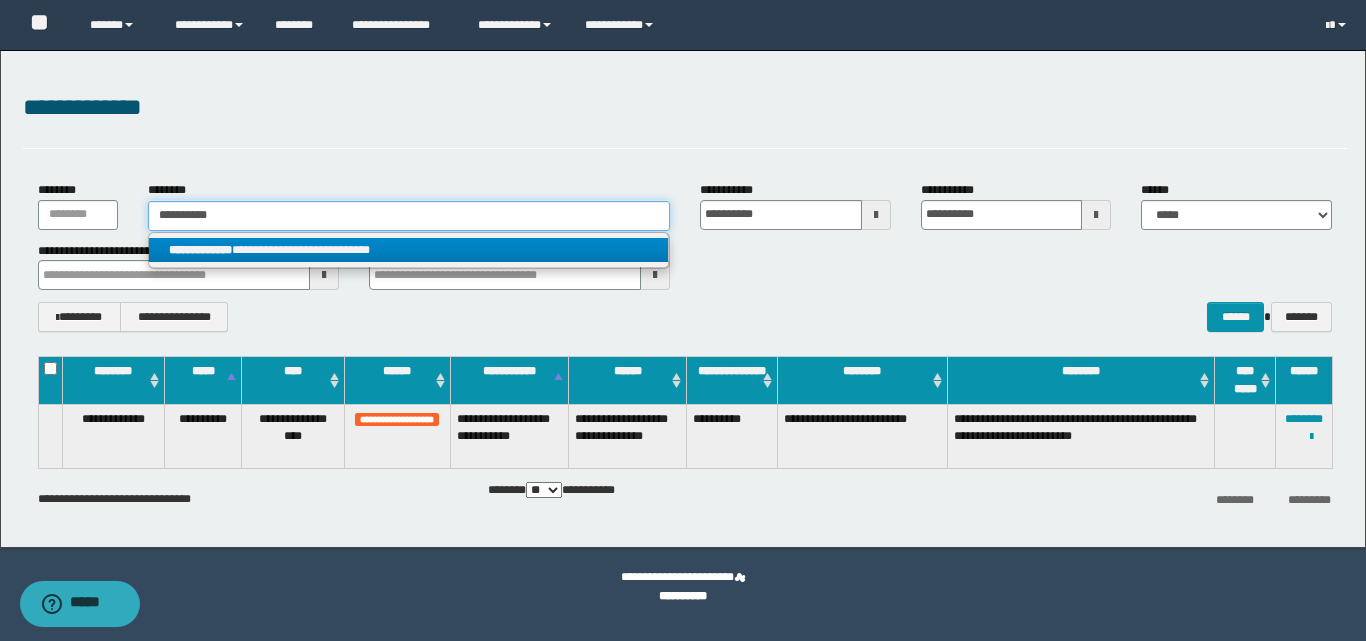 type 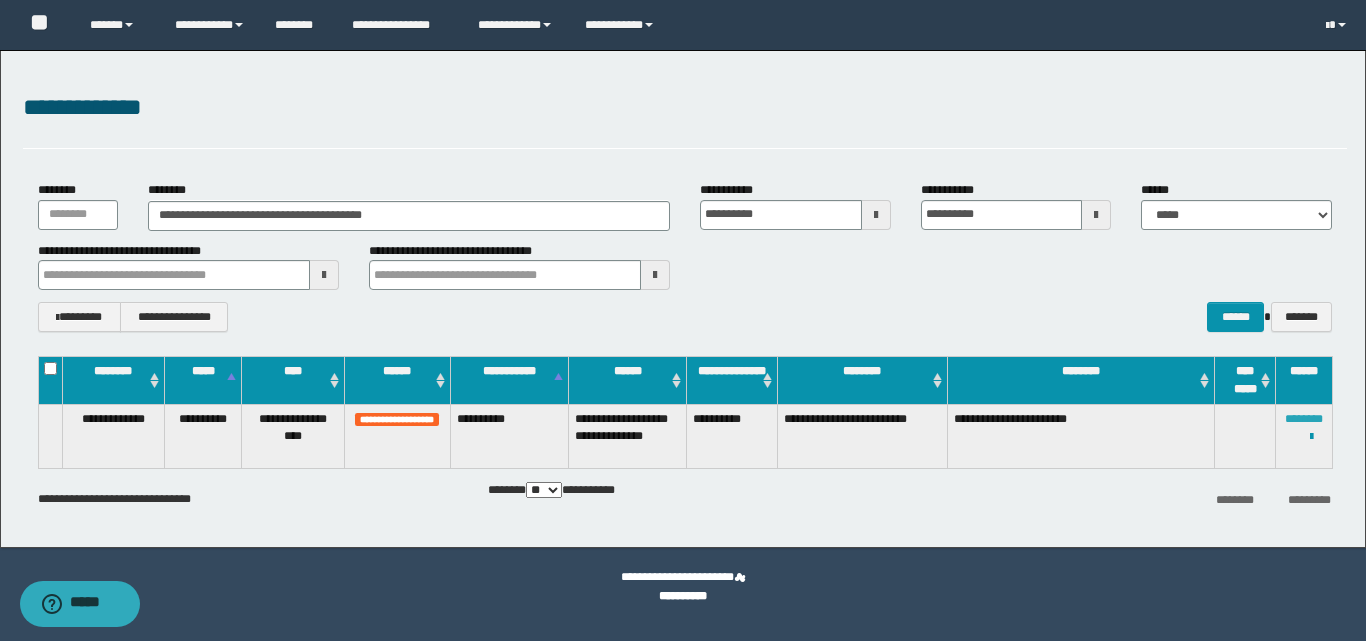 click on "********" at bounding box center [1304, 419] 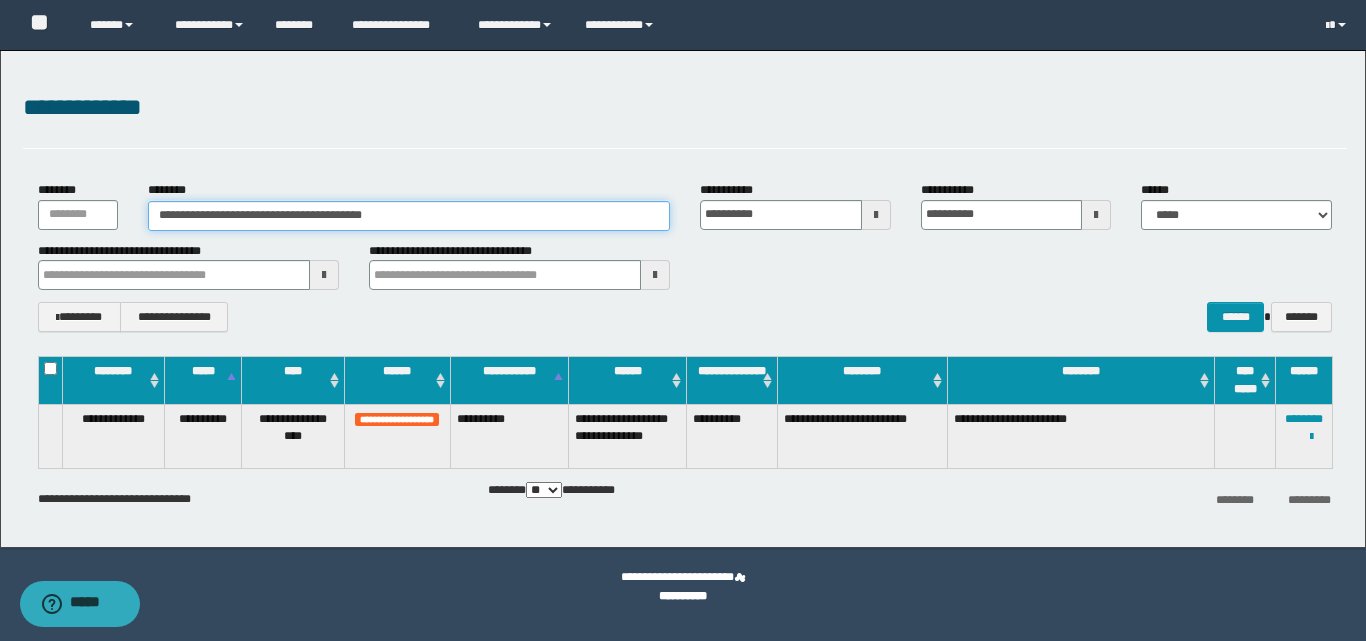 drag, startPoint x: 306, startPoint y: 211, endPoint x: 0, endPoint y: 211, distance: 306 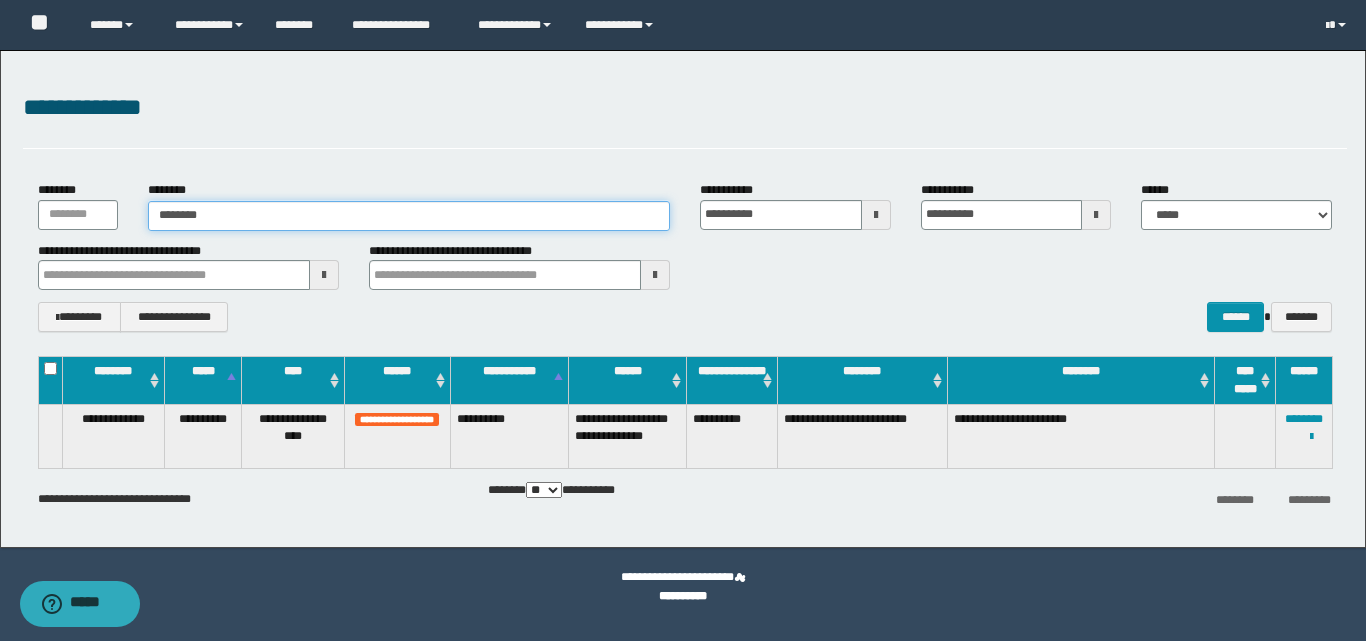 type on "********" 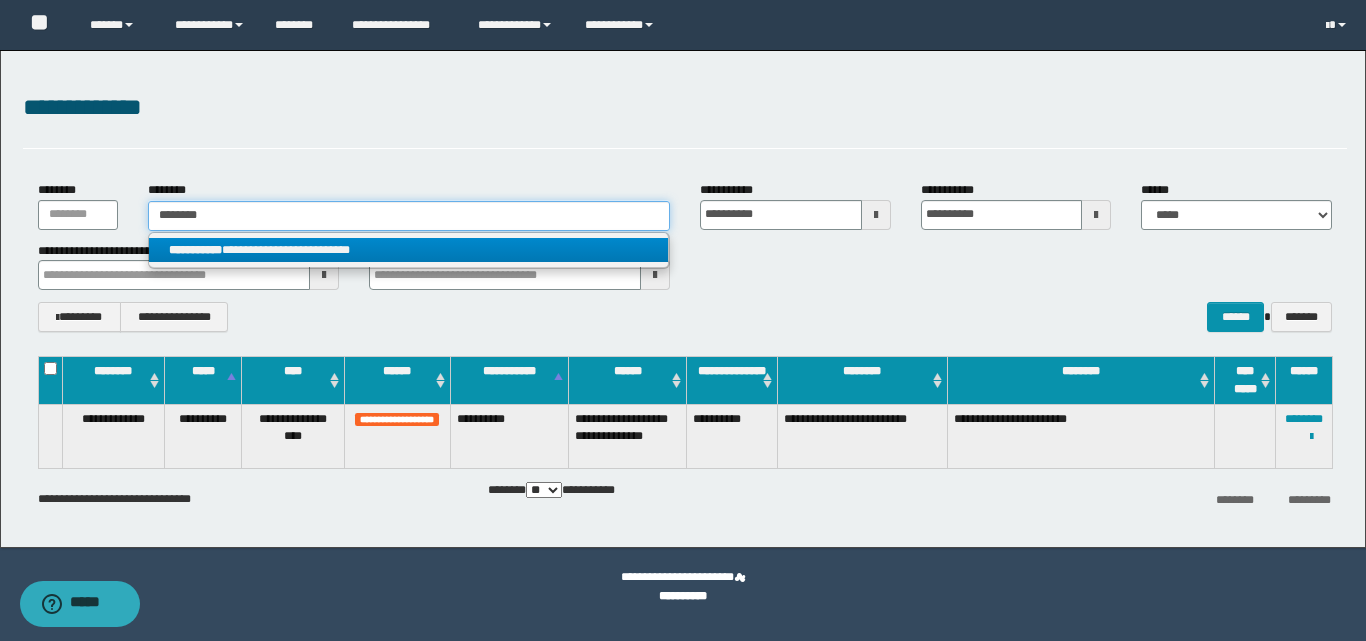 type on "********" 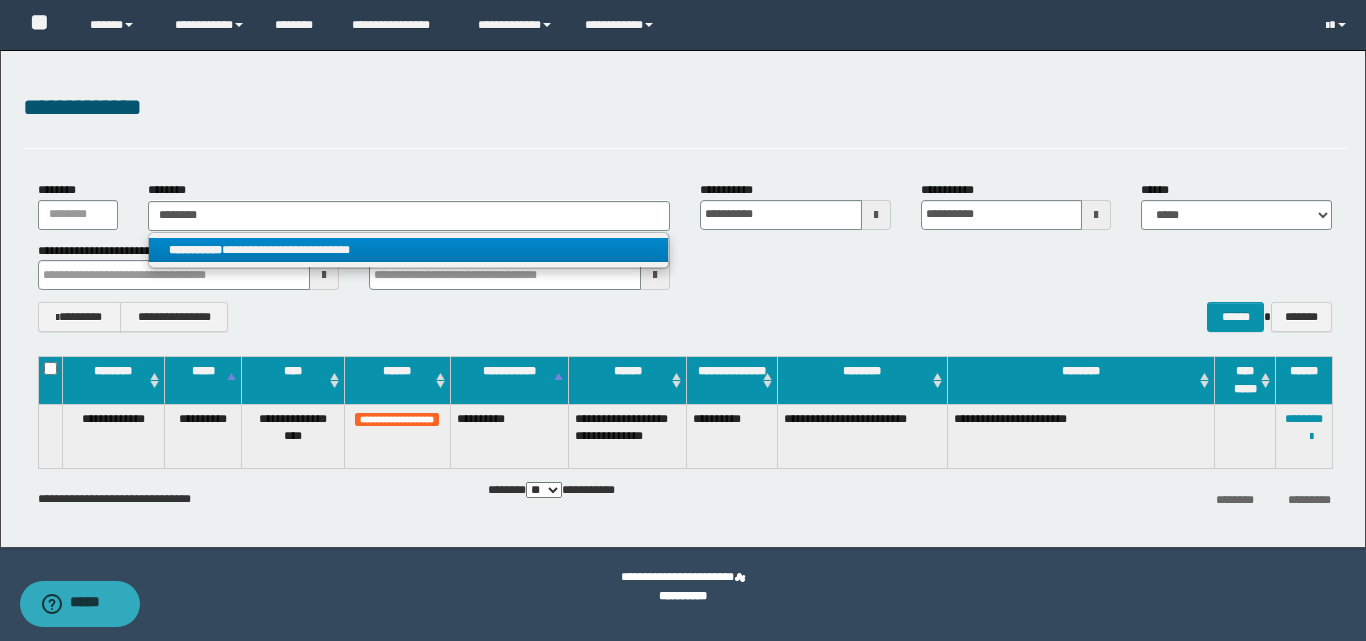 drag, startPoint x: 262, startPoint y: 246, endPoint x: 526, endPoint y: 242, distance: 264.0303 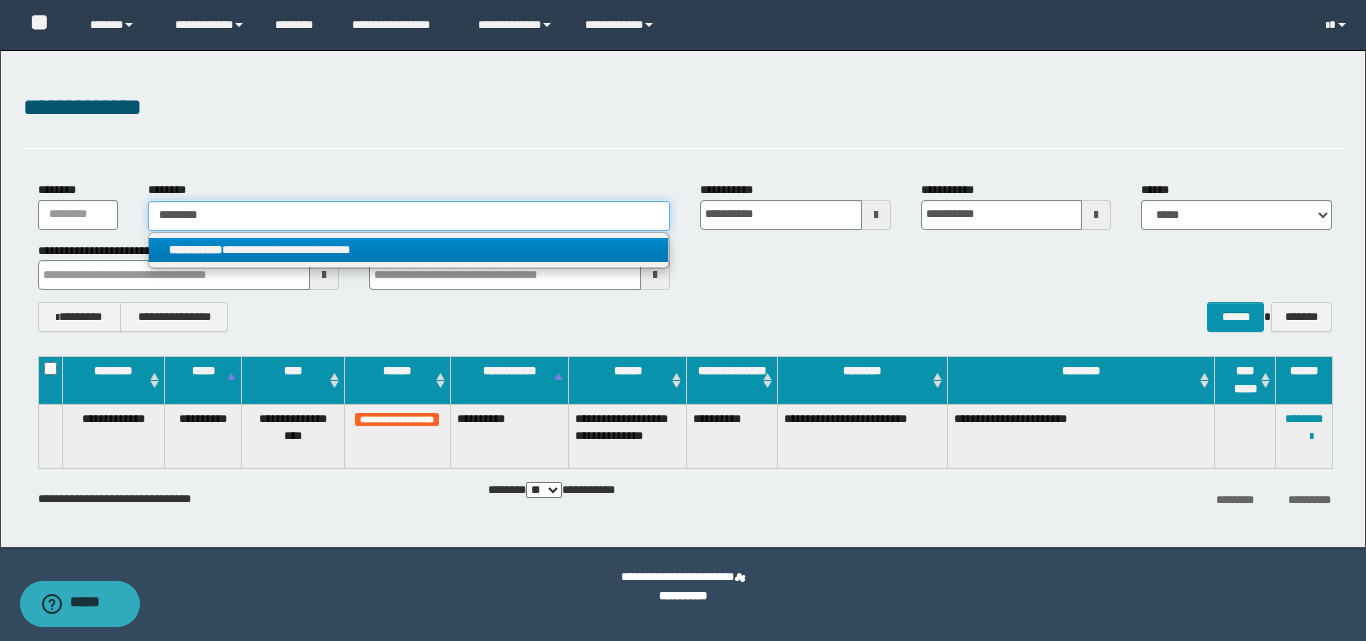 type 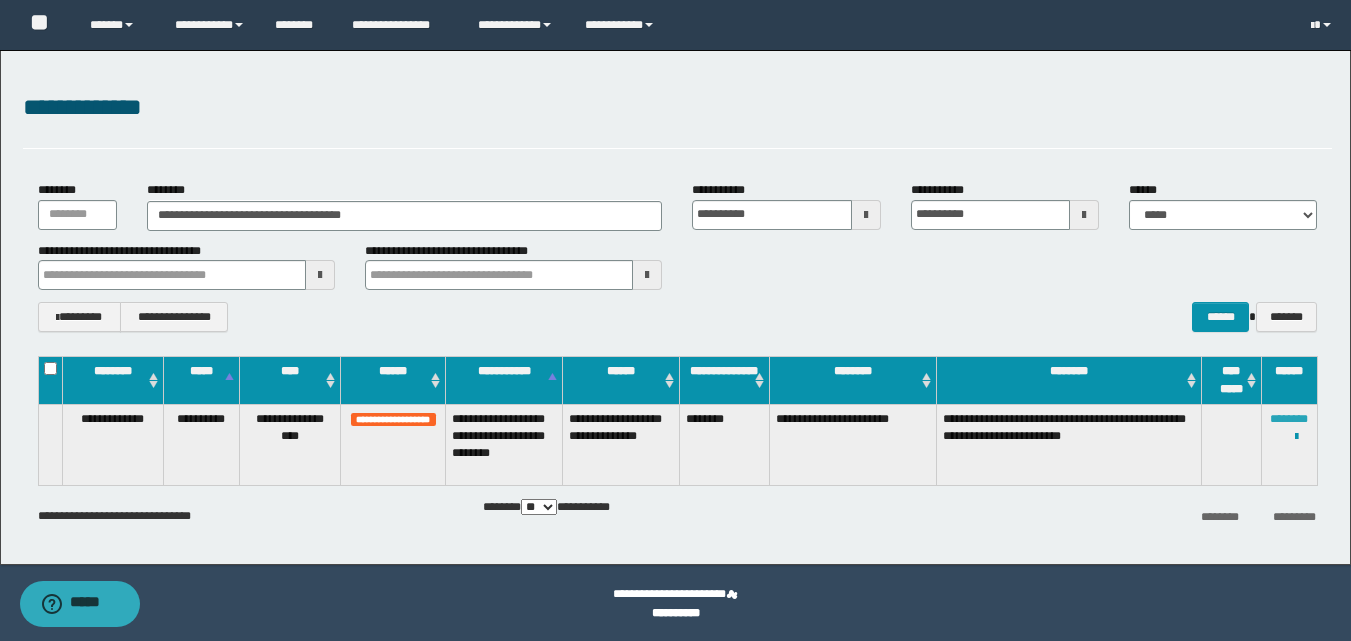 click on "********" at bounding box center [1289, 419] 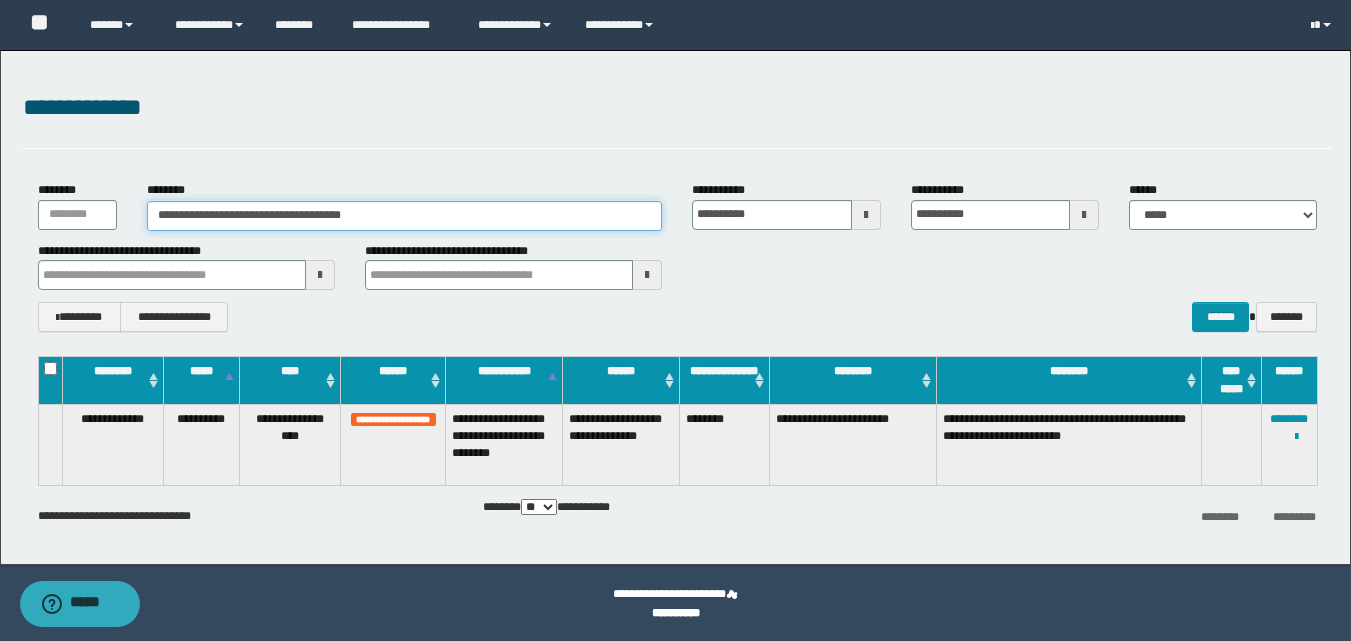 drag, startPoint x: 396, startPoint y: 220, endPoint x: 0, endPoint y: 226, distance: 396.04544 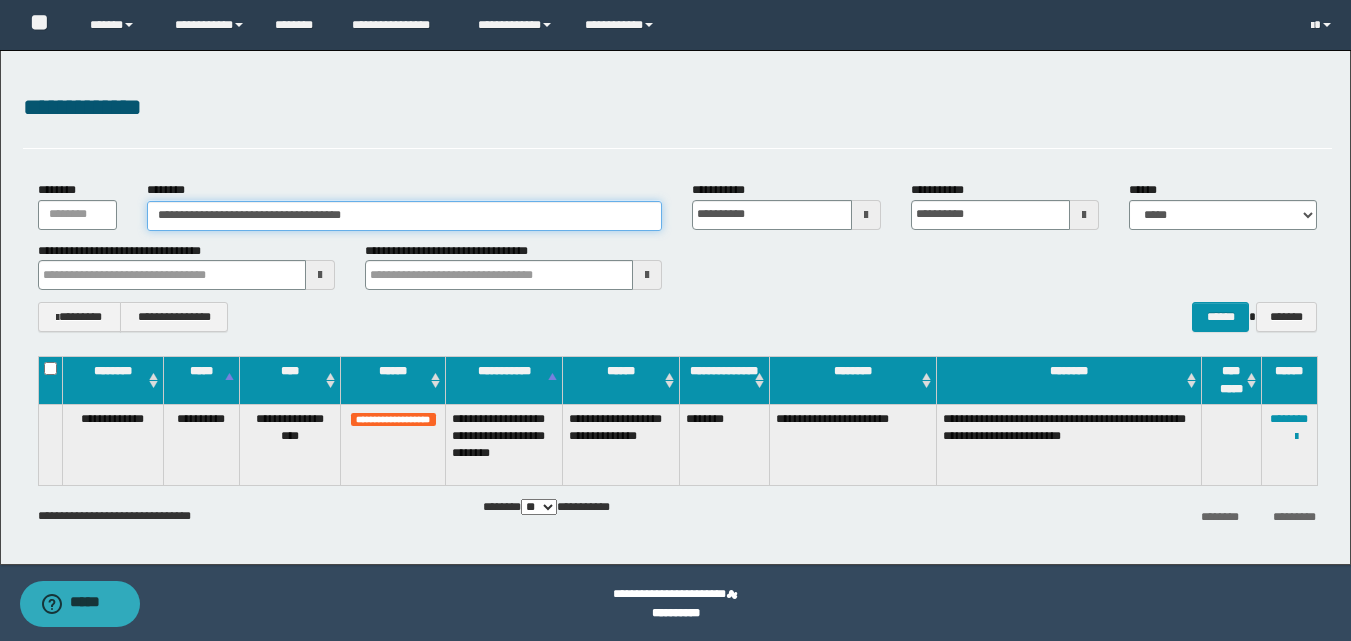 paste 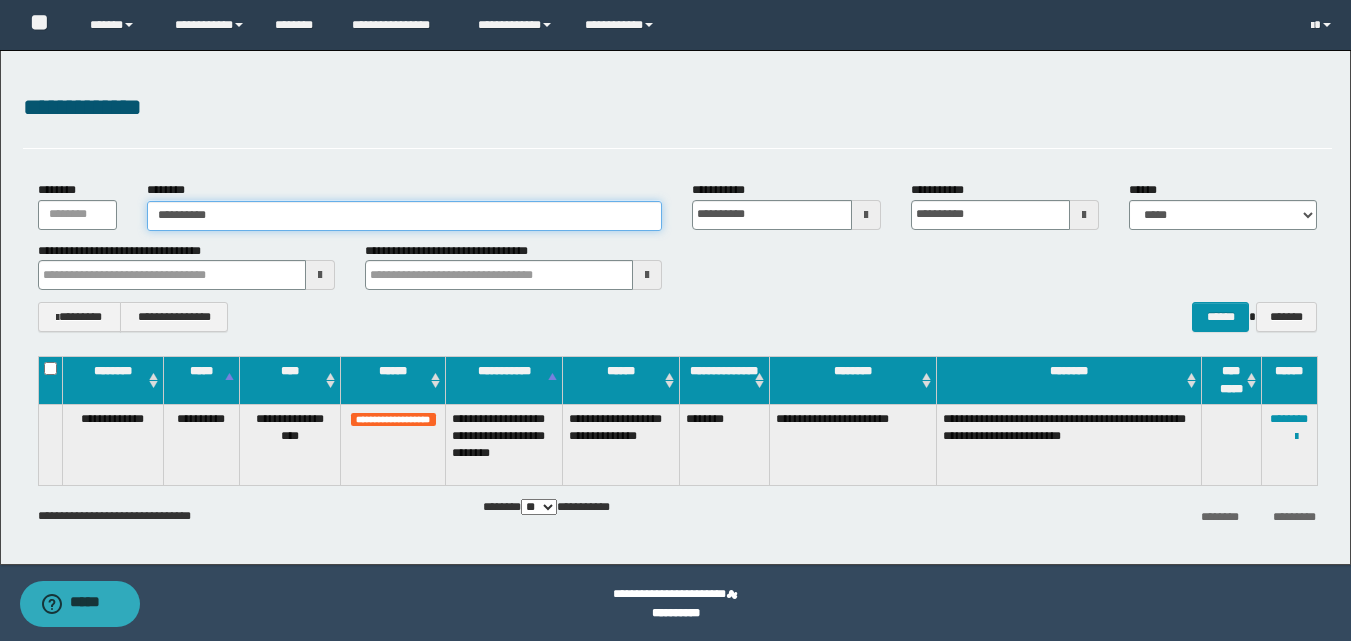 type on "**********" 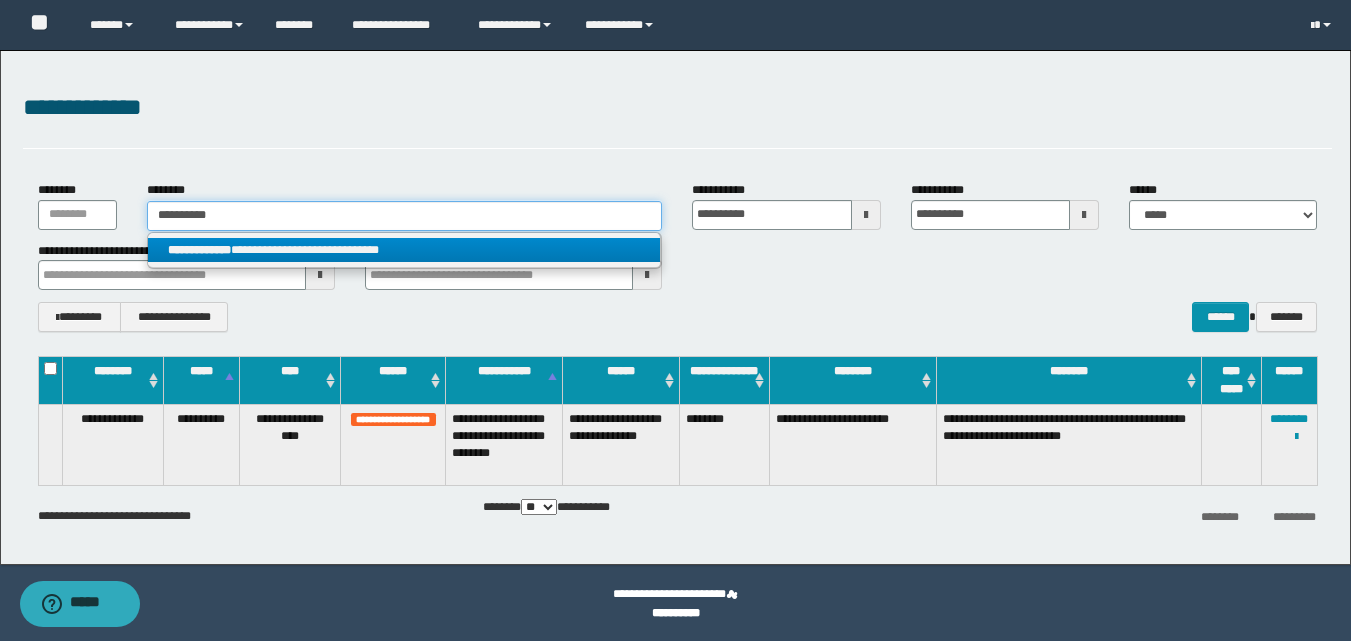 type on "**********" 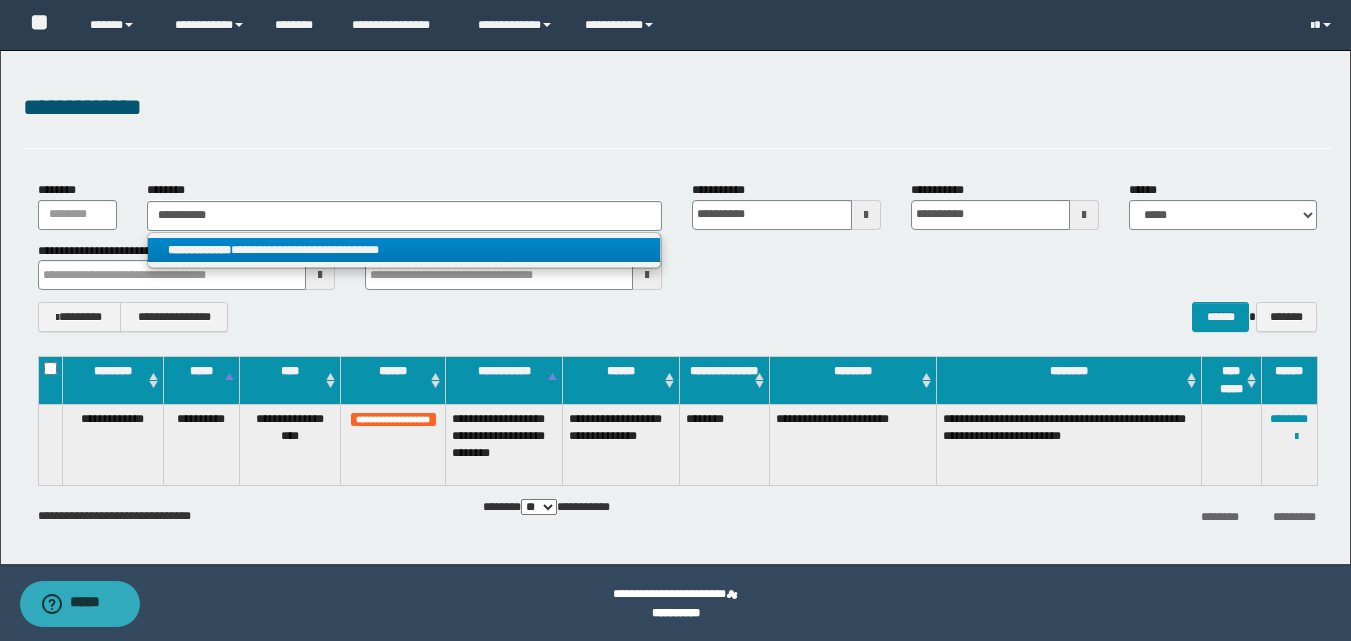 click on "**********" at bounding box center [404, 250] 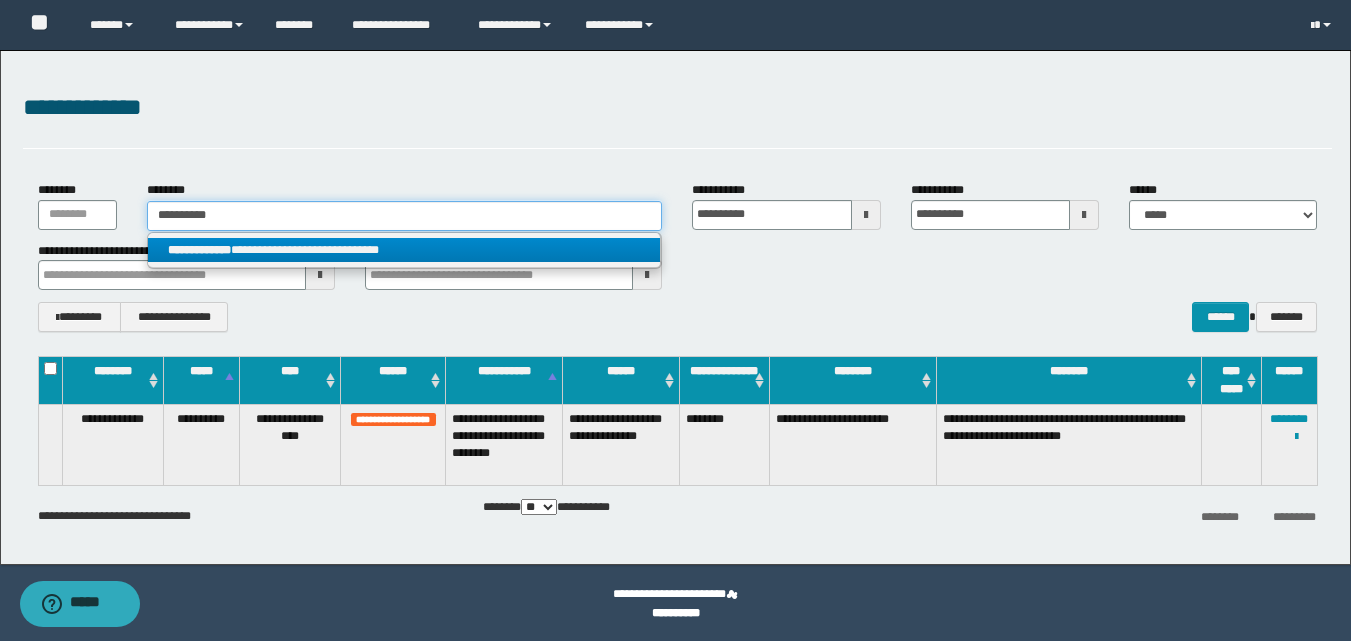 type 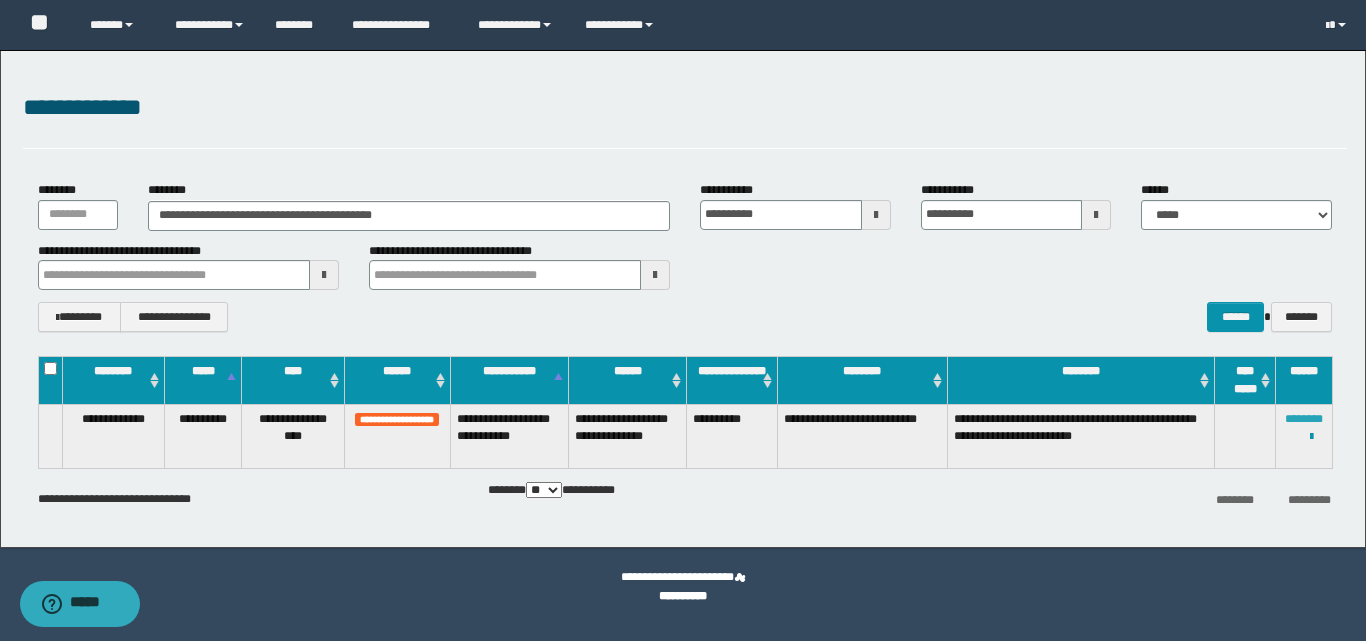 click on "********" at bounding box center (1304, 419) 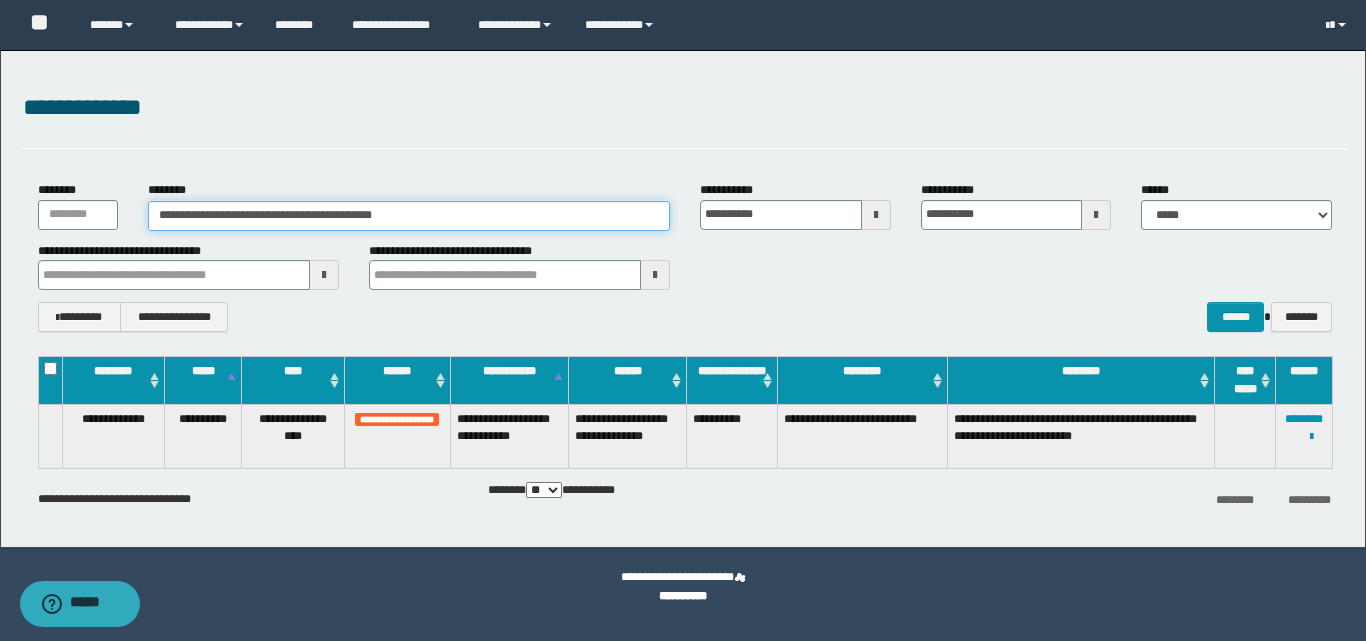 drag, startPoint x: 439, startPoint y: 212, endPoint x: 110, endPoint y: 210, distance: 329.00607 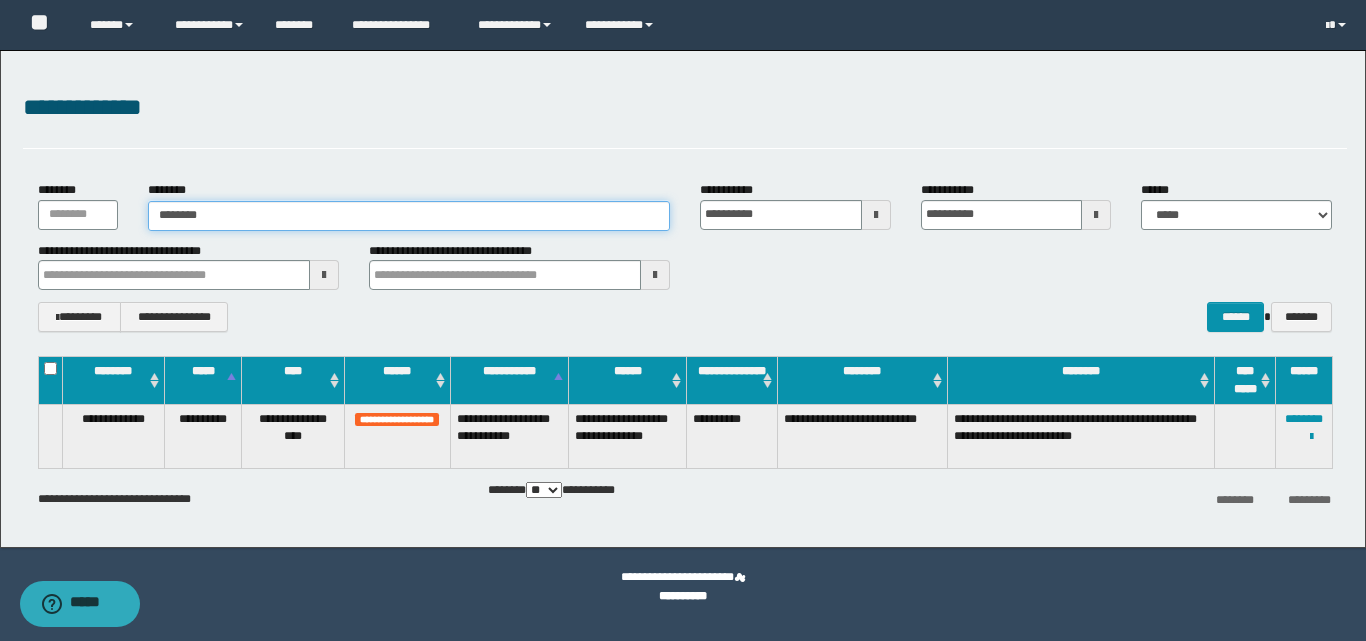 type on "********" 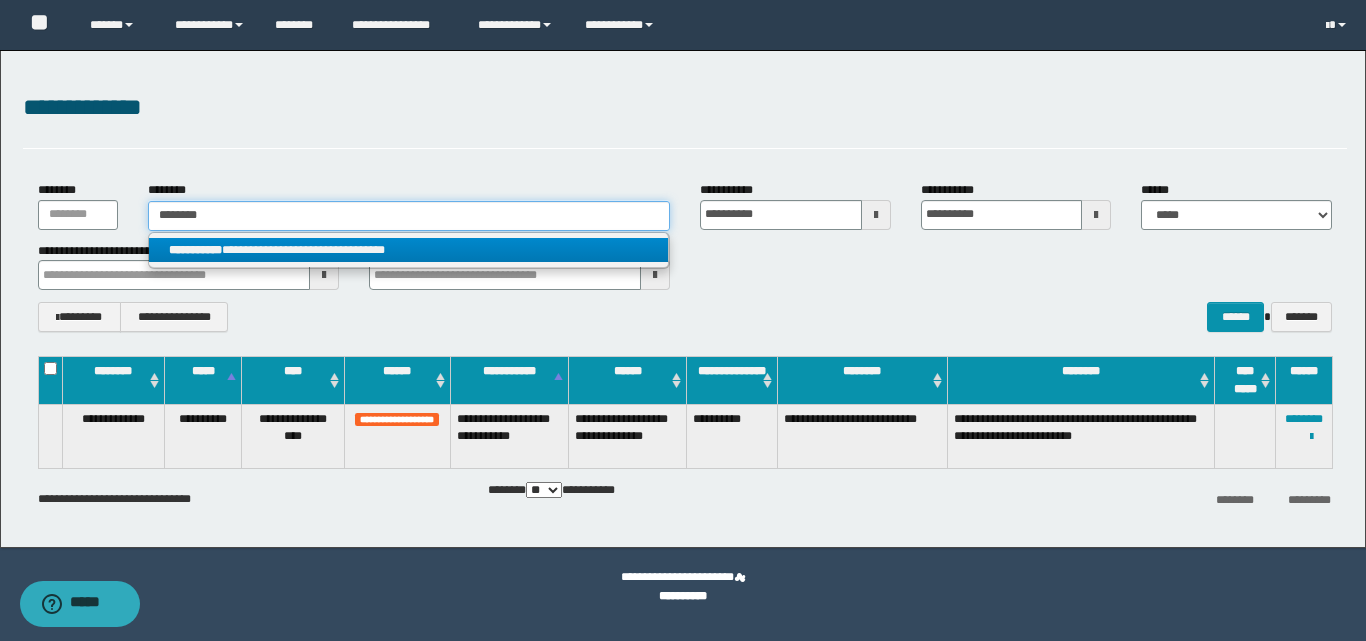 type on "********" 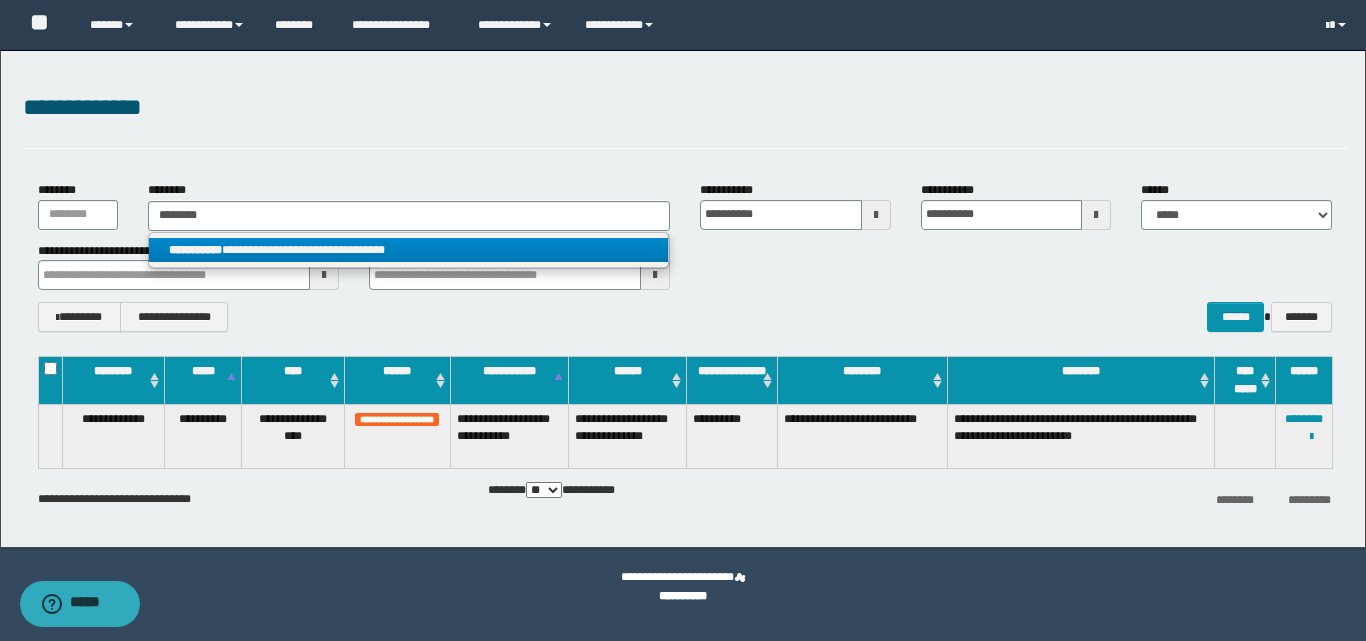 click on "**********" at bounding box center [408, 250] 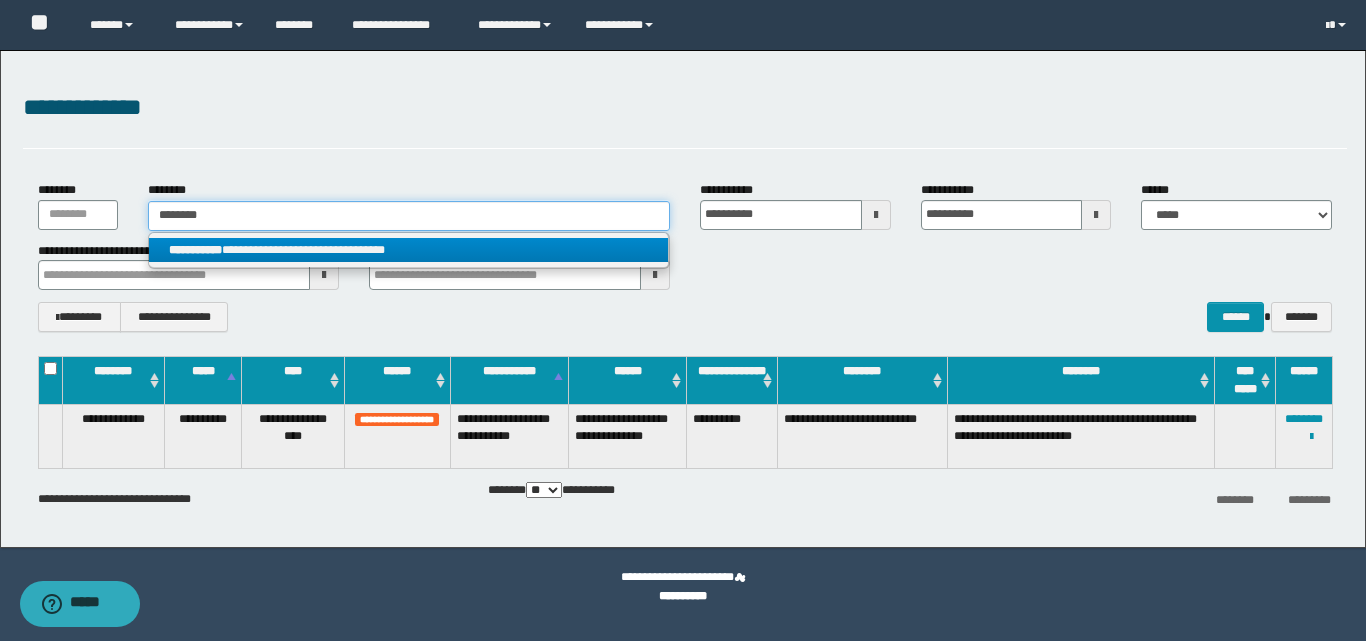 type 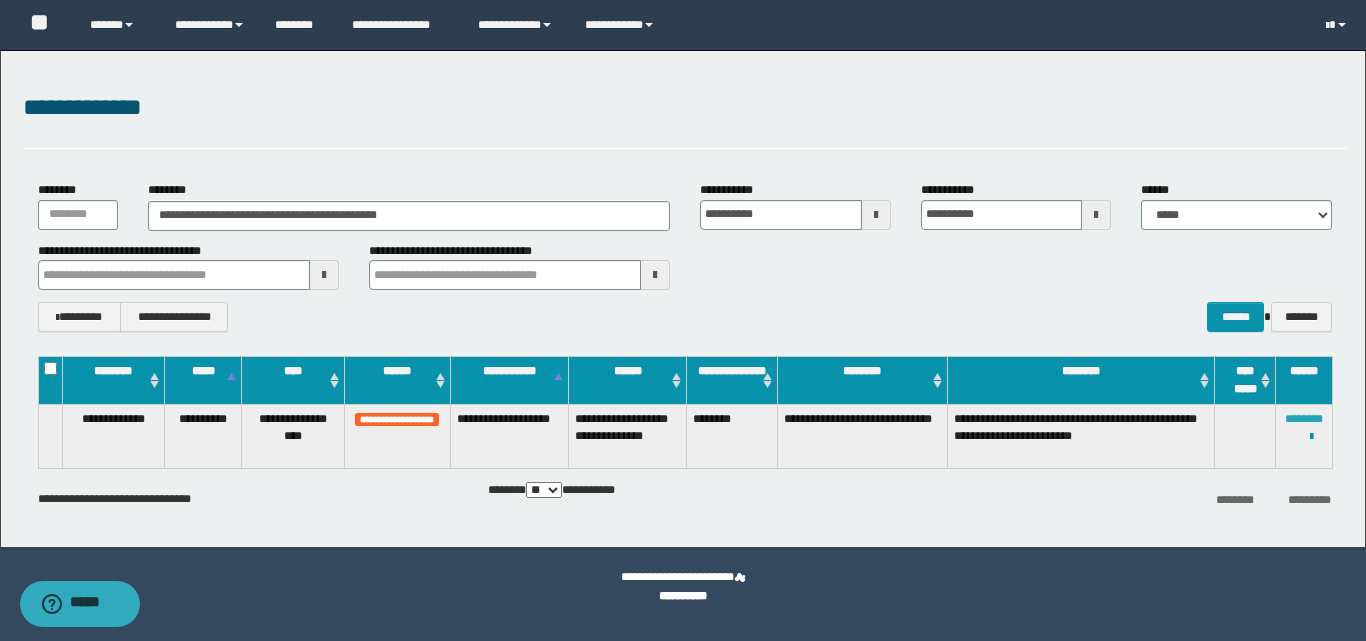 click on "********" at bounding box center [1304, 419] 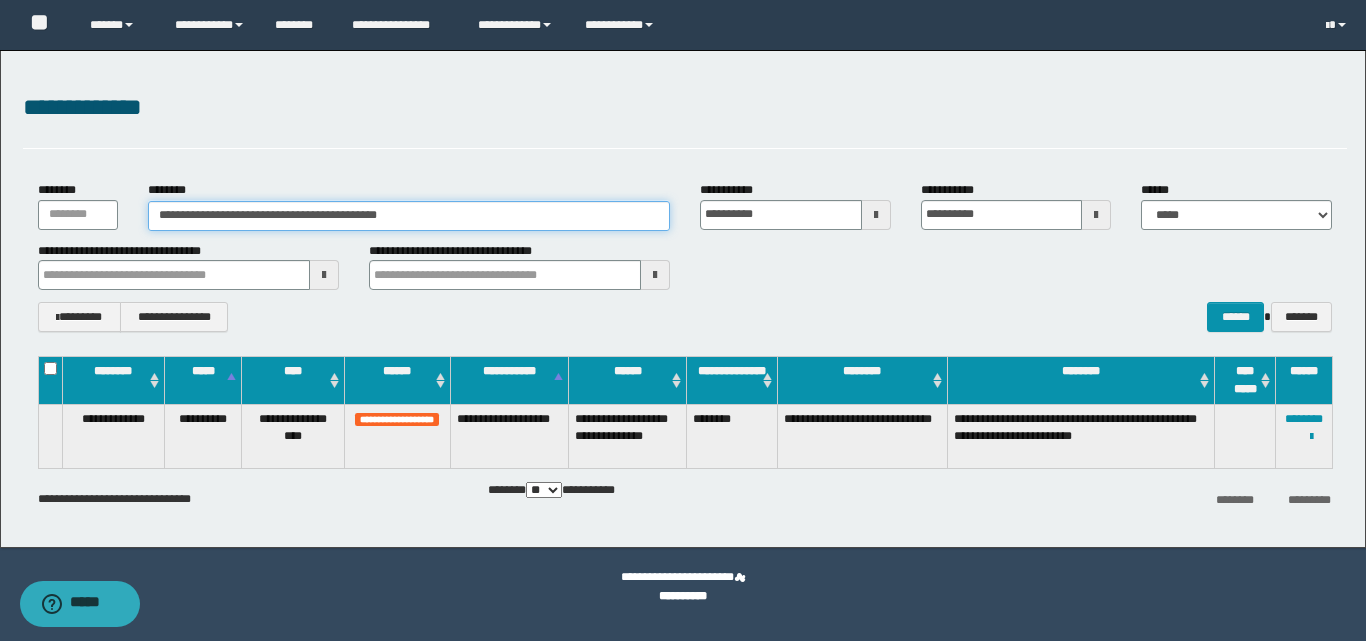 drag, startPoint x: 427, startPoint y: 216, endPoint x: 52, endPoint y: 220, distance: 375.02133 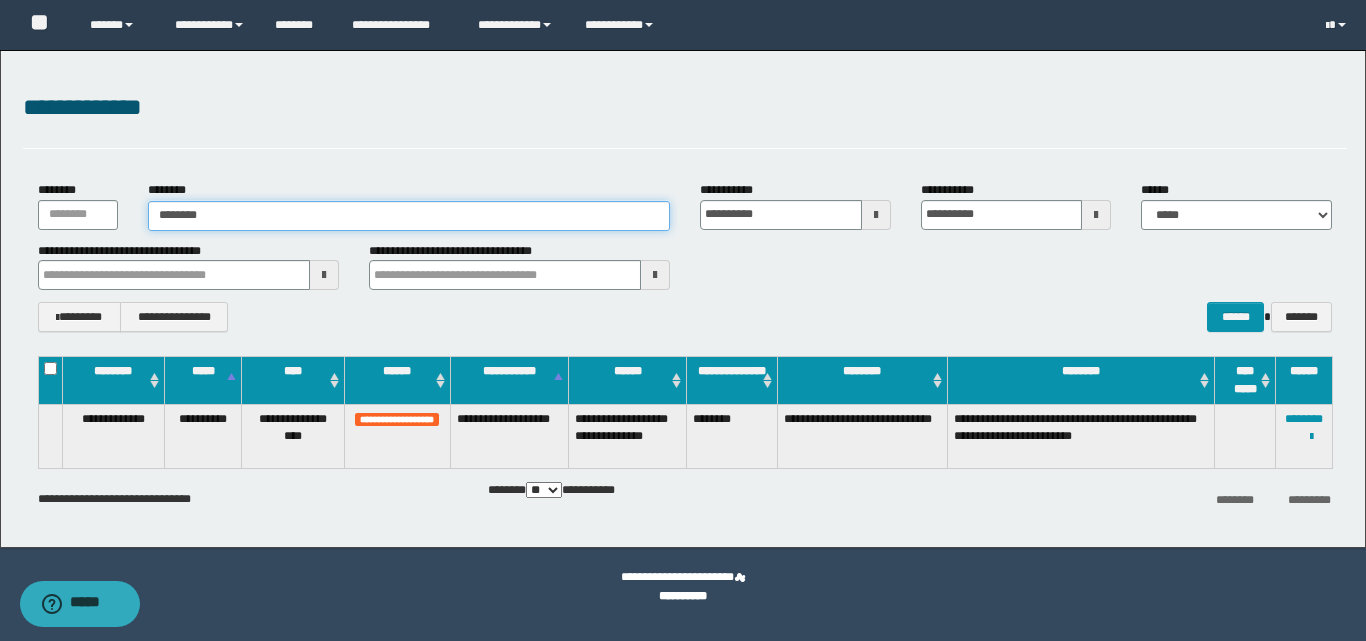 type on "********" 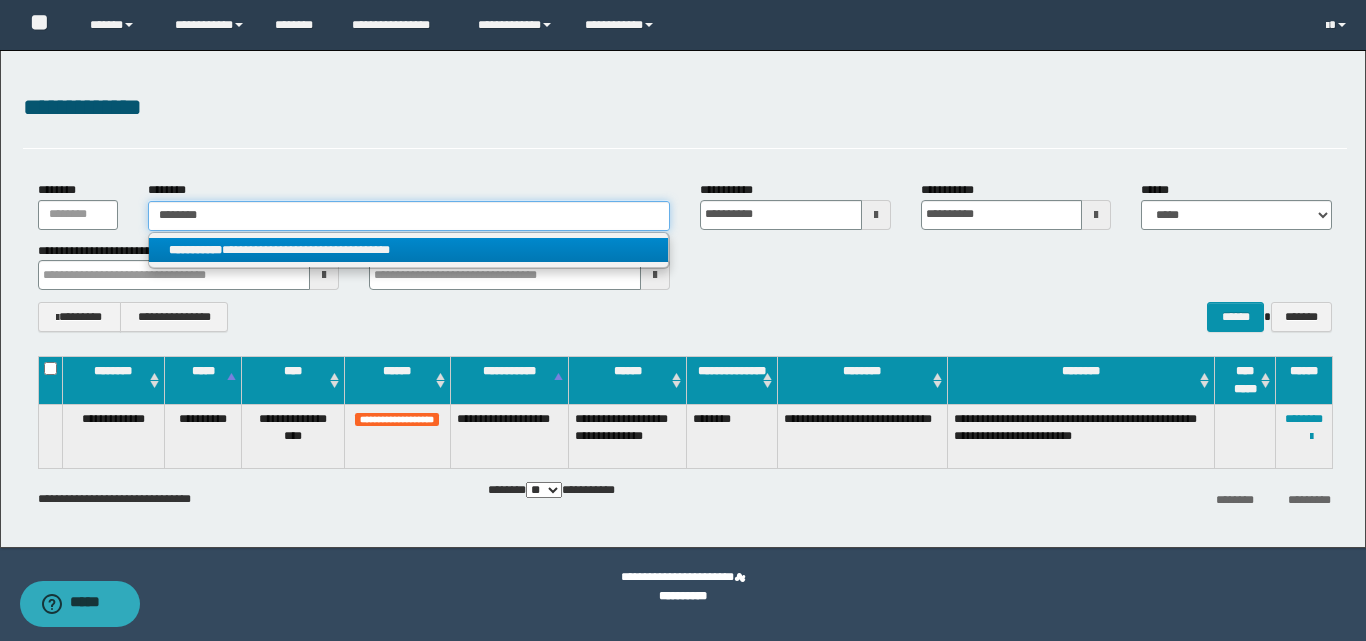 type on "********" 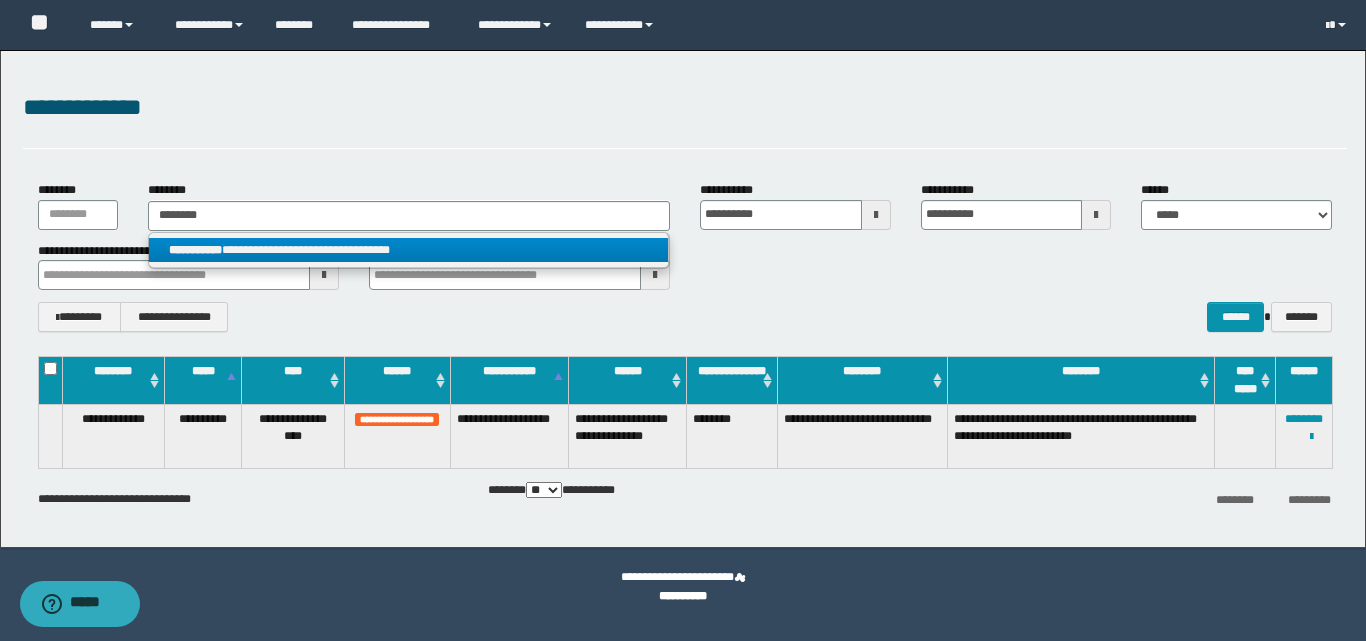 click on "**********" at bounding box center [408, 250] 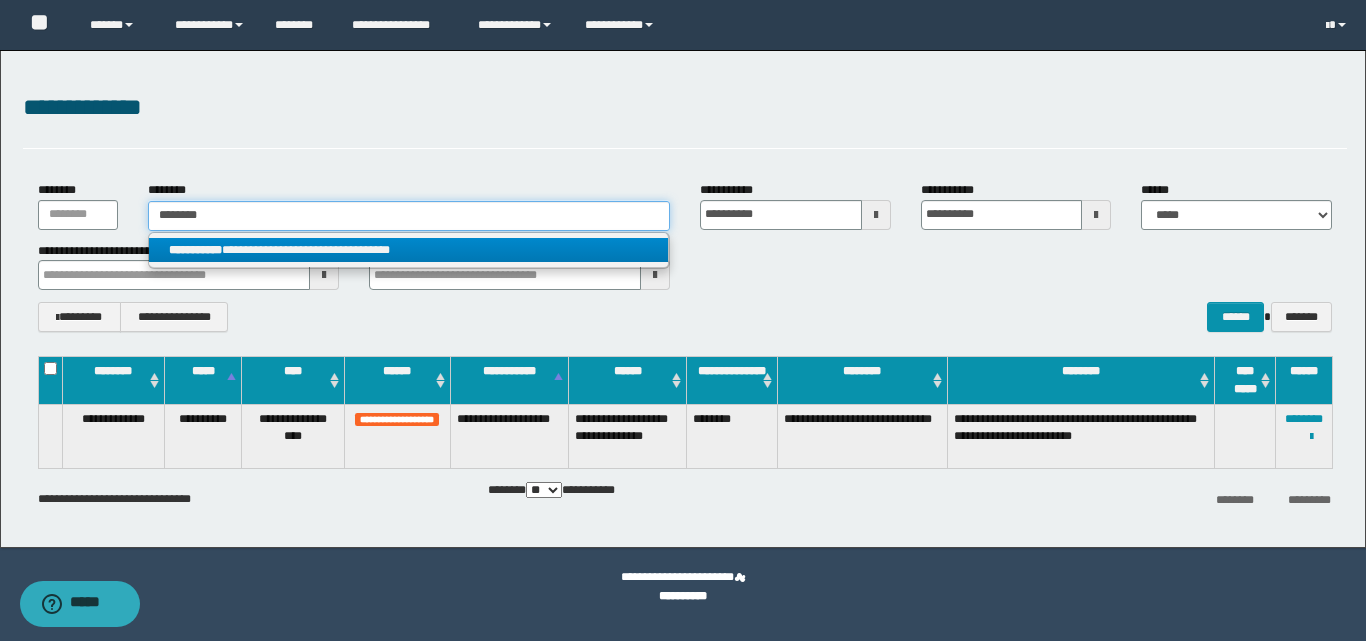 type 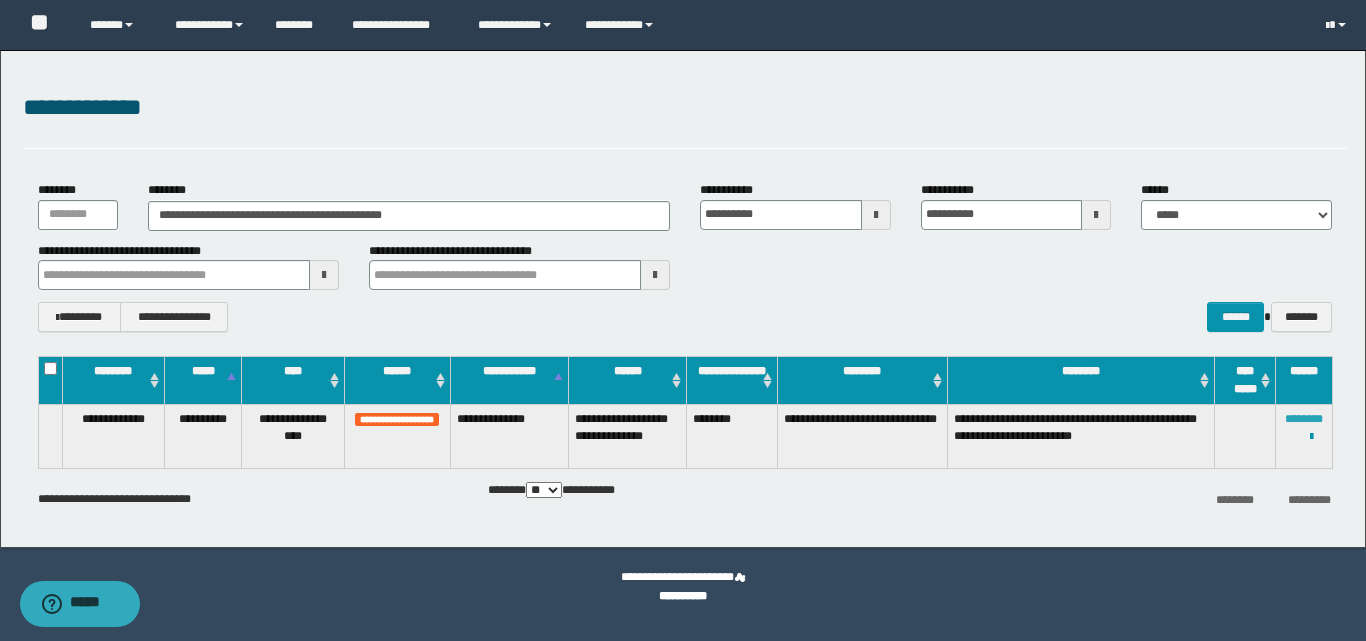 click on "********" at bounding box center [1304, 419] 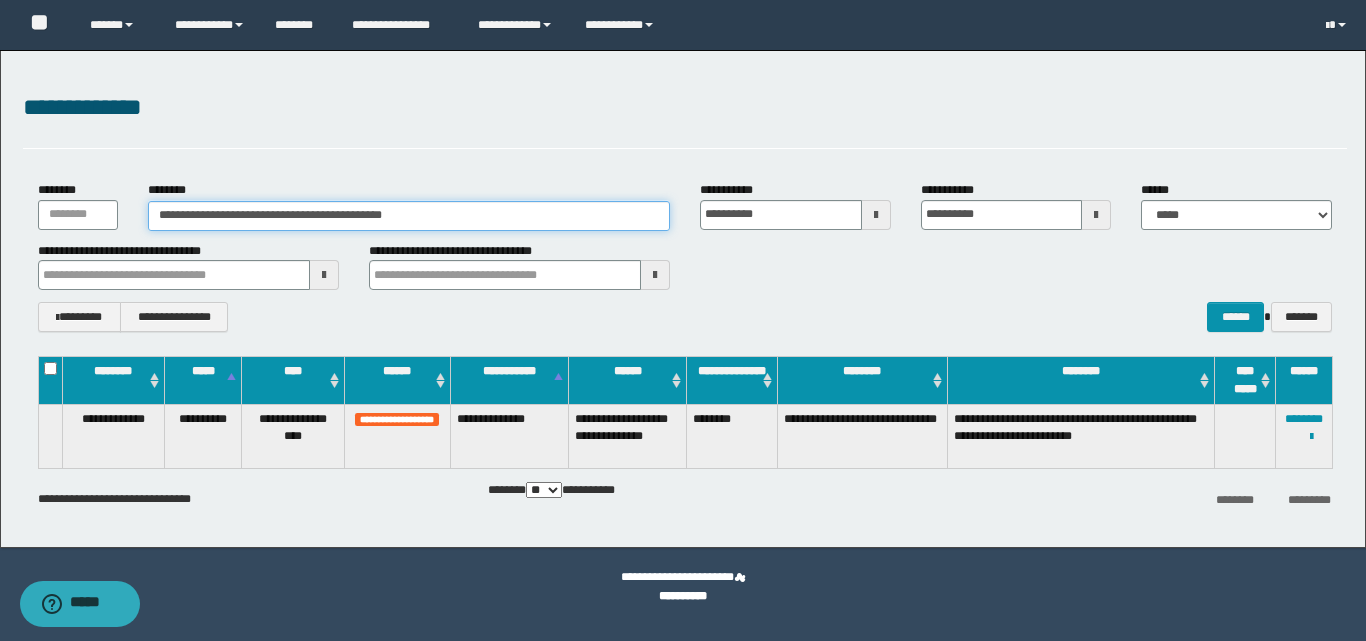 drag, startPoint x: 443, startPoint y: 213, endPoint x: 32, endPoint y: 229, distance: 411.3113 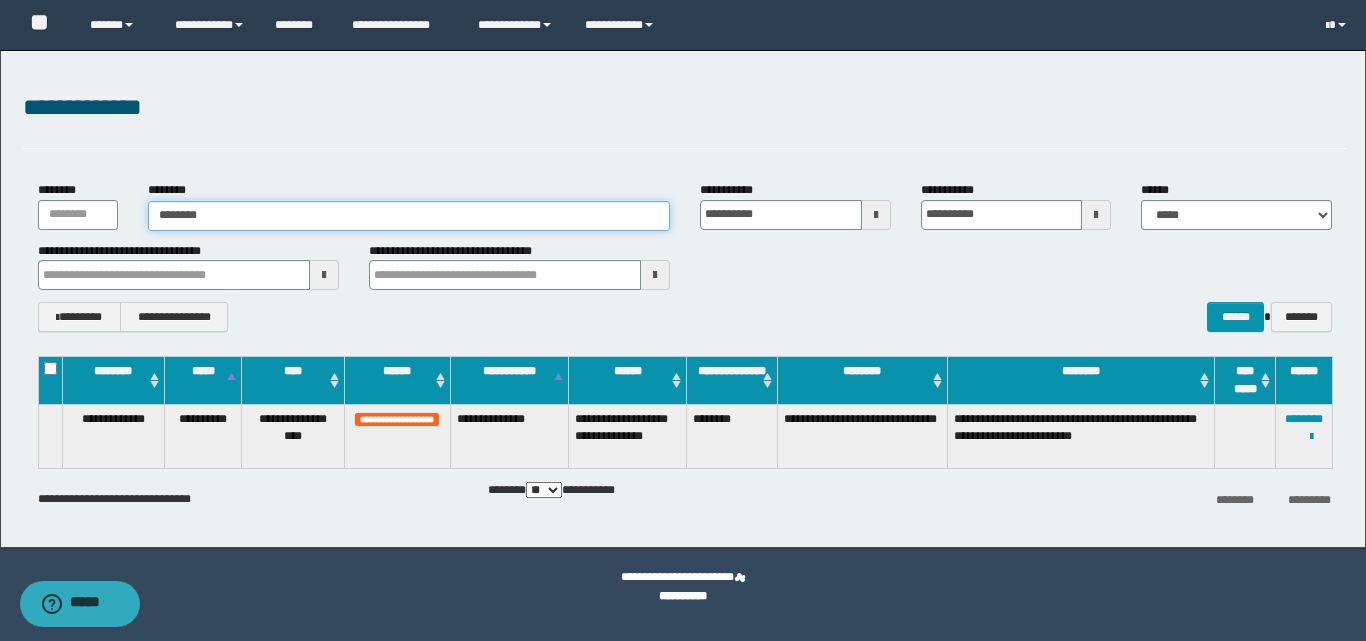 type on "********" 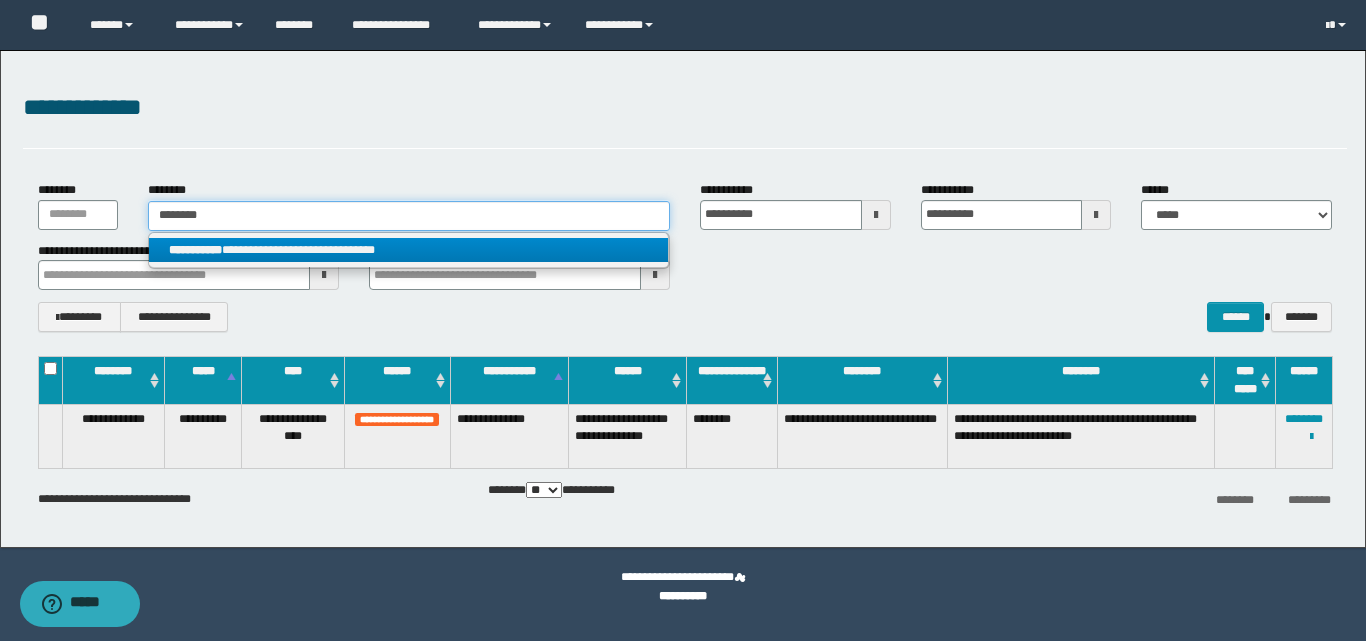 type on "********" 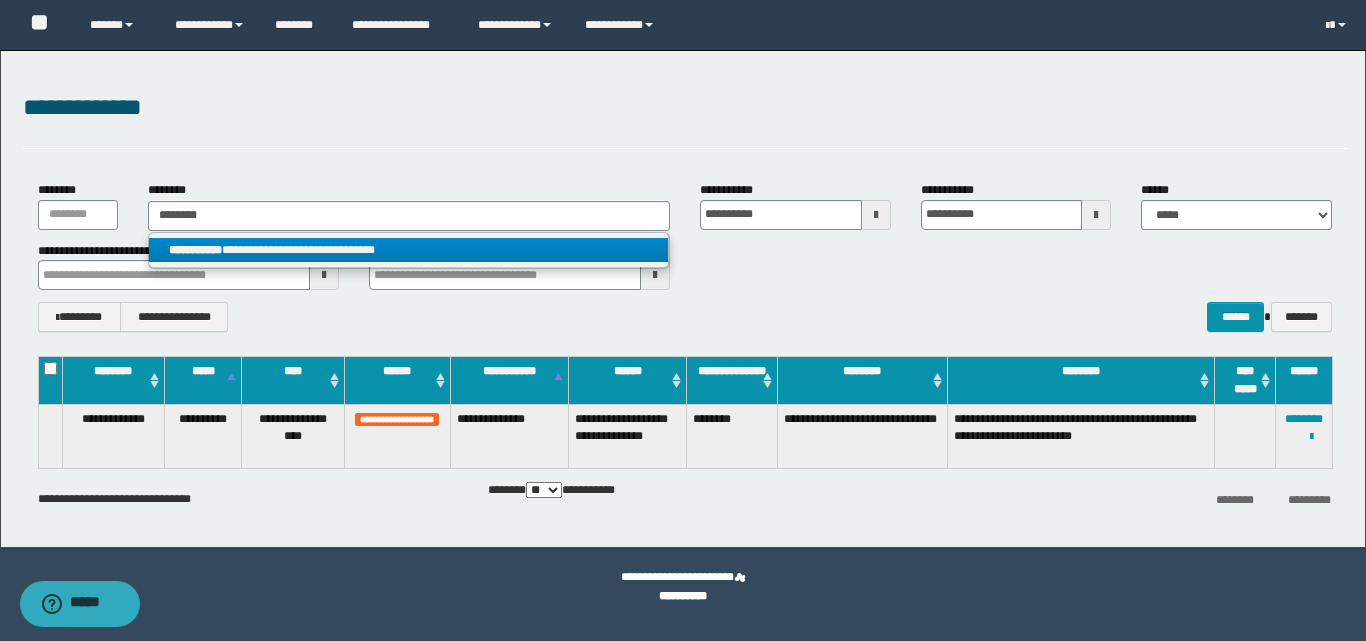 click on "**********" at bounding box center (408, 250) 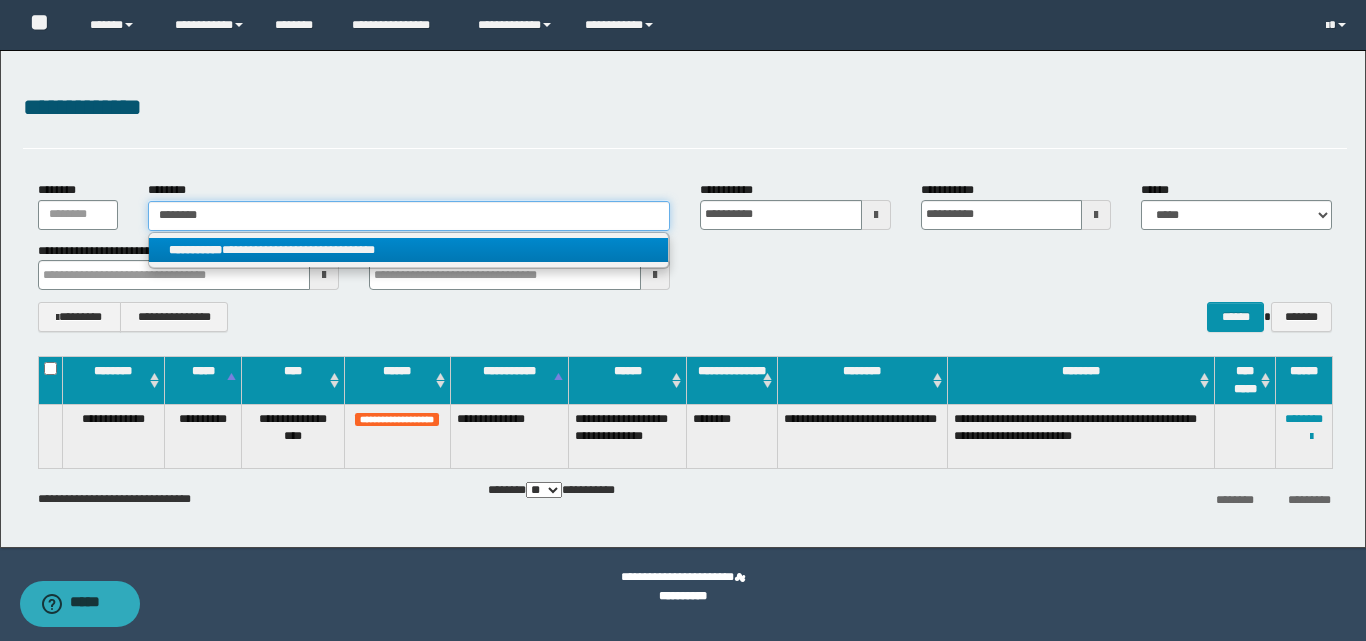 type 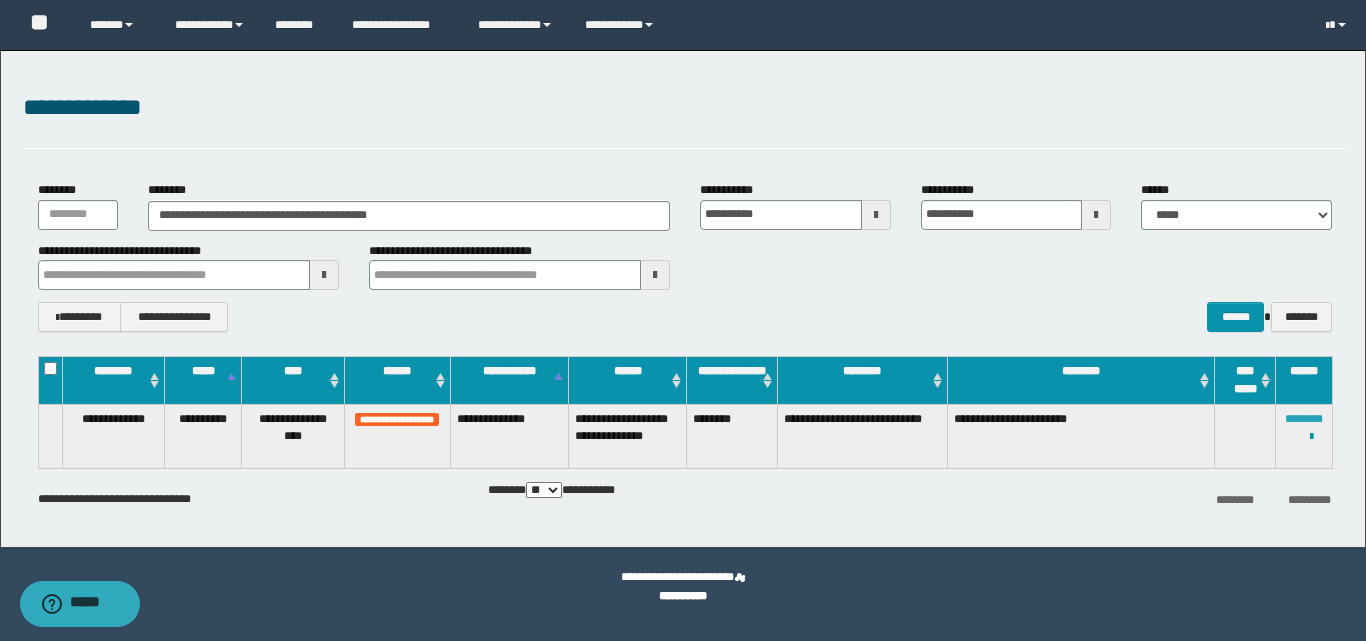 click on "********" at bounding box center (1304, 419) 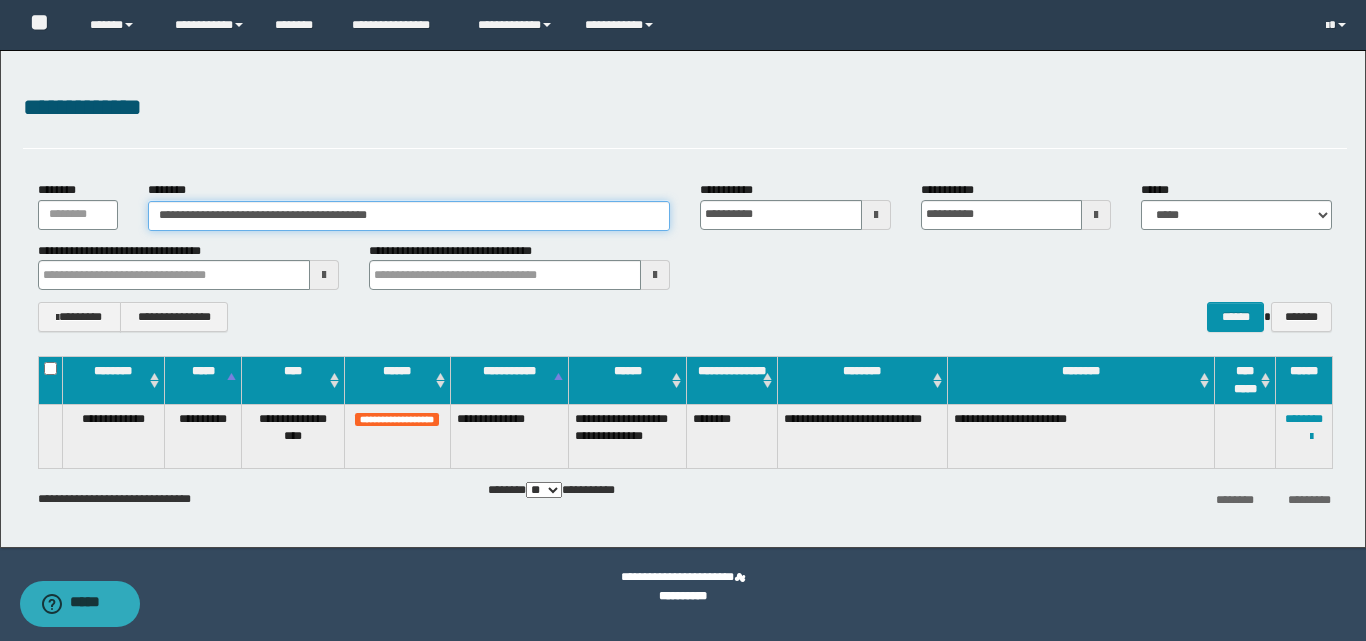 drag, startPoint x: 355, startPoint y: 215, endPoint x: 0, endPoint y: 250, distance: 356.7212 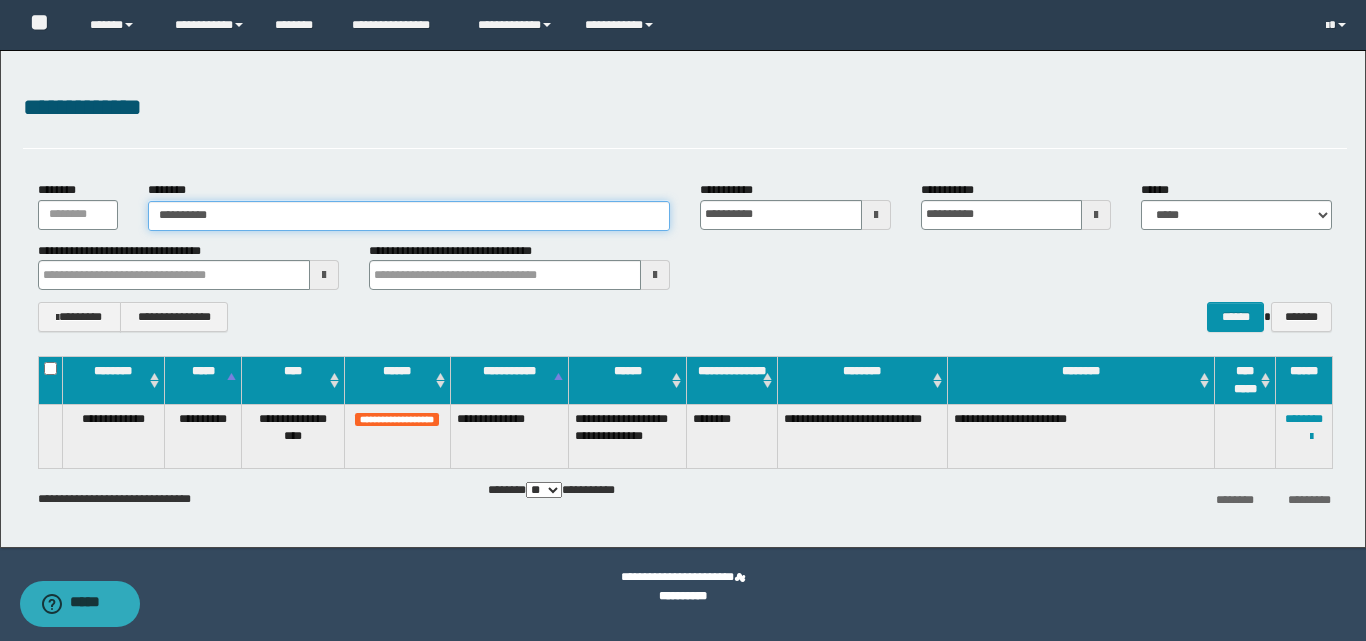 type on "**********" 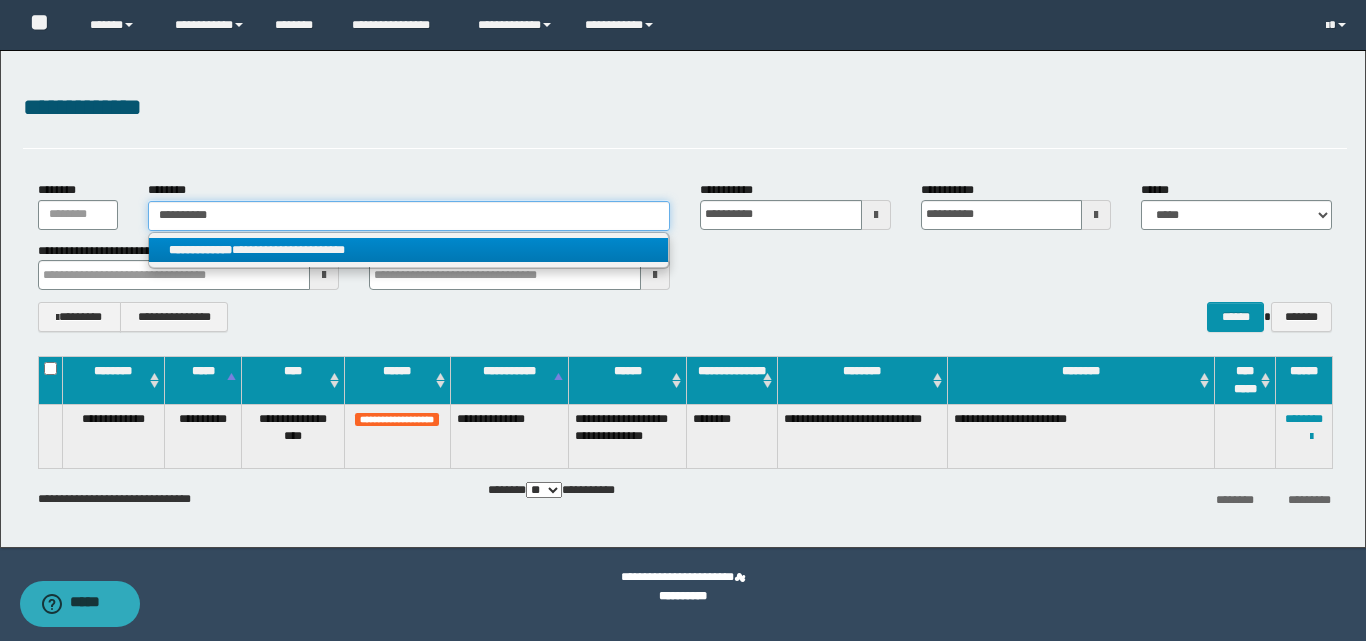 type on "**********" 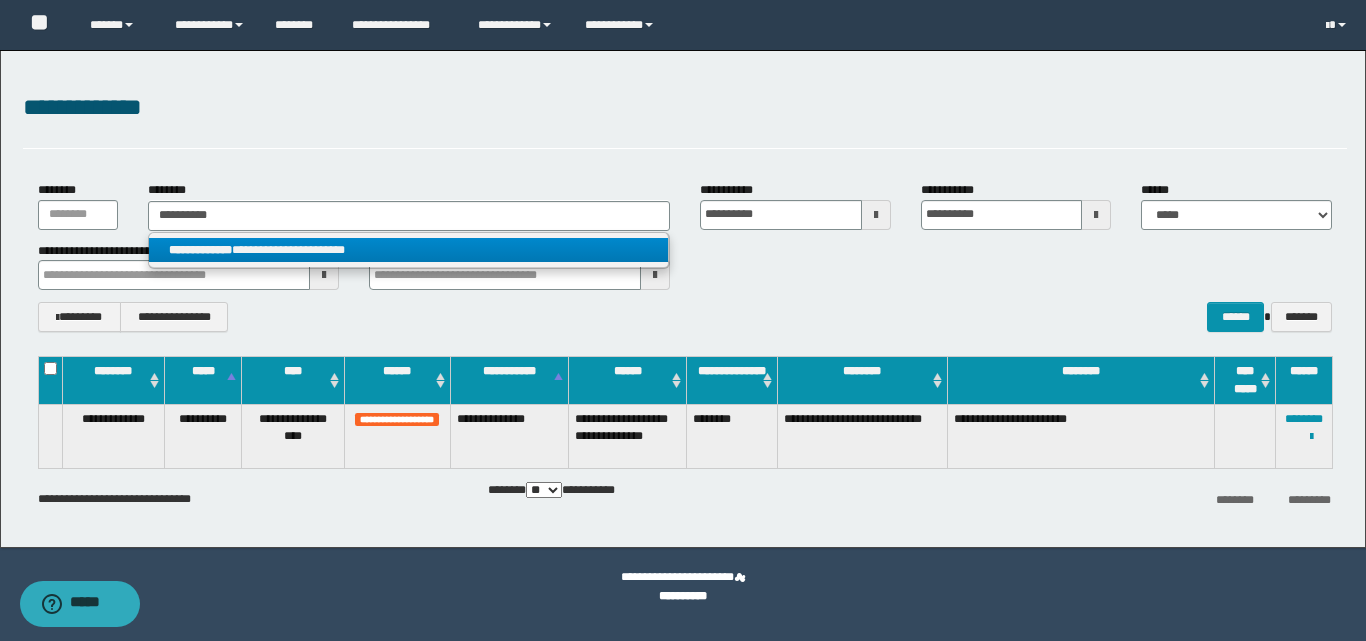 click on "**********" at bounding box center [200, 250] 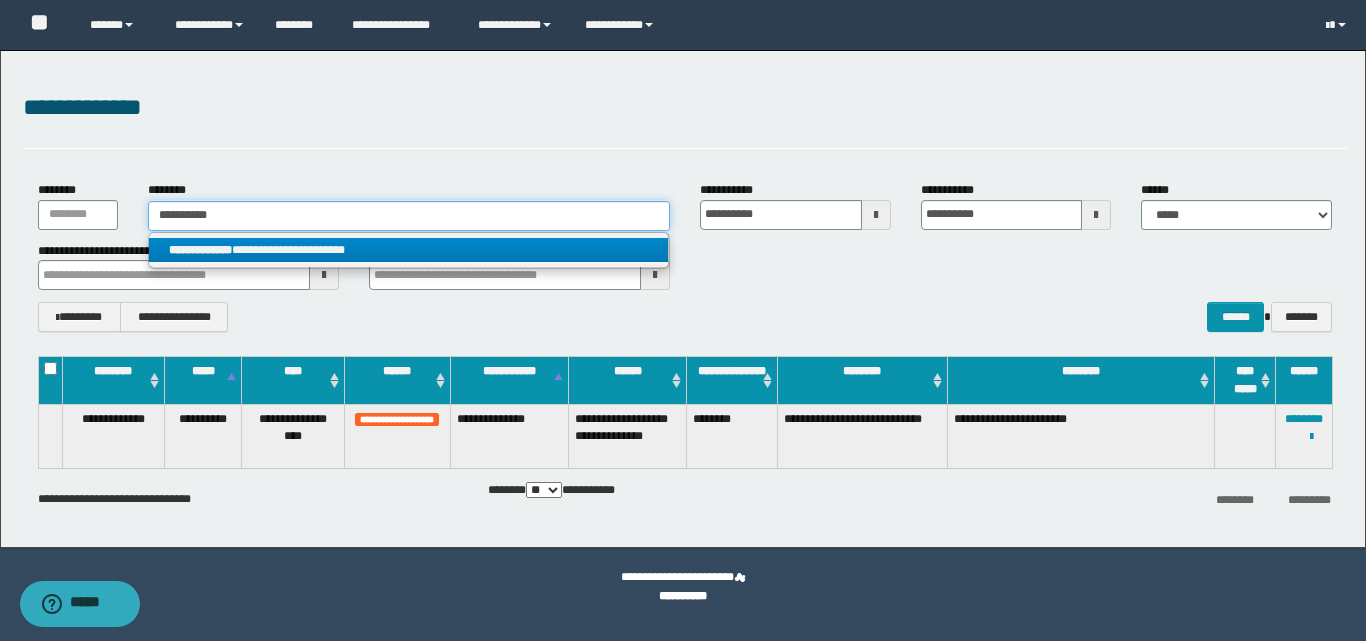 type 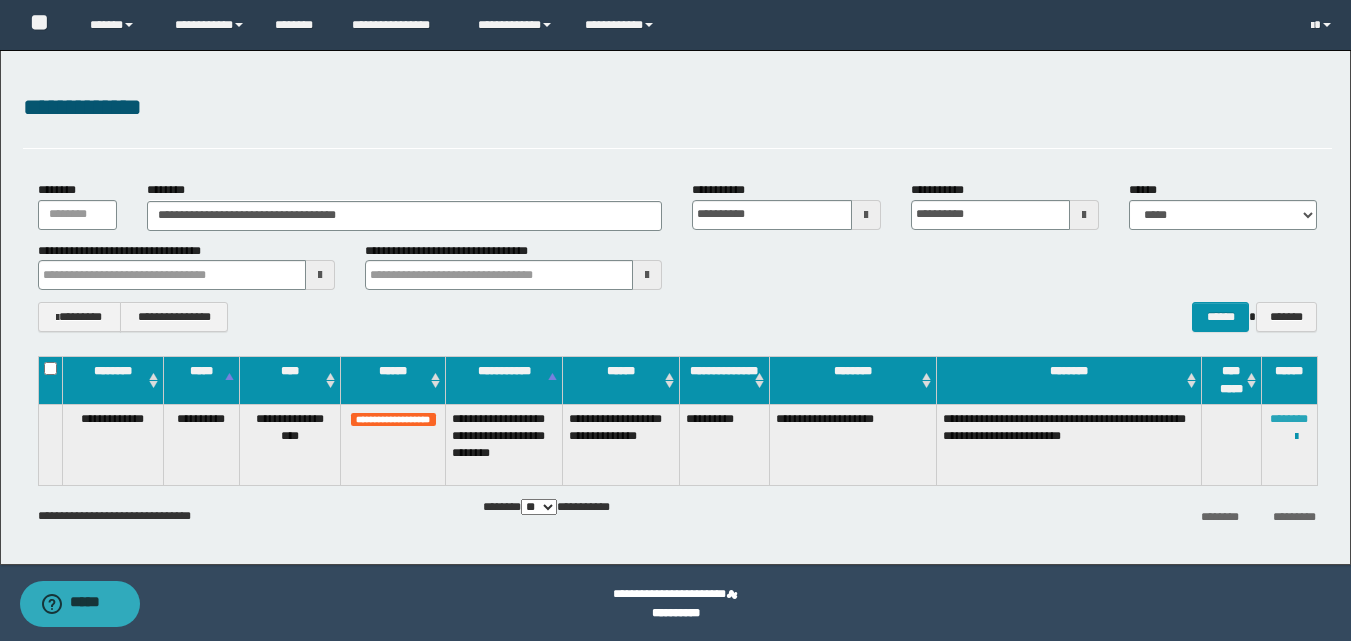 click on "********" at bounding box center (1289, 419) 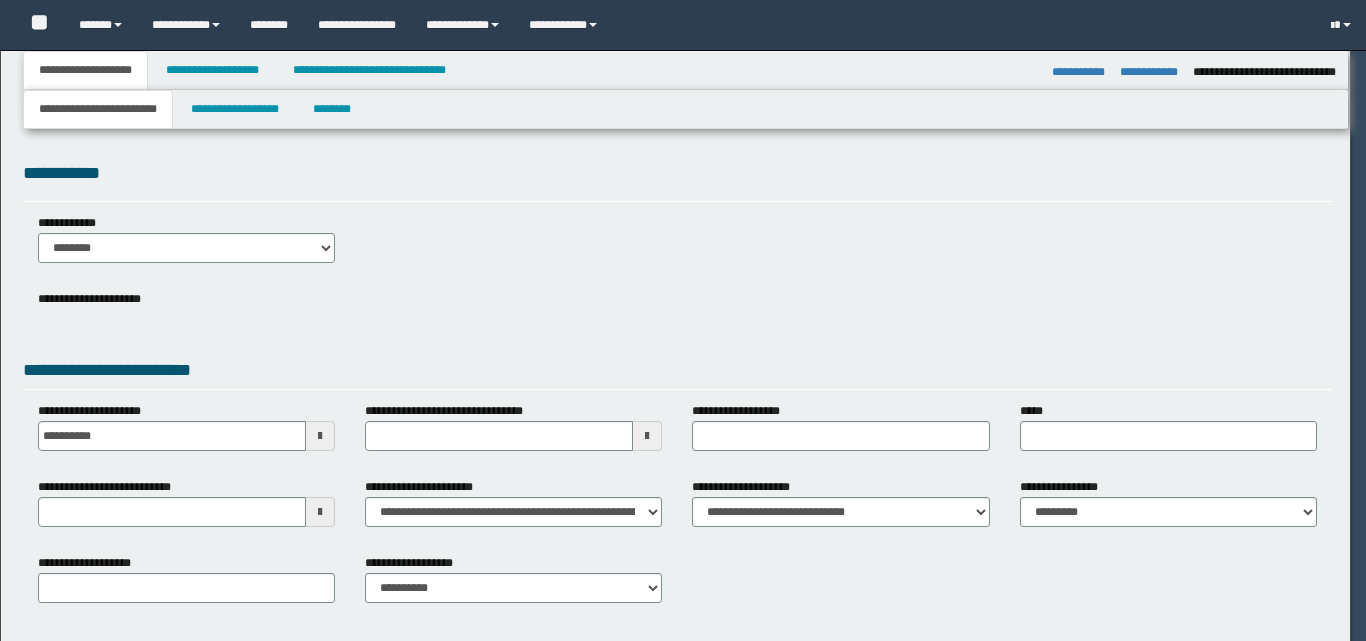 select on "*" 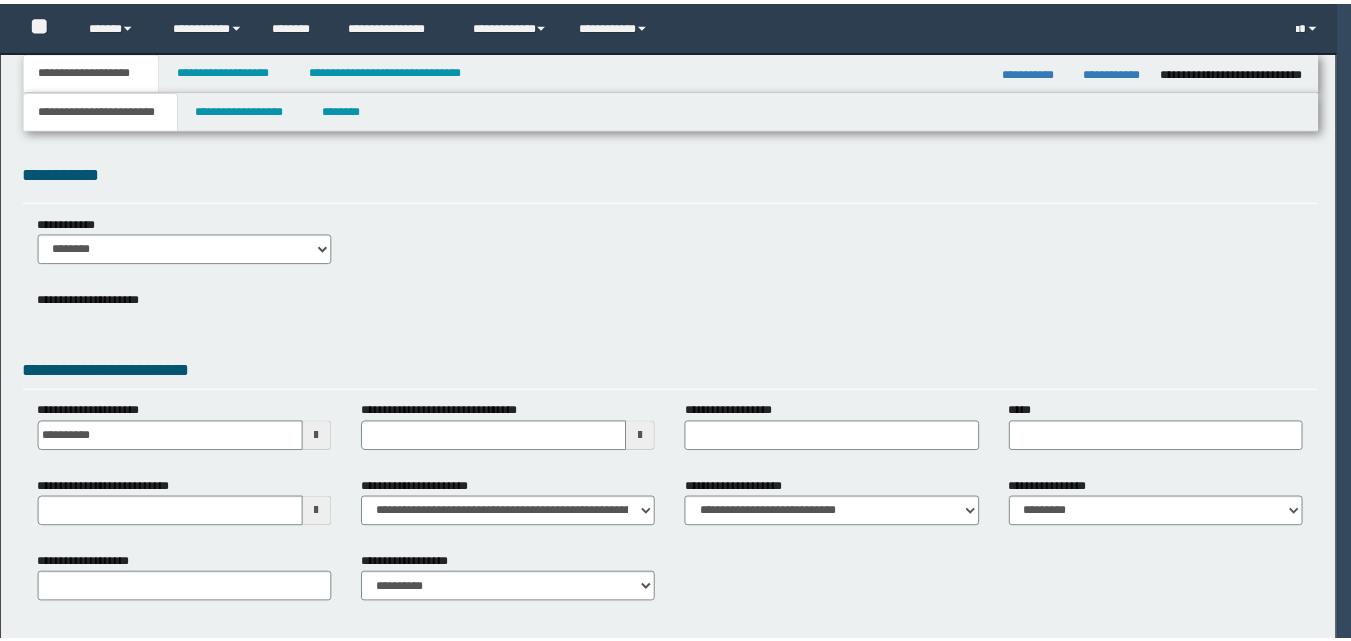 scroll, scrollTop: 0, scrollLeft: 0, axis: both 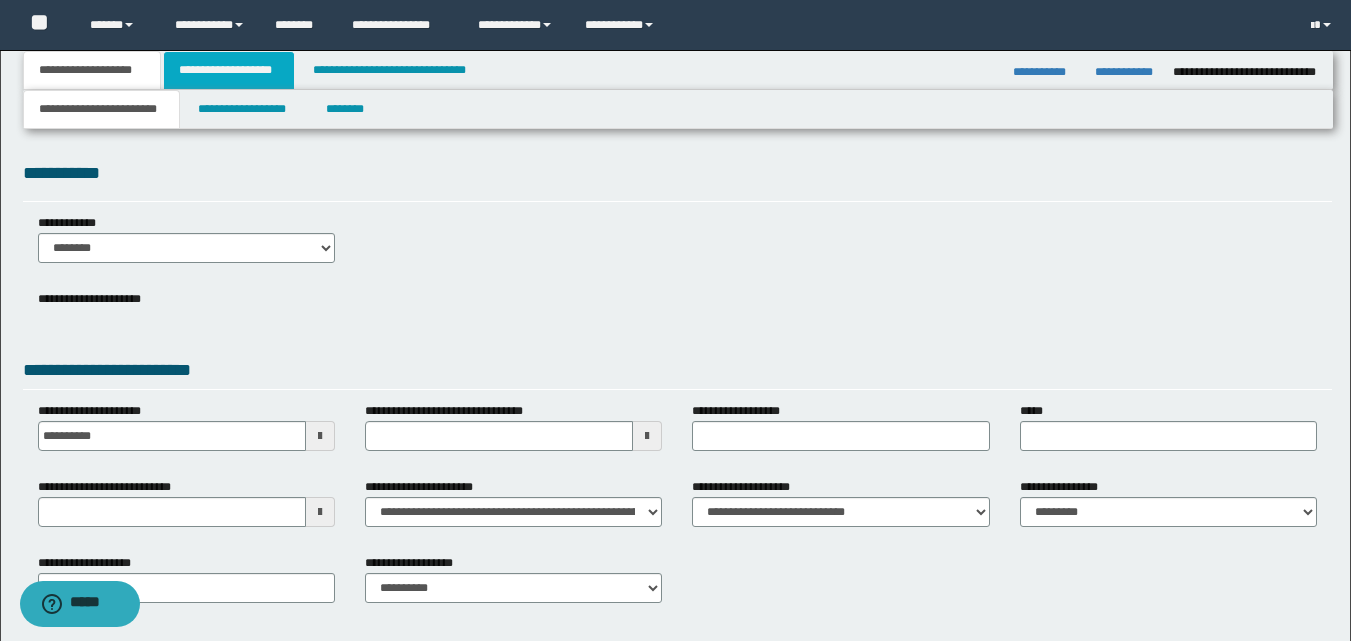 click on "**********" at bounding box center (229, 70) 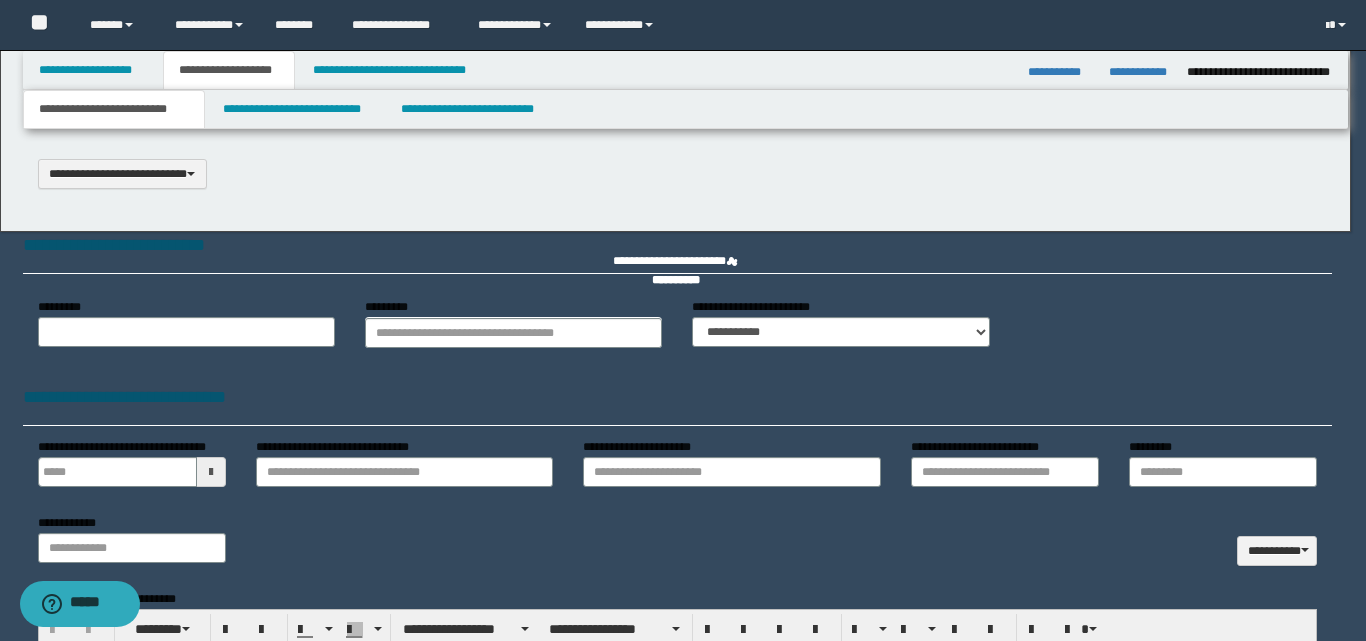 scroll, scrollTop: 0, scrollLeft: 0, axis: both 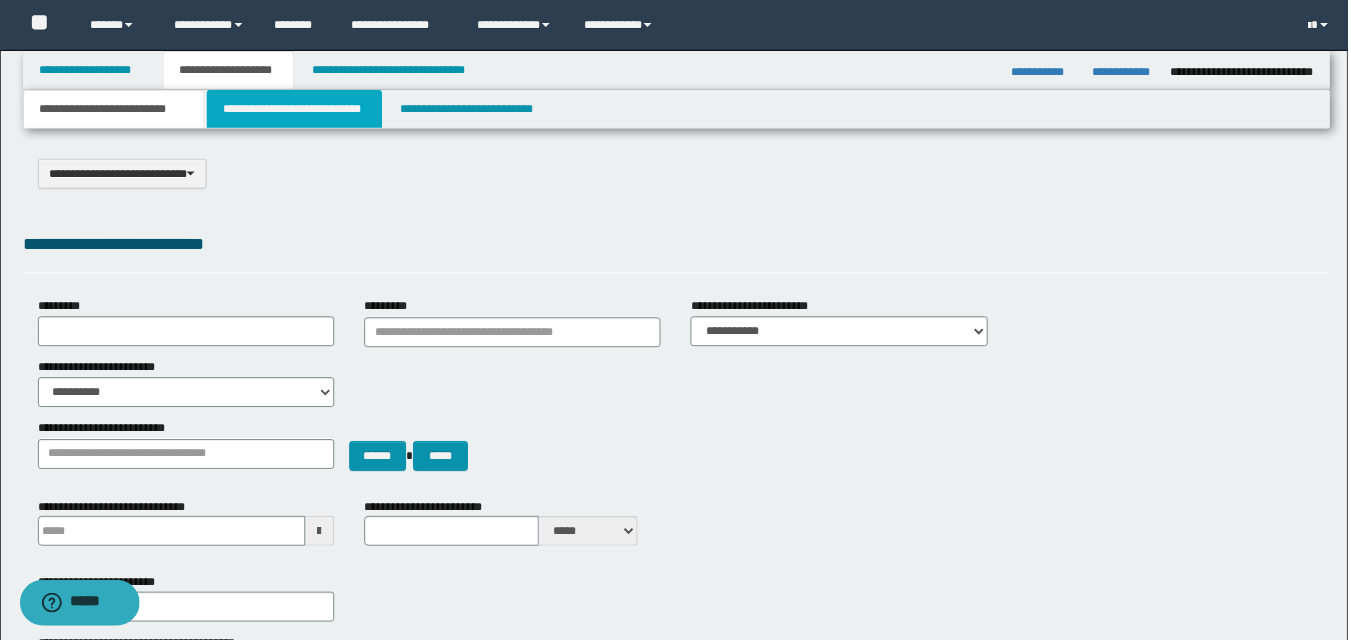click on "**********" at bounding box center (295, 109) 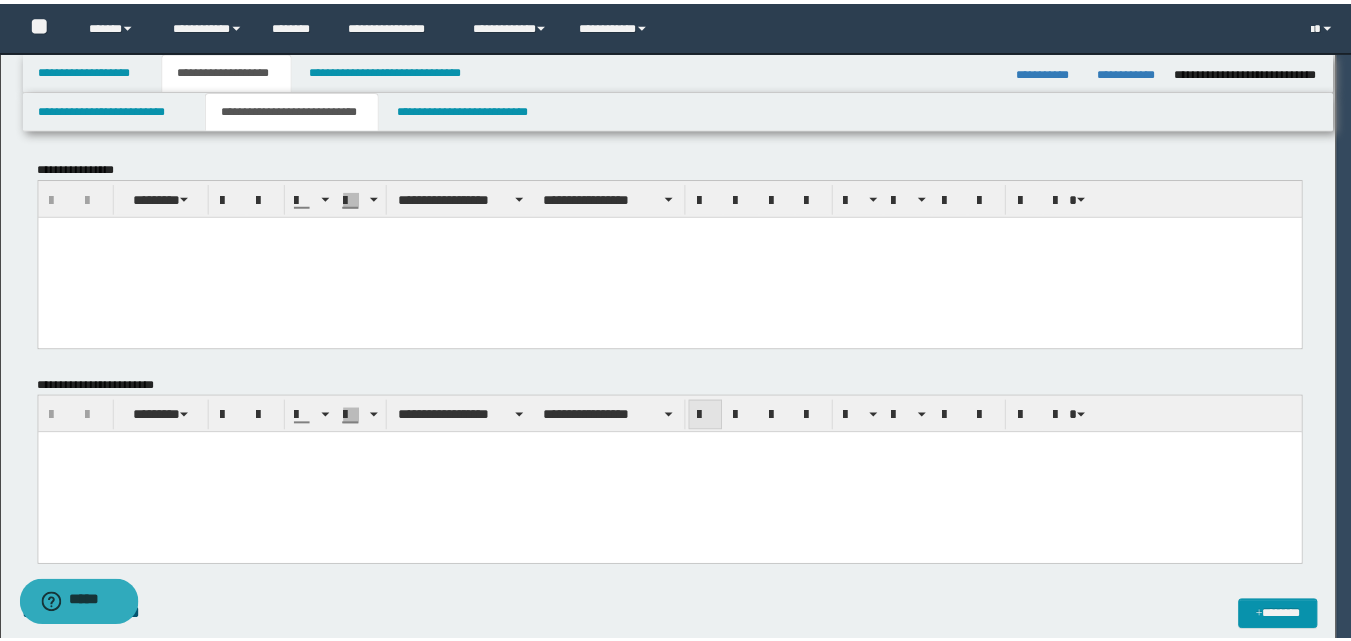 scroll, scrollTop: 0, scrollLeft: 0, axis: both 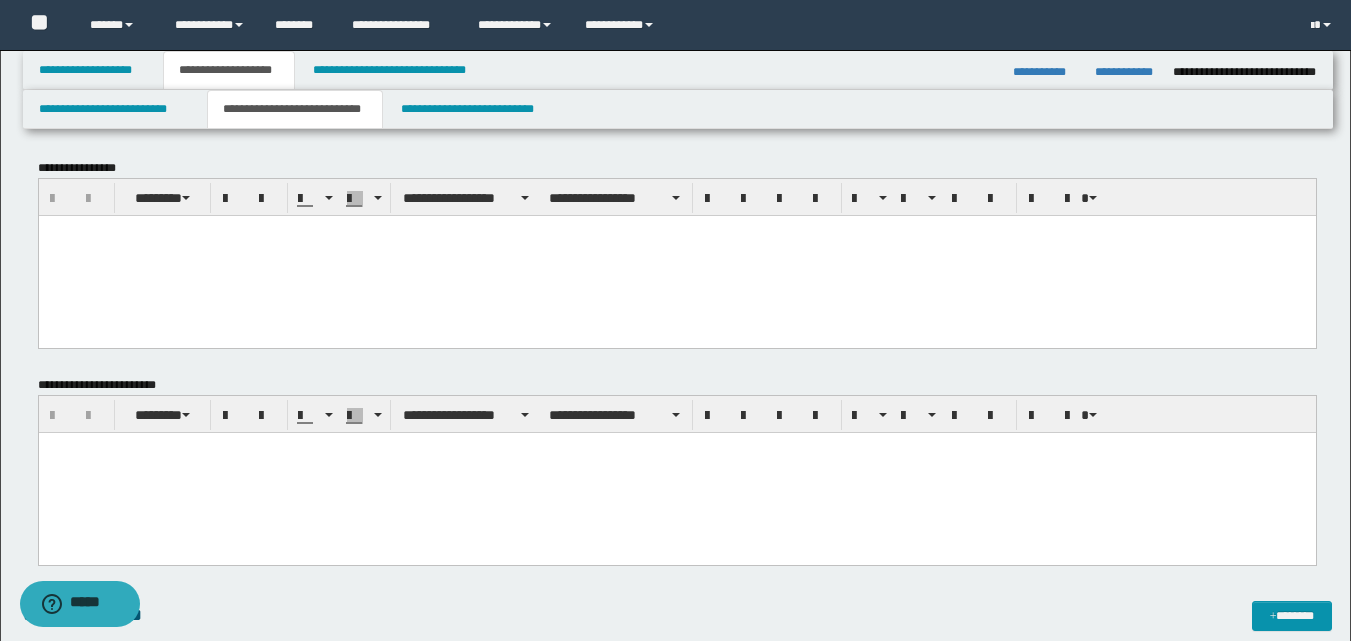 click at bounding box center (676, 447) 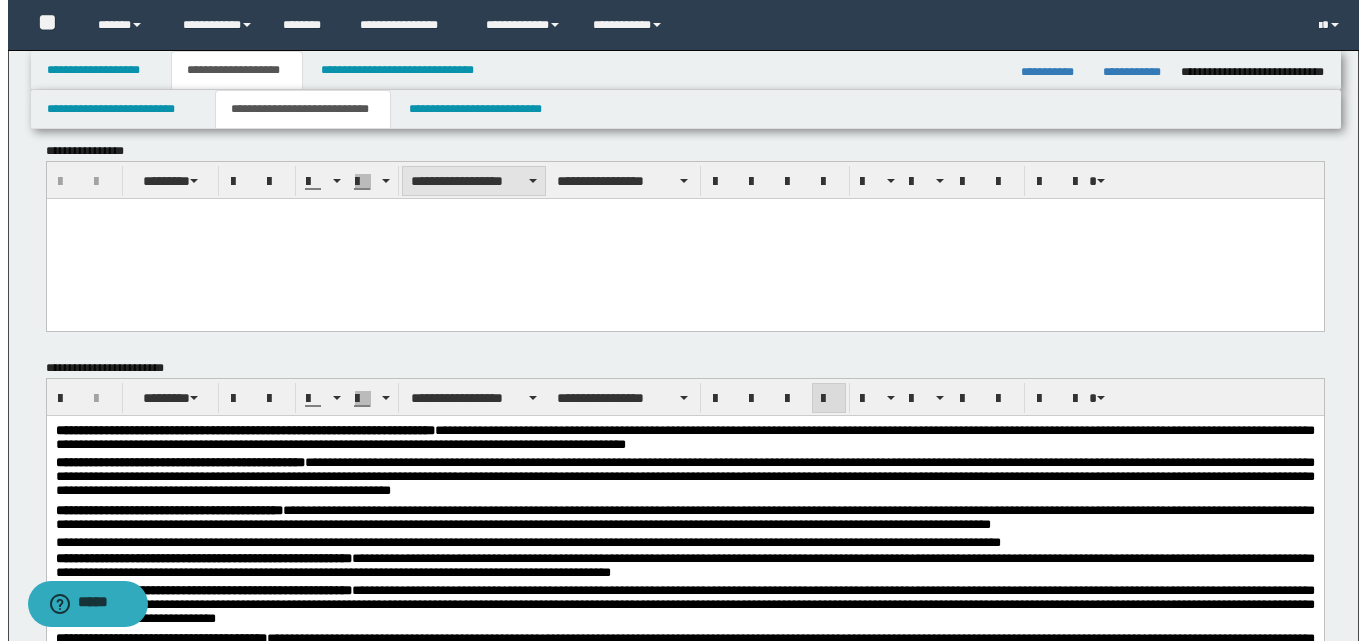 scroll, scrollTop: 0, scrollLeft: 0, axis: both 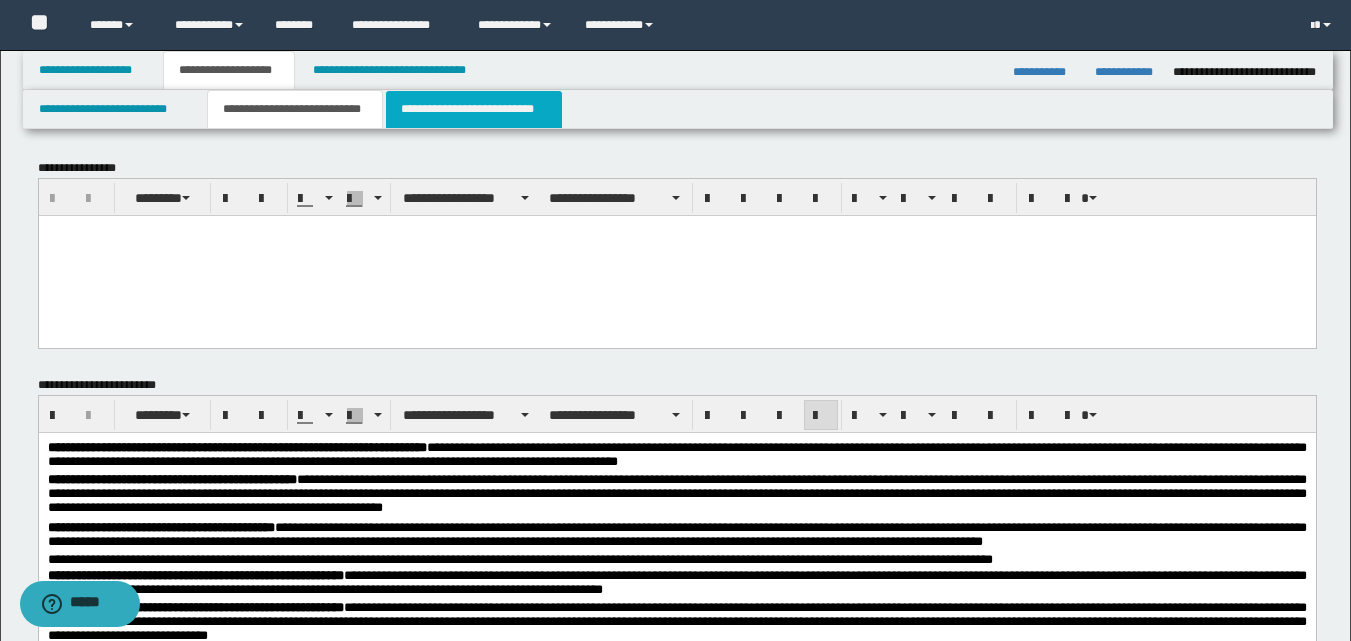 click on "**********" at bounding box center [474, 109] 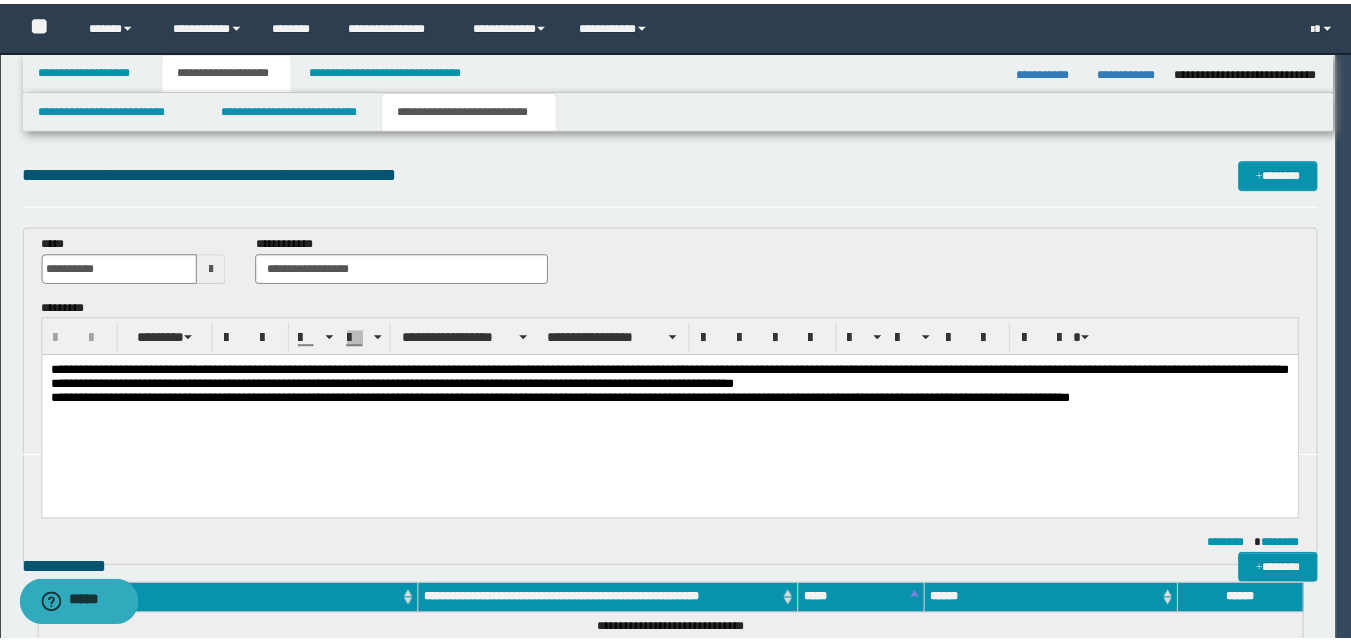 scroll, scrollTop: 0, scrollLeft: 0, axis: both 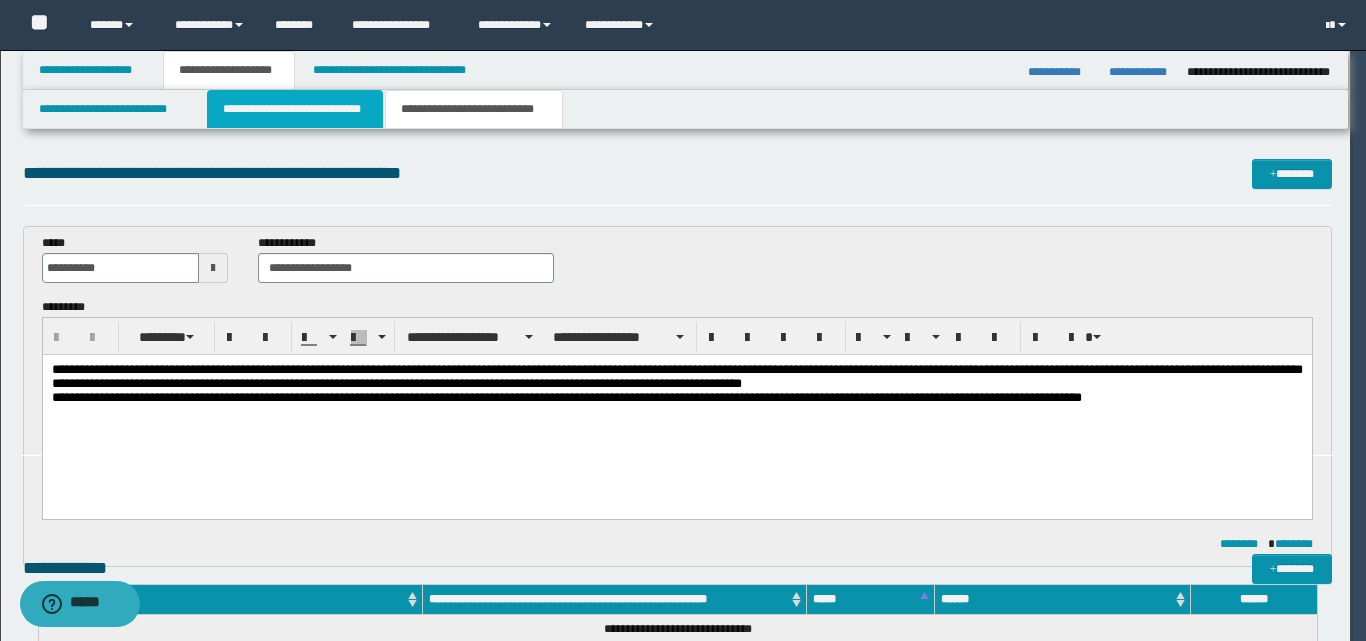 click on "**********" at bounding box center (295, 109) 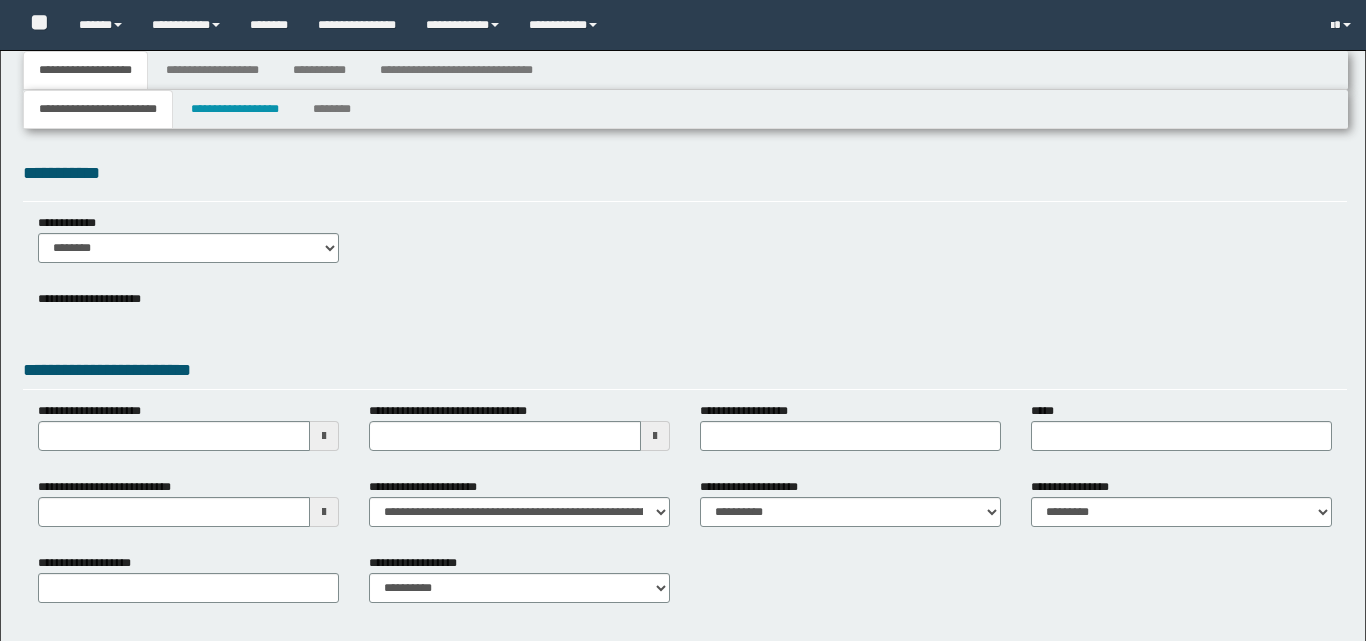 type 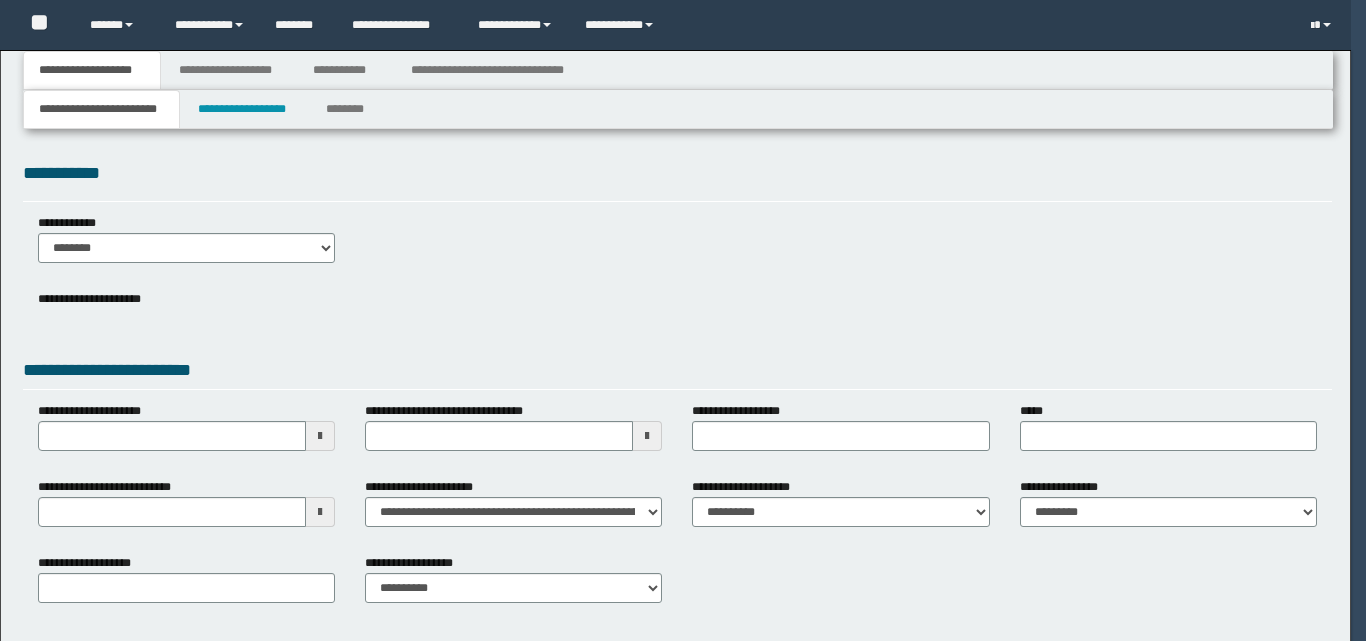 scroll, scrollTop: 0, scrollLeft: 0, axis: both 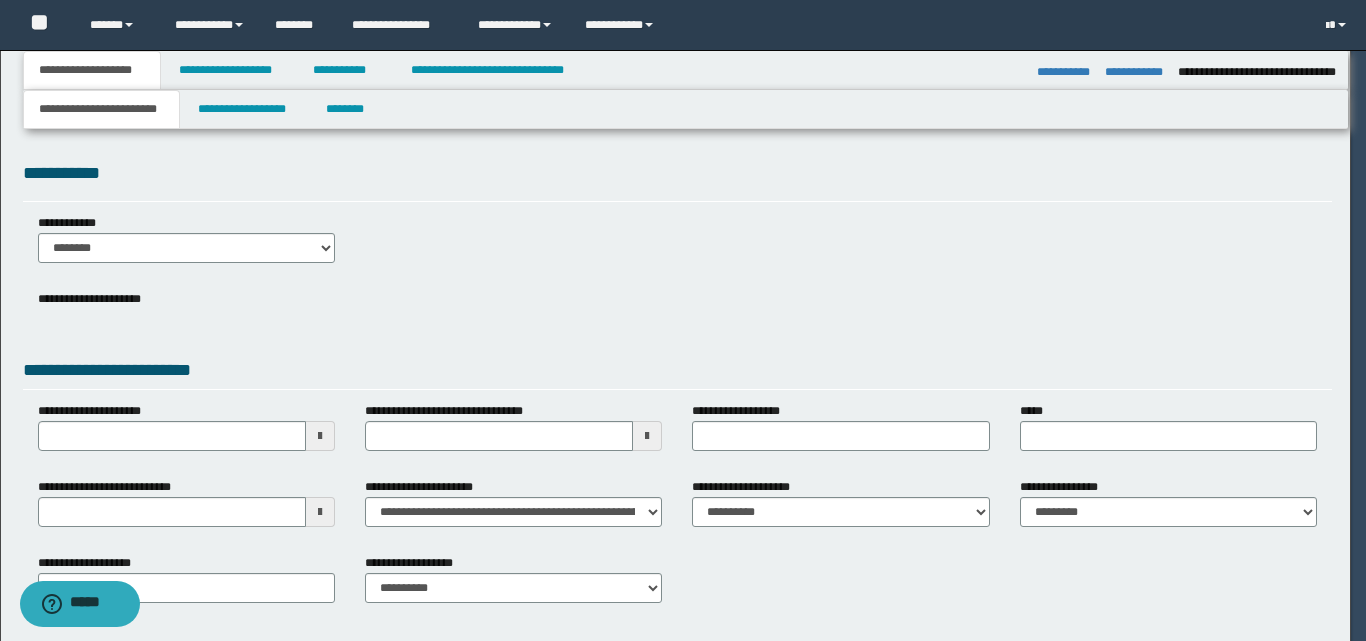 type on "**********" 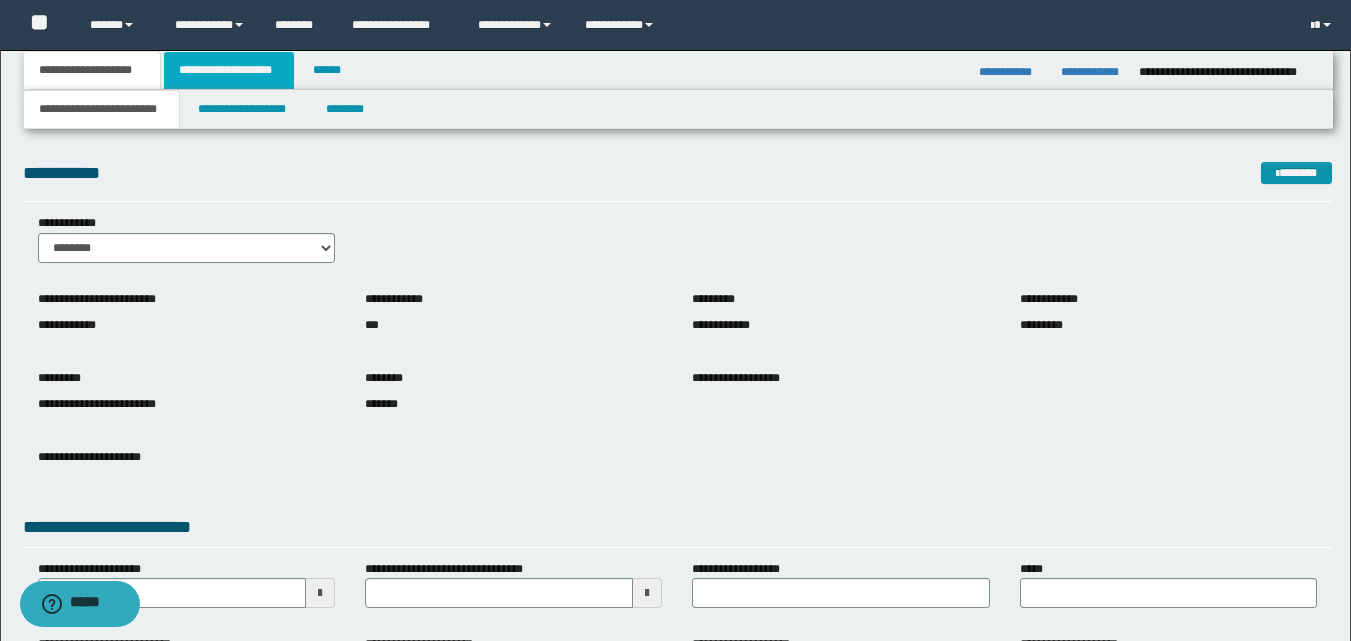 click on "**********" at bounding box center (229, 70) 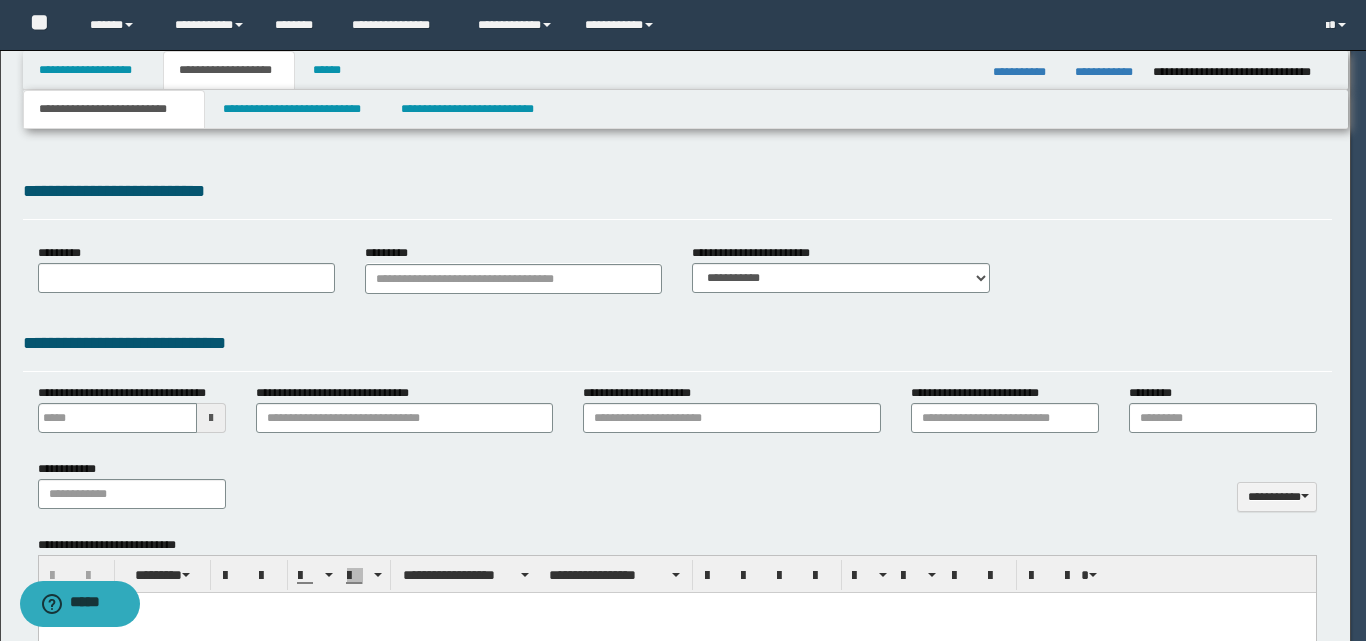 type 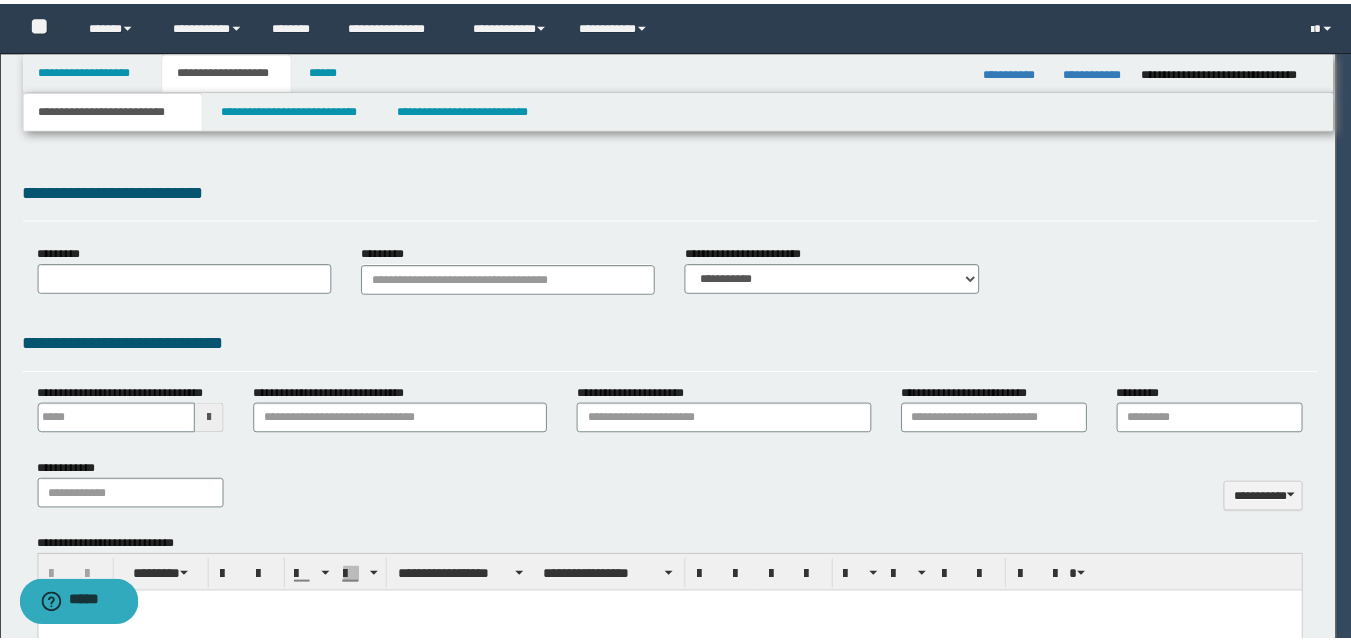 scroll, scrollTop: 0, scrollLeft: 0, axis: both 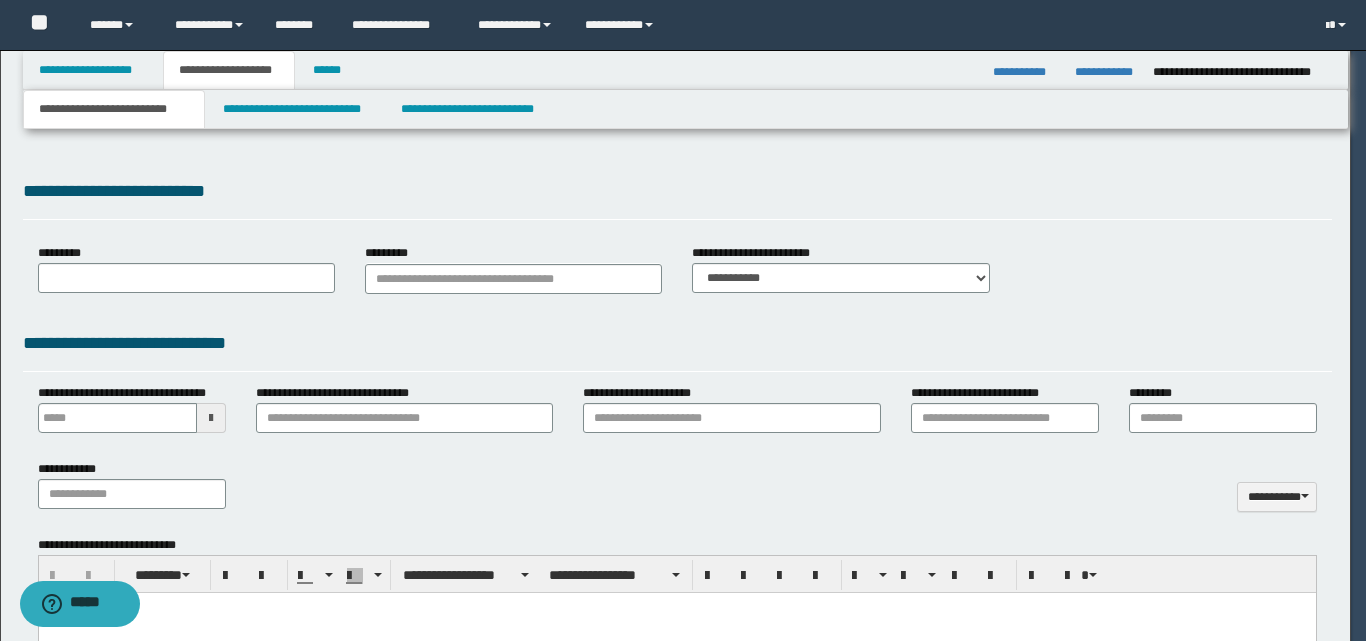 select on "*" 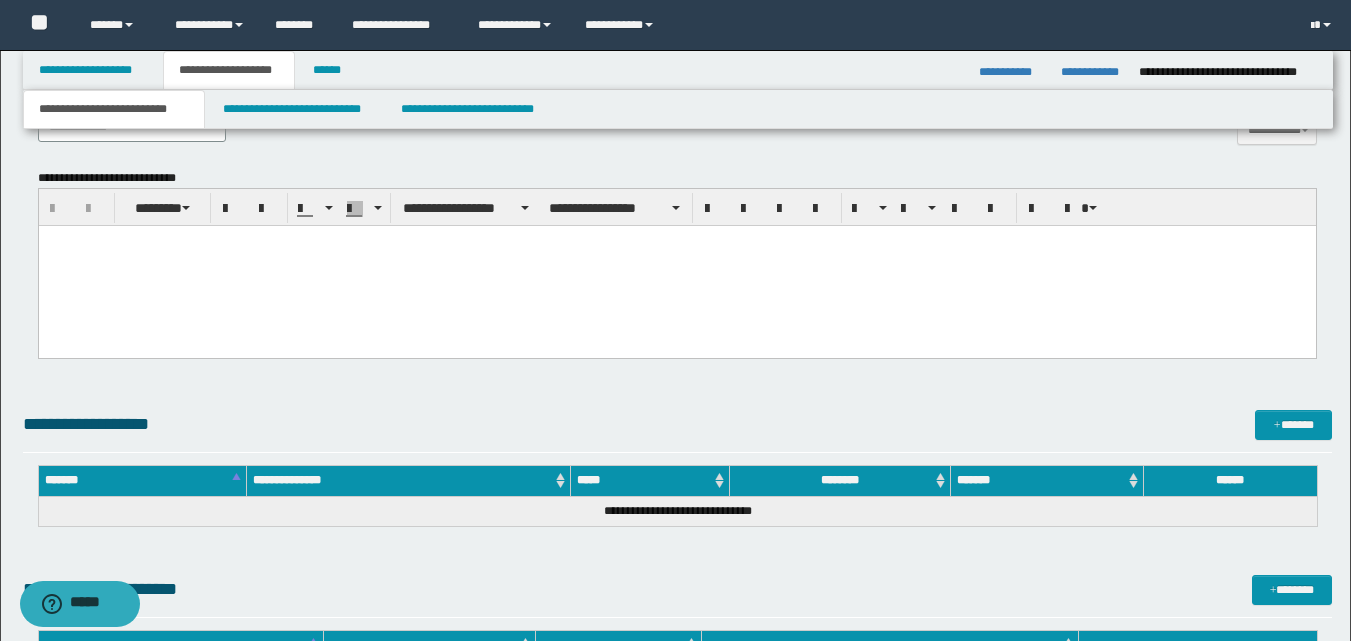 scroll, scrollTop: 1000, scrollLeft: 0, axis: vertical 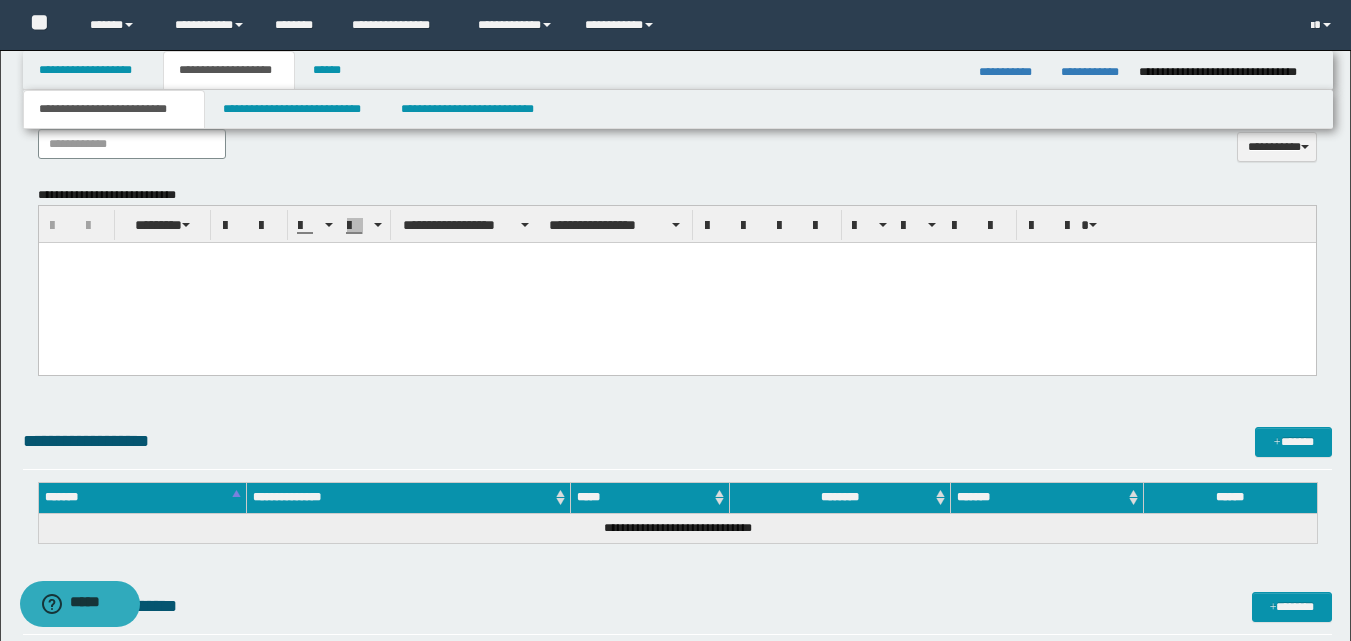 click at bounding box center (676, 283) 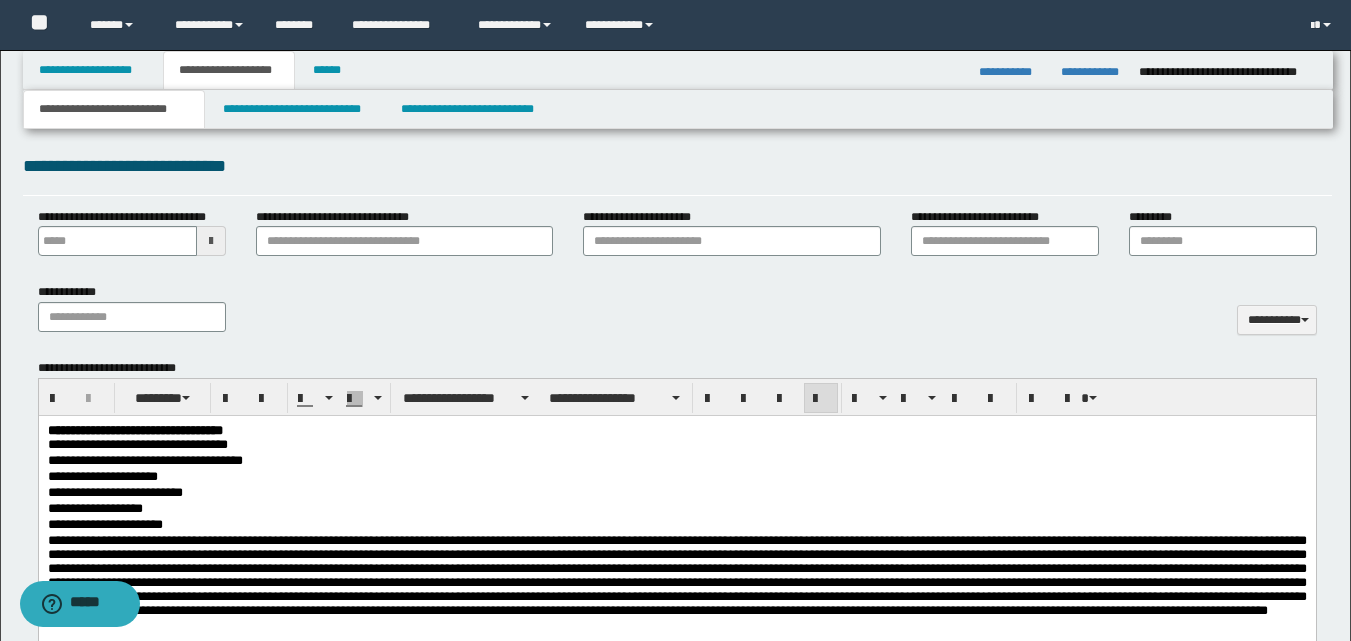 scroll, scrollTop: 667, scrollLeft: 0, axis: vertical 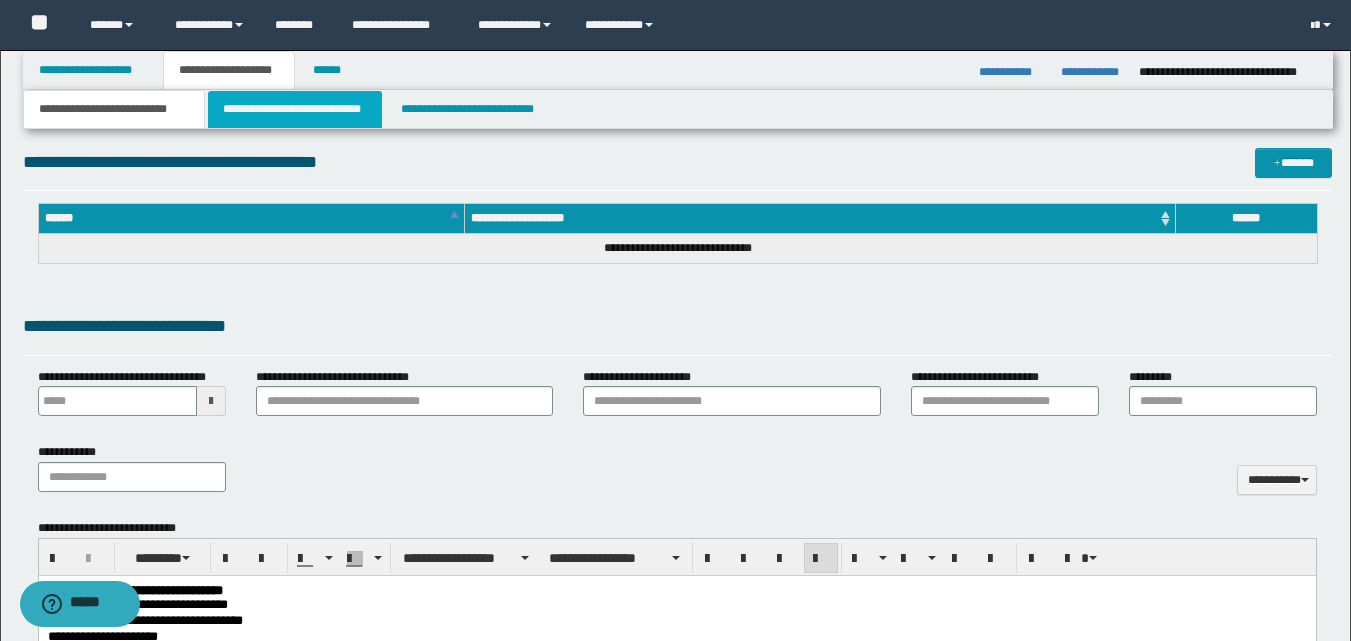 click on "**********" at bounding box center [295, 109] 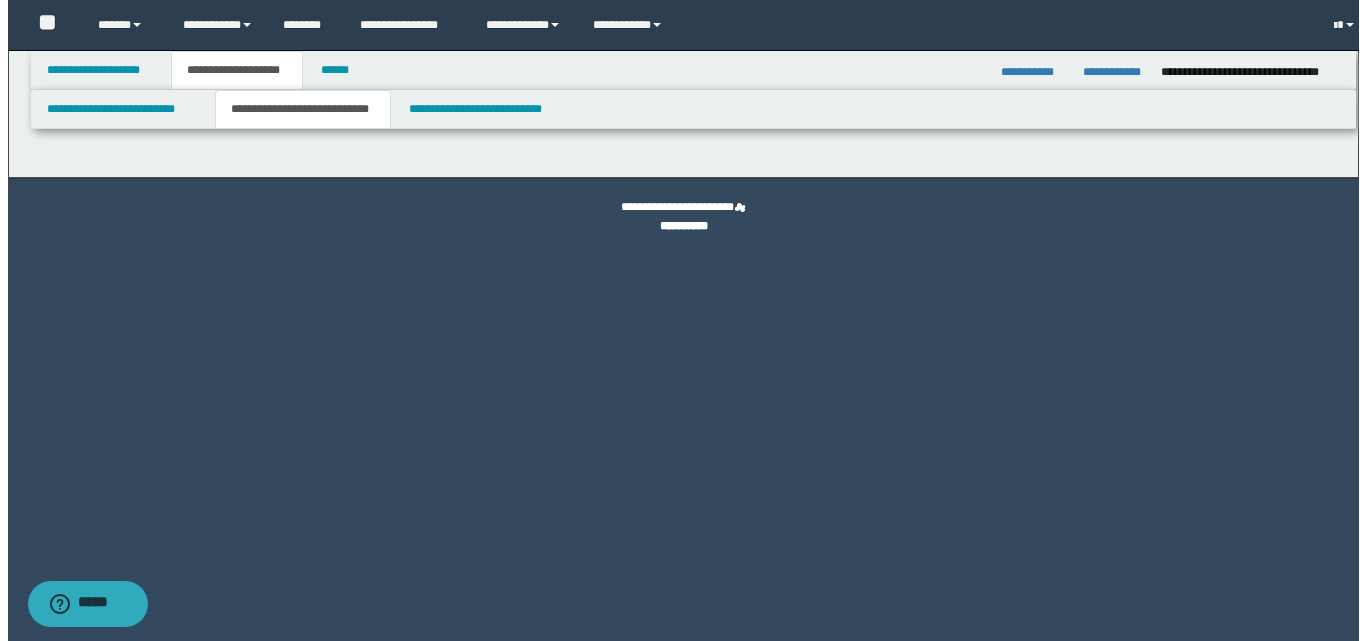 scroll, scrollTop: 0, scrollLeft: 0, axis: both 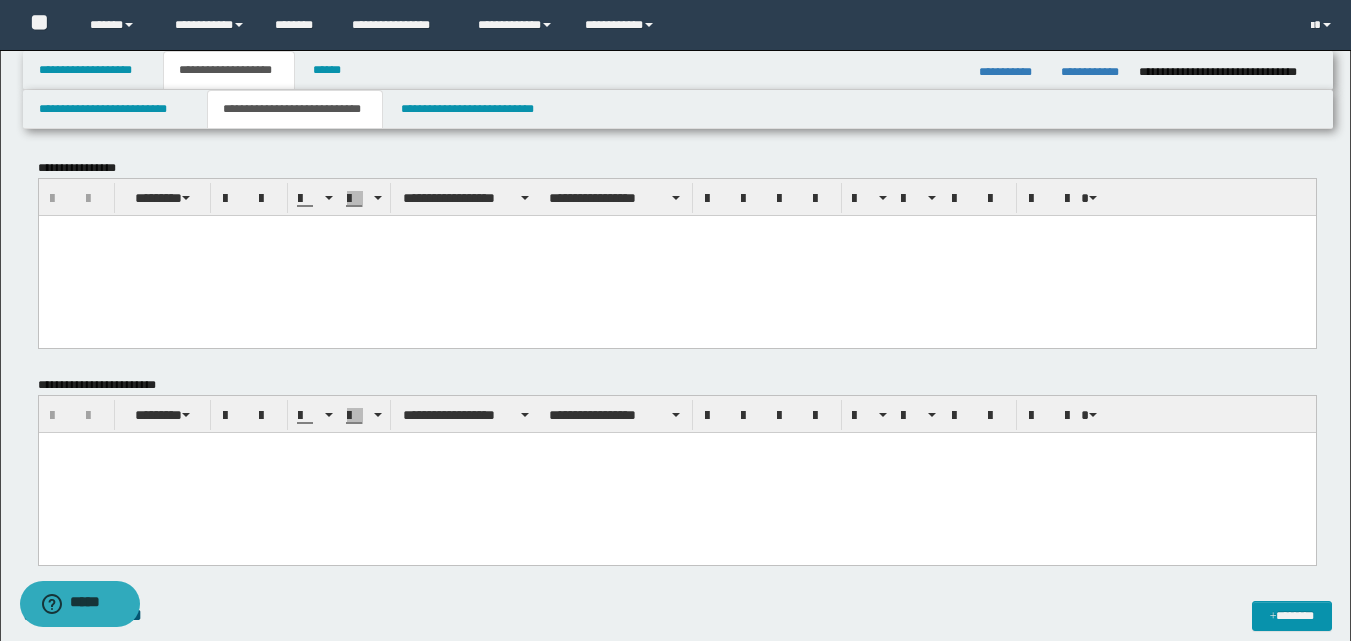 click at bounding box center [676, 472] 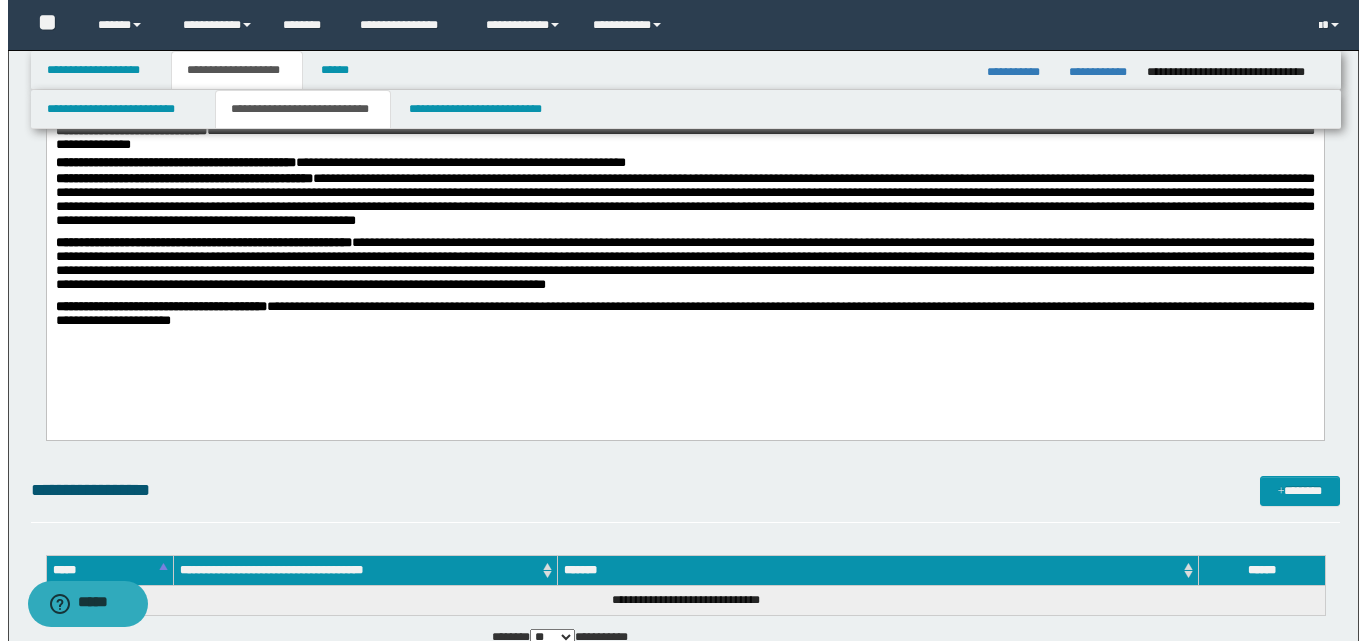 scroll, scrollTop: 0, scrollLeft: 0, axis: both 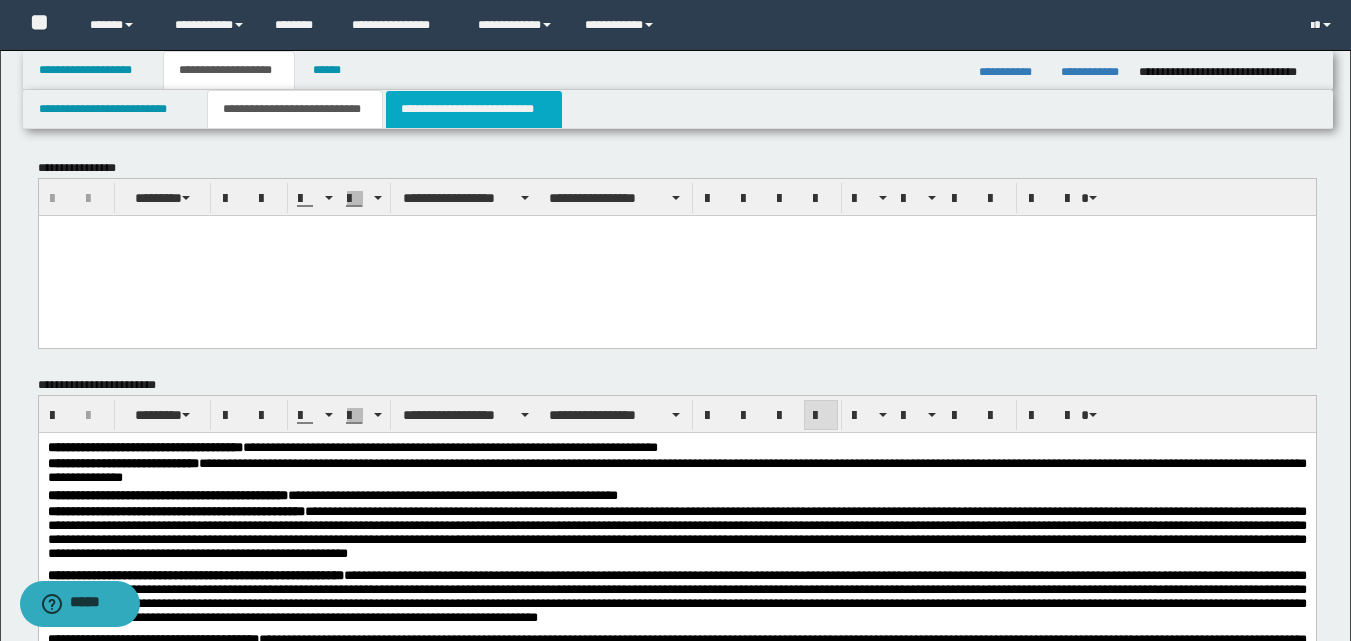 click on "**********" at bounding box center (474, 109) 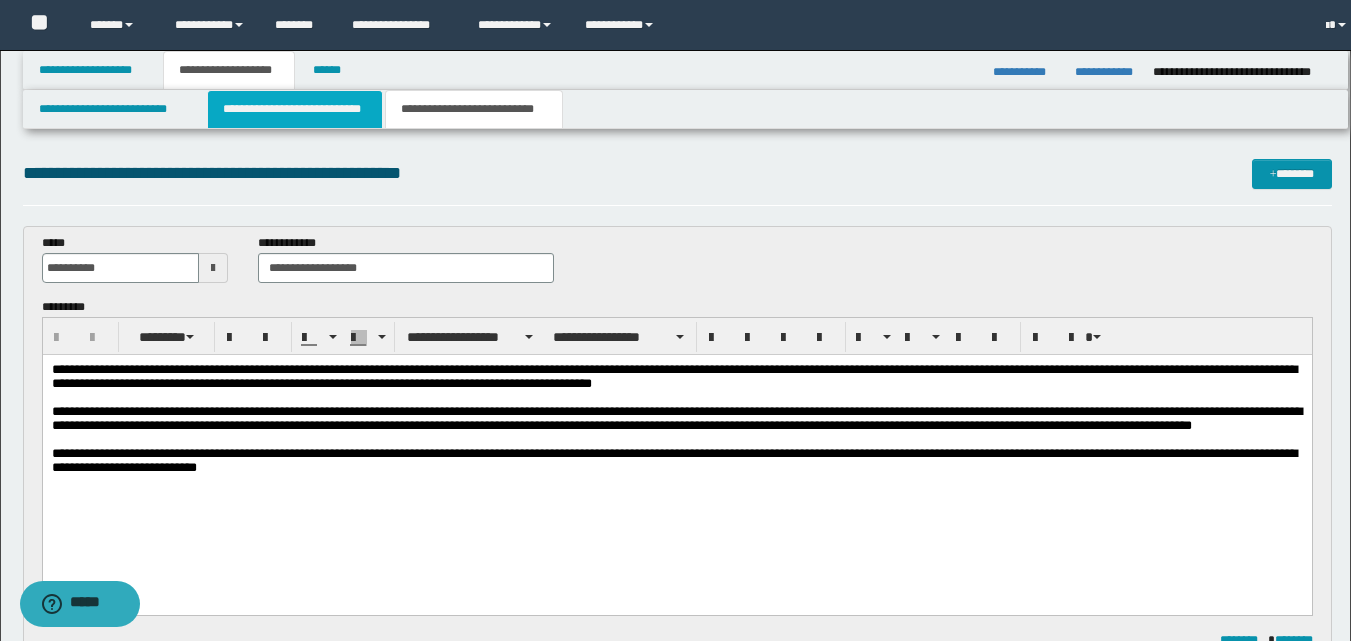scroll, scrollTop: 0, scrollLeft: 0, axis: both 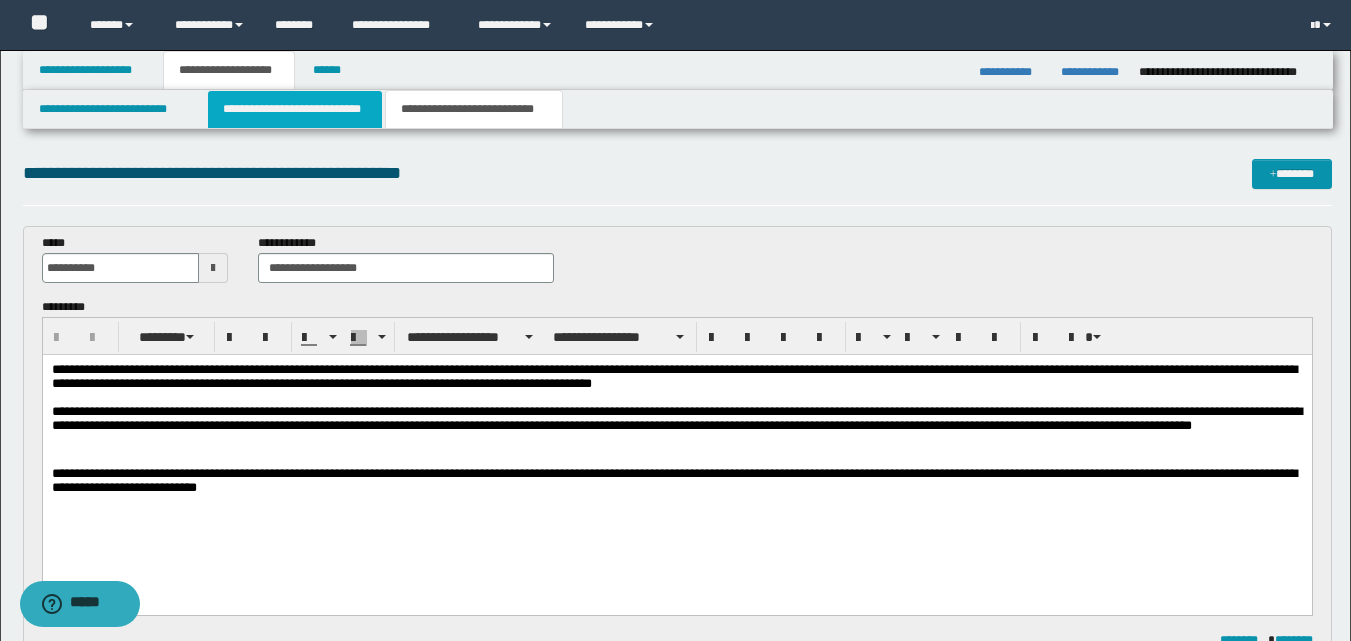 click on "**********" at bounding box center [295, 109] 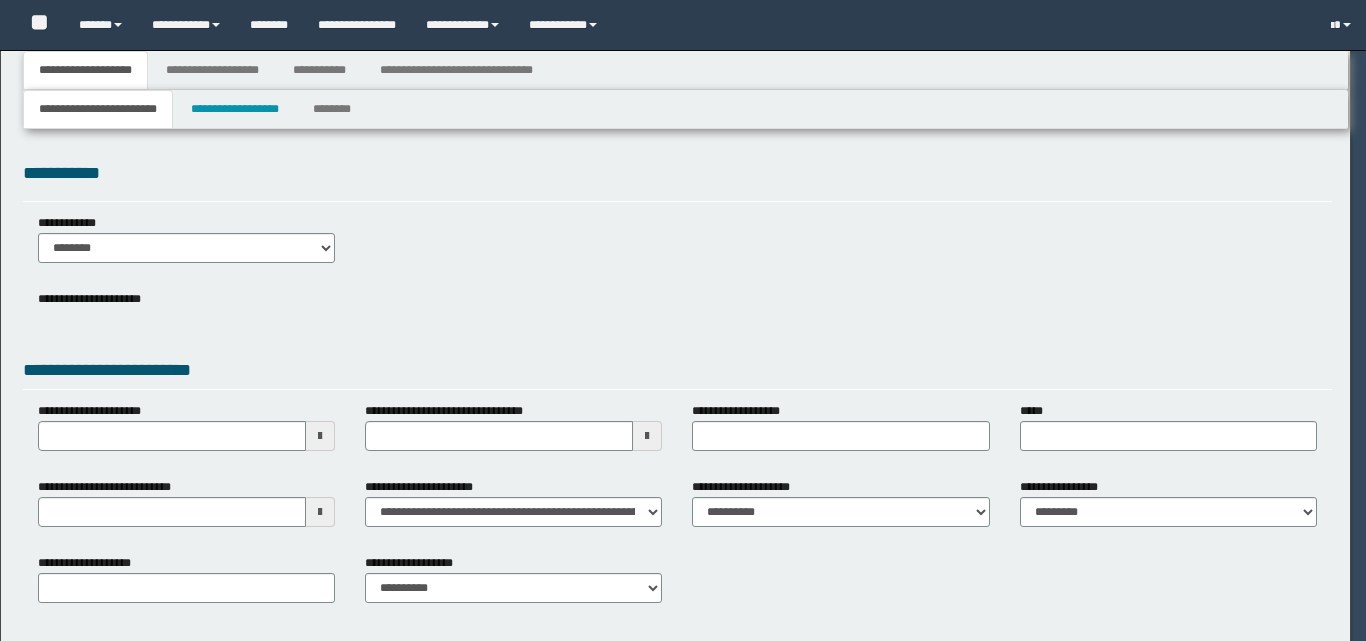 select on "*" 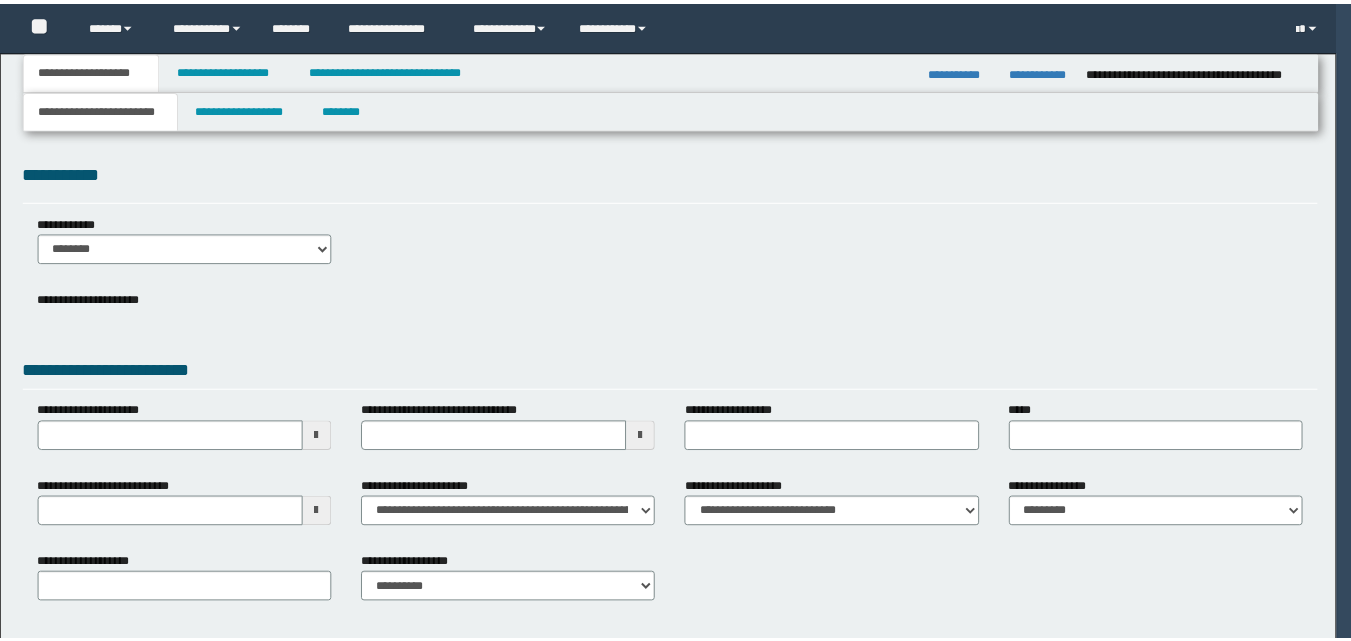 scroll, scrollTop: 0, scrollLeft: 0, axis: both 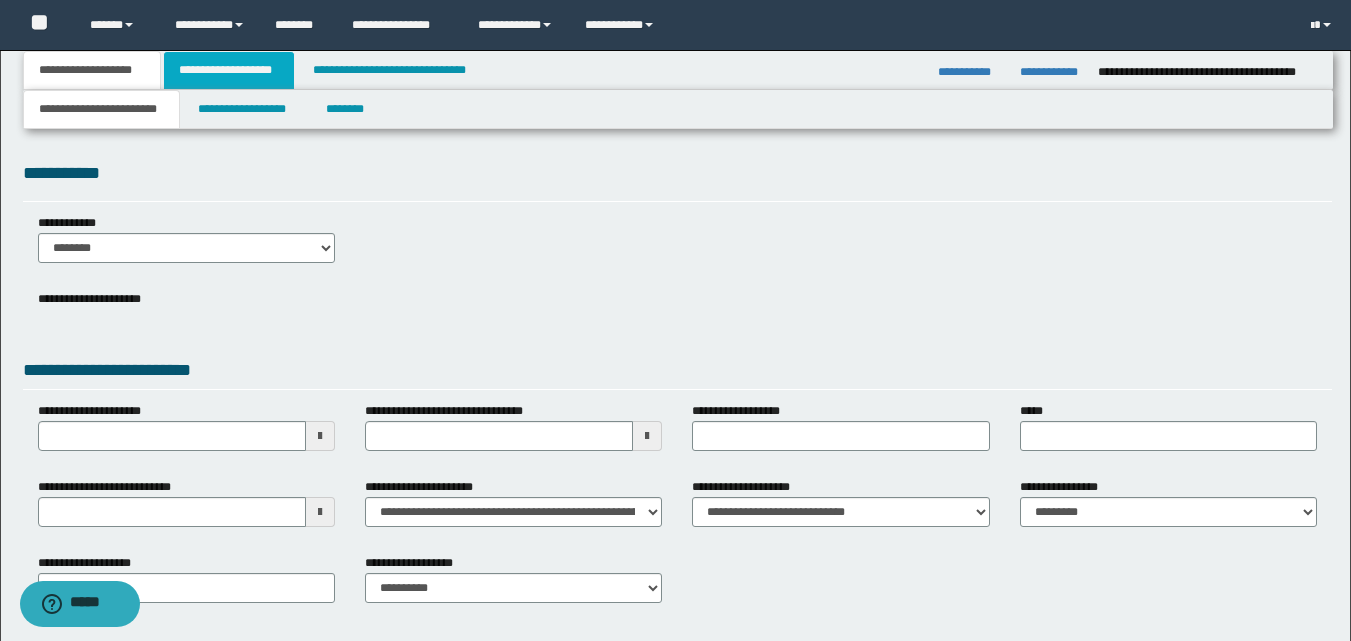 click on "**********" at bounding box center [229, 70] 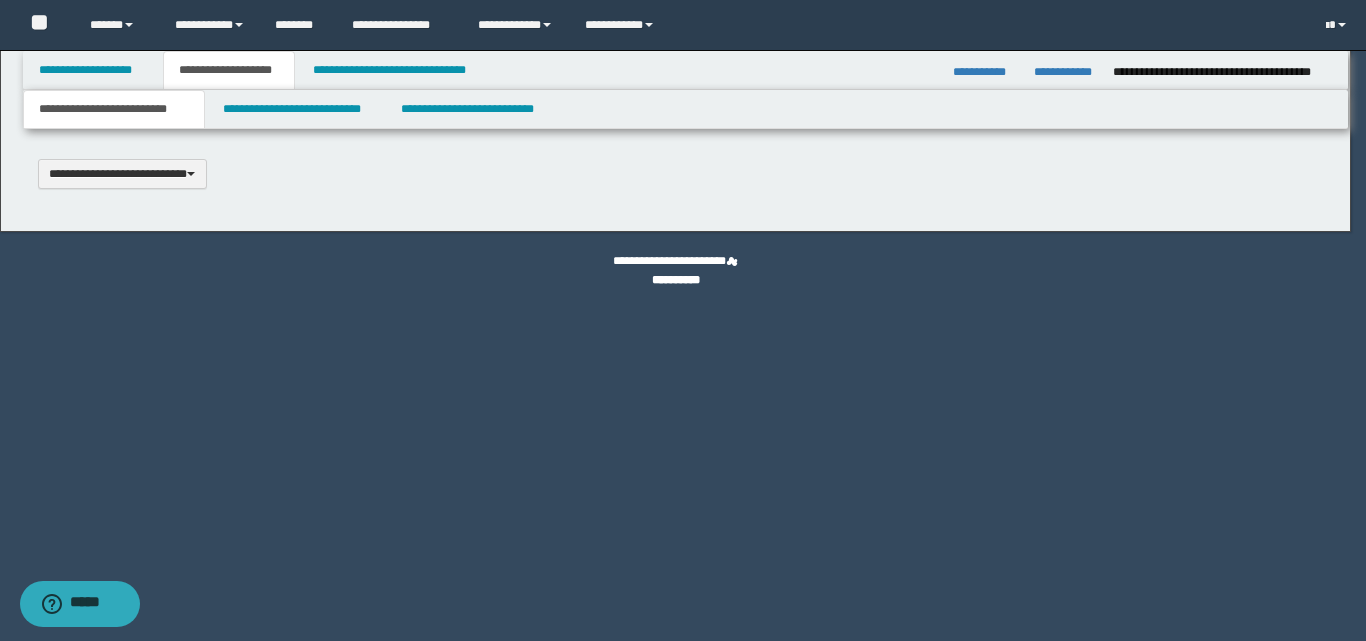type 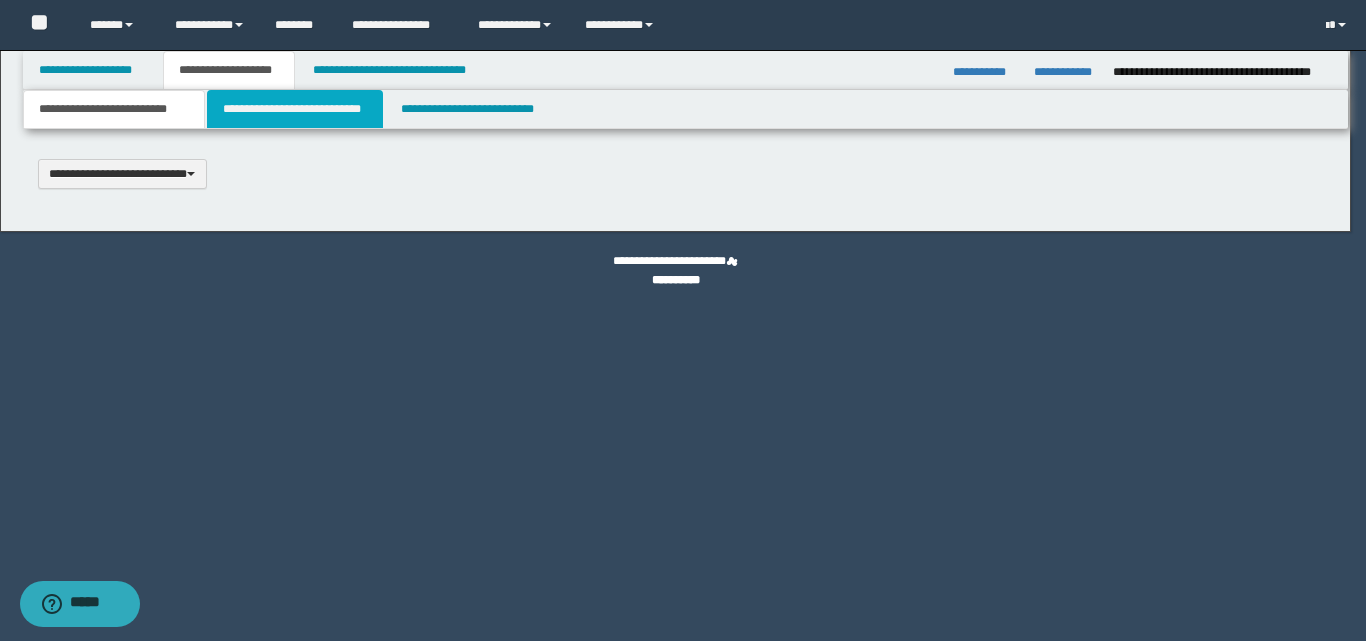 select on "*" 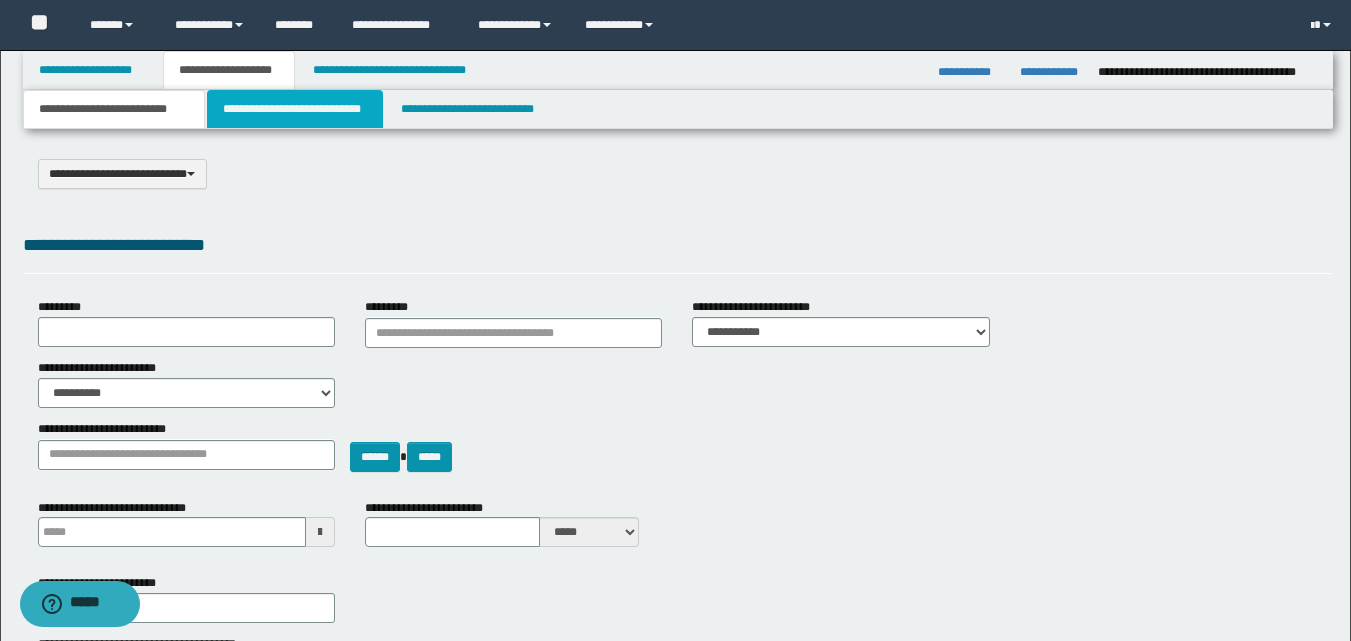 click on "**********" at bounding box center (295, 109) 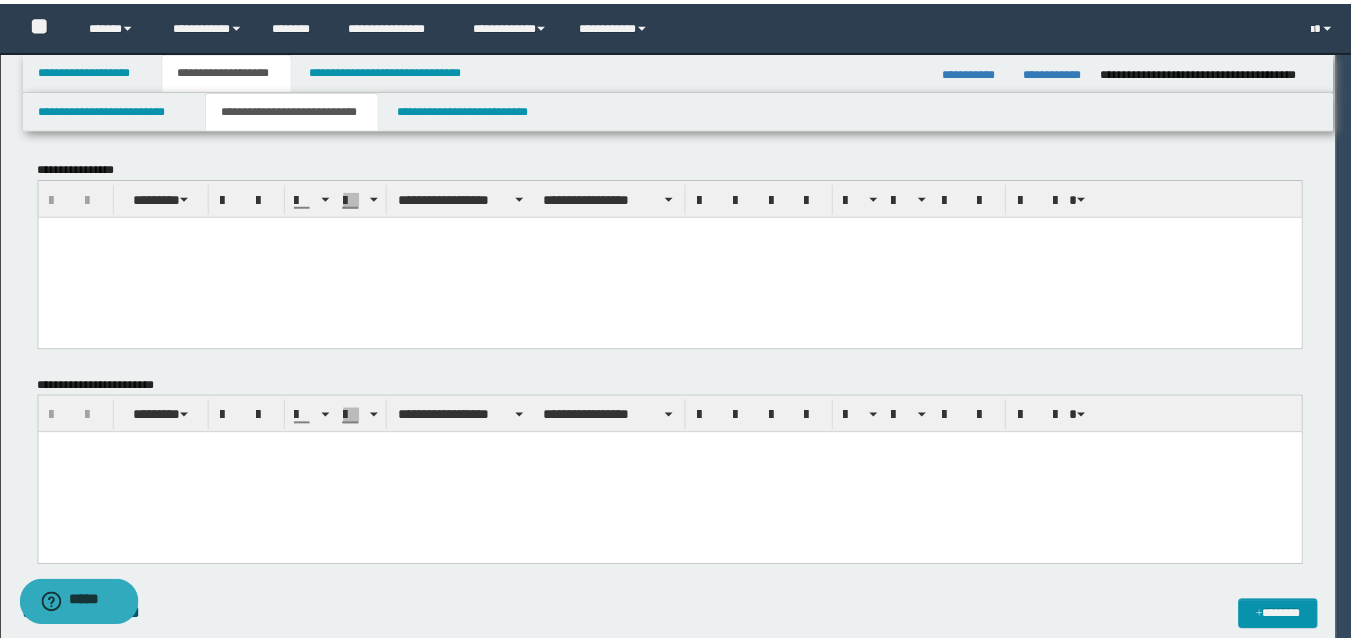 scroll, scrollTop: 0, scrollLeft: 0, axis: both 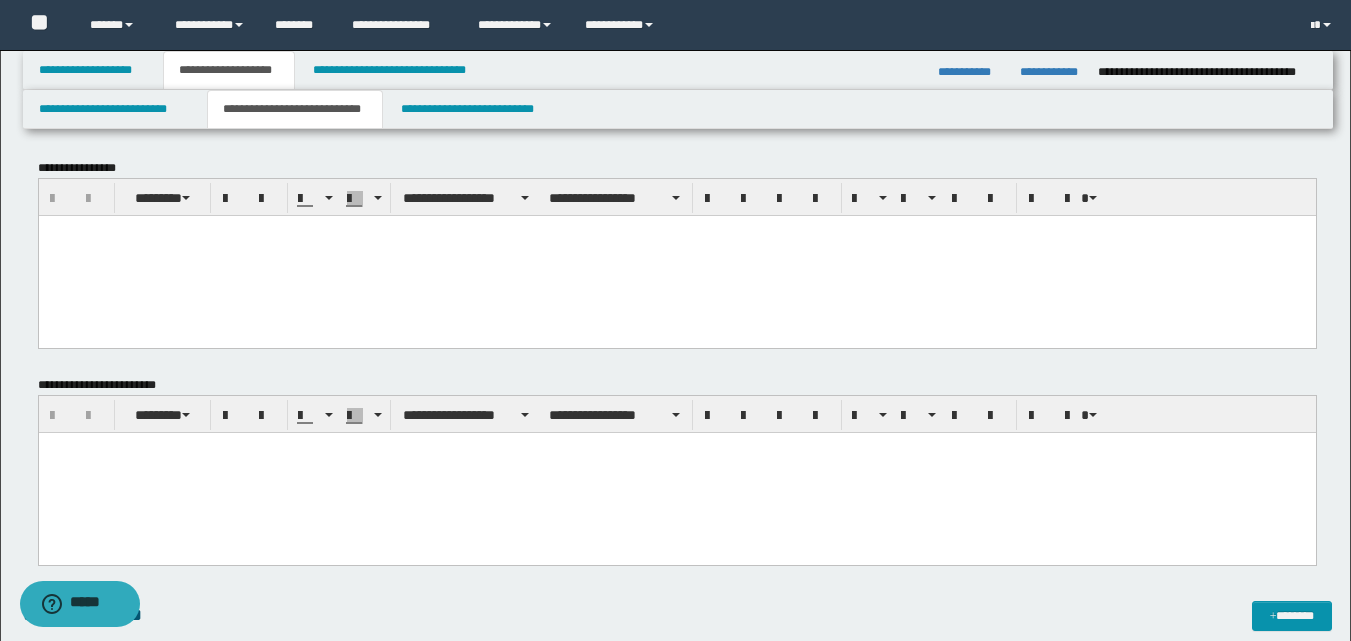 click at bounding box center [676, 472] 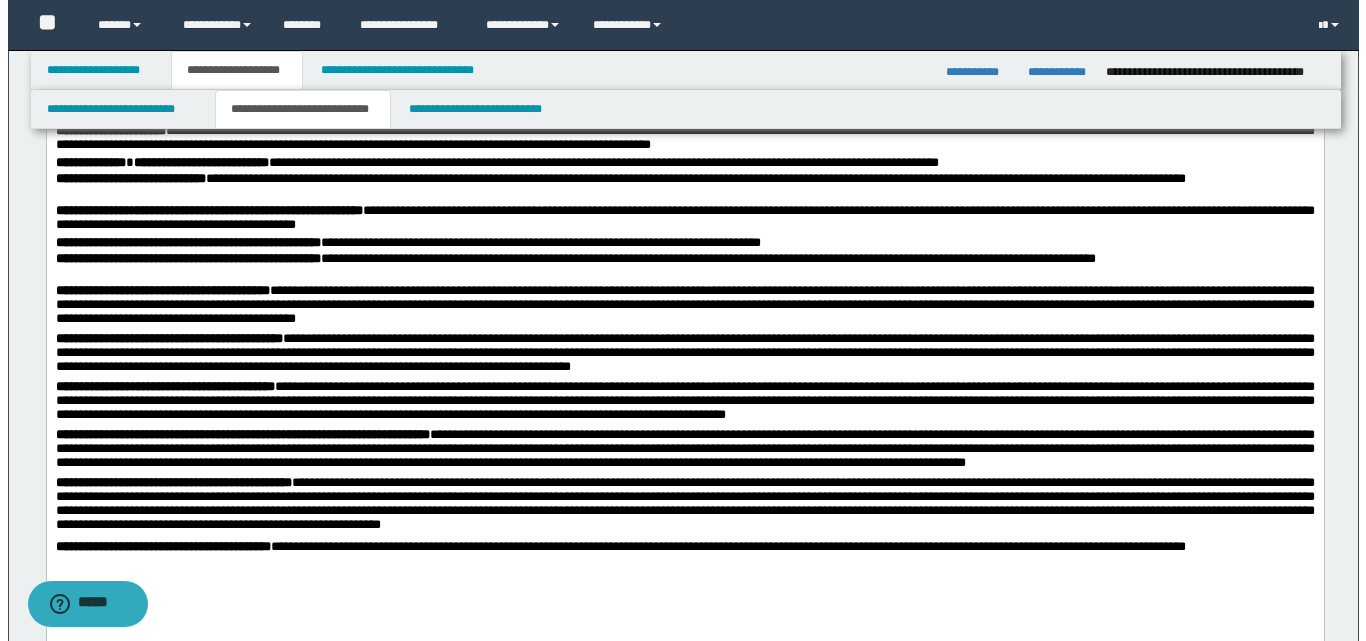 scroll, scrollTop: 0, scrollLeft: 0, axis: both 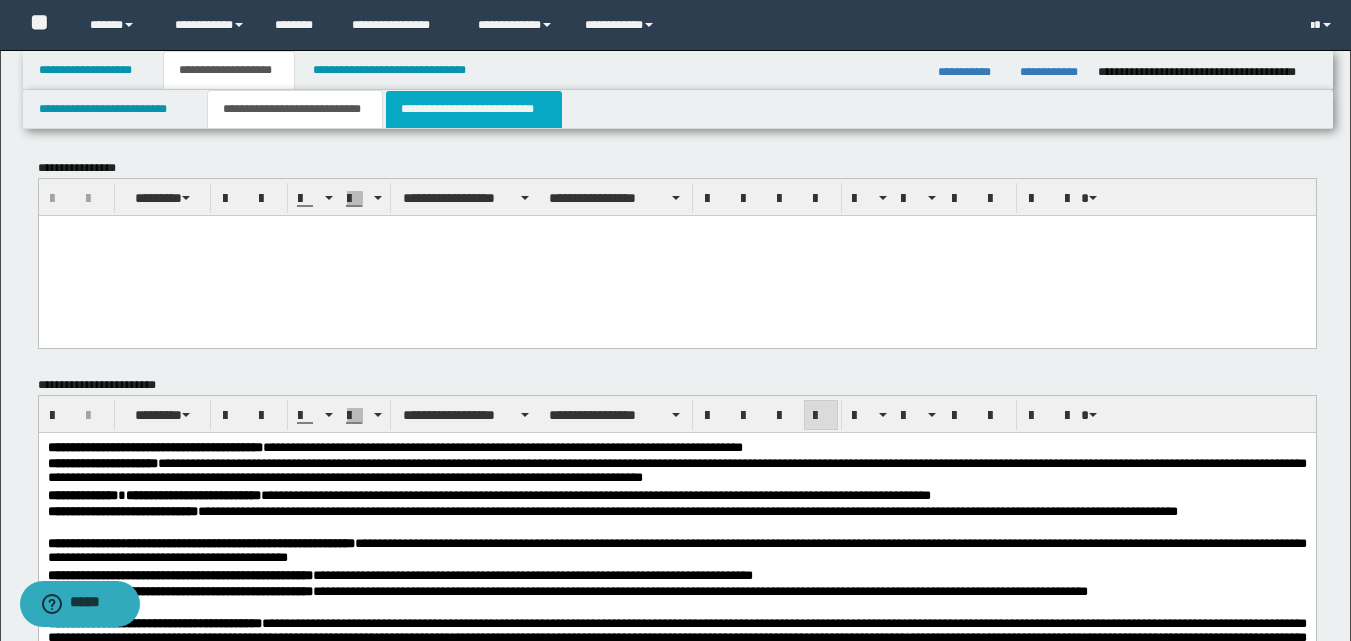 click on "**********" at bounding box center [474, 109] 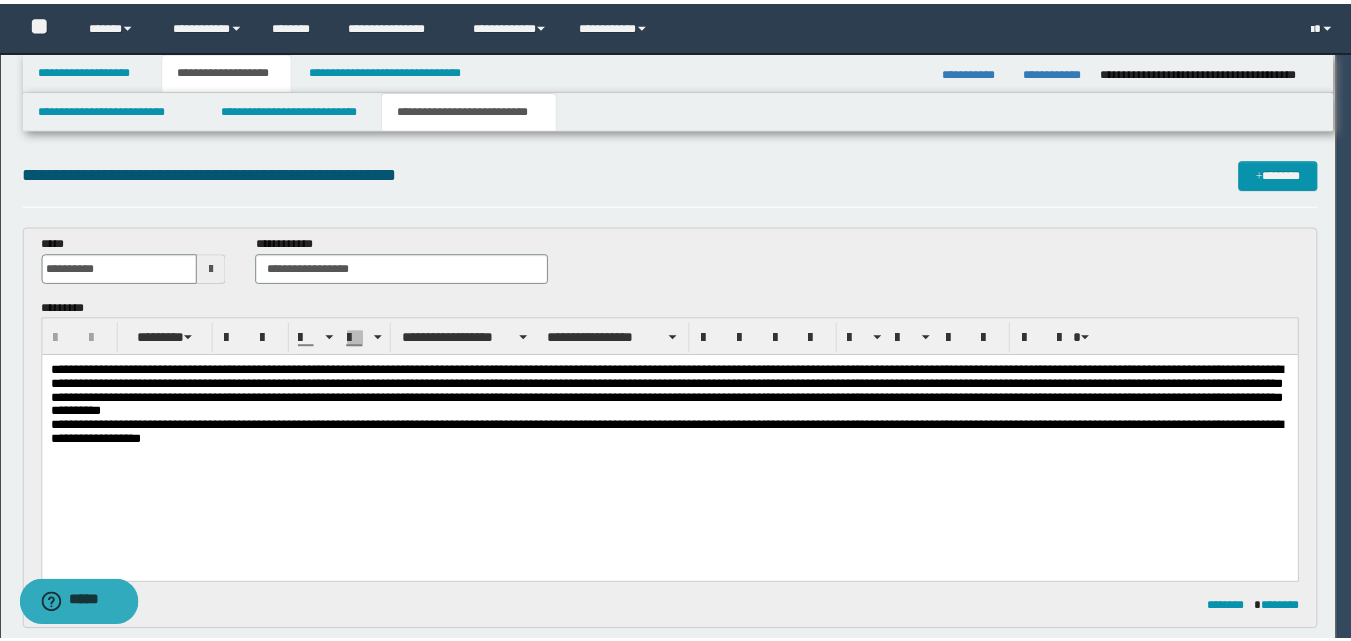 scroll, scrollTop: 0, scrollLeft: 0, axis: both 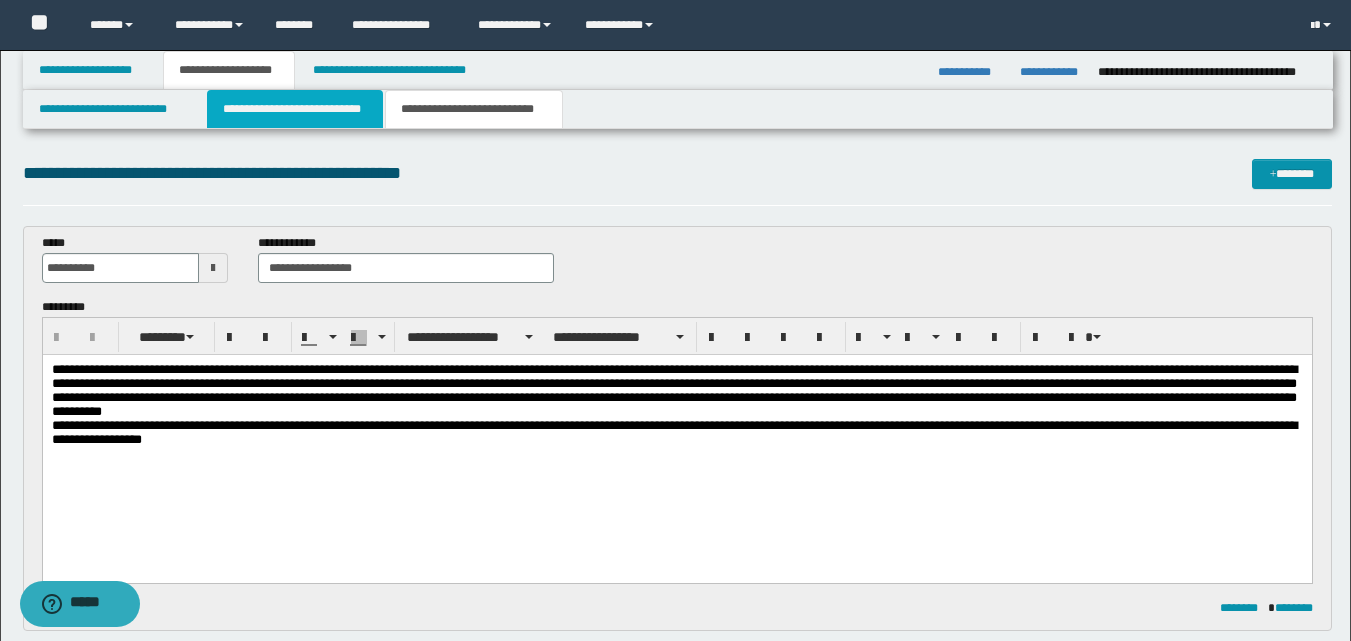 click on "**********" at bounding box center (295, 109) 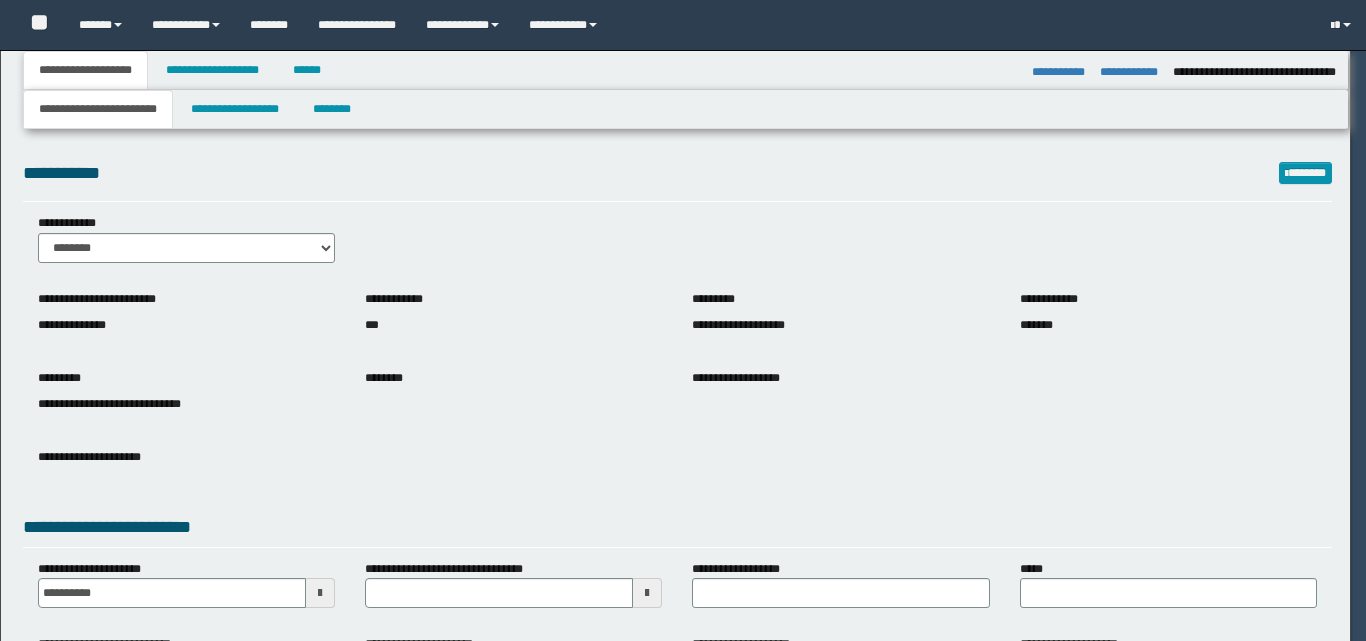 select on "*" 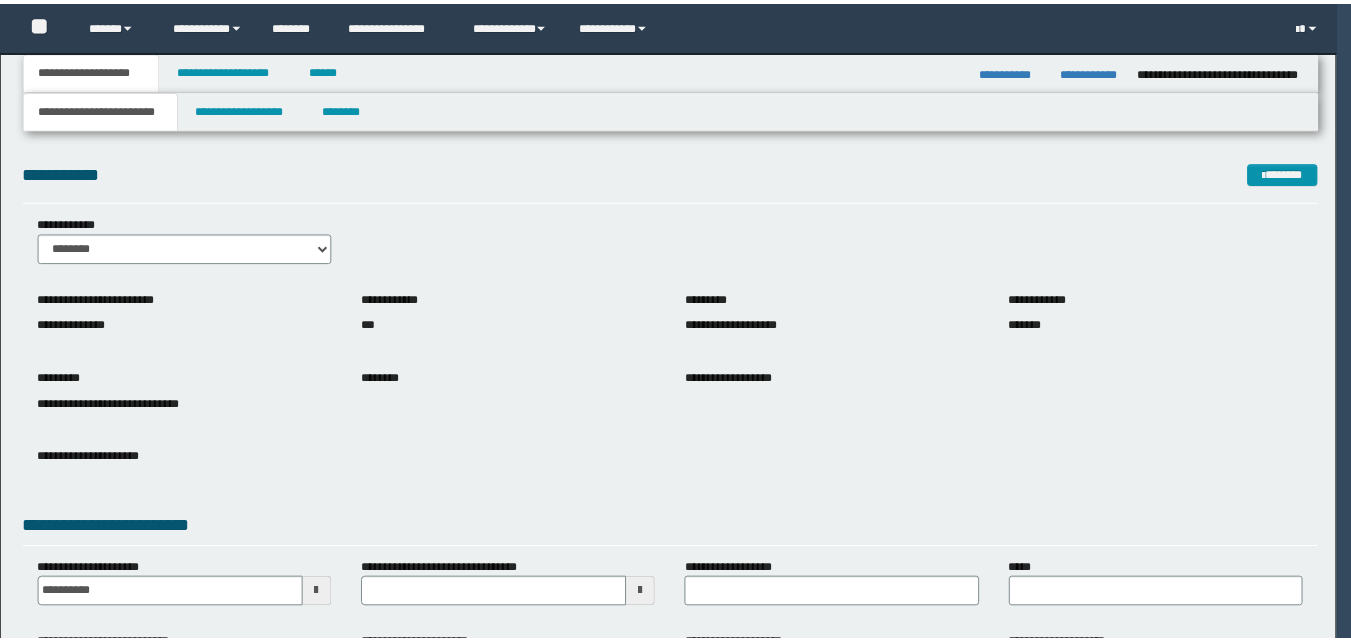 scroll, scrollTop: 0, scrollLeft: 0, axis: both 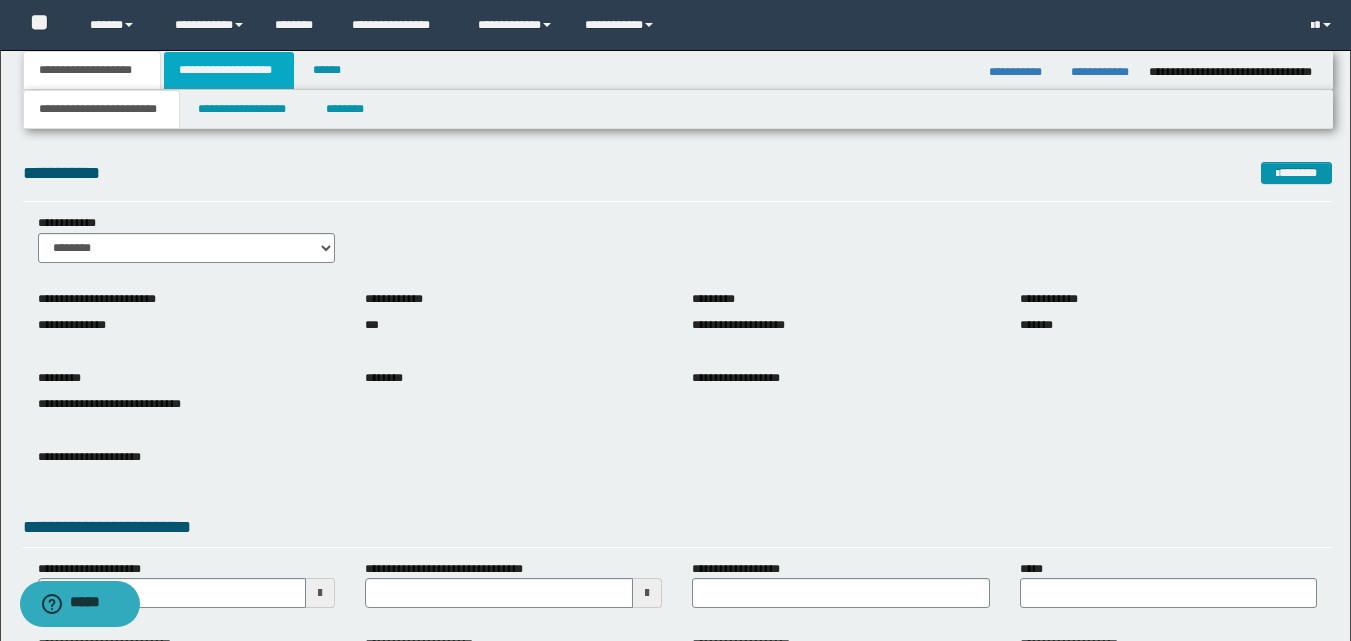 click on "**********" at bounding box center [229, 70] 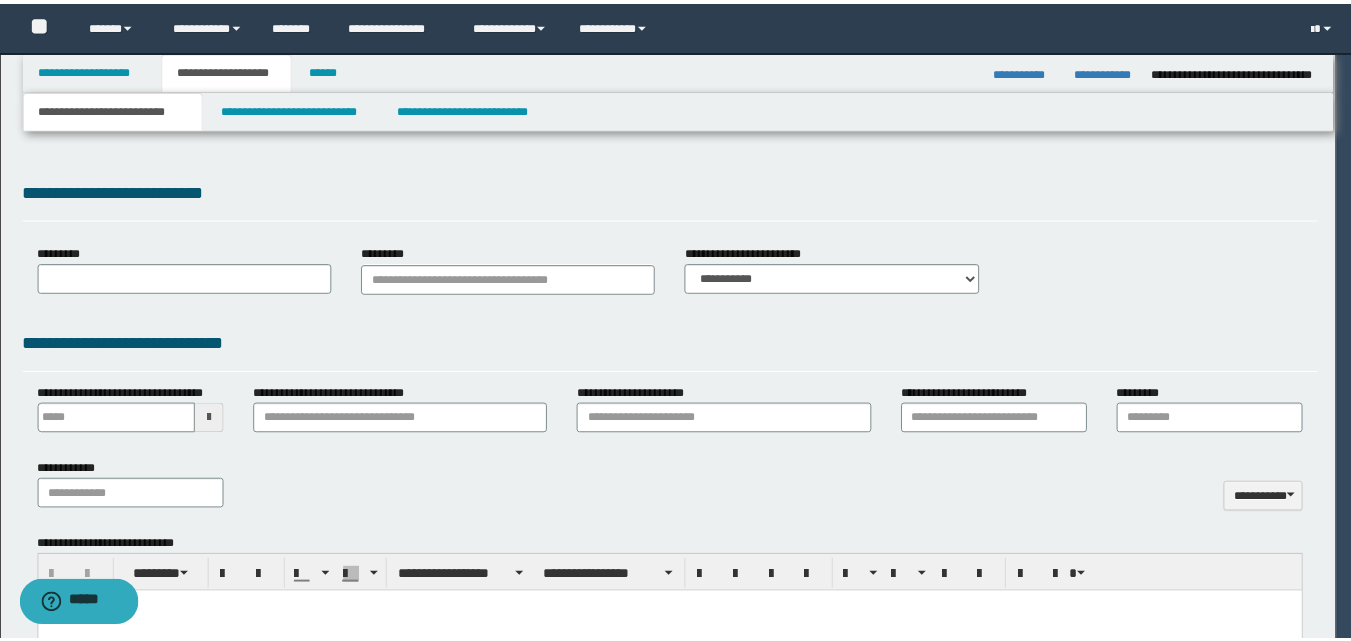scroll, scrollTop: 0, scrollLeft: 0, axis: both 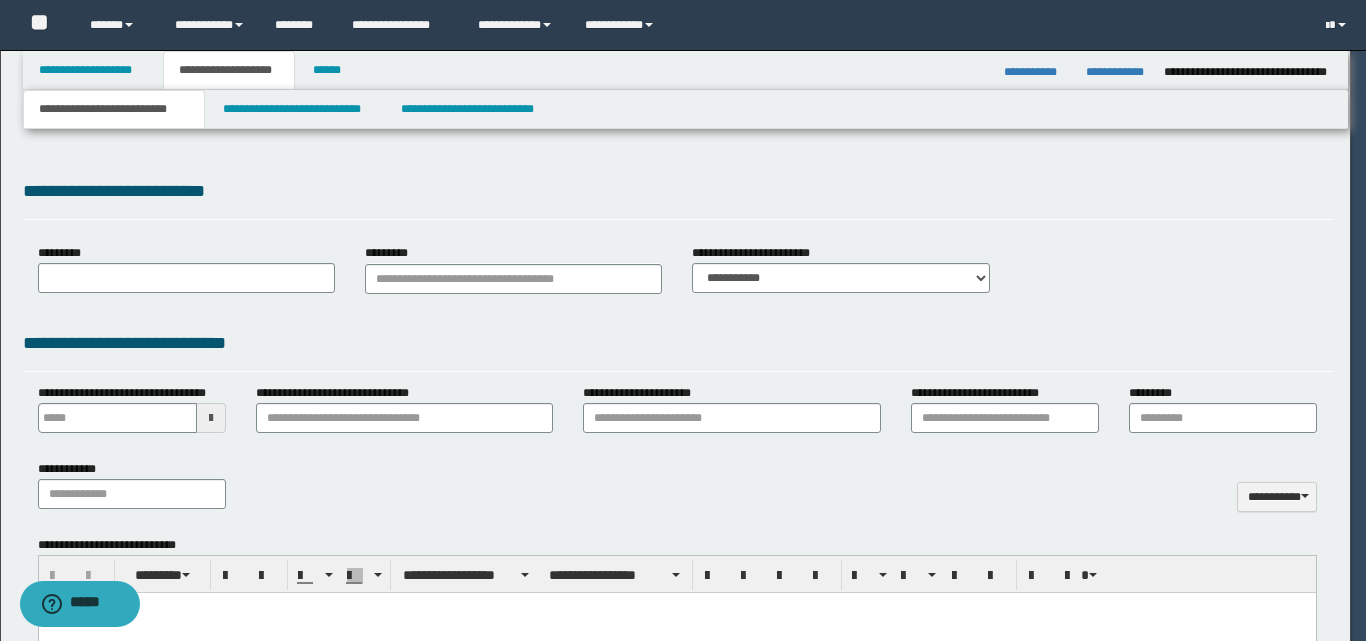 select on "*" 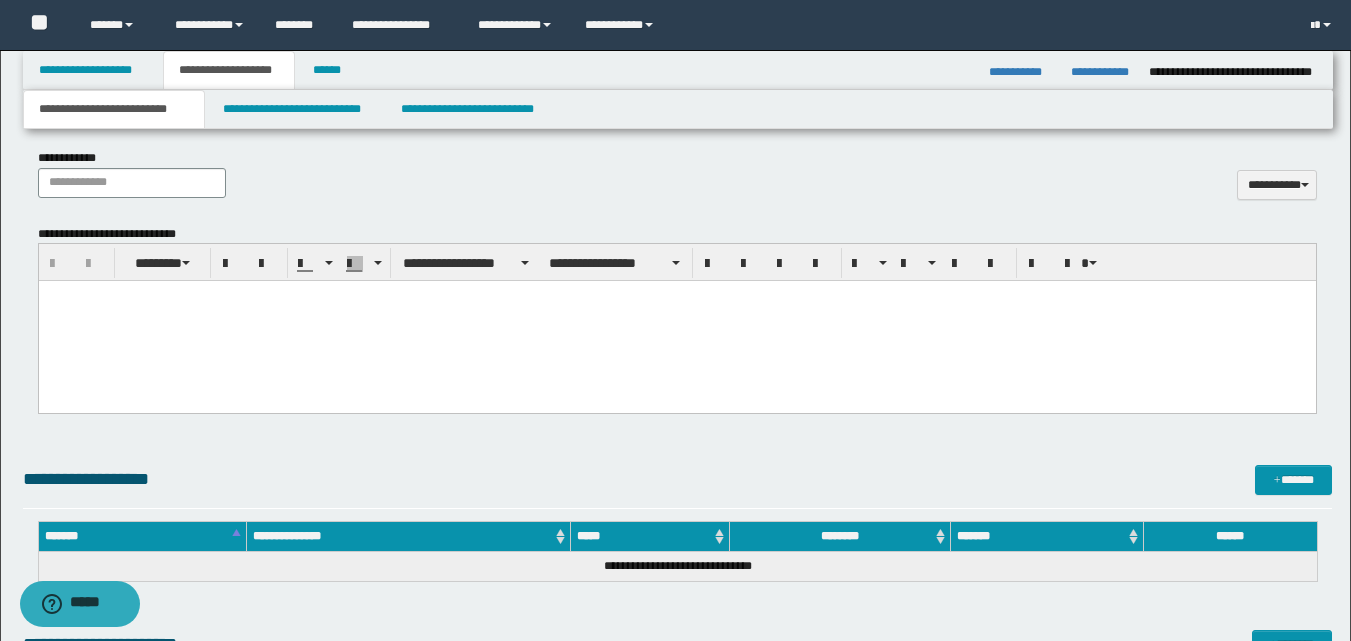 scroll, scrollTop: 910, scrollLeft: 0, axis: vertical 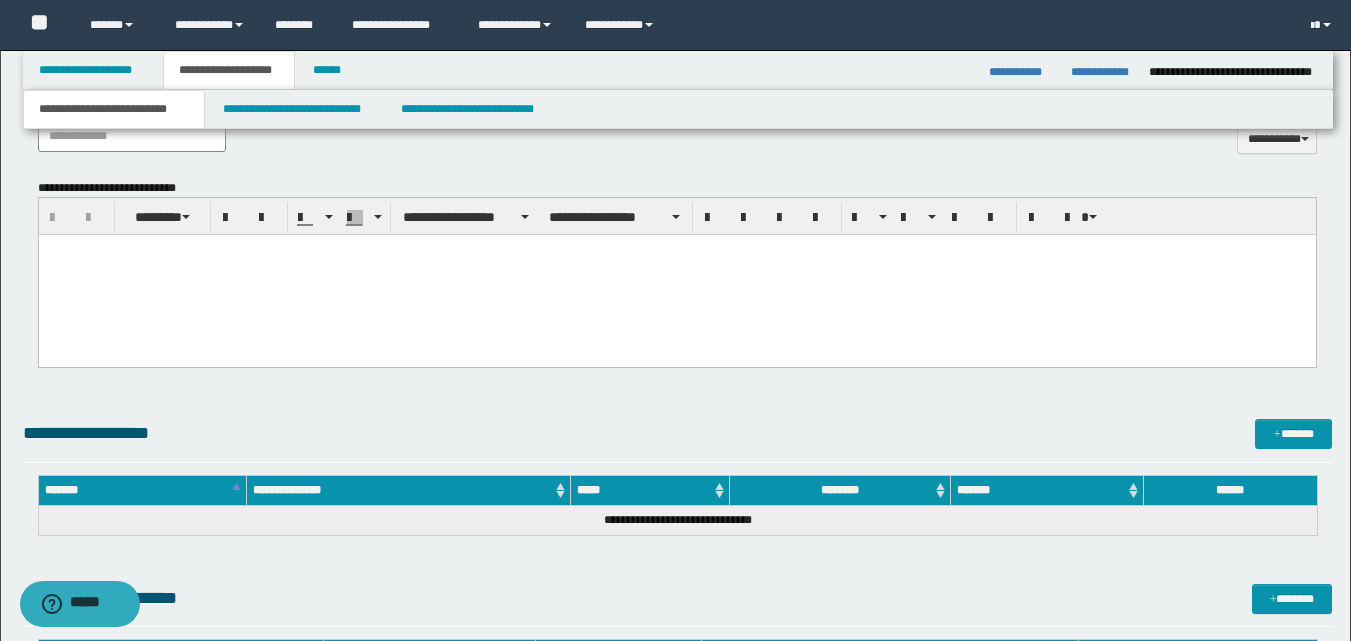click at bounding box center [676, 250] 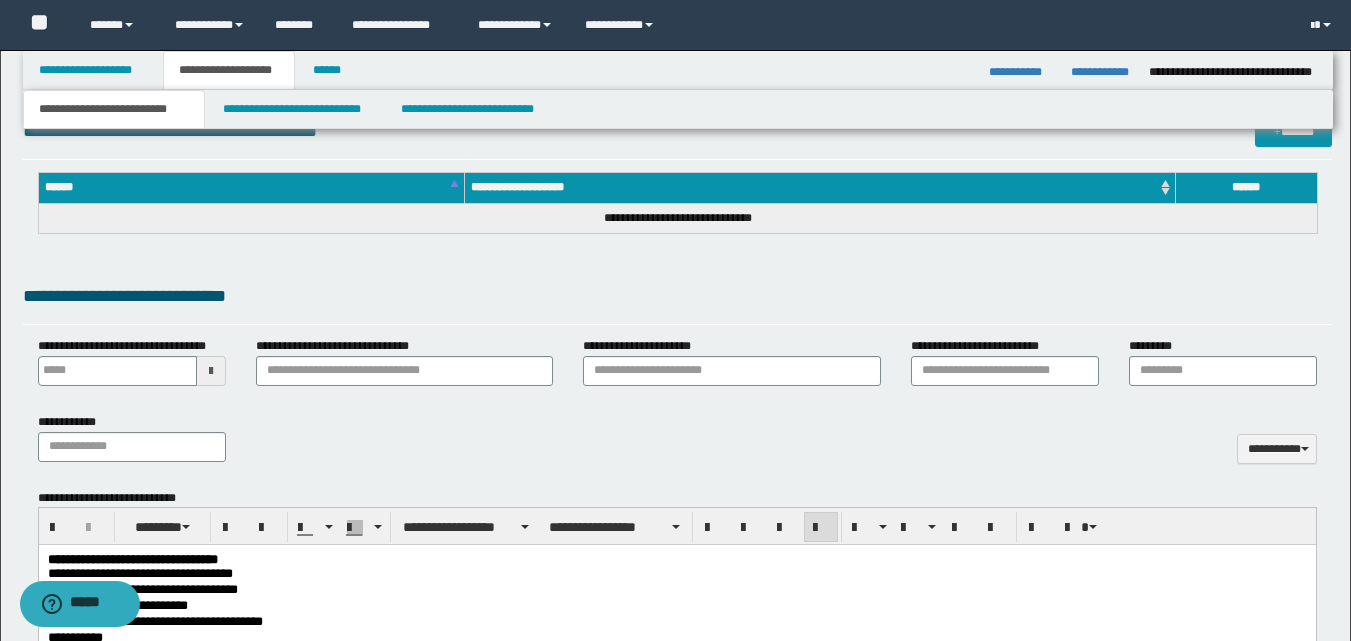 scroll, scrollTop: 576, scrollLeft: 0, axis: vertical 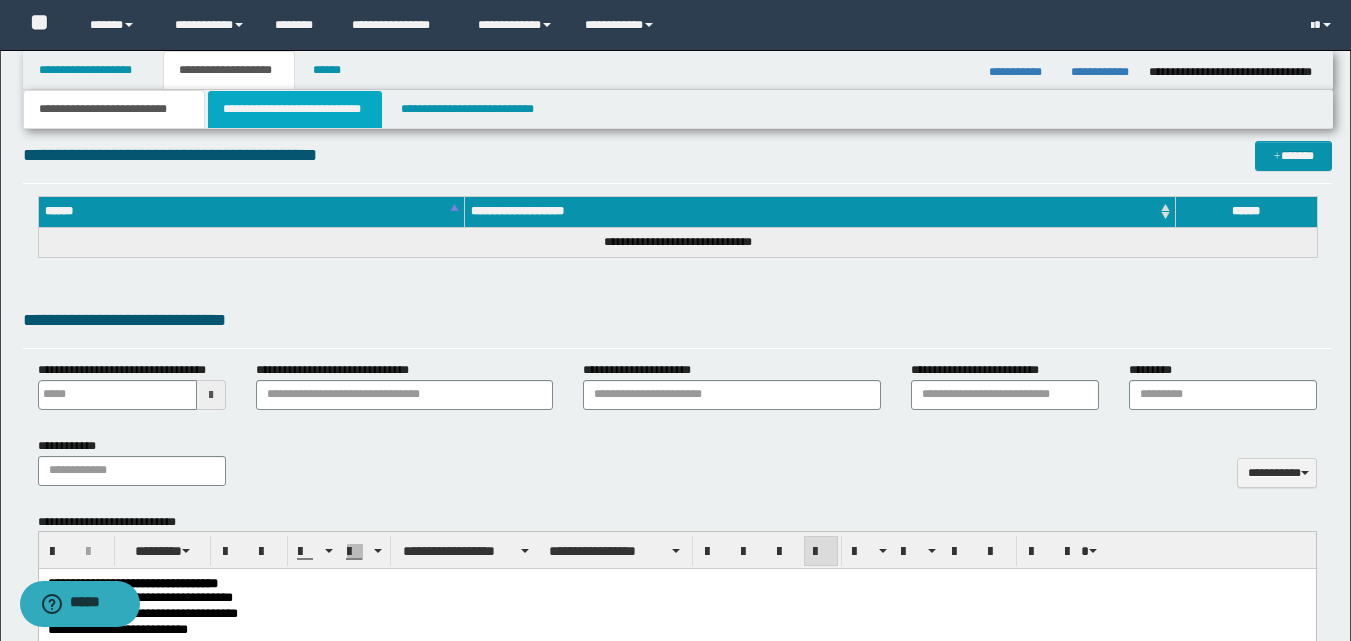 click on "**********" at bounding box center (295, 109) 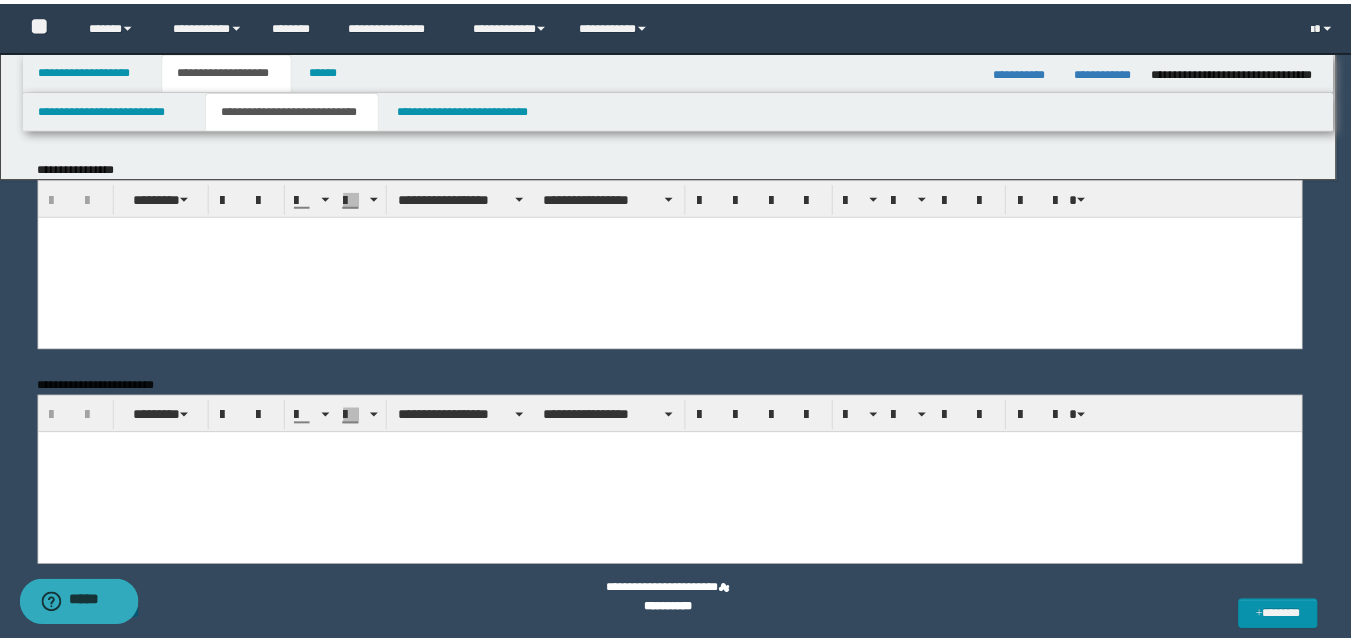 scroll, scrollTop: 0, scrollLeft: 0, axis: both 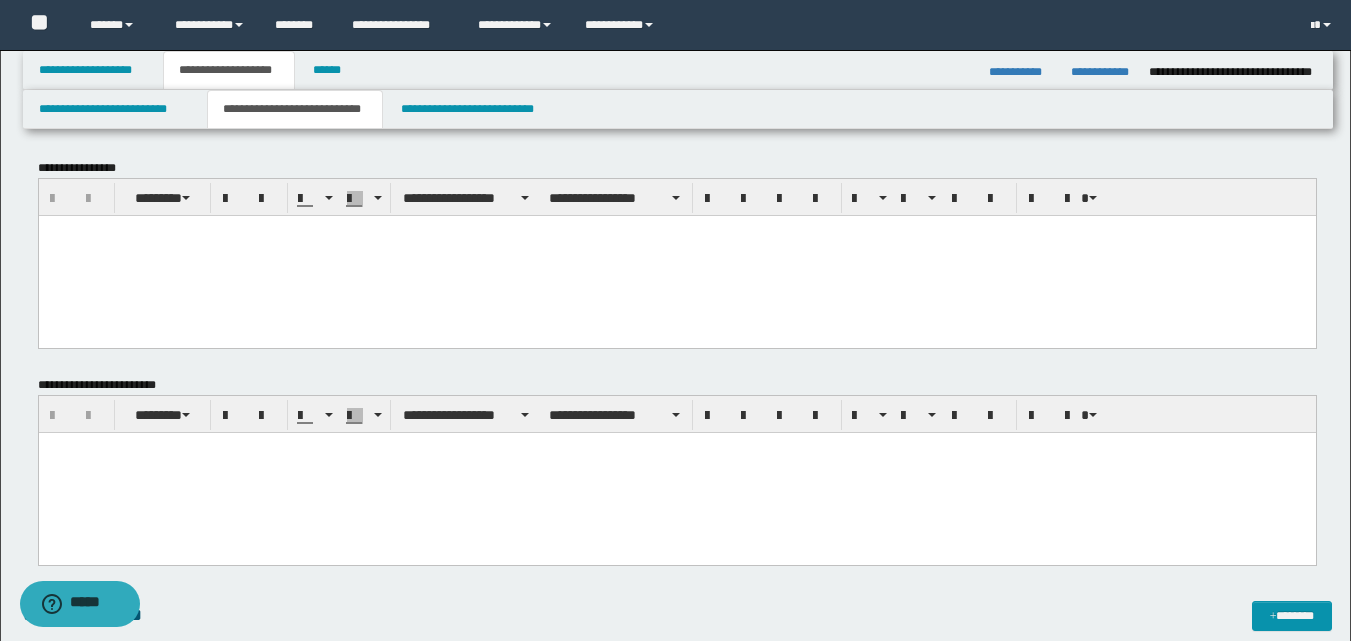 click at bounding box center (676, 472) 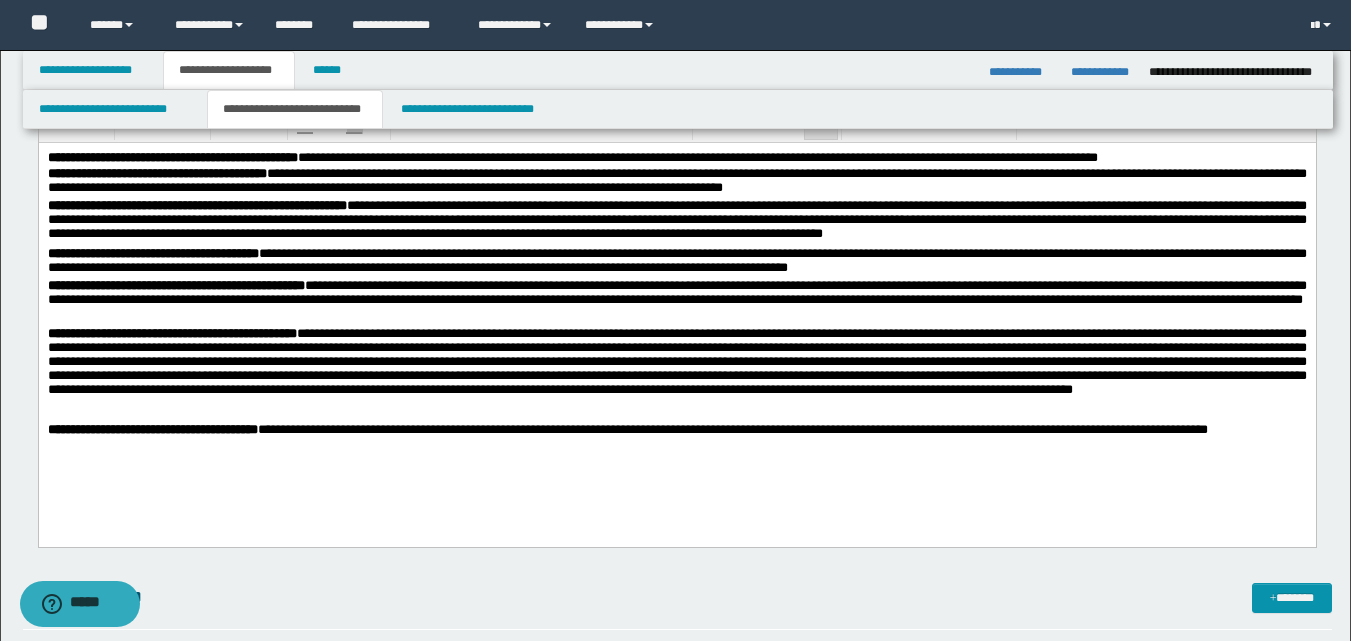 scroll, scrollTop: 333, scrollLeft: 0, axis: vertical 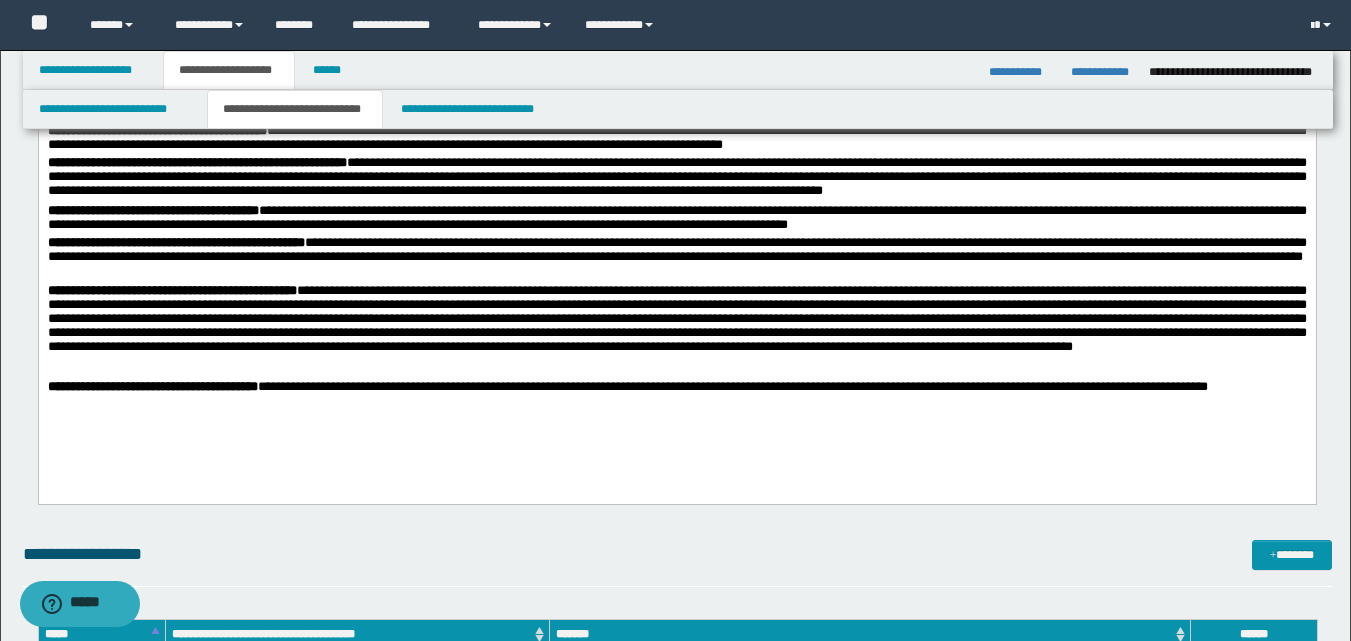 click on "**********" at bounding box center [676, 179] 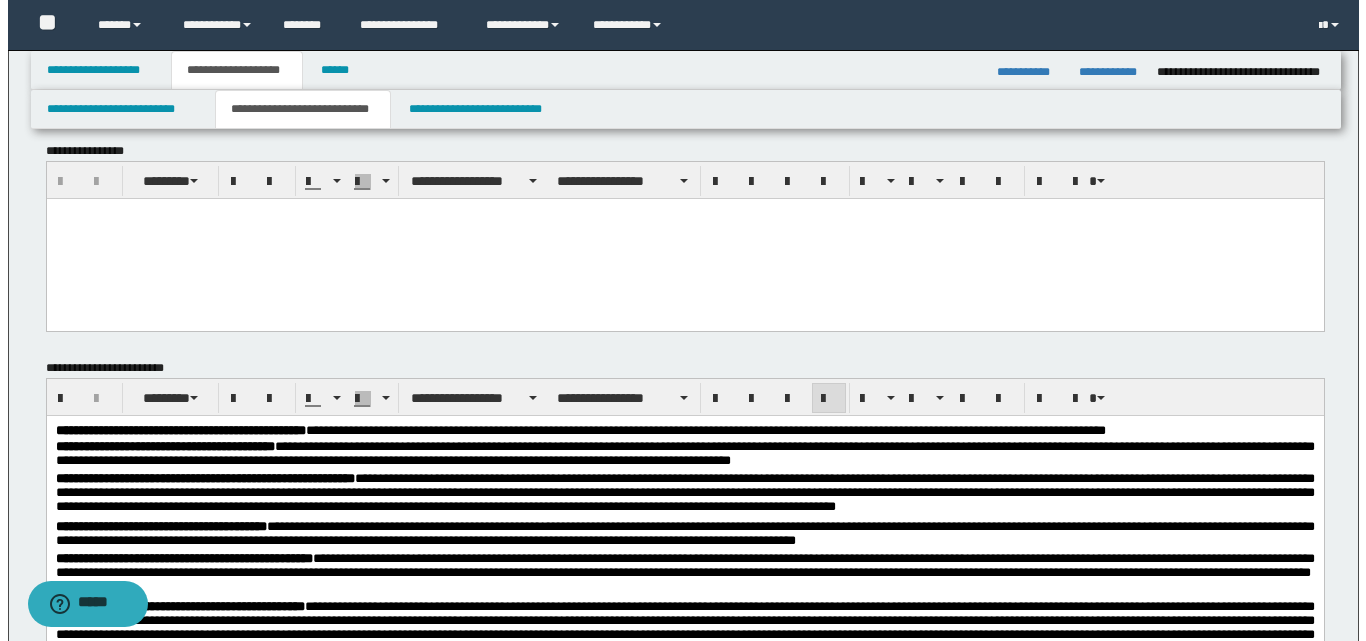 scroll, scrollTop: 0, scrollLeft: 0, axis: both 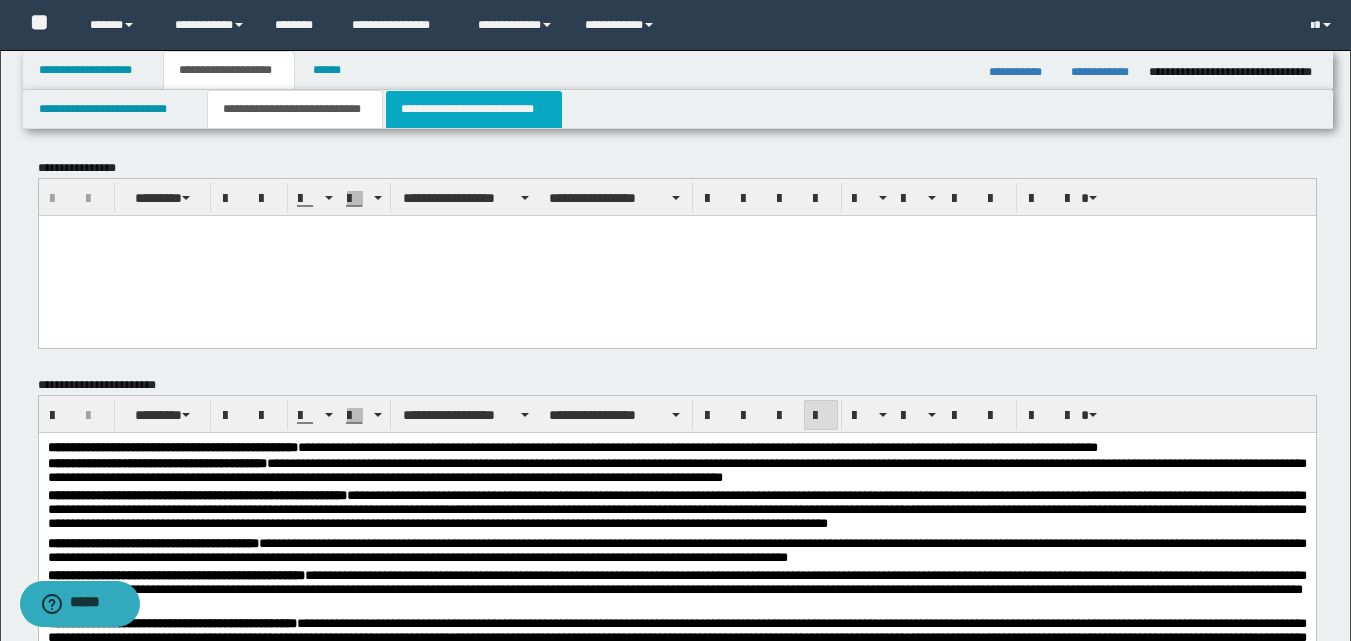 click on "**********" at bounding box center [474, 109] 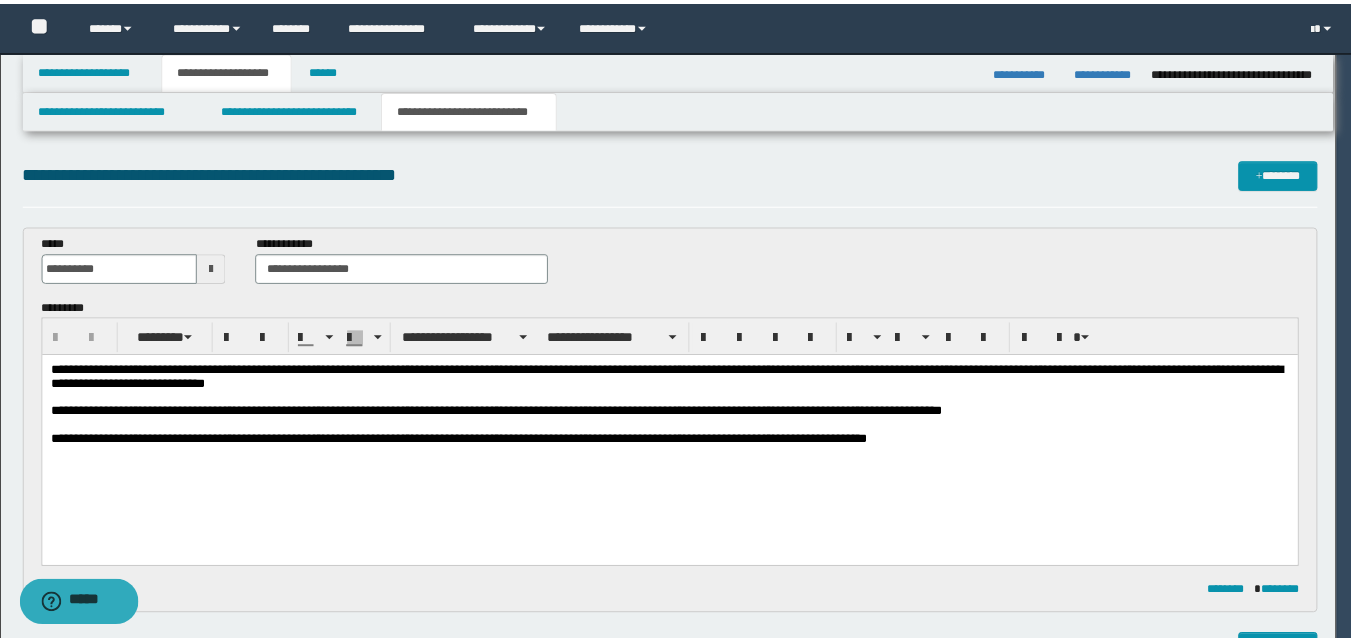 scroll, scrollTop: 0, scrollLeft: 0, axis: both 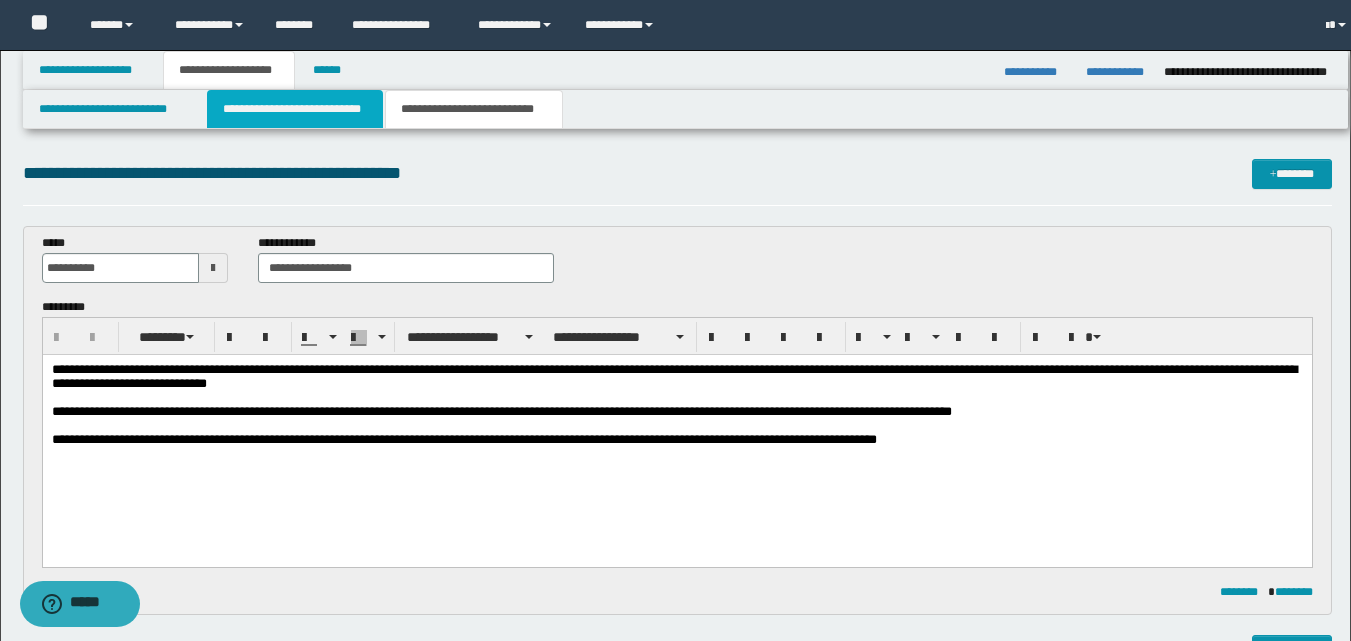 click on "**********" at bounding box center (295, 109) 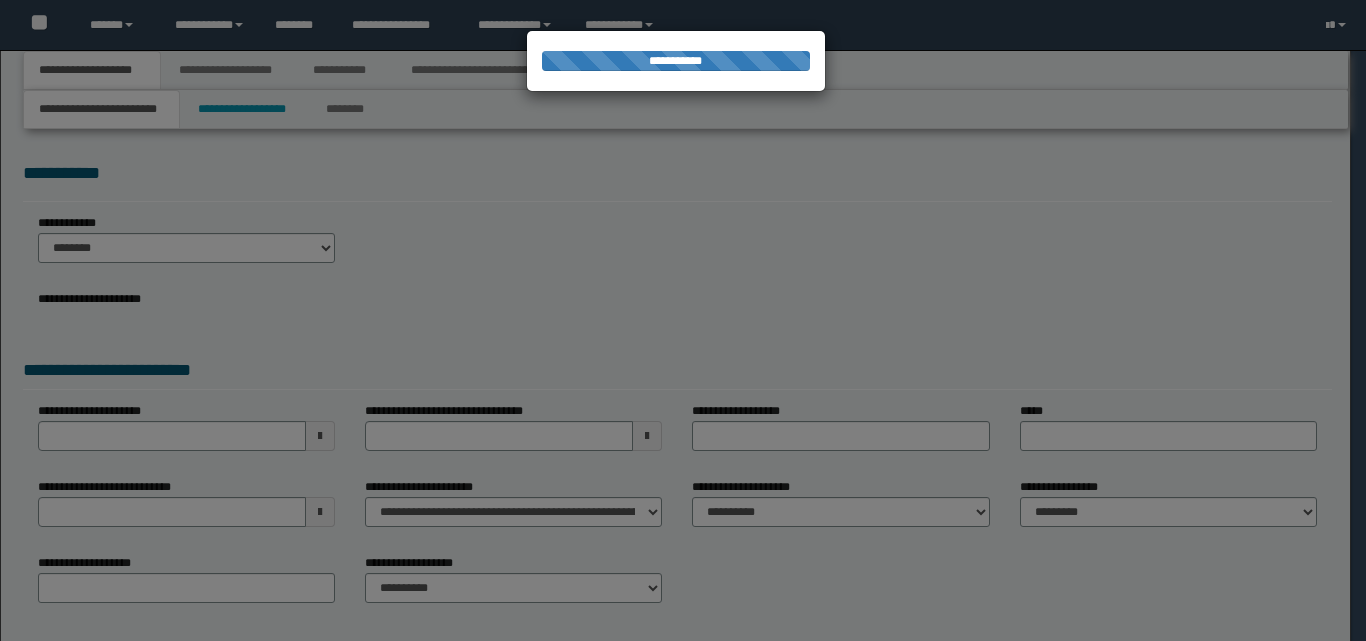 scroll, scrollTop: 0, scrollLeft: 0, axis: both 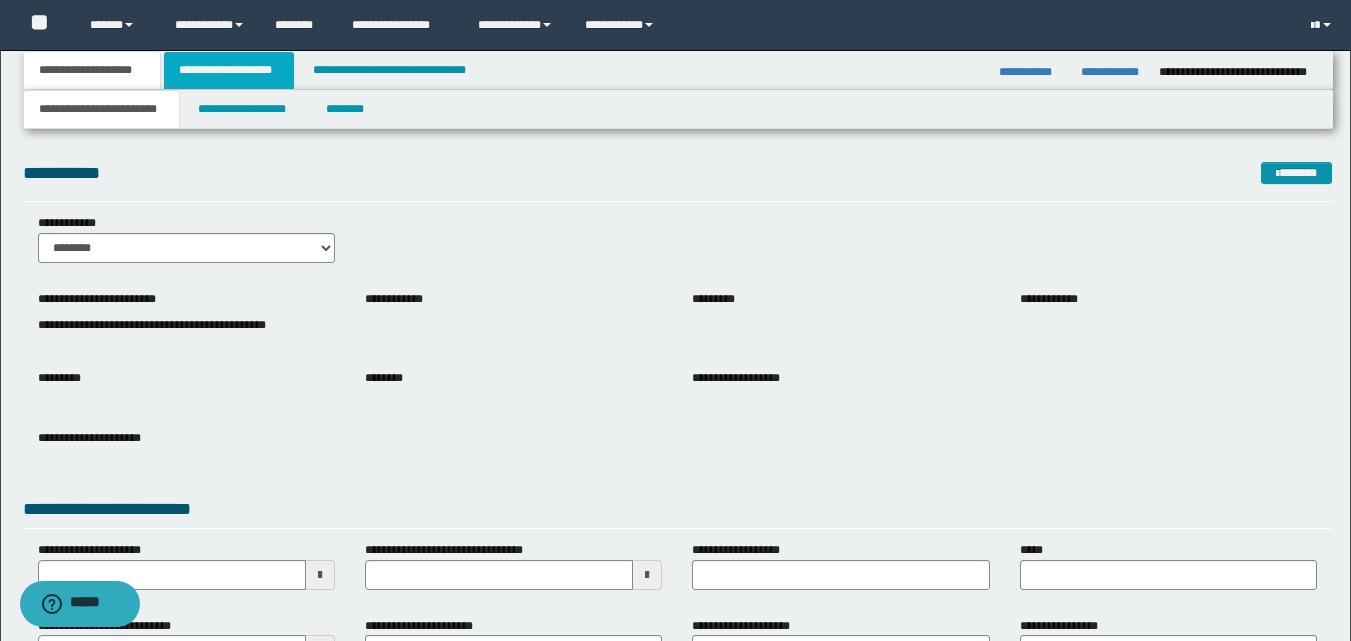 click on "**********" at bounding box center [229, 70] 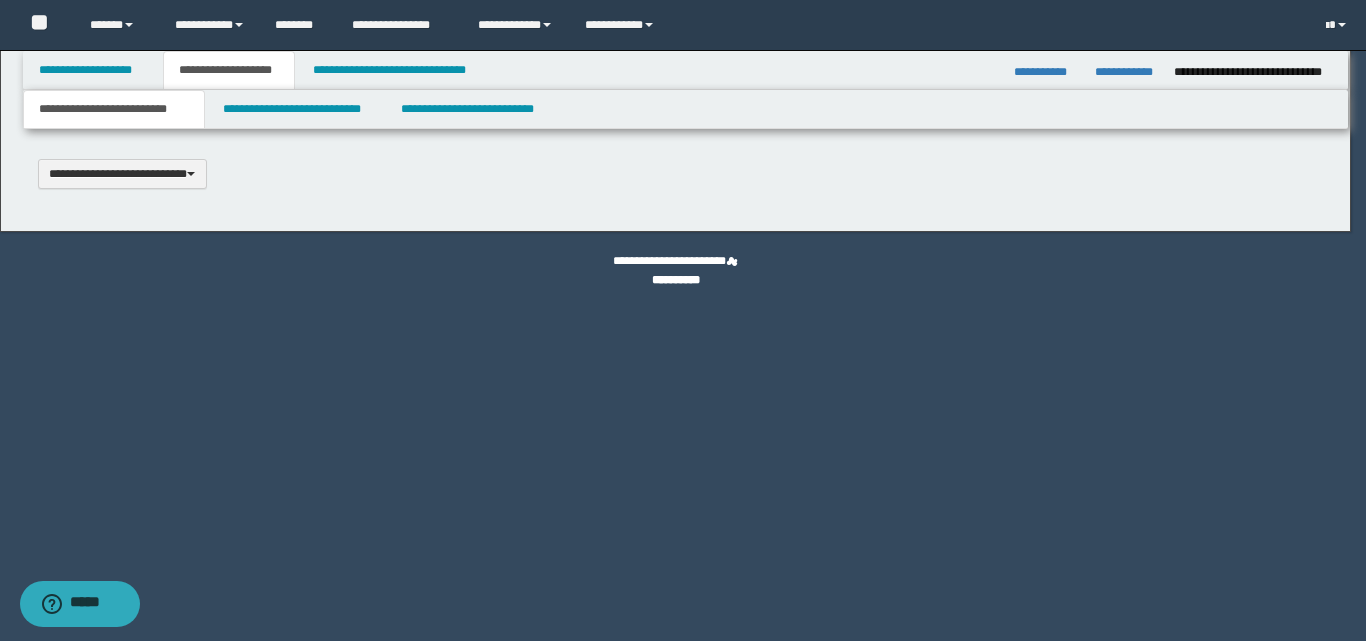scroll, scrollTop: 0, scrollLeft: 0, axis: both 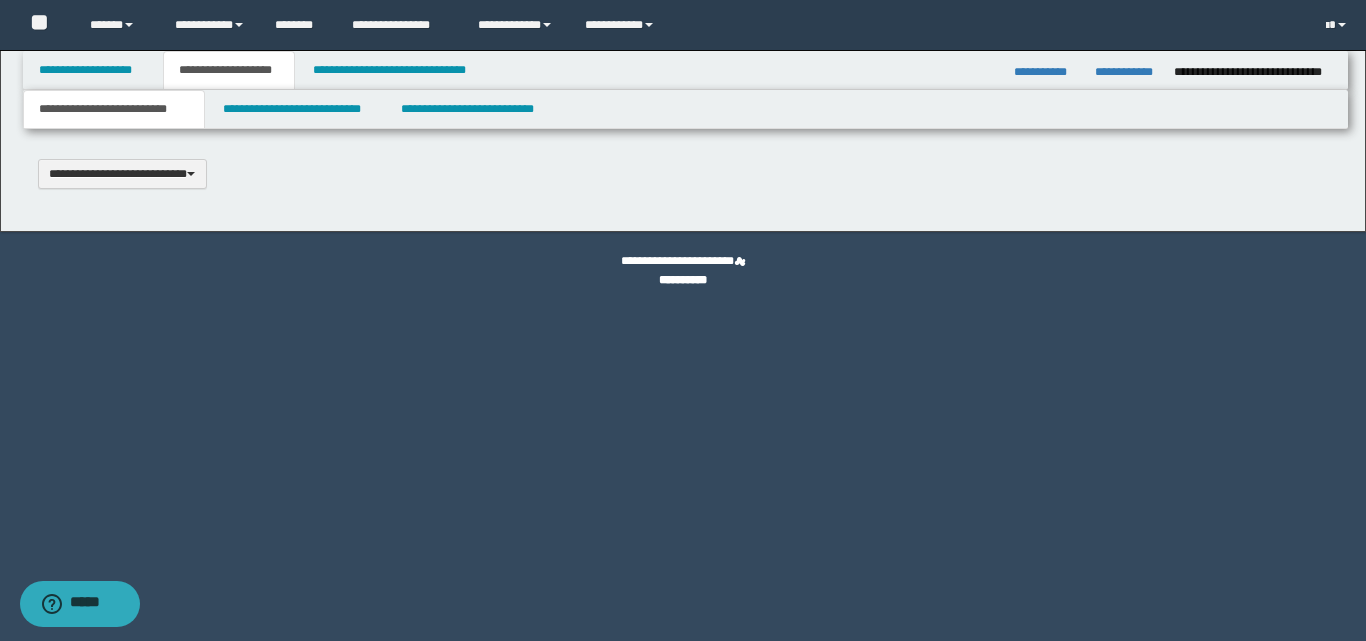 type 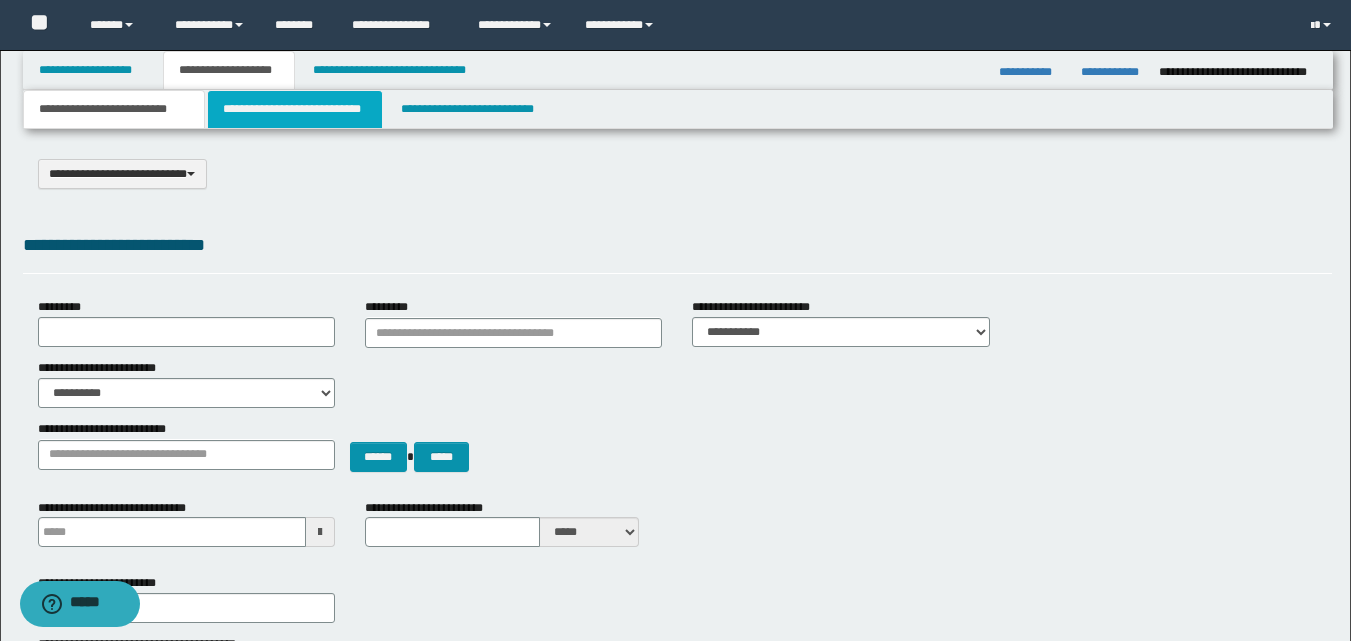 click on "**********" at bounding box center (295, 109) 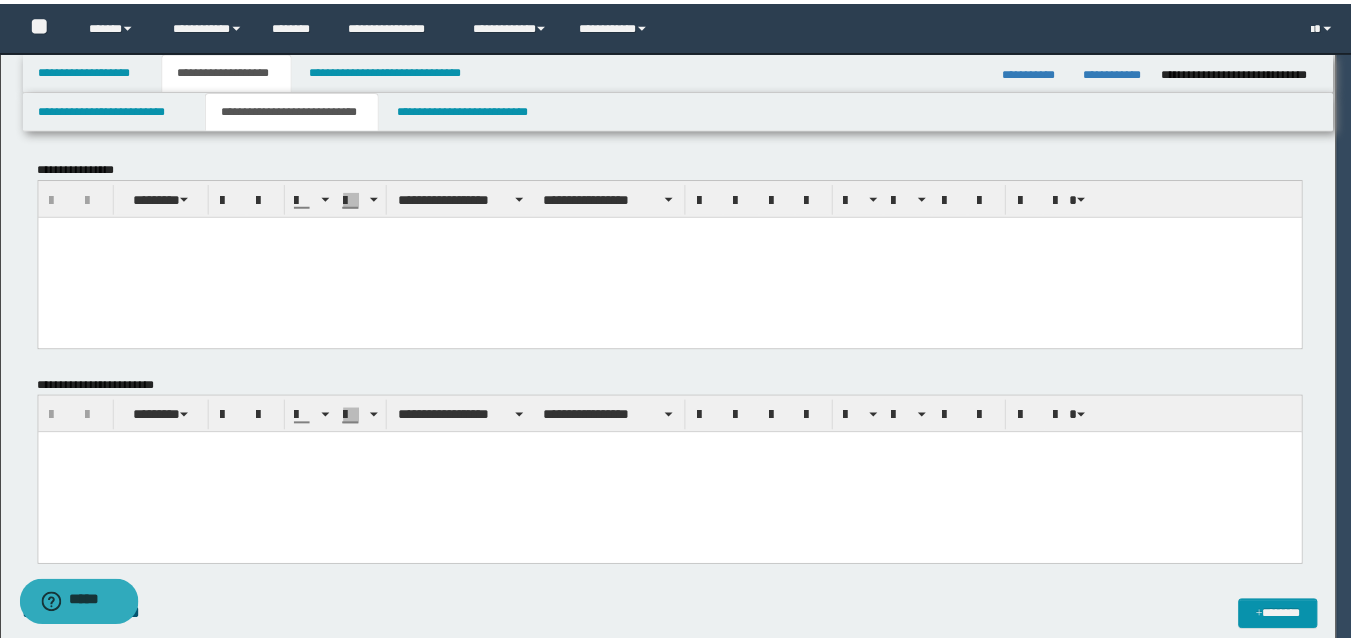 scroll, scrollTop: 0, scrollLeft: 0, axis: both 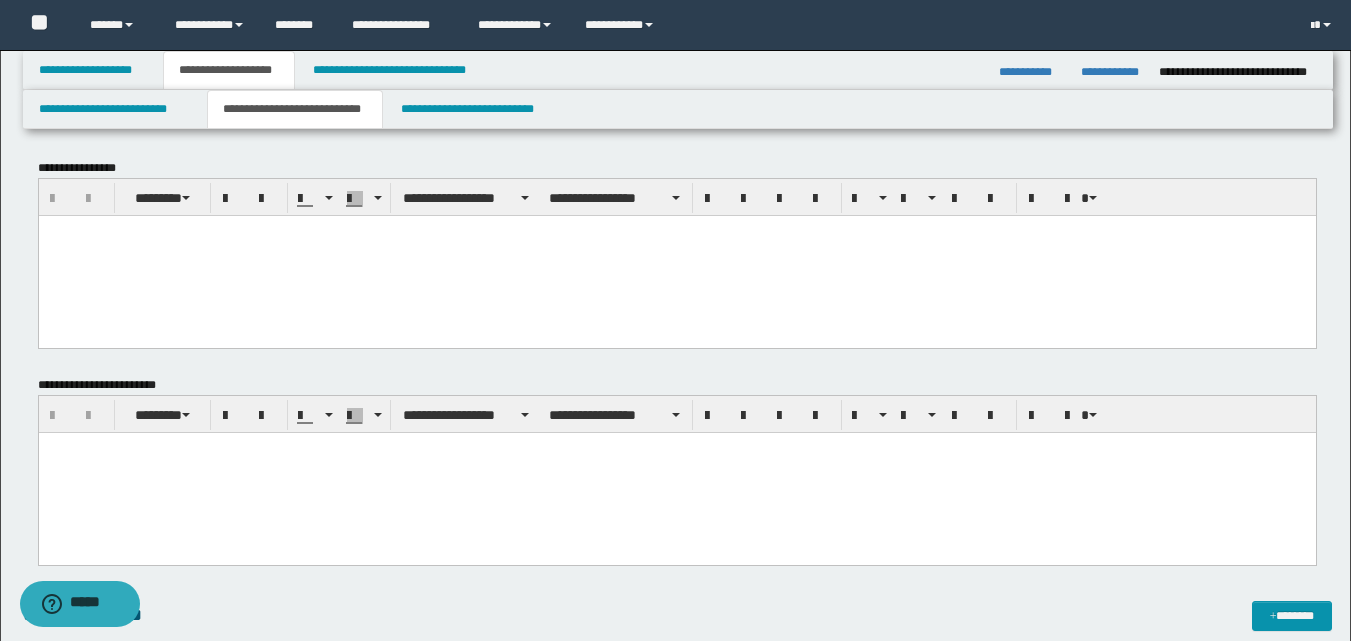 click at bounding box center (676, 447) 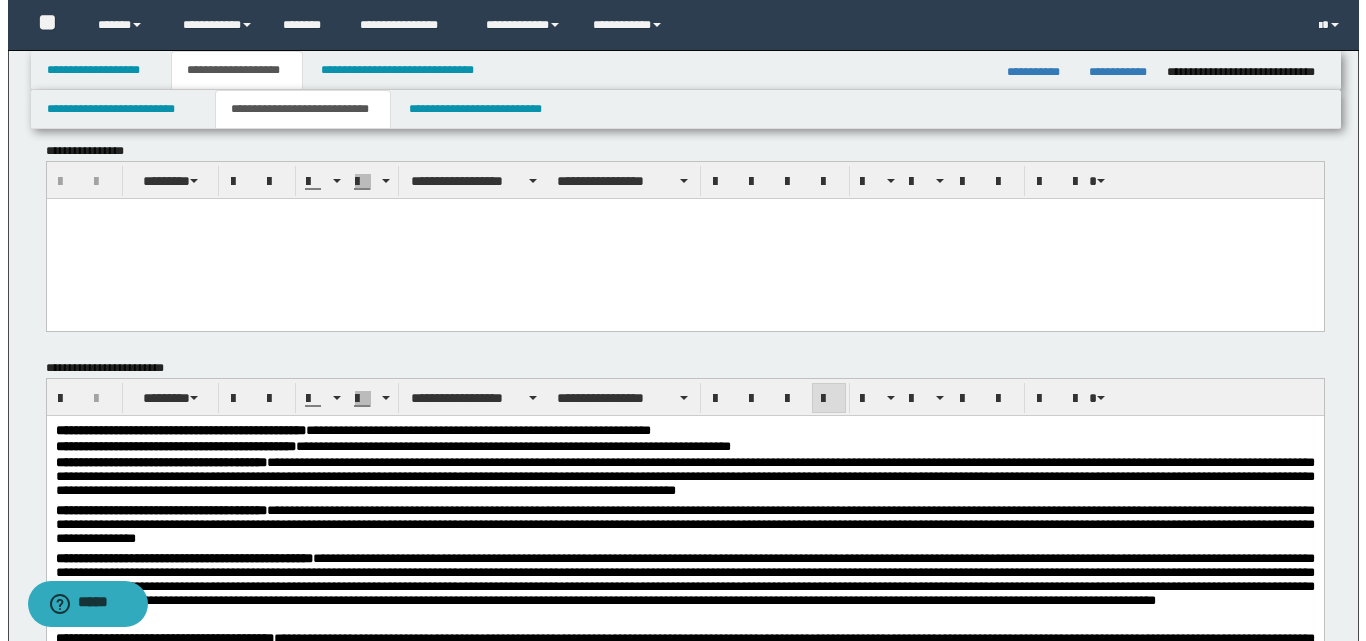 scroll, scrollTop: 0, scrollLeft: 0, axis: both 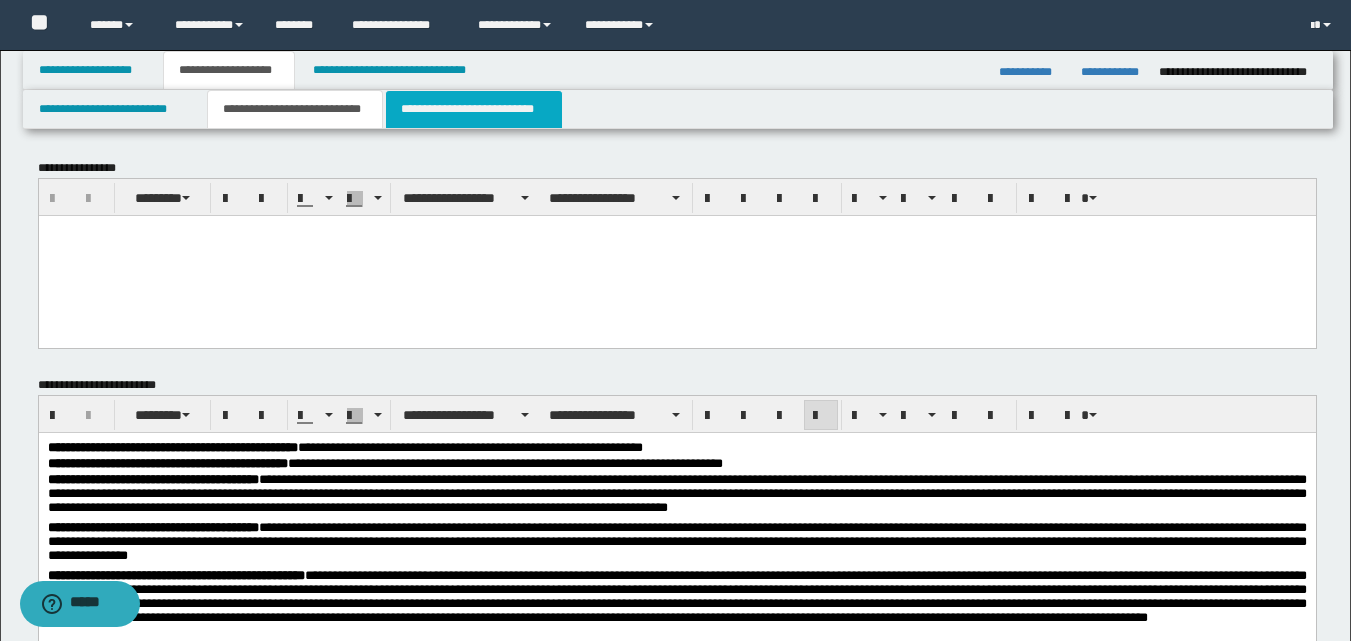 click on "**********" at bounding box center (474, 109) 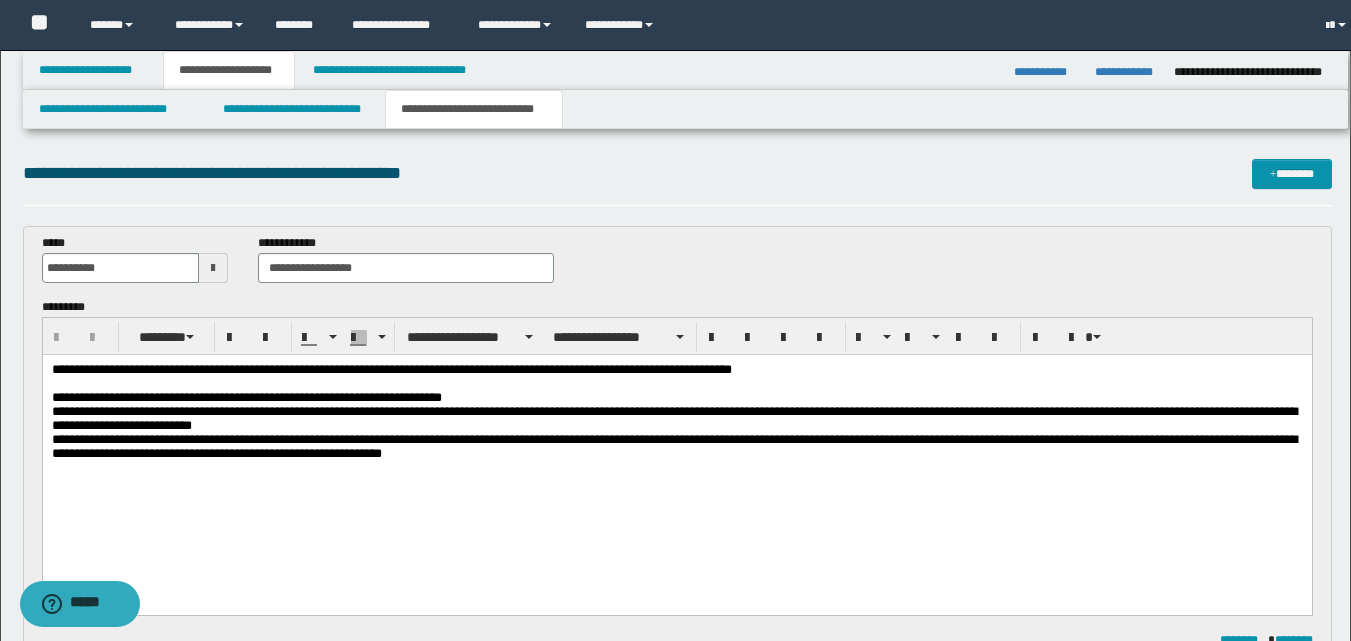 scroll, scrollTop: 0, scrollLeft: 0, axis: both 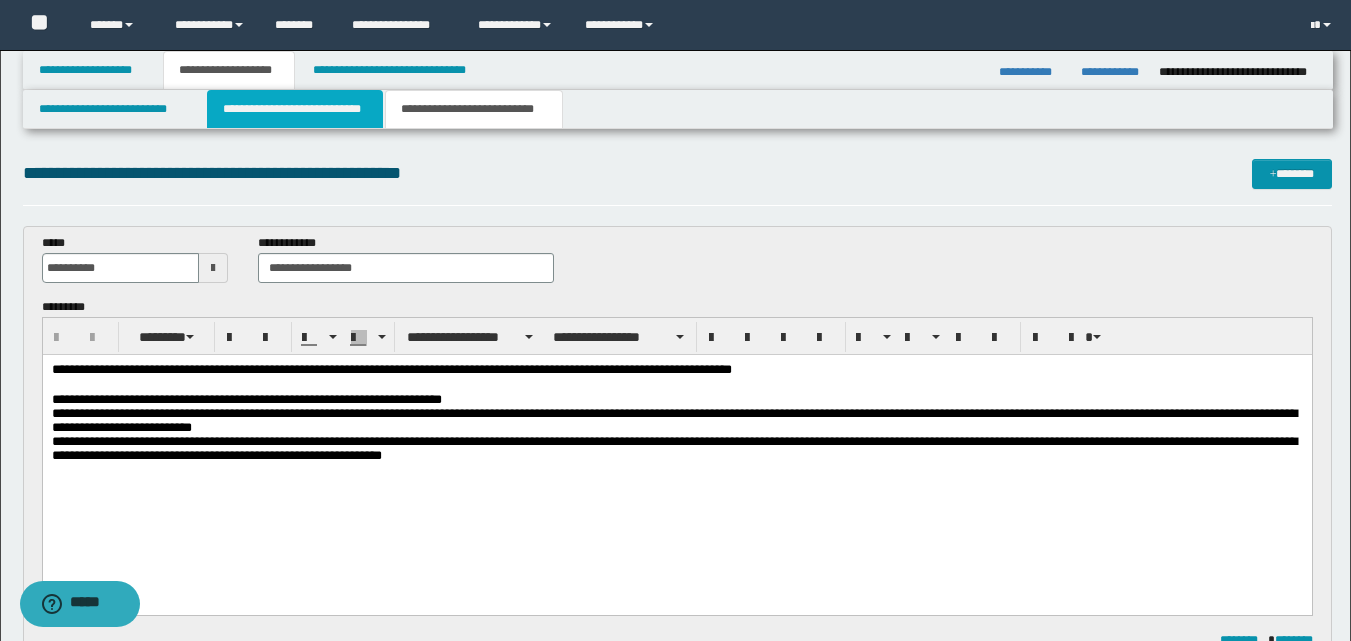click on "**********" at bounding box center [295, 109] 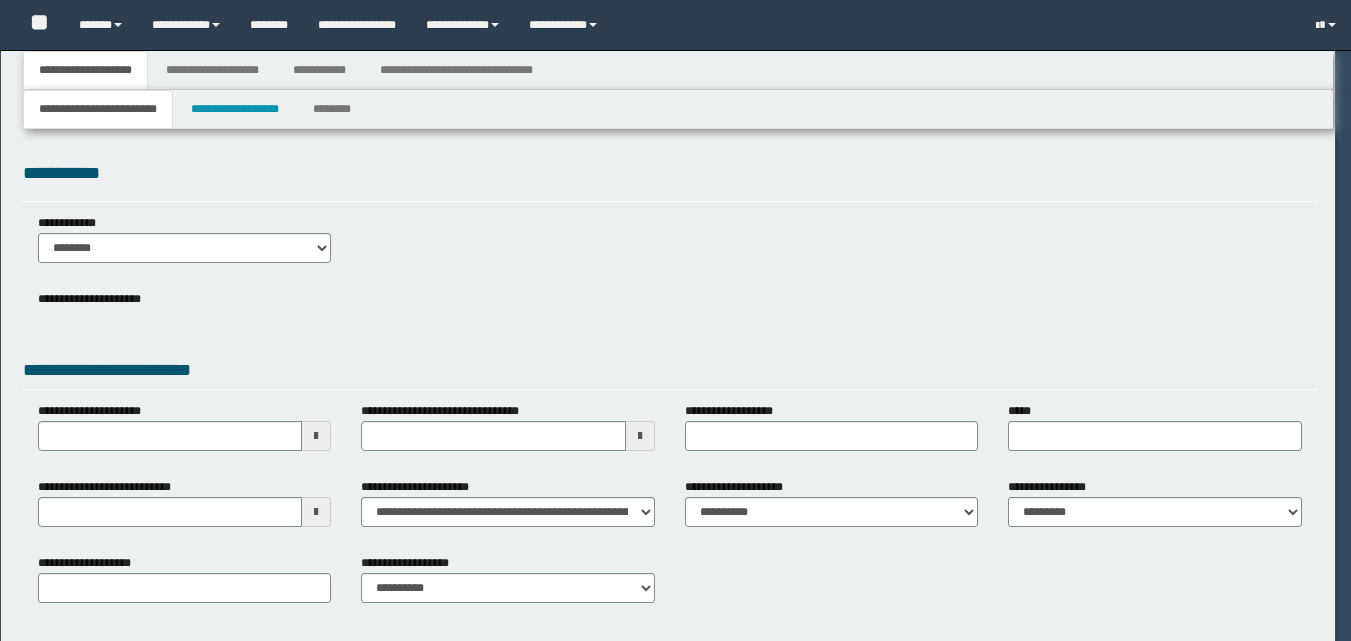 select on "**" 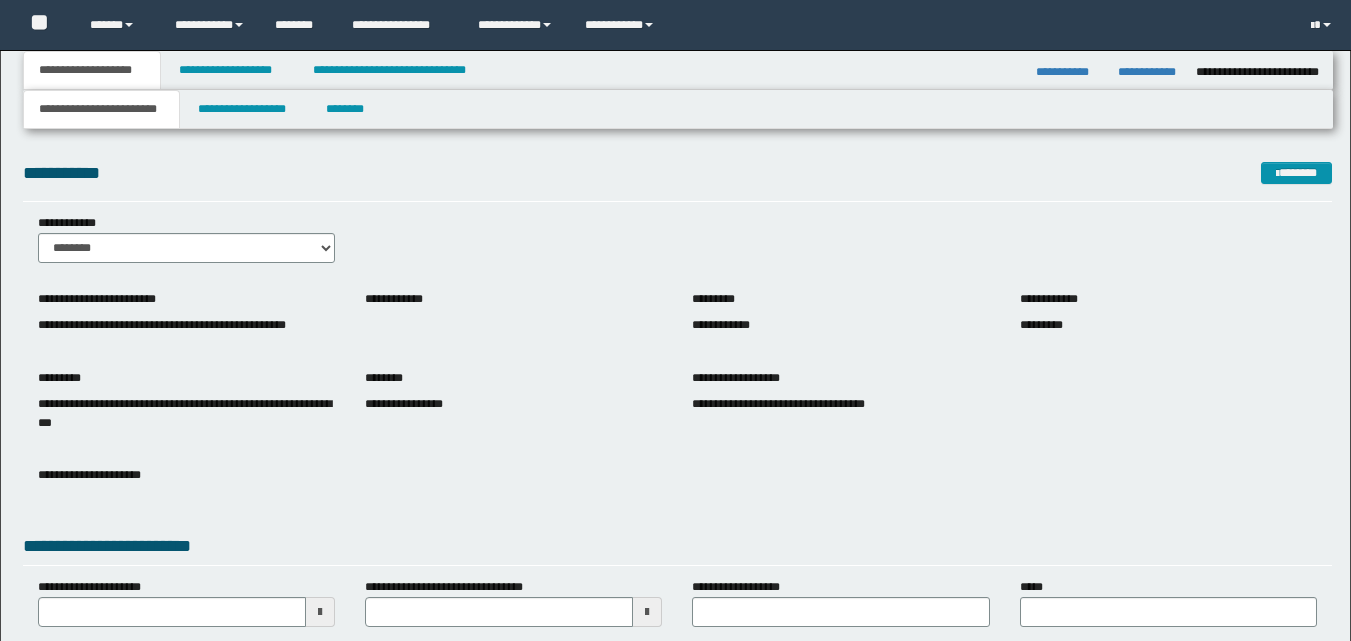 scroll, scrollTop: 0, scrollLeft: 0, axis: both 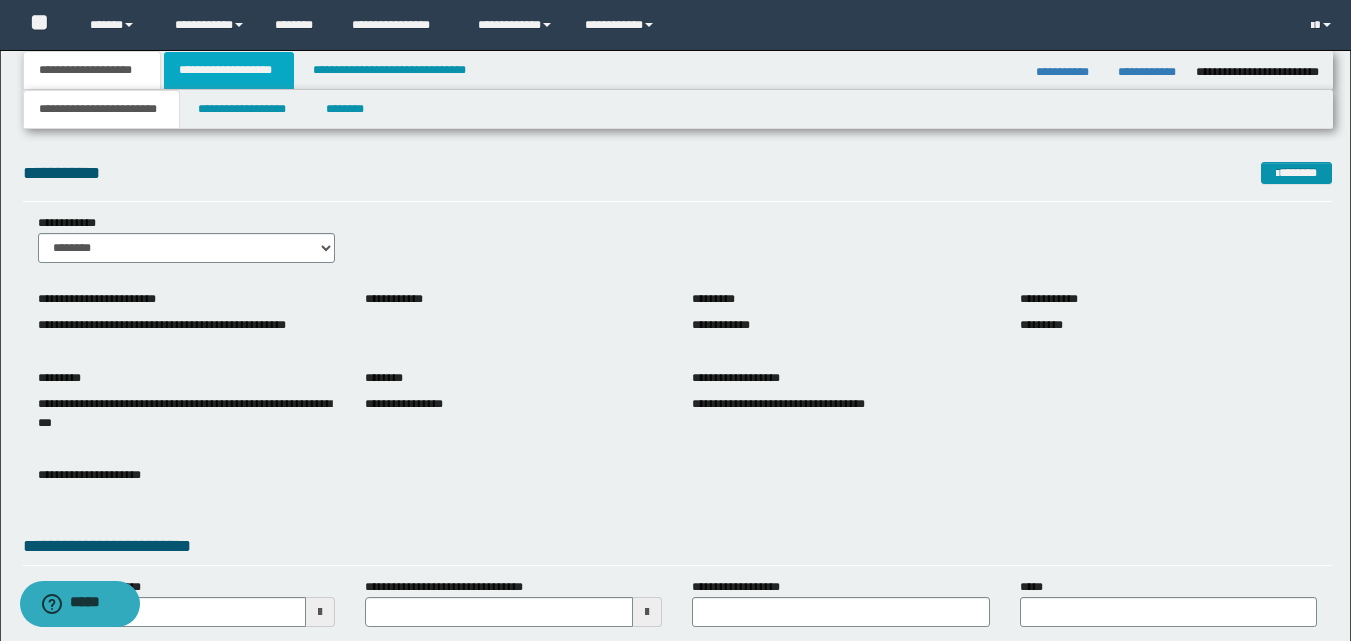 click on "**********" at bounding box center [229, 70] 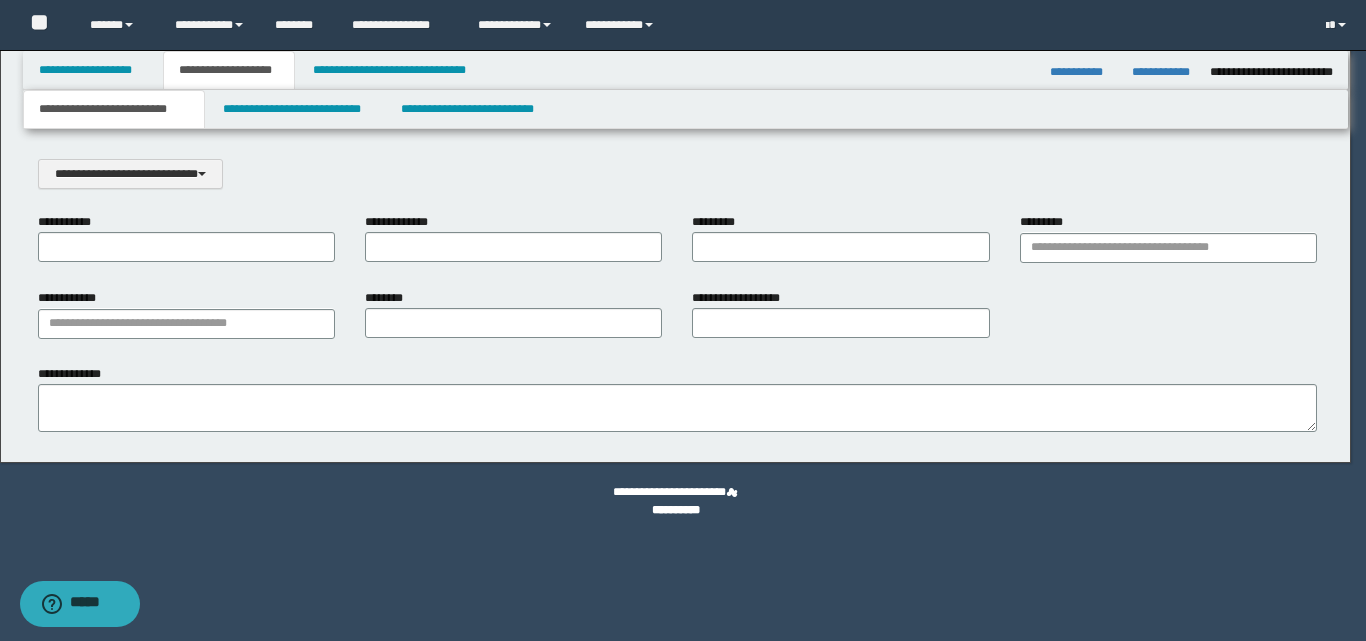 scroll, scrollTop: 0, scrollLeft: 0, axis: both 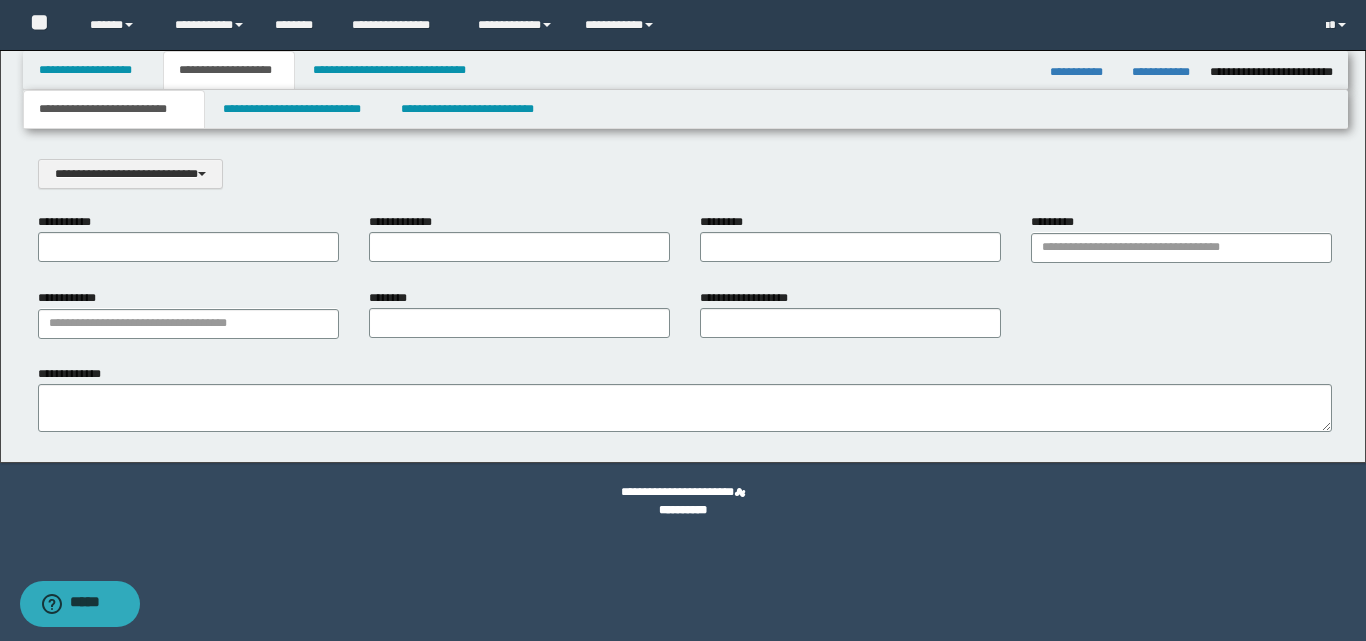 click on "**********" at bounding box center (229, 70) 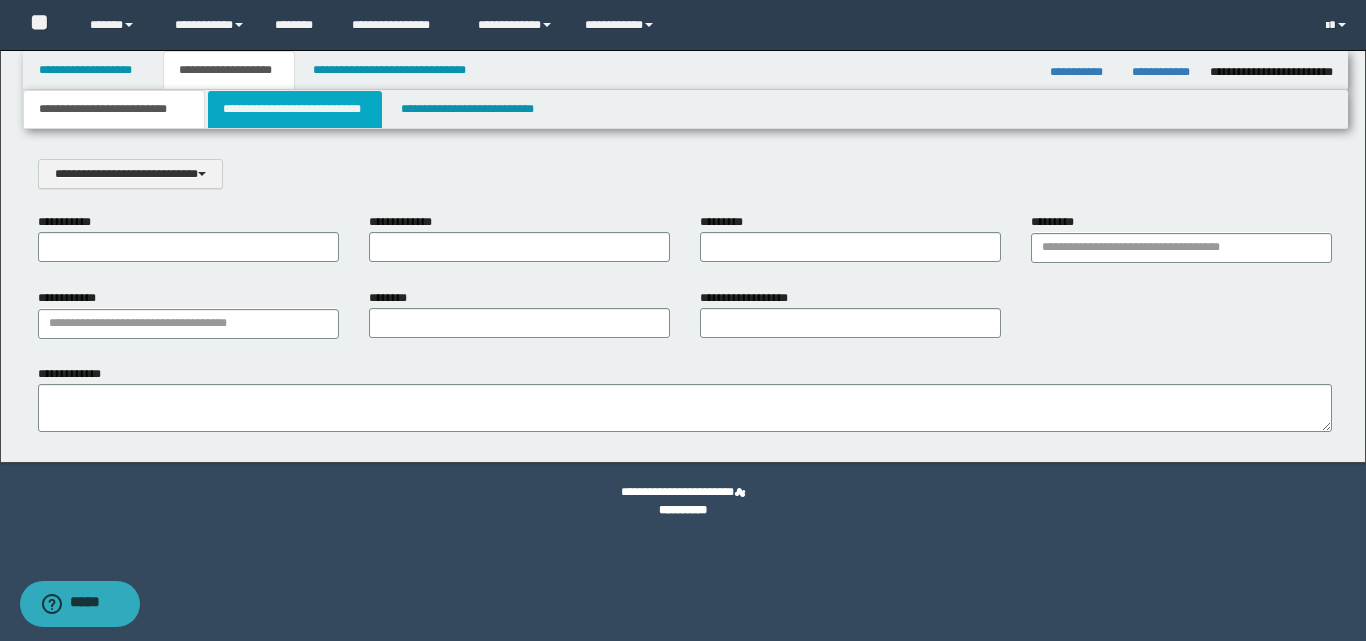 click on "**********" at bounding box center [295, 109] 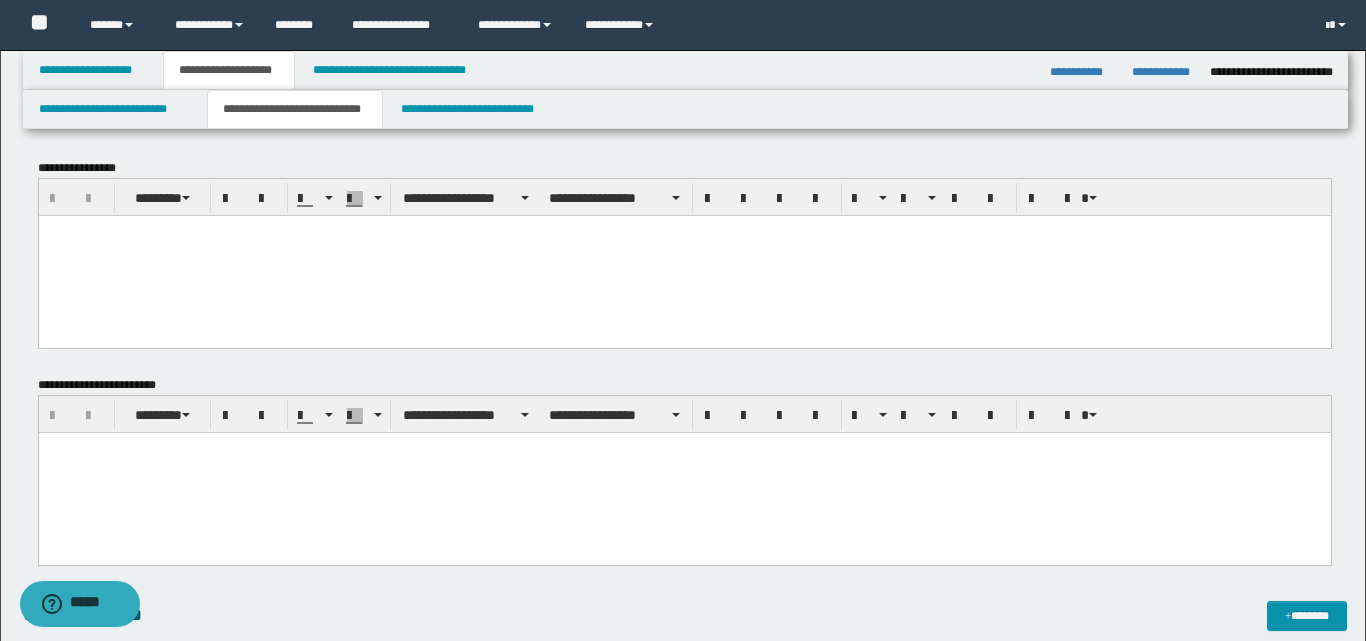 scroll, scrollTop: 0, scrollLeft: 0, axis: both 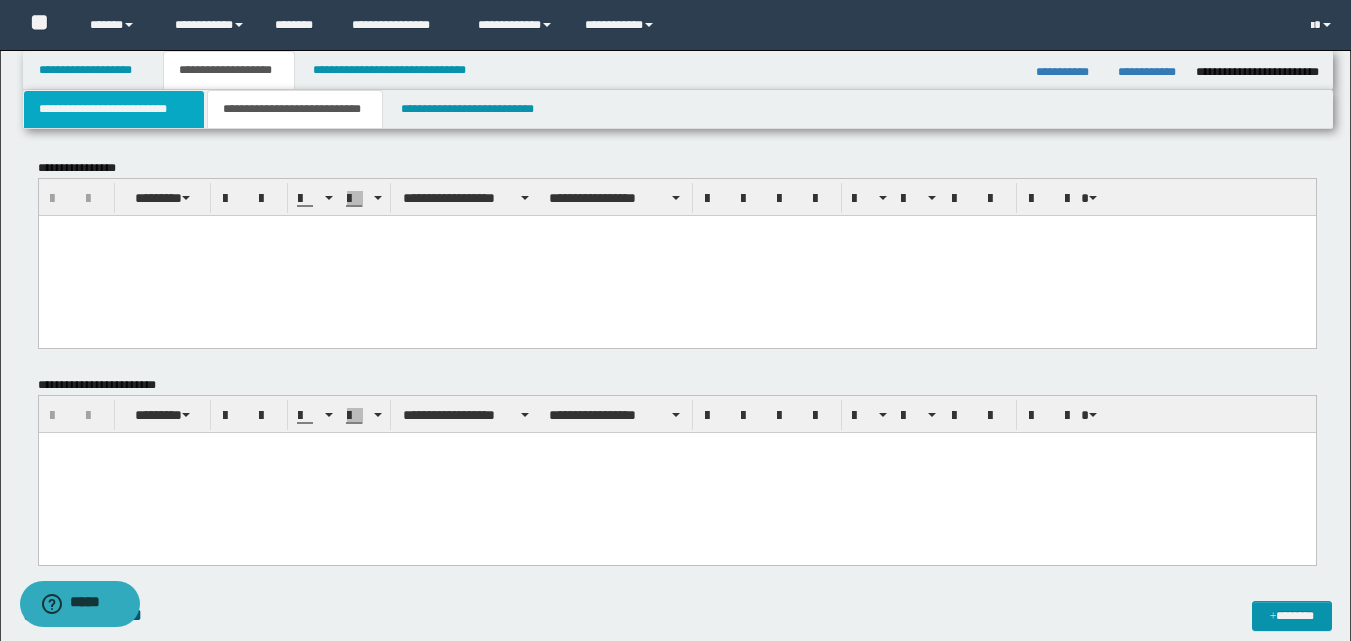 click on "**********" at bounding box center [114, 109] 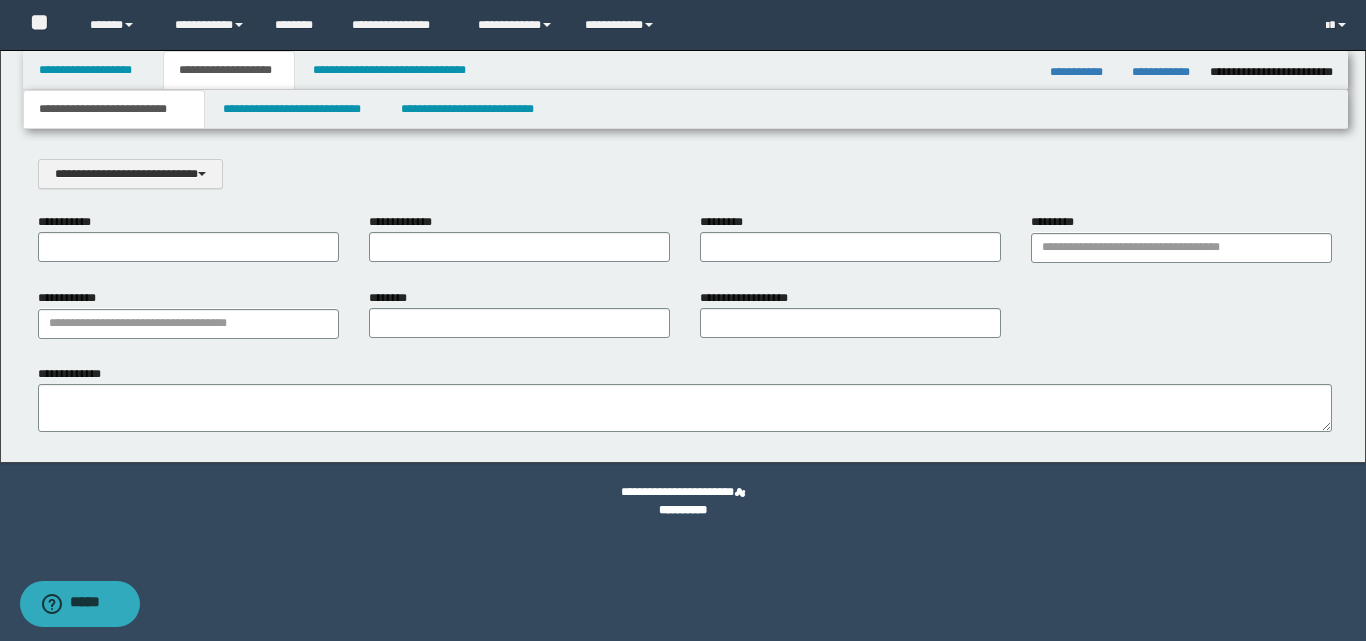 click on "**********" at bounding box center (114, 109) 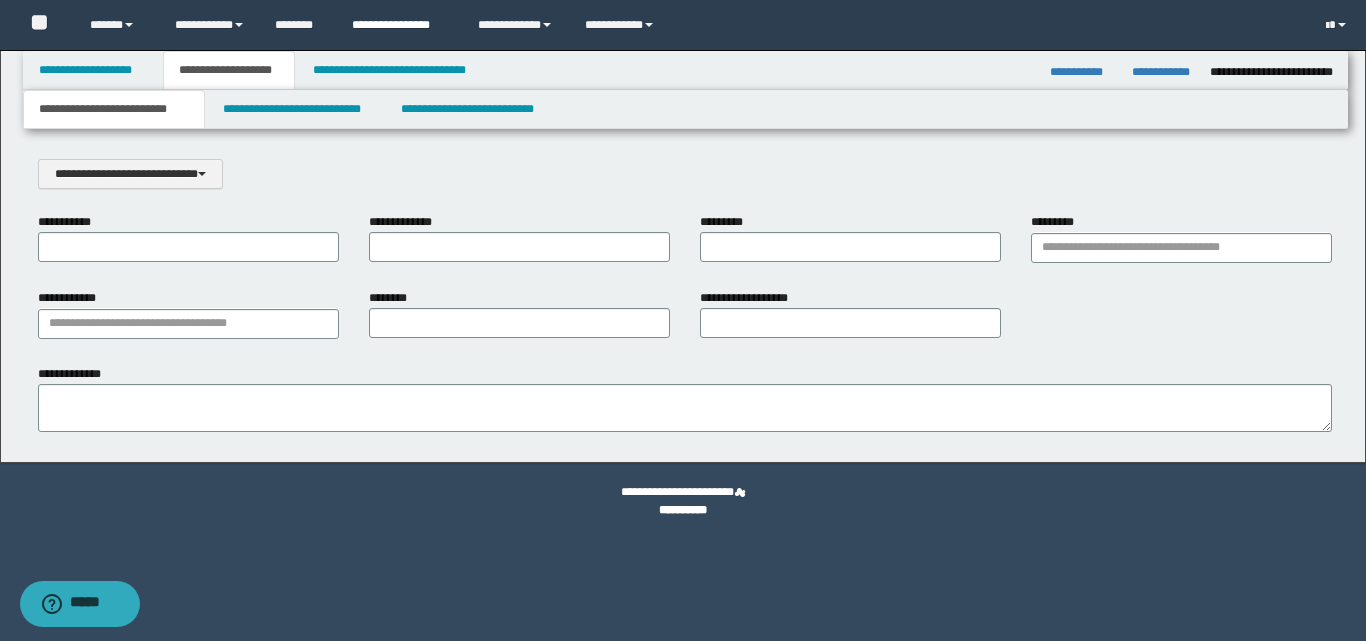 drag, startPoint x: 127, startPoint y: 110, endPoint x: 364, endPoint y: 7, distance: 258.4144 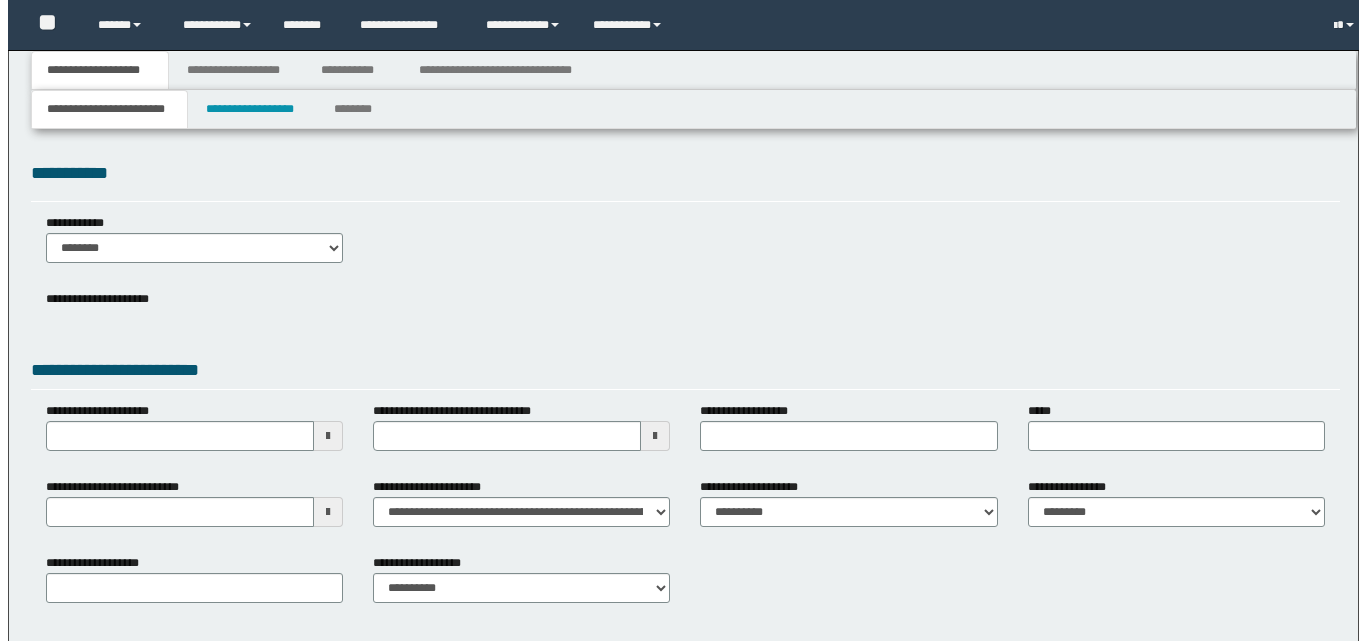 scroll, scrollTop: 0, scrollLeft: 0, axis: both 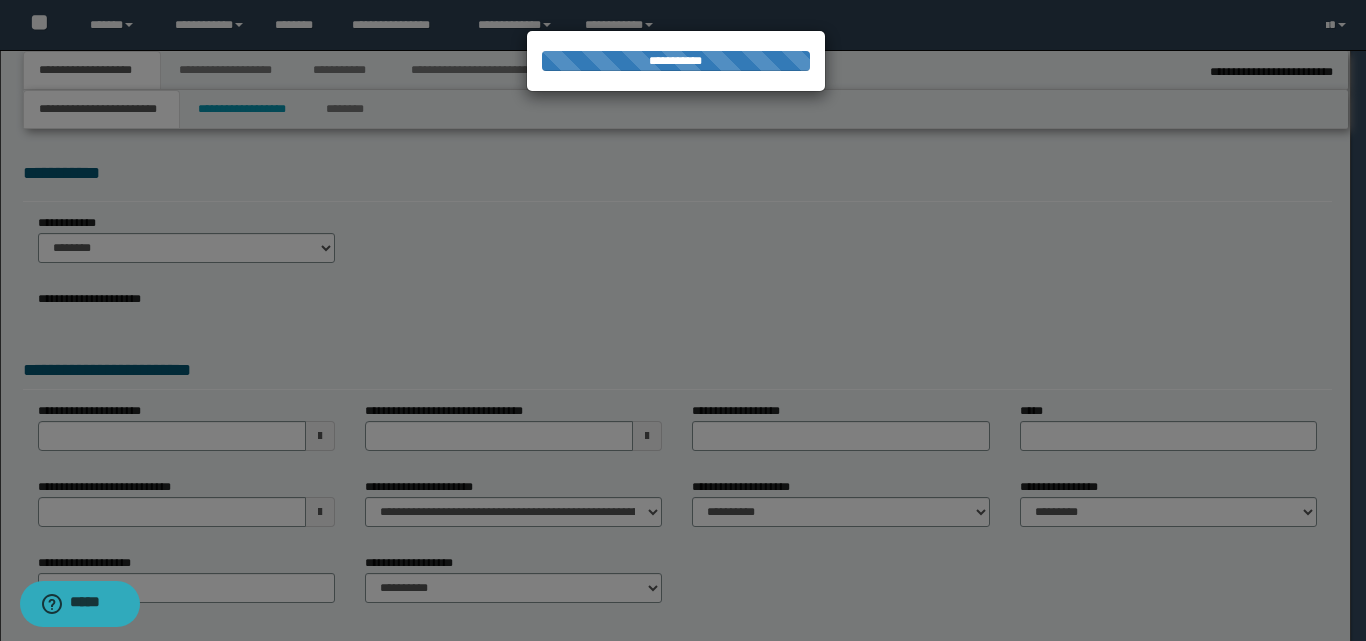 select on "**" 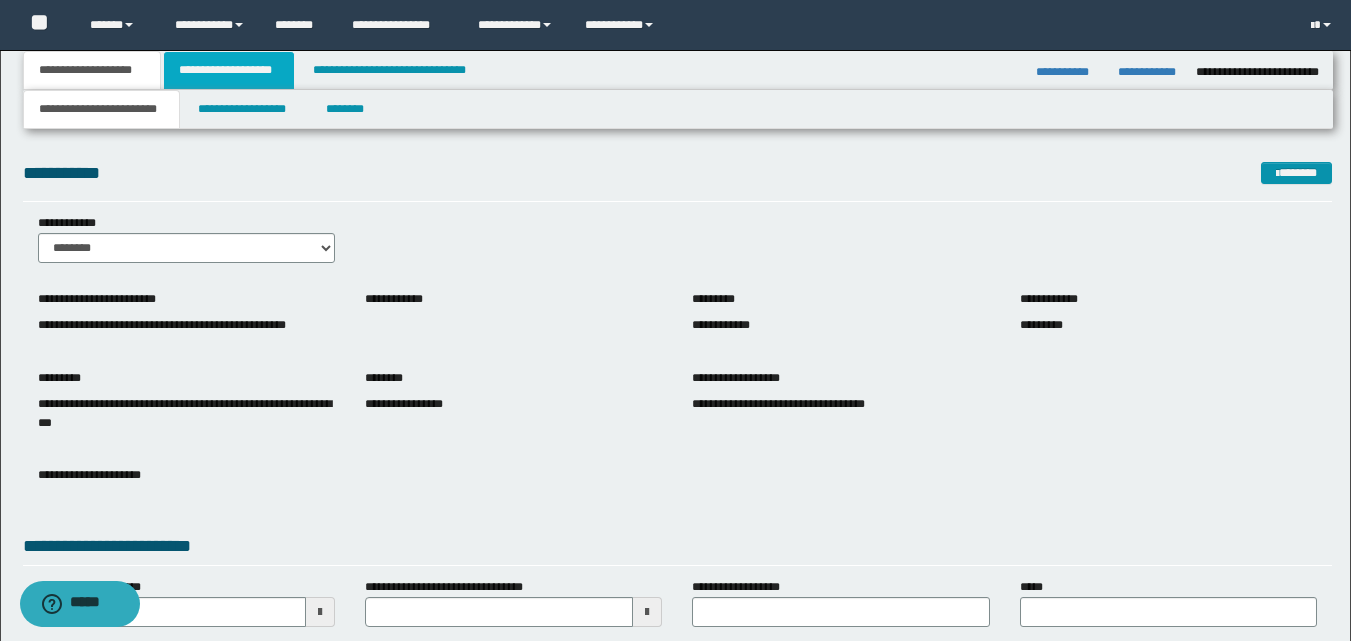 click on "**********" at bounding box center [229, 70] 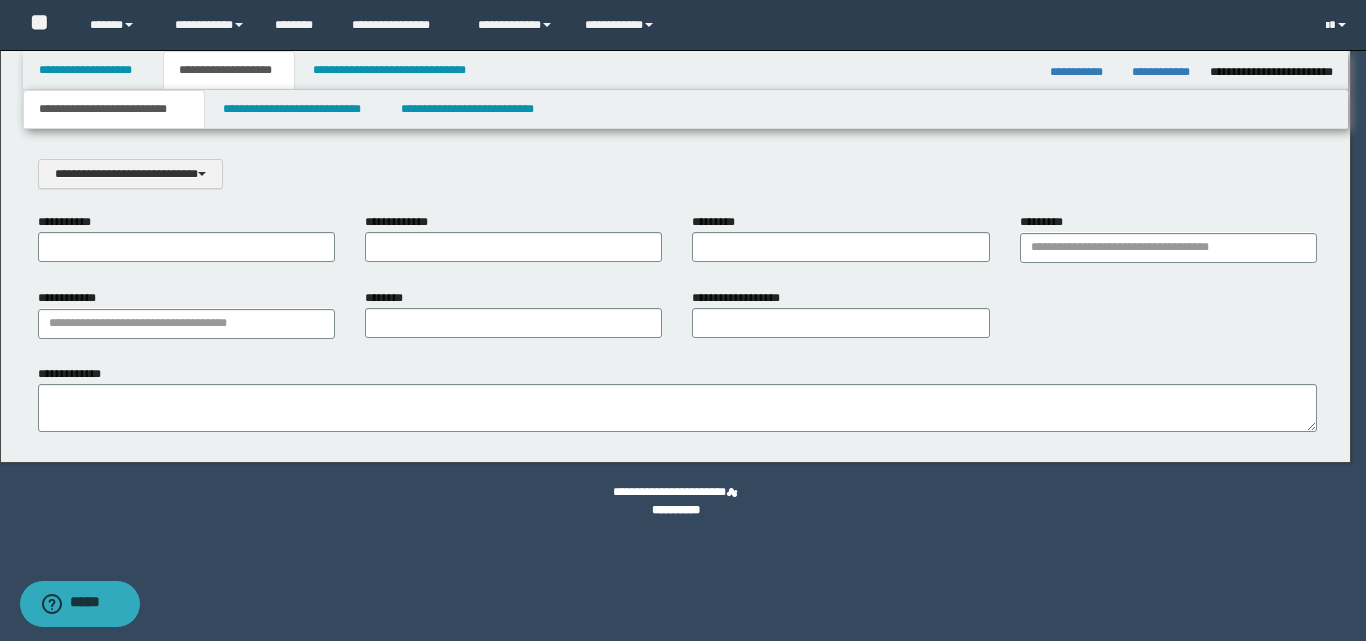 scroll, scrollTop: 0, scrollLeft: 0, axis: both 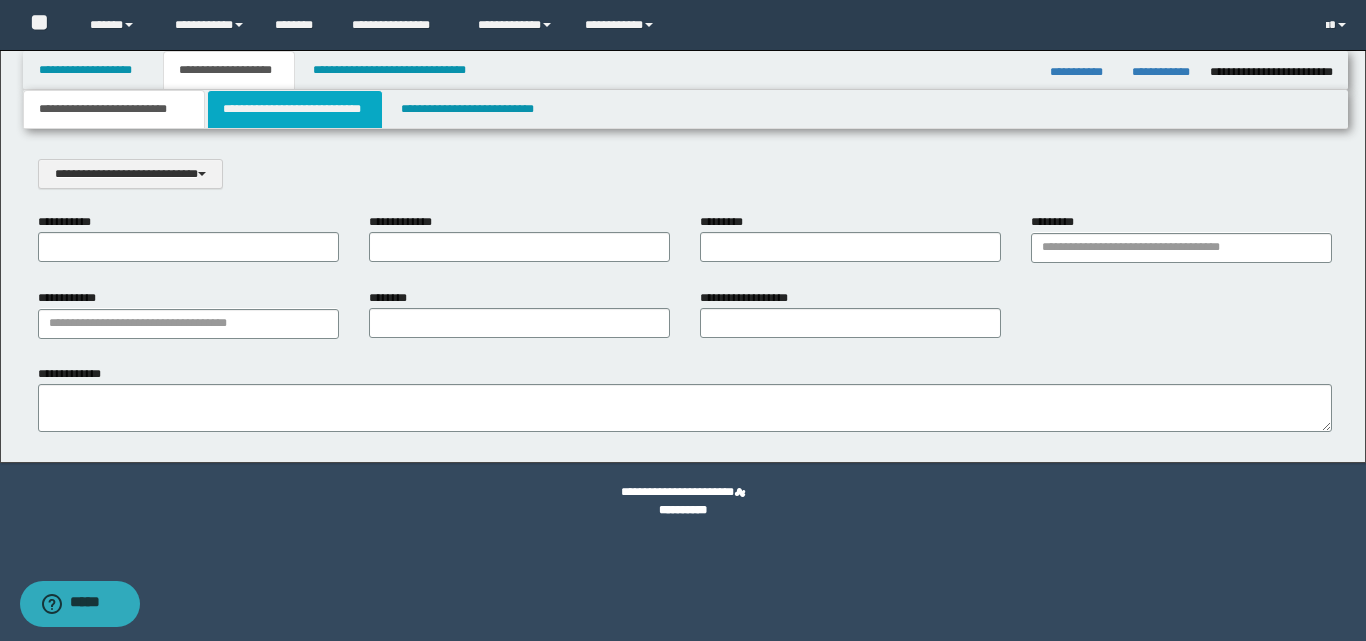 click on "**********" at bounding box center [295, 109] 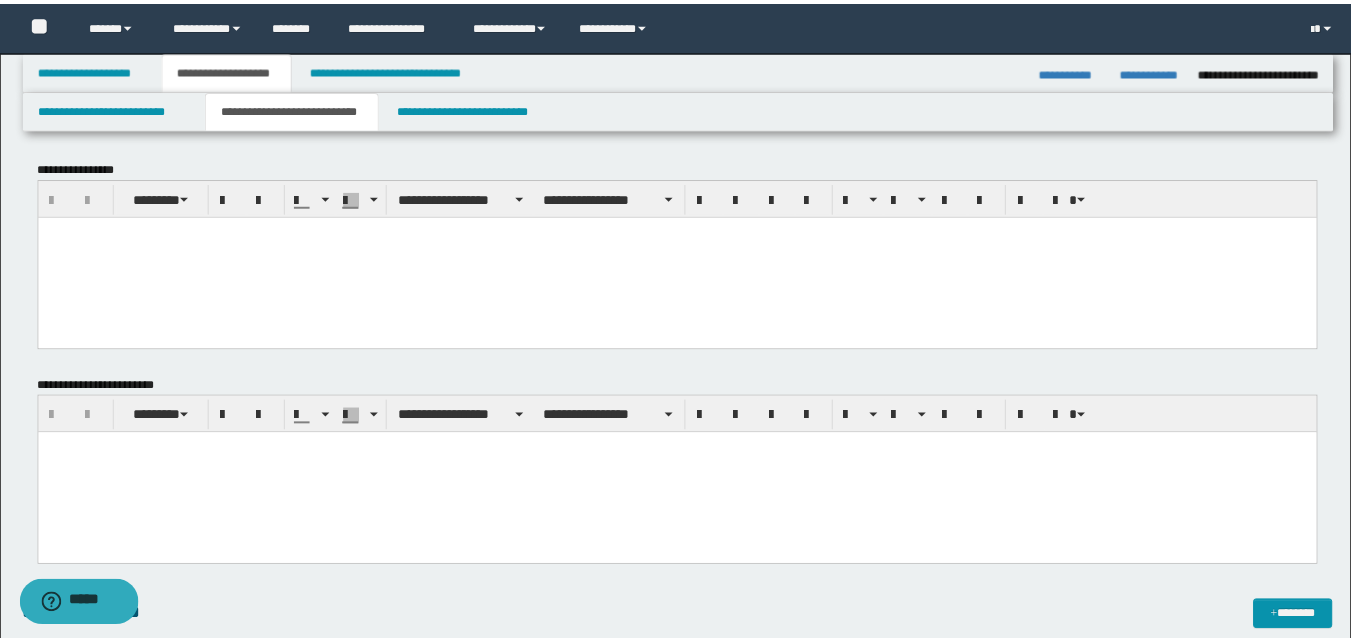 scroll, scrollTop: 0, scrollLeft: 0, axis: both 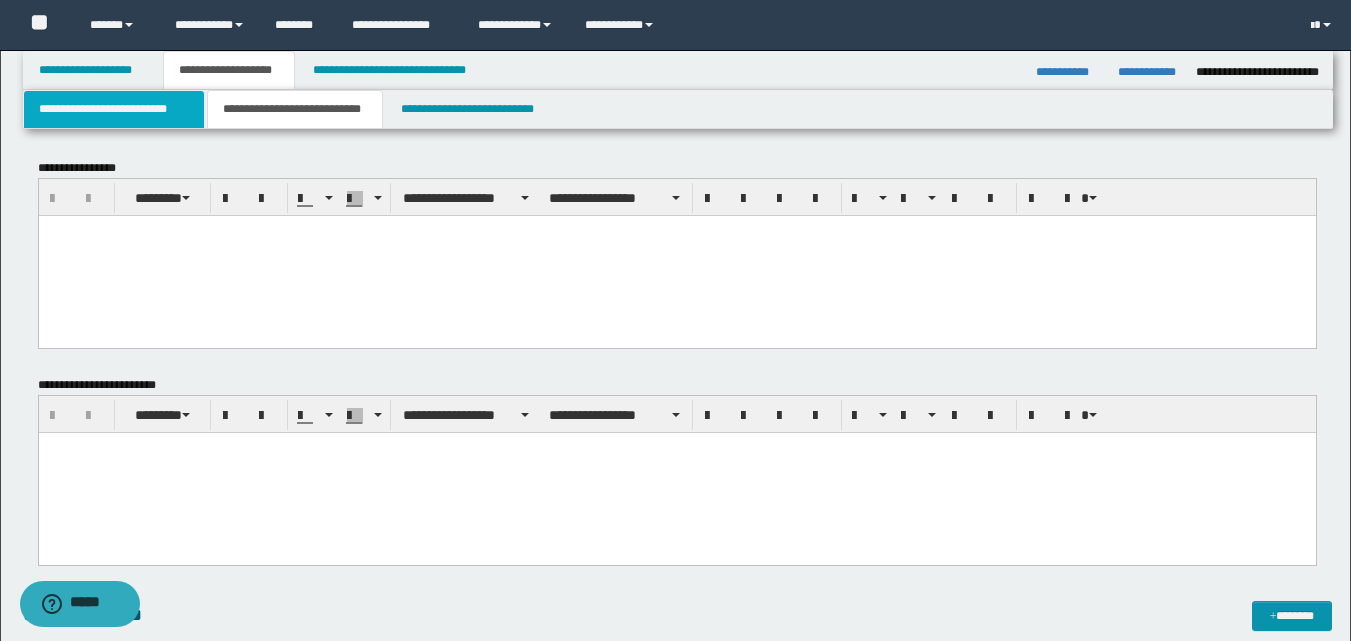 click on "**********" at bounding box center [114, 109] 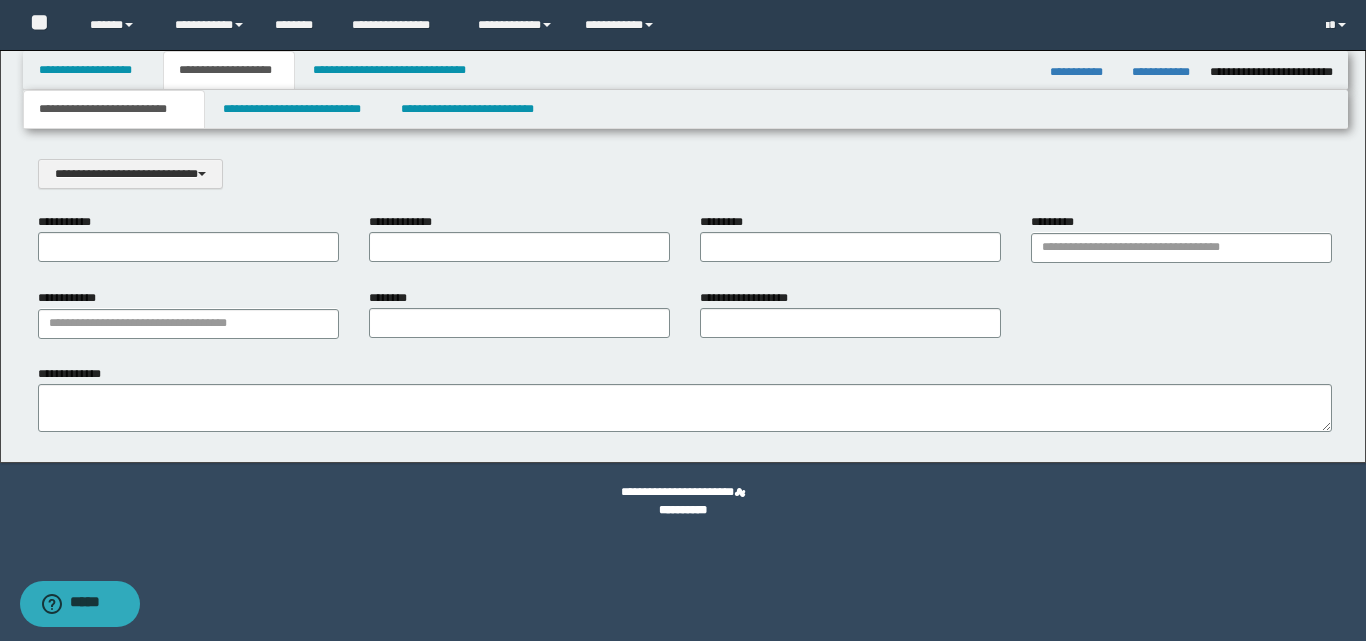 click on "**********" at bounding box center [114, 109] 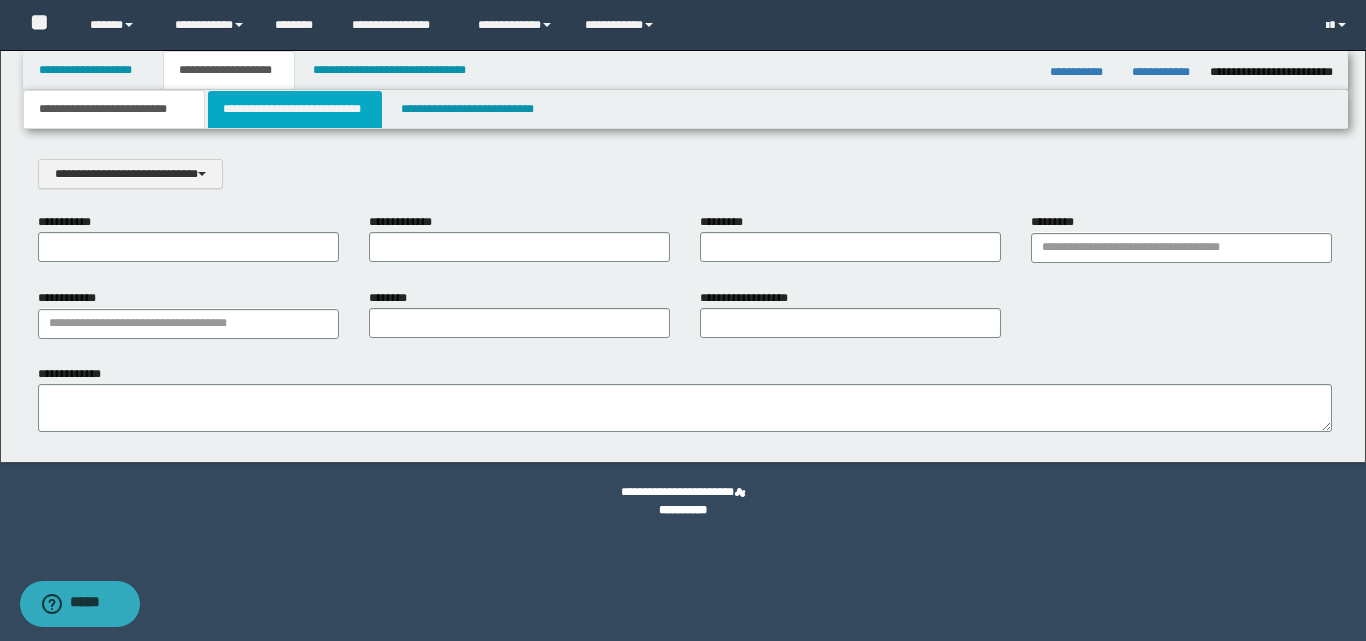click on "**********" at bounding box center (295, 109) 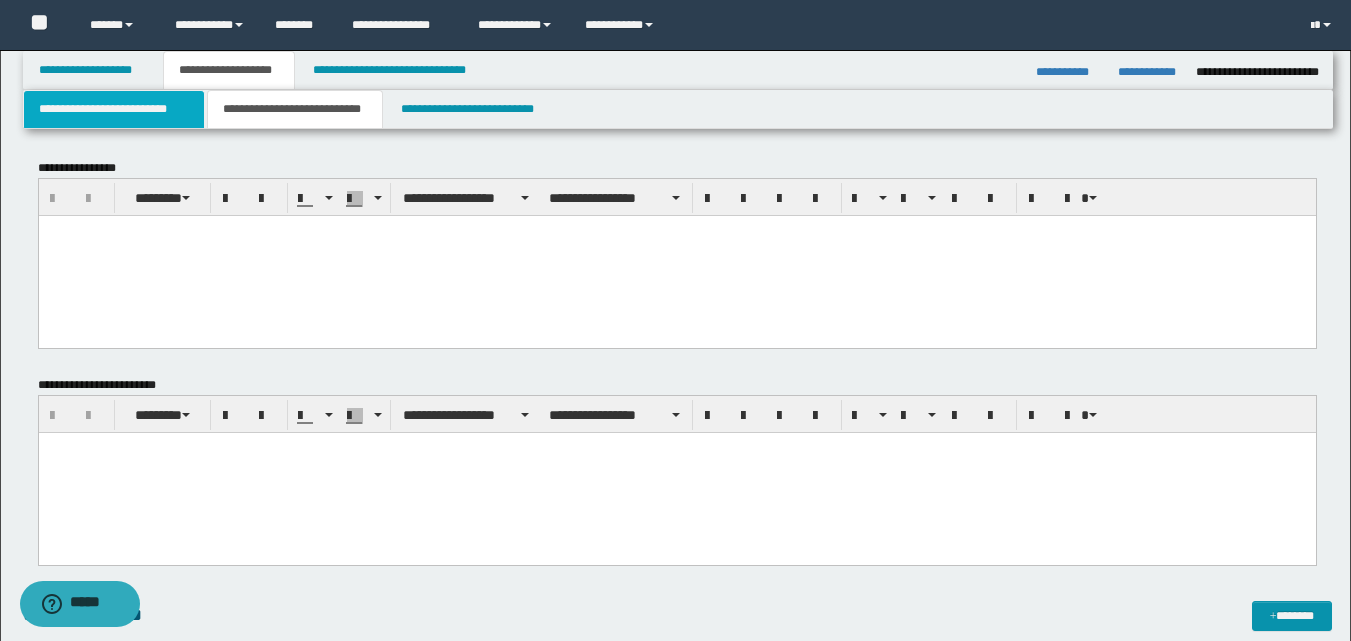 click on "**********" at bounding box center (114, 109) 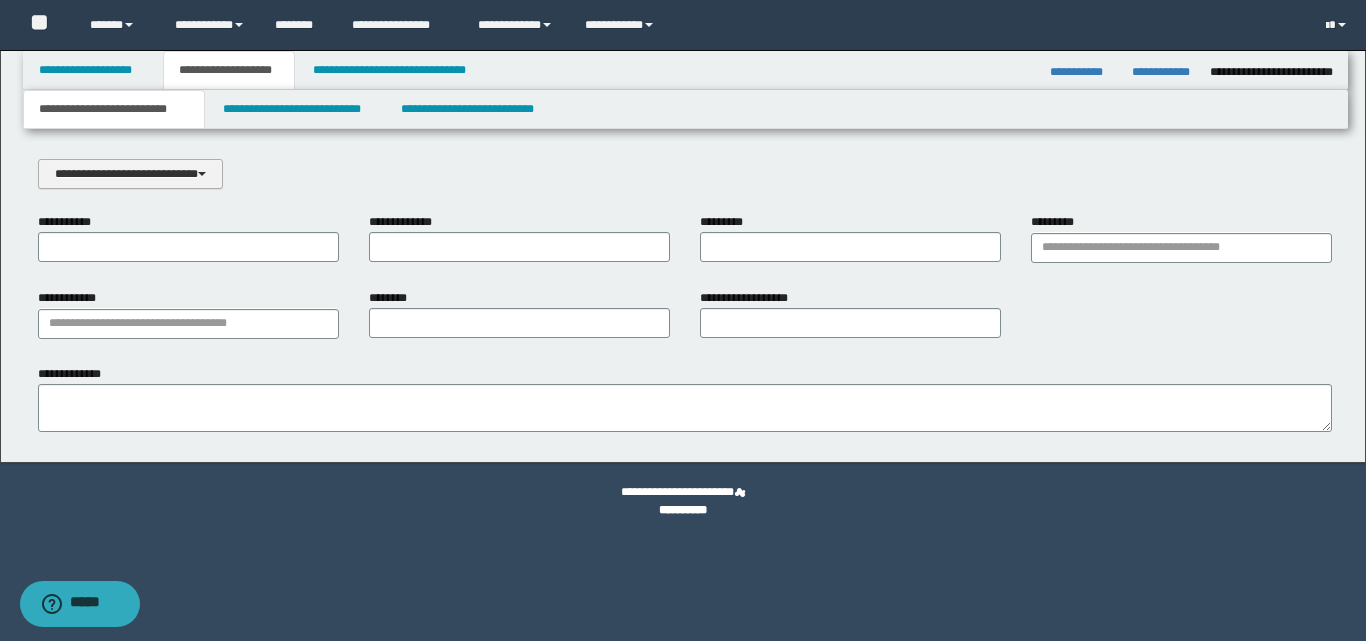 click at bounding box center [202, 174] 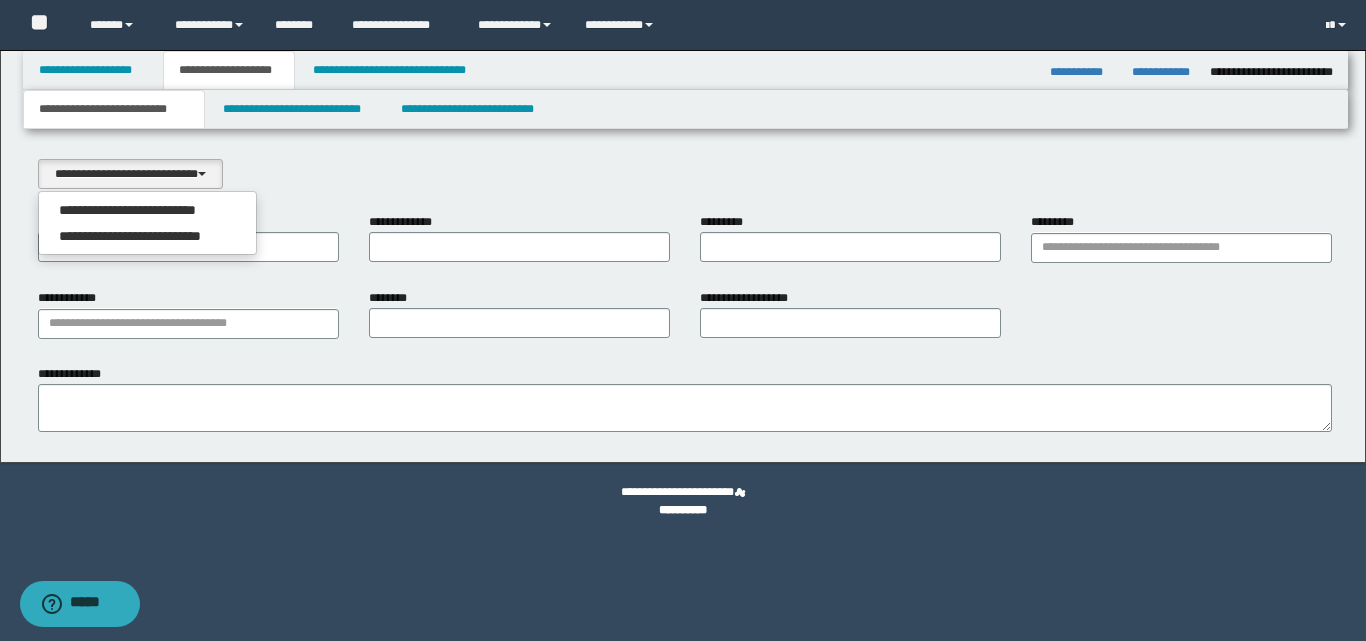 click on "**********" at bounding box center (685, 174) 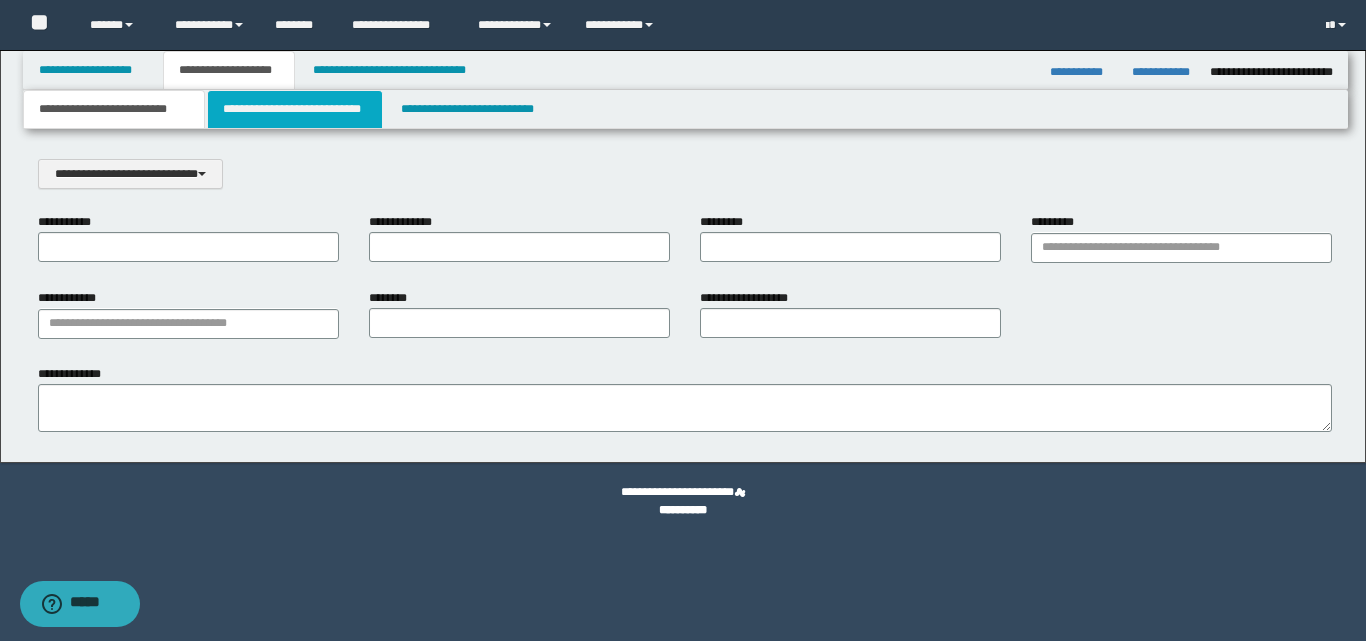 click on "**********" at bounding box center (295, 109) 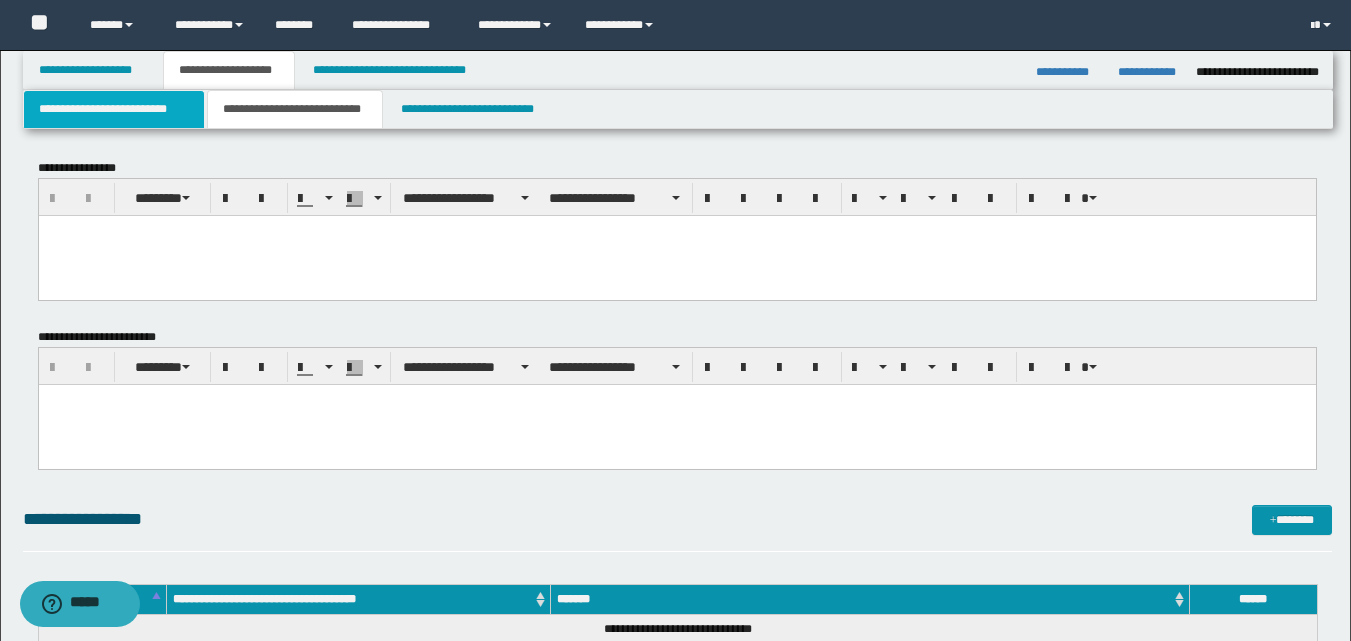 click on "**********" at bounding box center [114, 109] 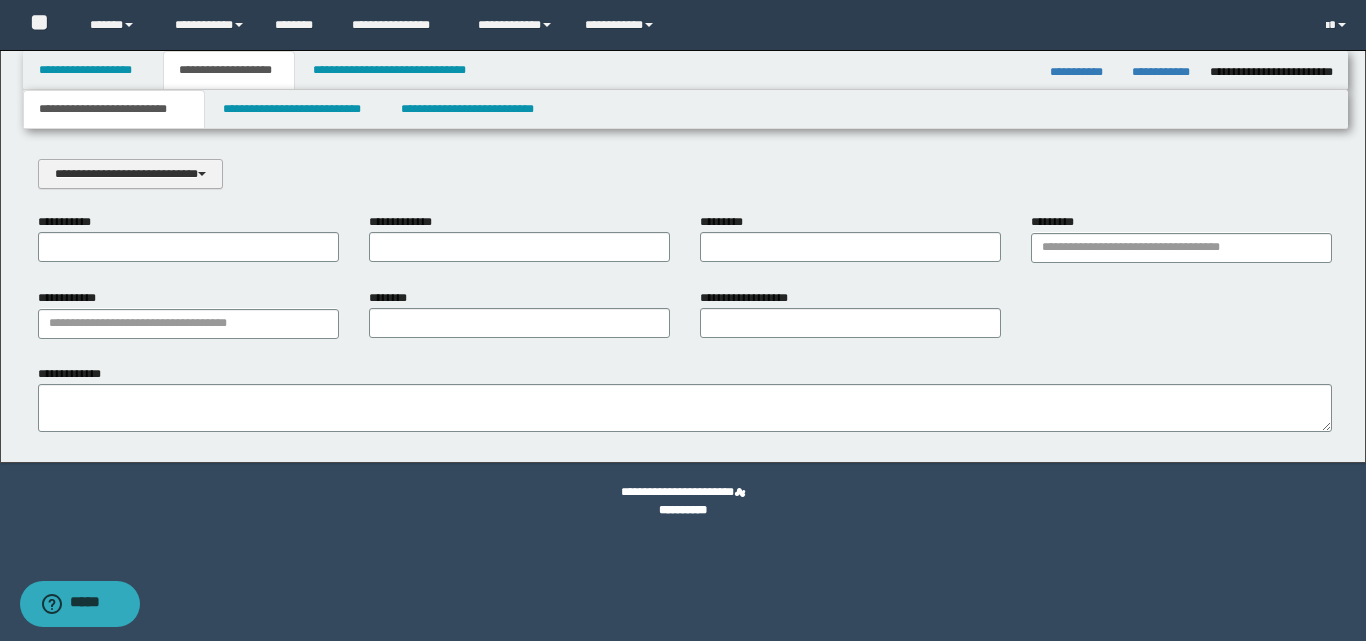 click on "**********" at bounding box center [130, 174] 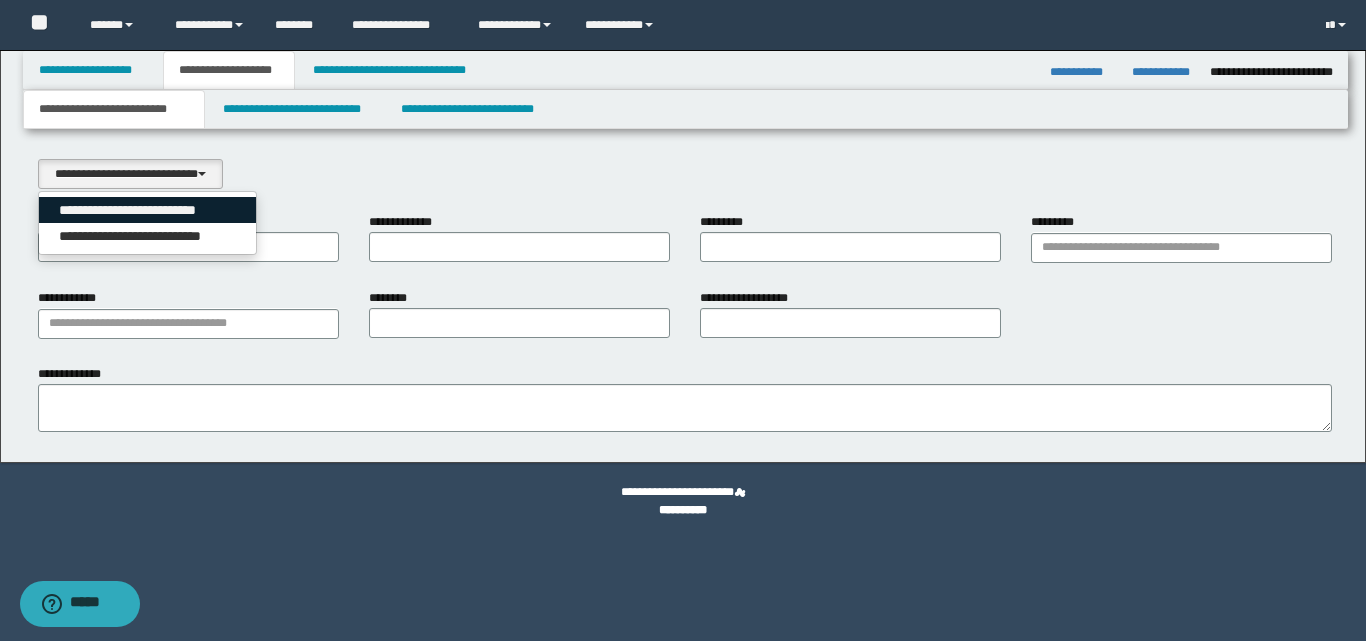 click on "**********" at bounding box center [148, 210] 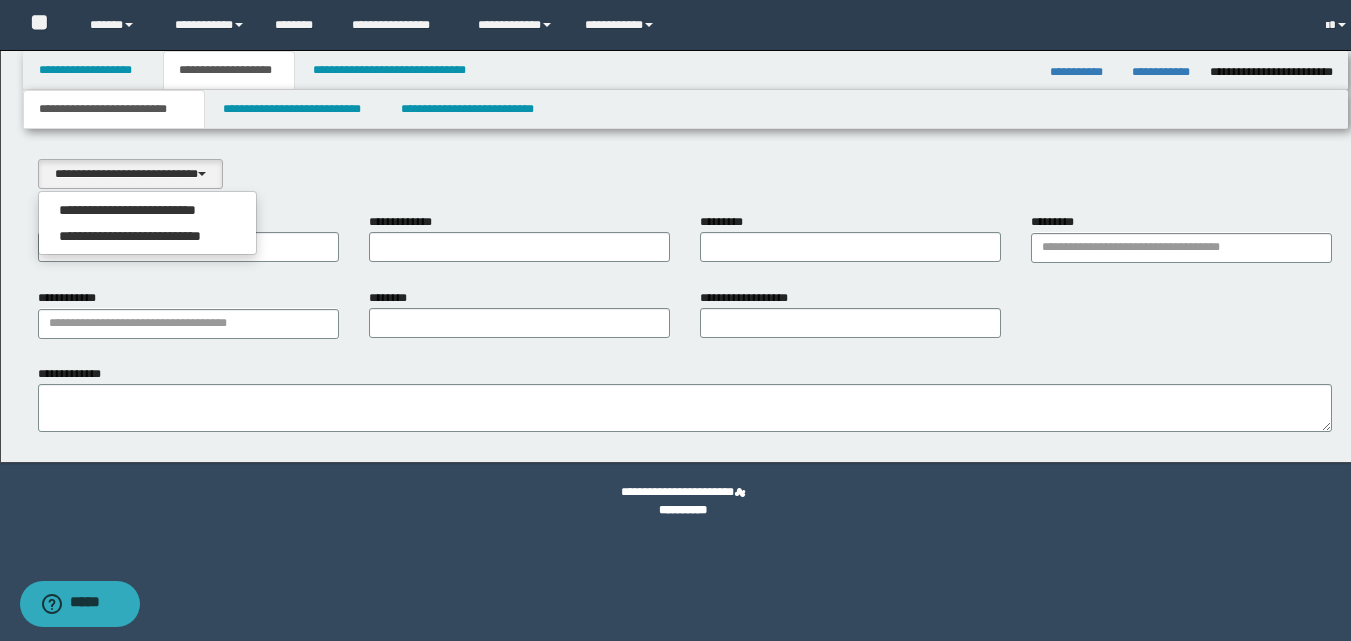 select on "*" 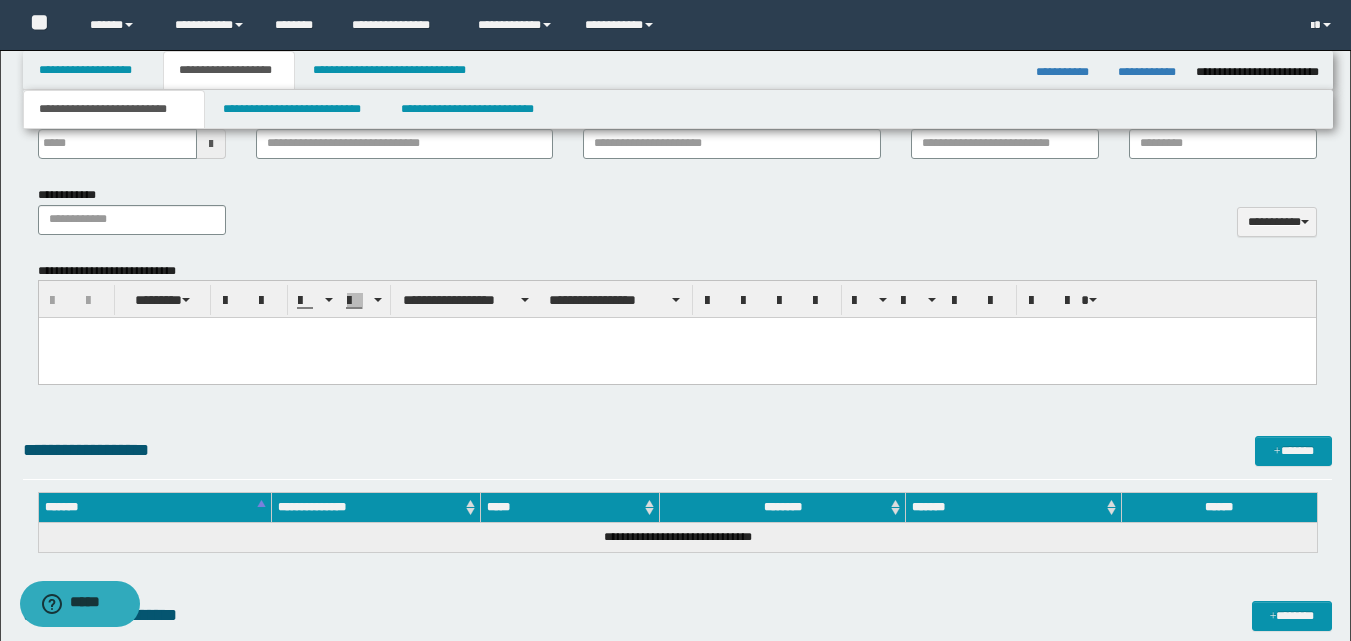 scroll, scrollTop: 1000, scrollLeft: 0, axis: vertical 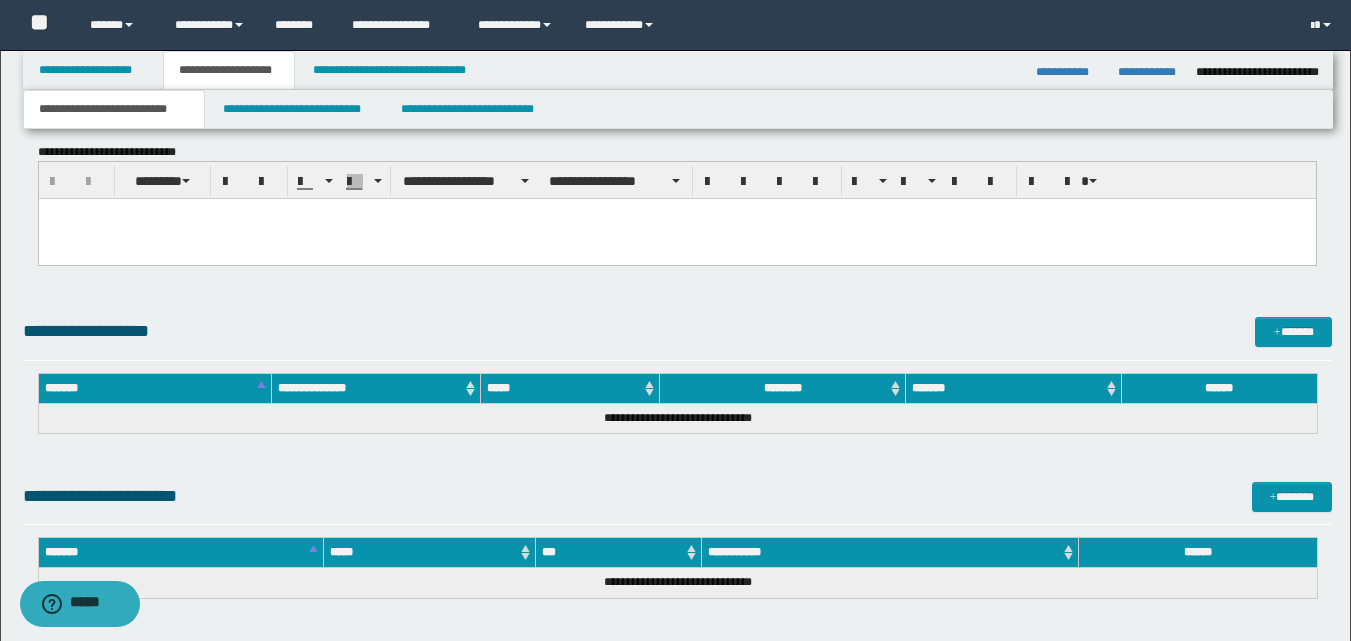 click at bounding box center [676, 214] 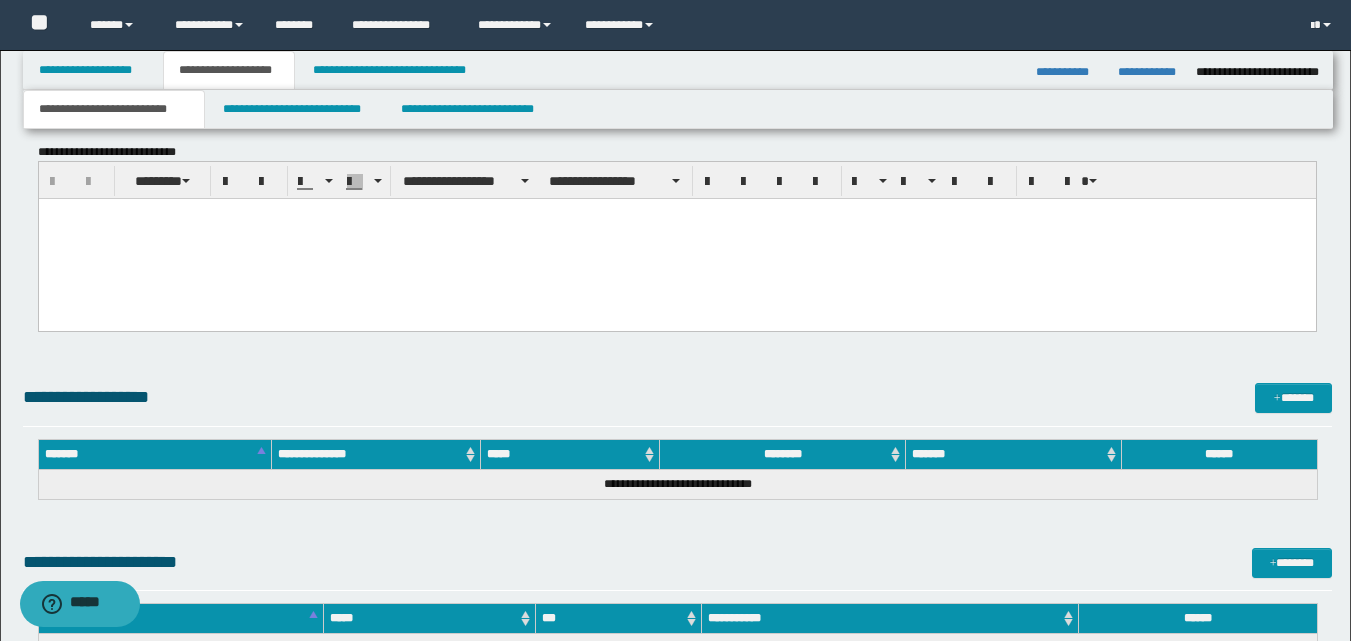 click at bounding box center (676, 239) 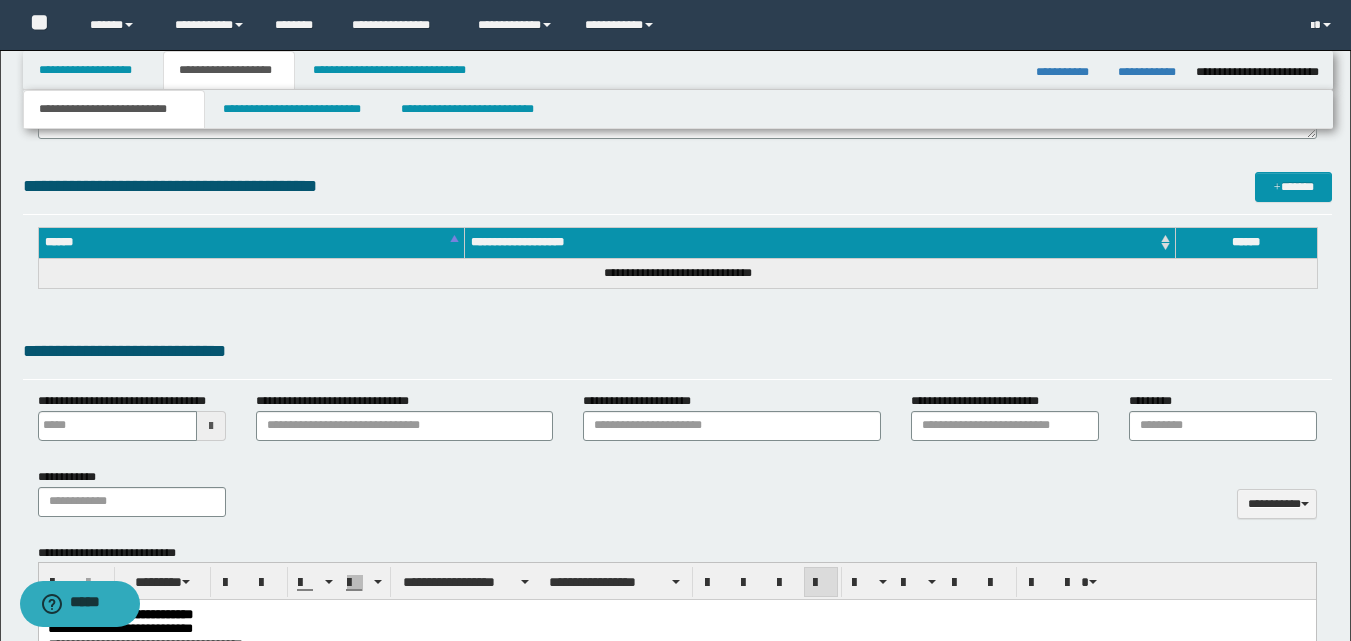scroll, scrollTop: 333, scrollLeft: 0, axis: vertical 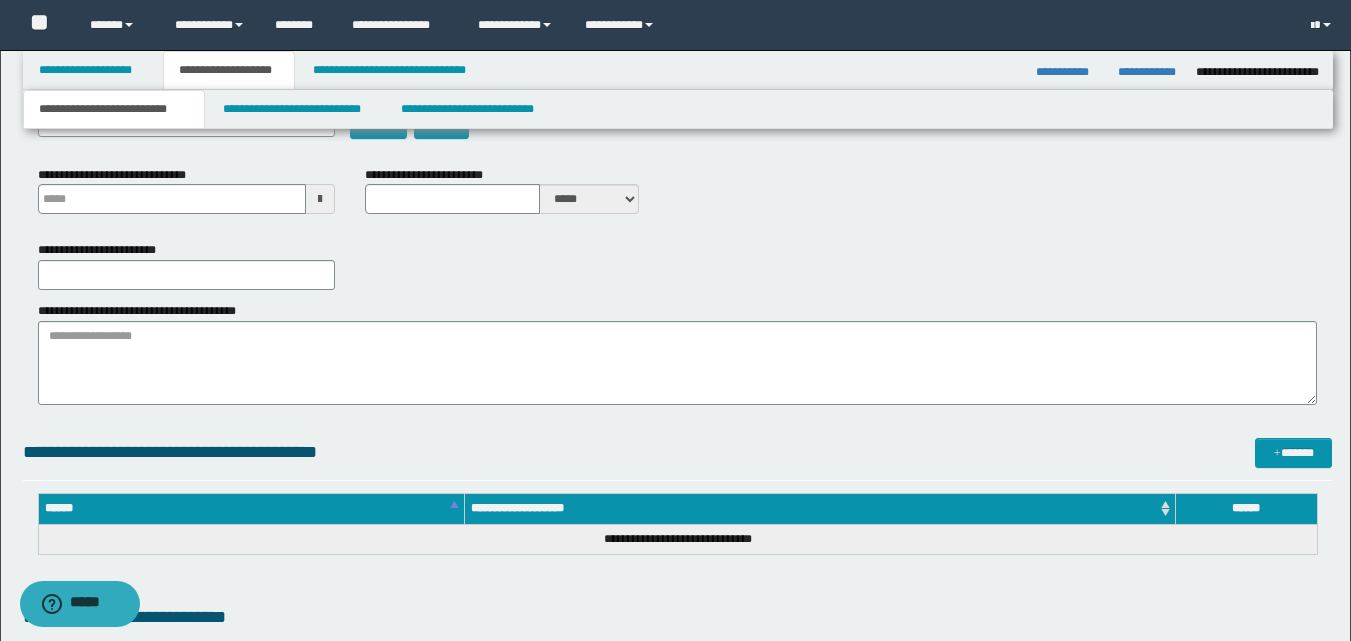type 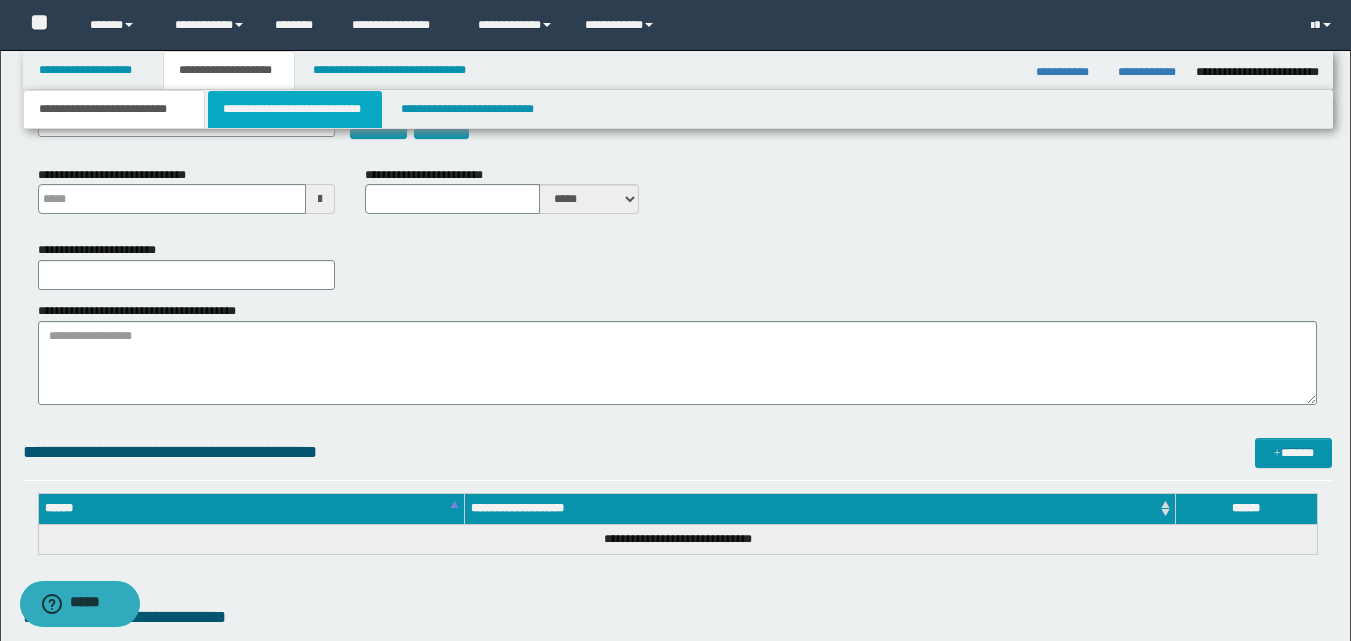 click on "**********" at bounding box center [295, 109] 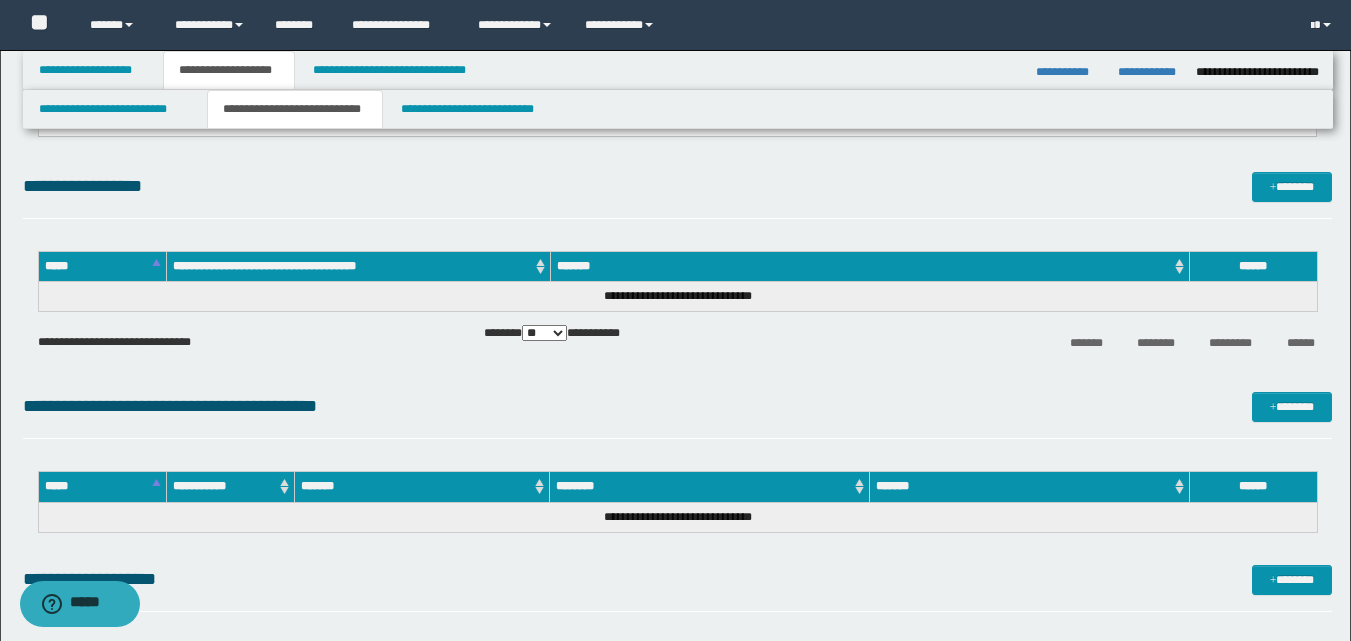 drag, startPoint x: 273, startPoint y: 113, endPoint x: 328, endPoint y: 297, distance: 192.04427 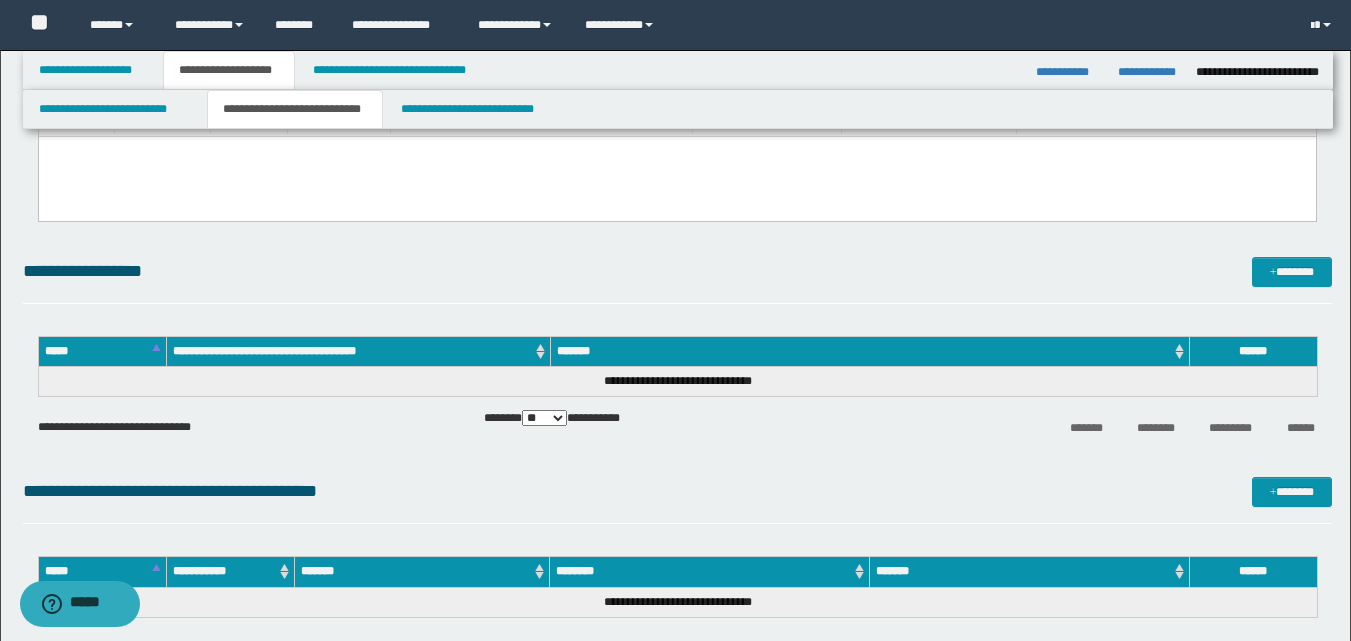 scroll, scrollTop: 0, scrollLeft: 0, axis: both 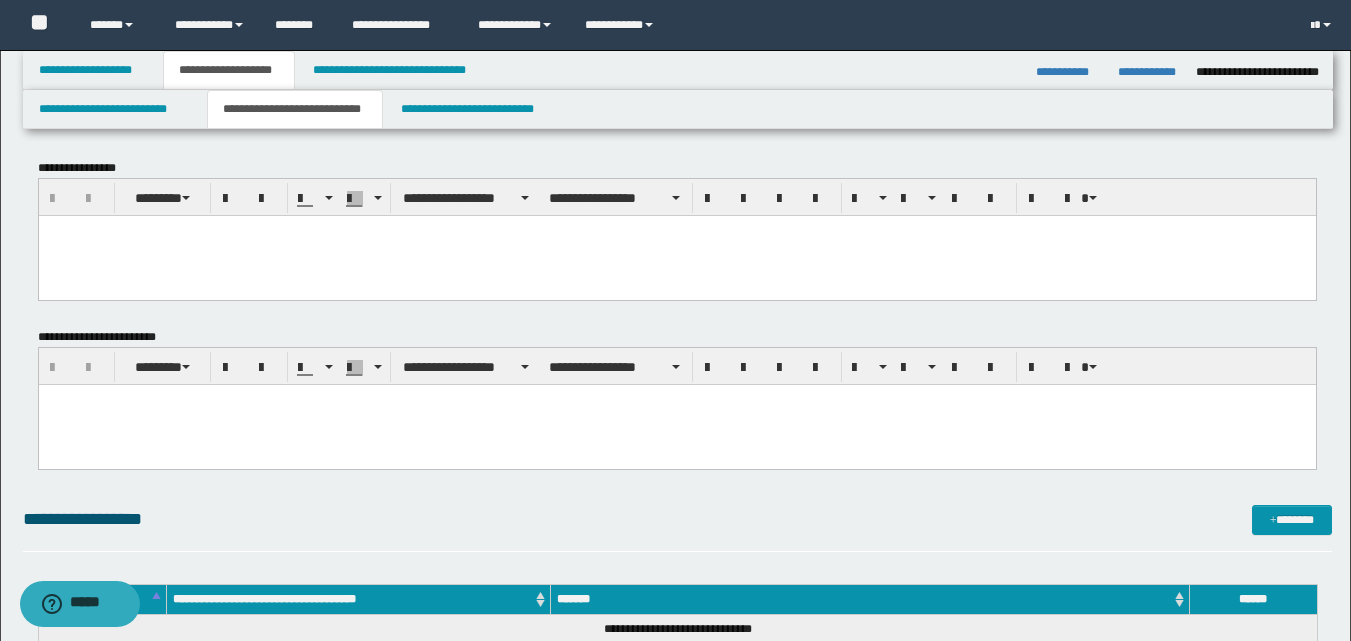click at bounding box center [676, 424] 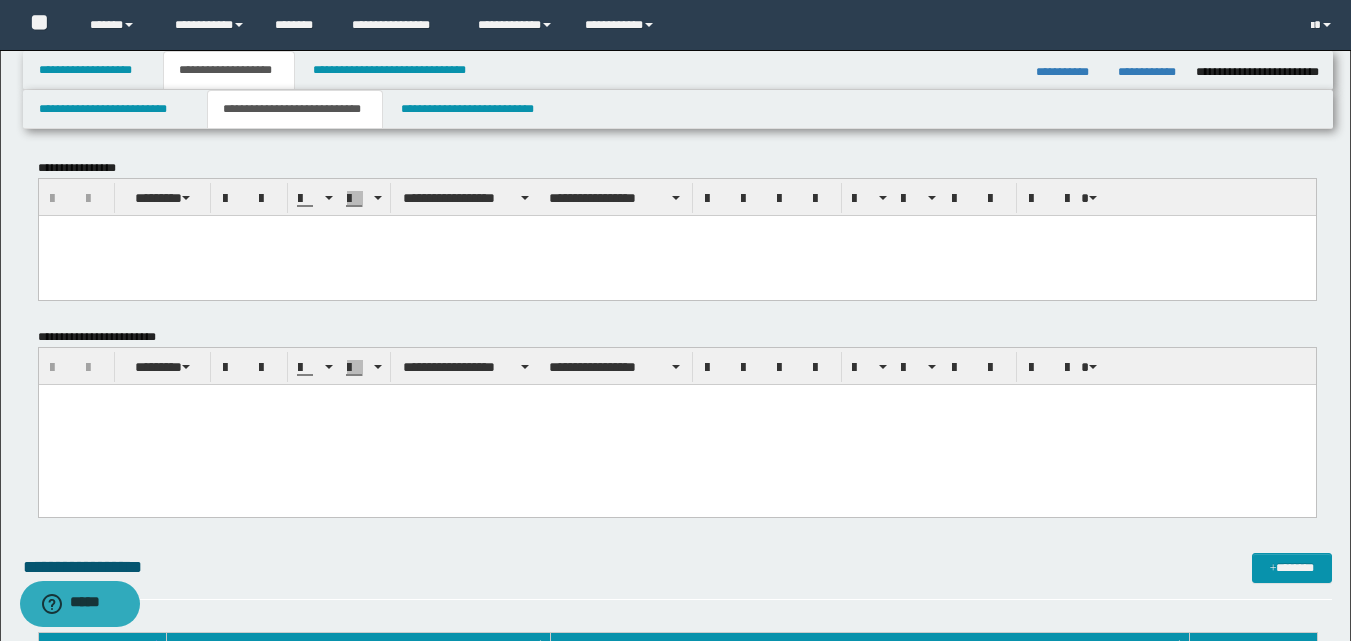 type 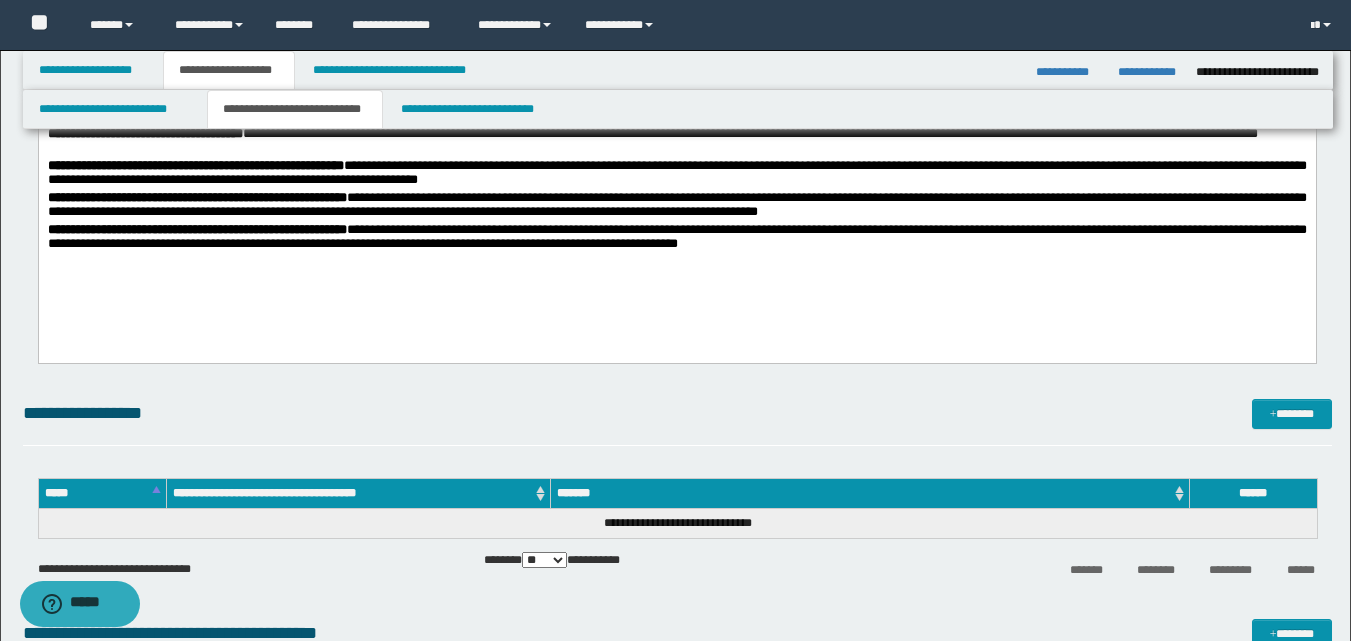 scroll, scrollTop: 0, scrollLeft: 0, axis: both 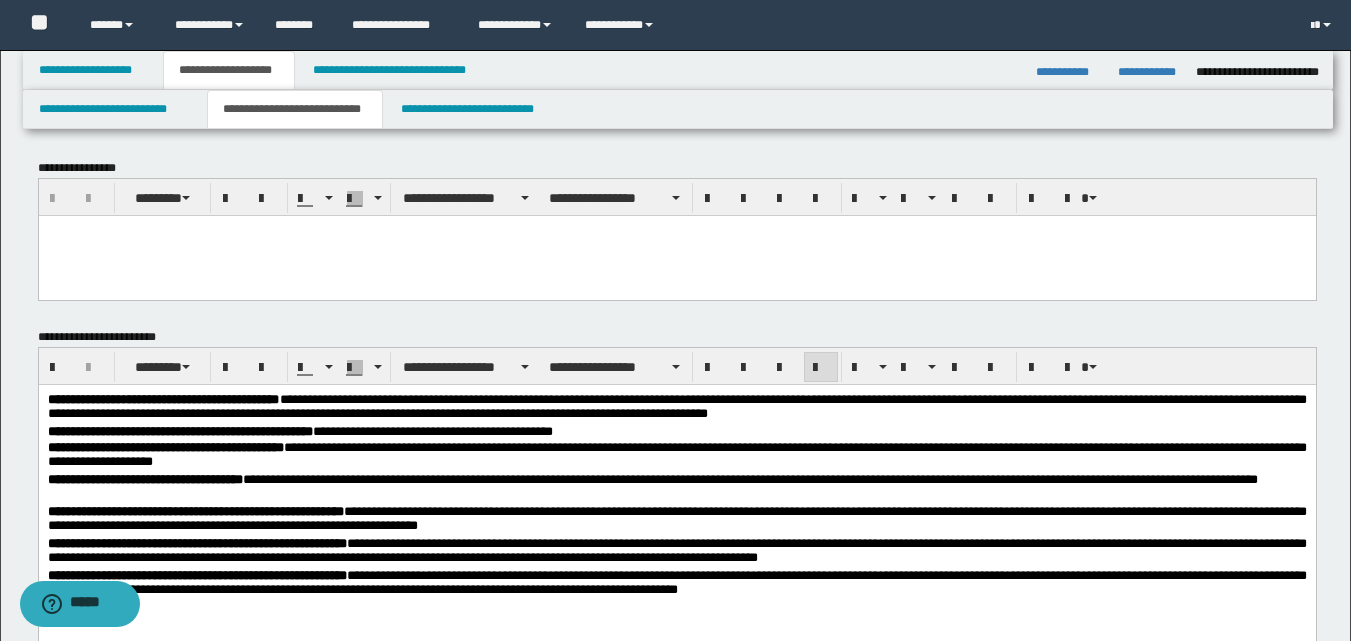 click on "**********" at bounding box center [676, 552] 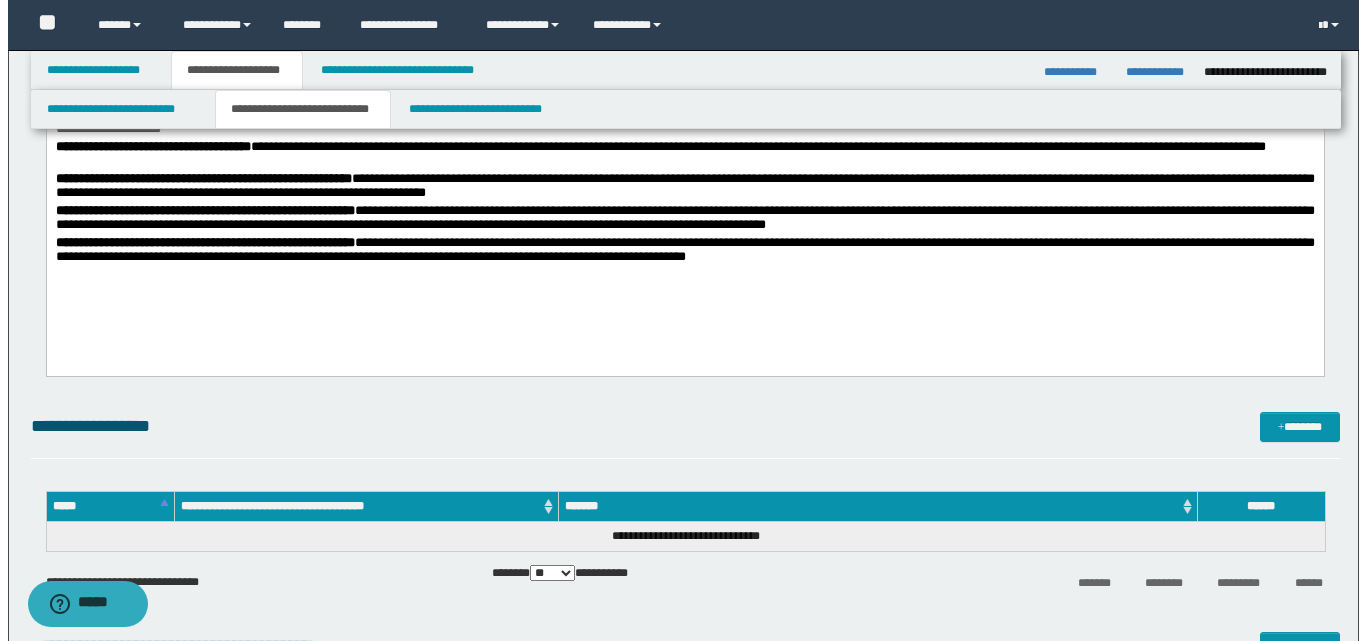 scroll, scrollTop: 0, scrollLeft: 0, axis: both 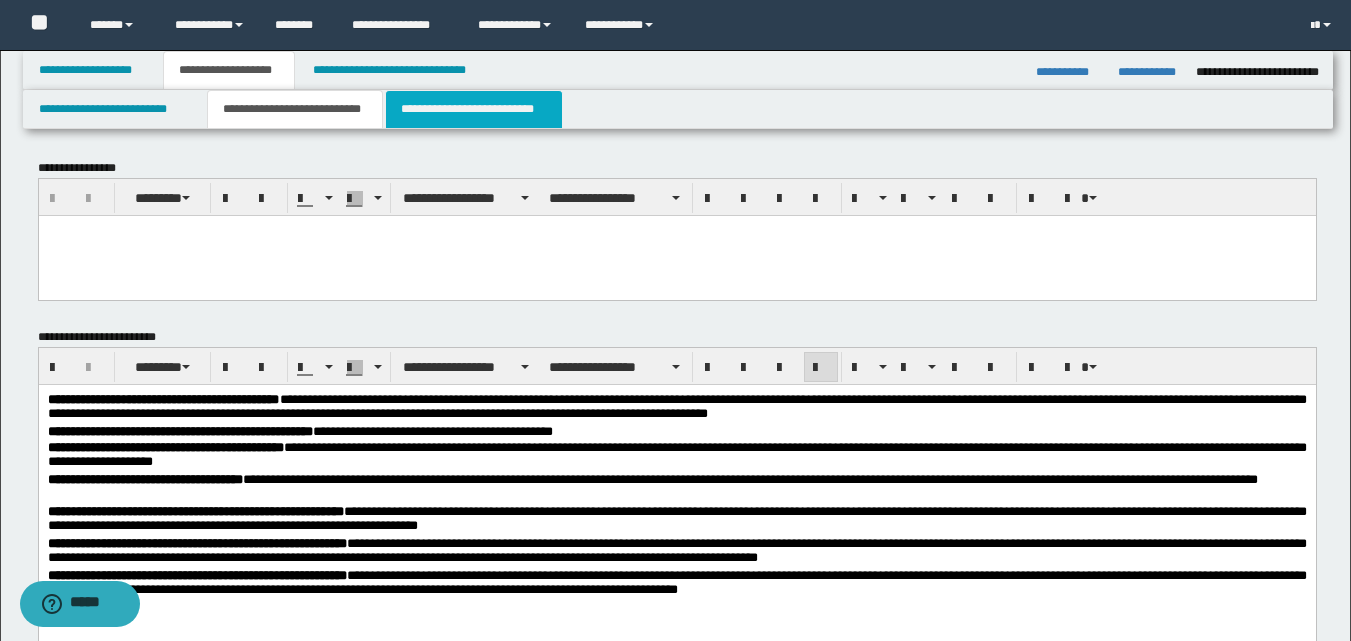 click on "**********" at bounding box center (474, 109) 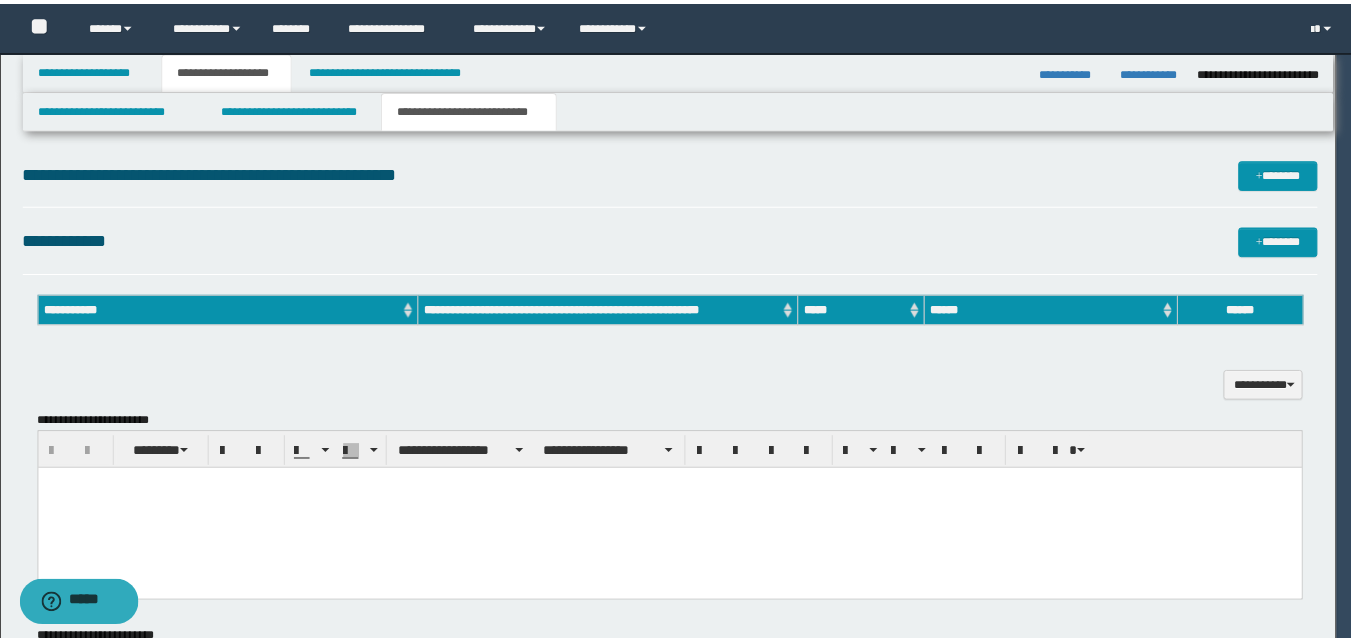 scroll, scrollTop: 0, scrollLeft: 0, axis: both 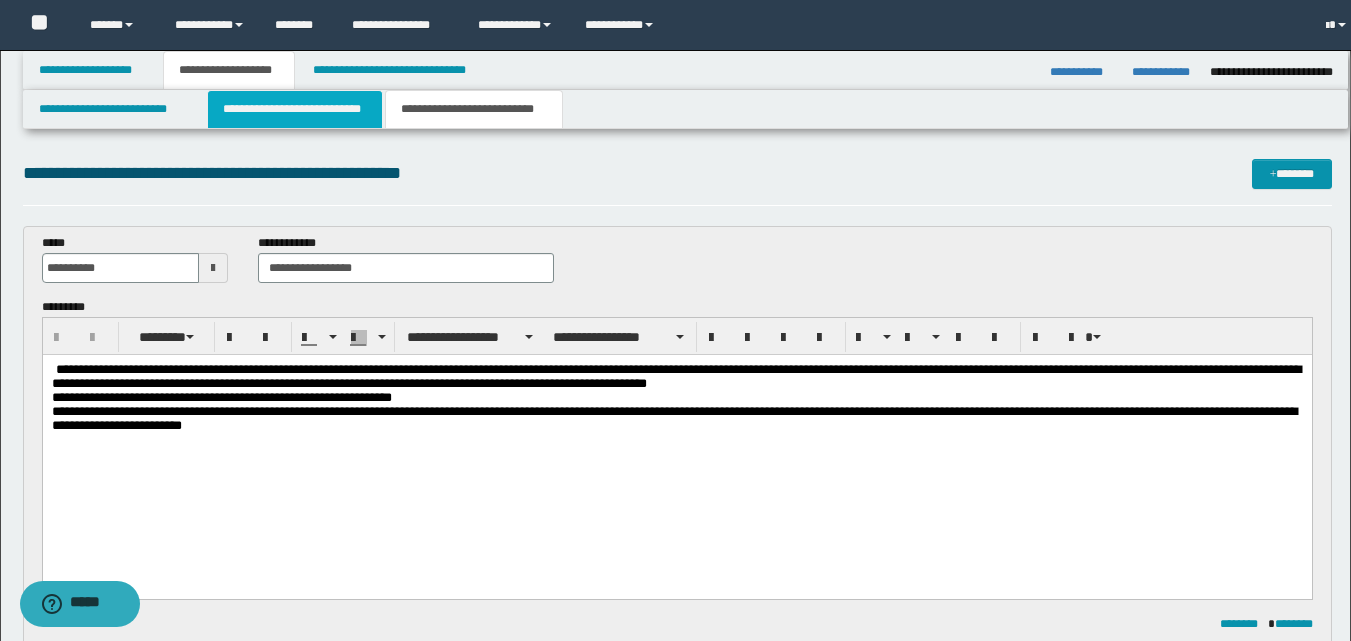click on "**********" at bounding box center (295, 109) 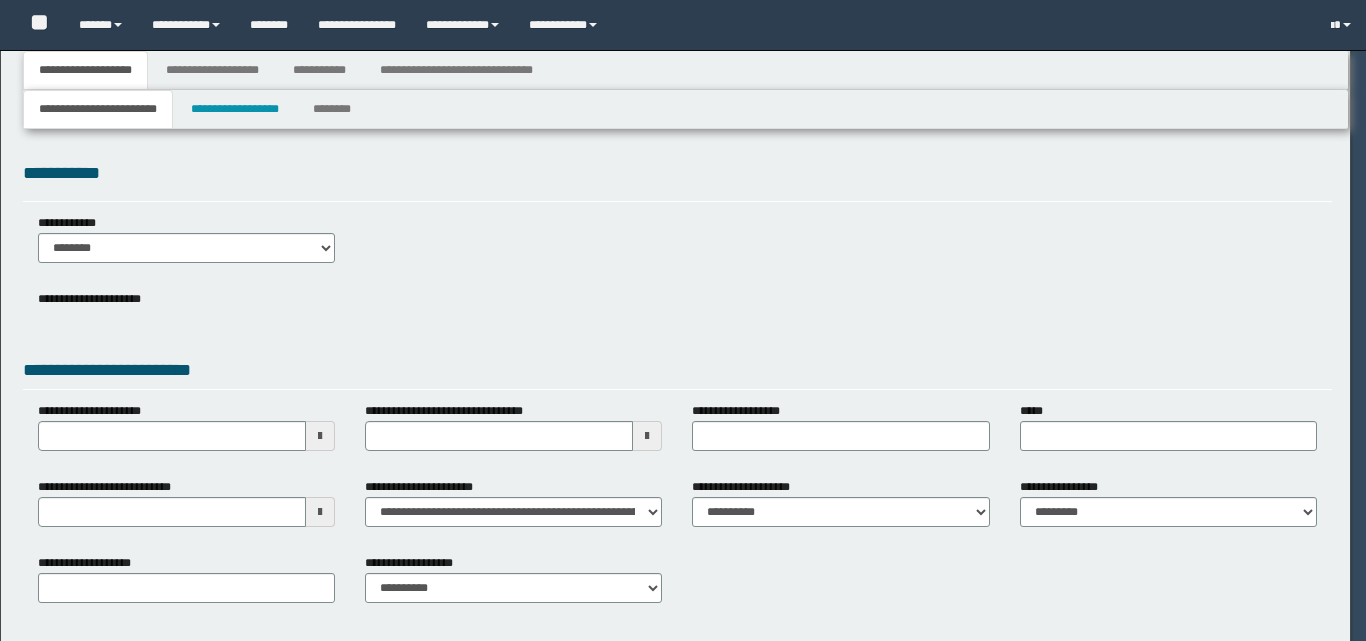 select on "*" 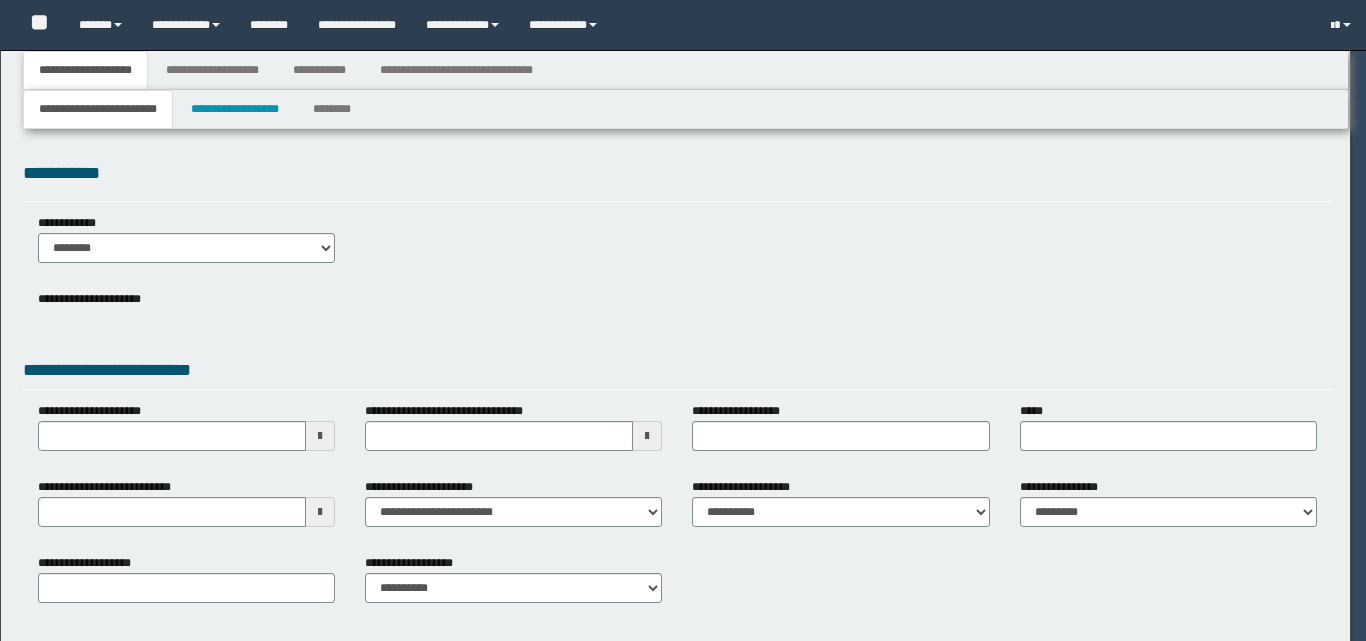 select on "*" 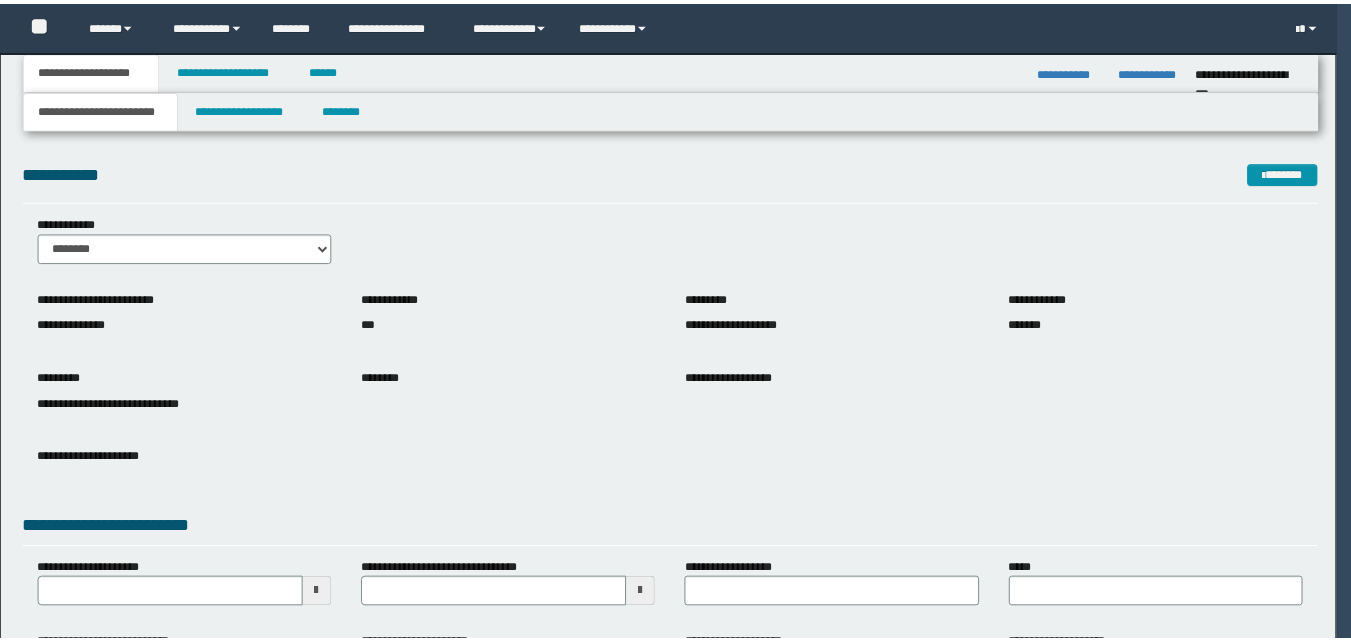 scroll, scrollTop: 0, scrollLeft: 0, axis: both 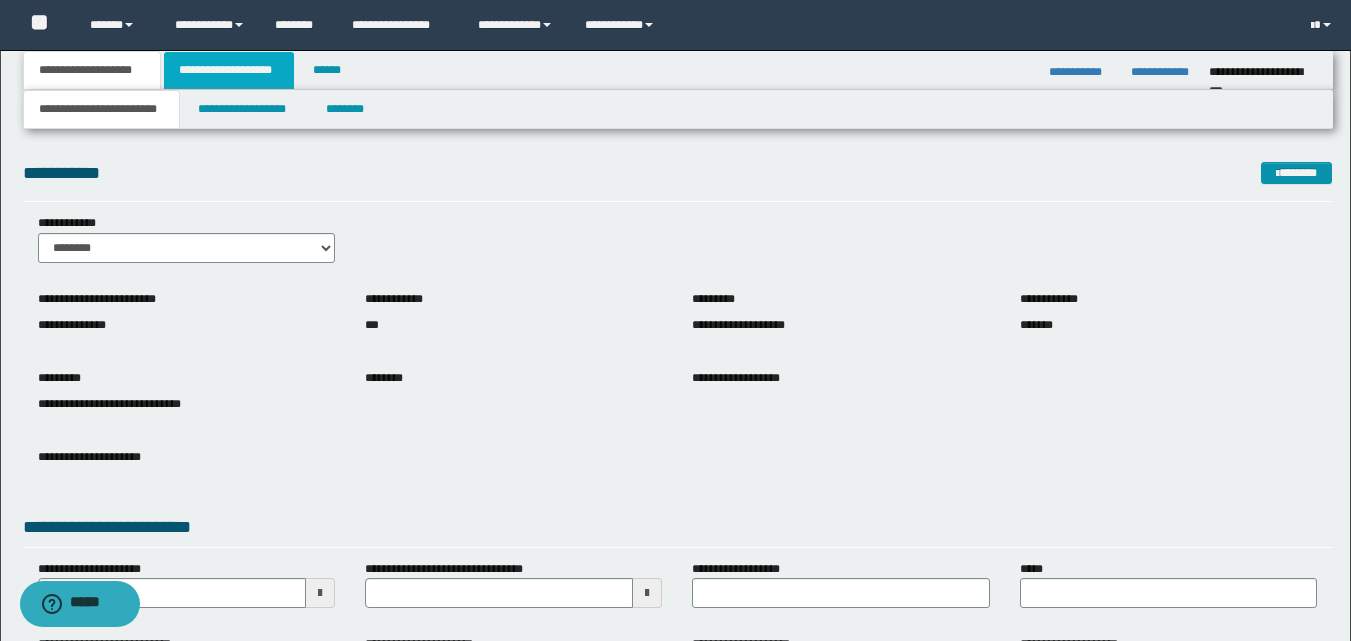 click on "**********" at bounding box center [229, 70] 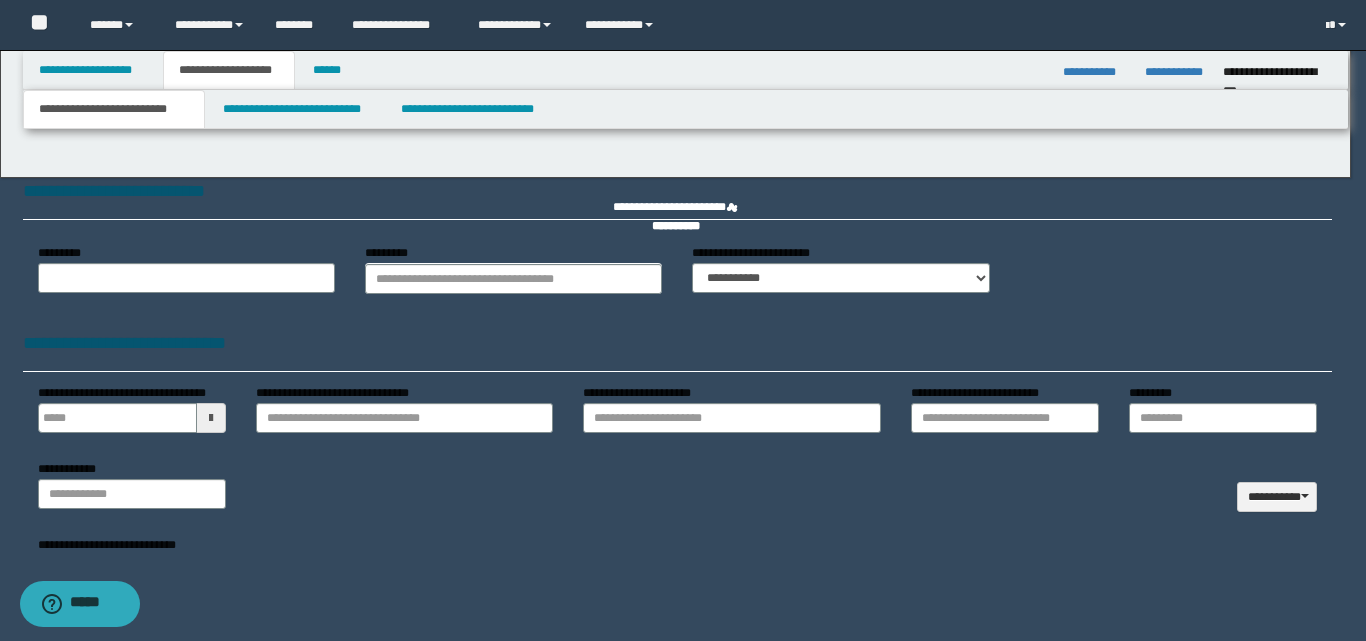 type 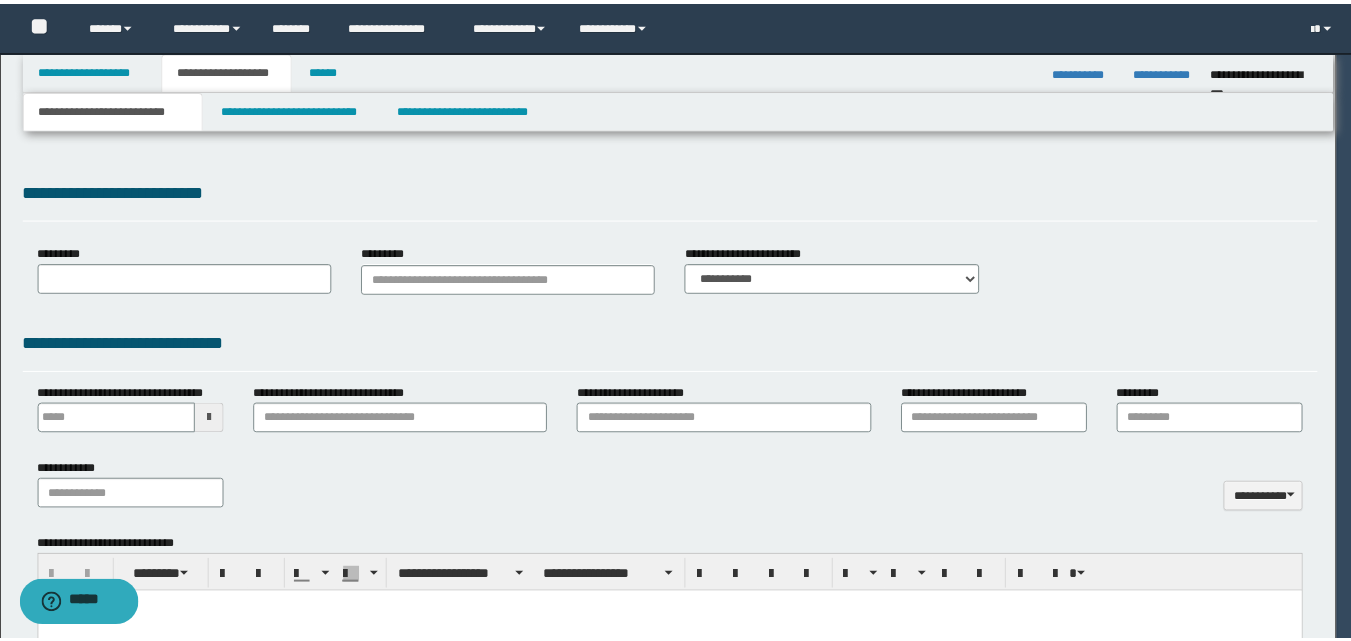 scroll, scrollTop: 0, scrollLeft: 0, axis: both 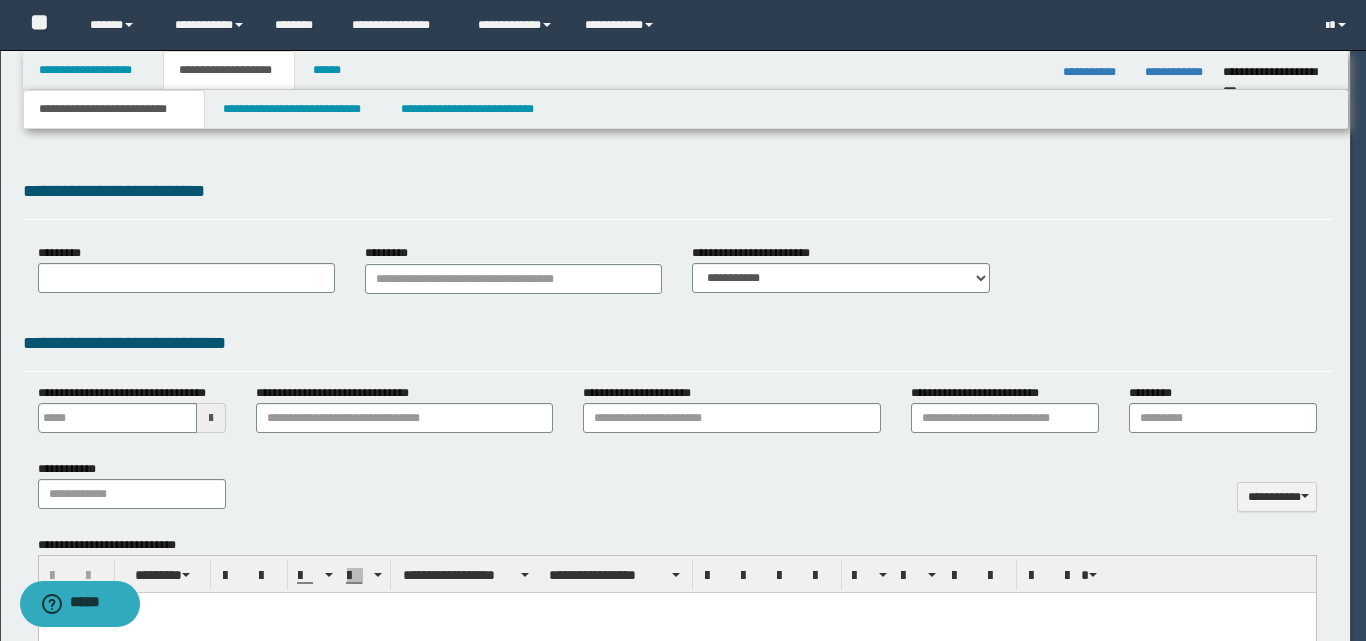 select on "*" 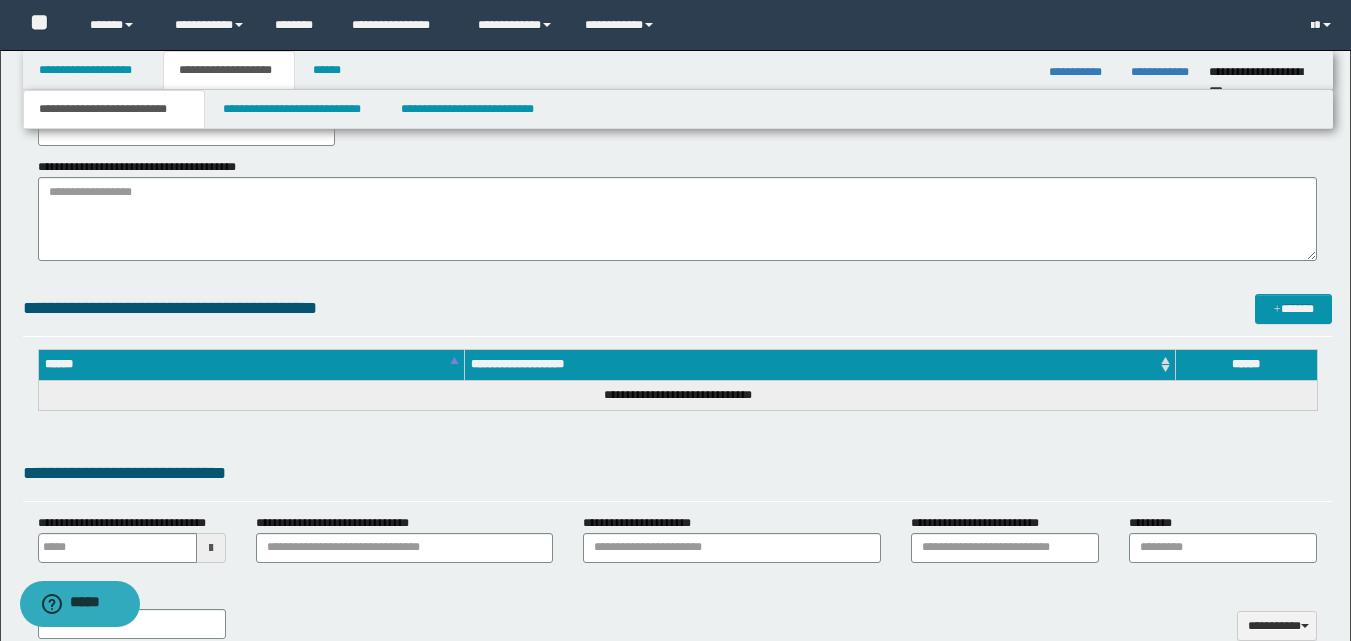 scroll, scrollTop: 667, scrollLeft: 0, axis: vertical 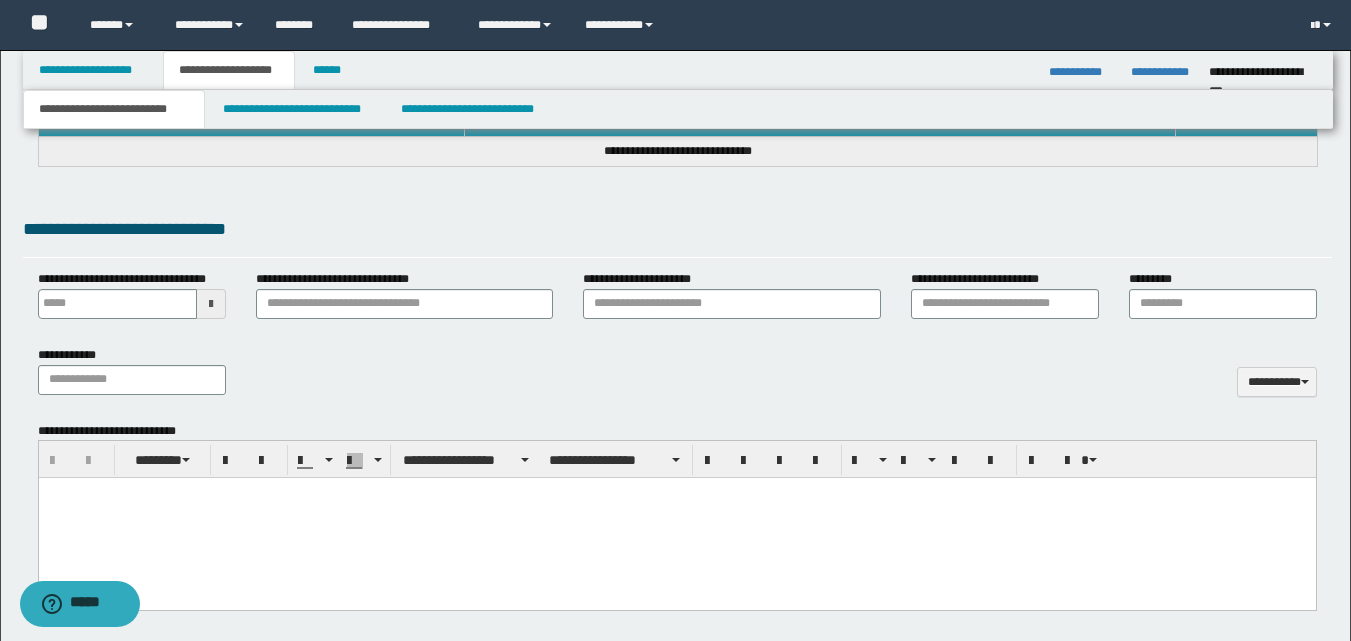 click at bounding box center (676, 493) 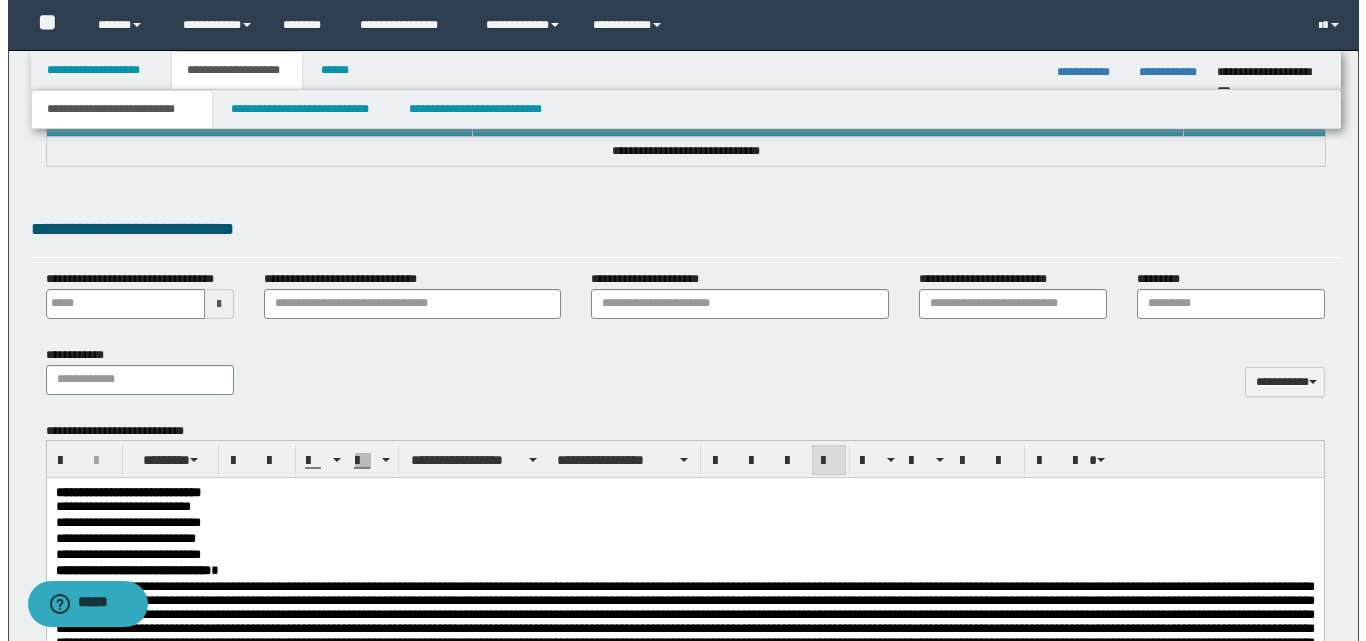 scroll, scrollTop: 0, scrollLeft: 0, axis: both 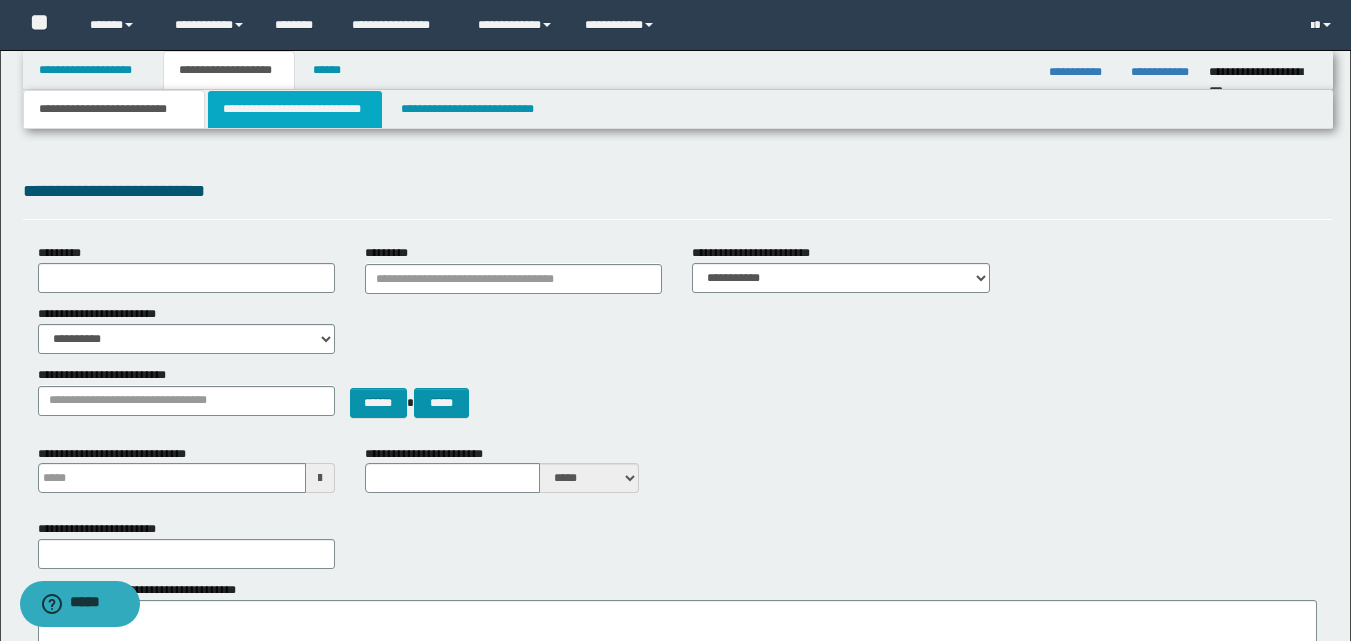 click on "**********" at bounding box center (295, 109) 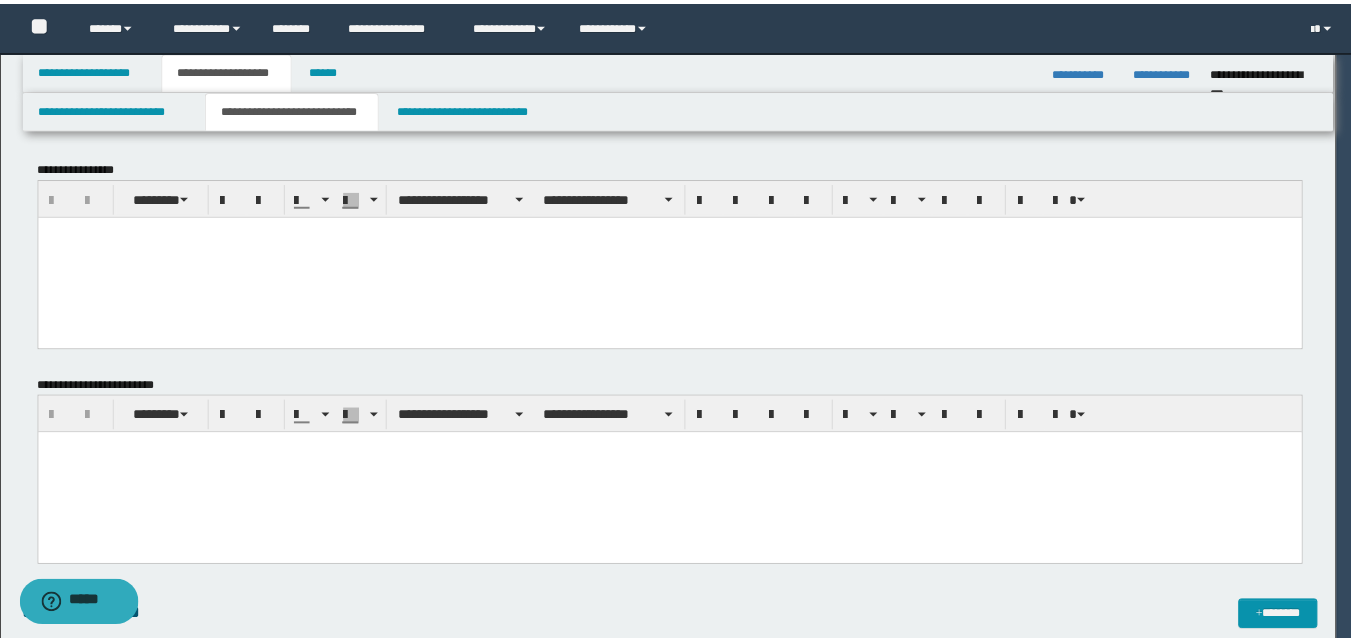 scroll, scrollTop: 0, scrollLeft: 0, axis: both 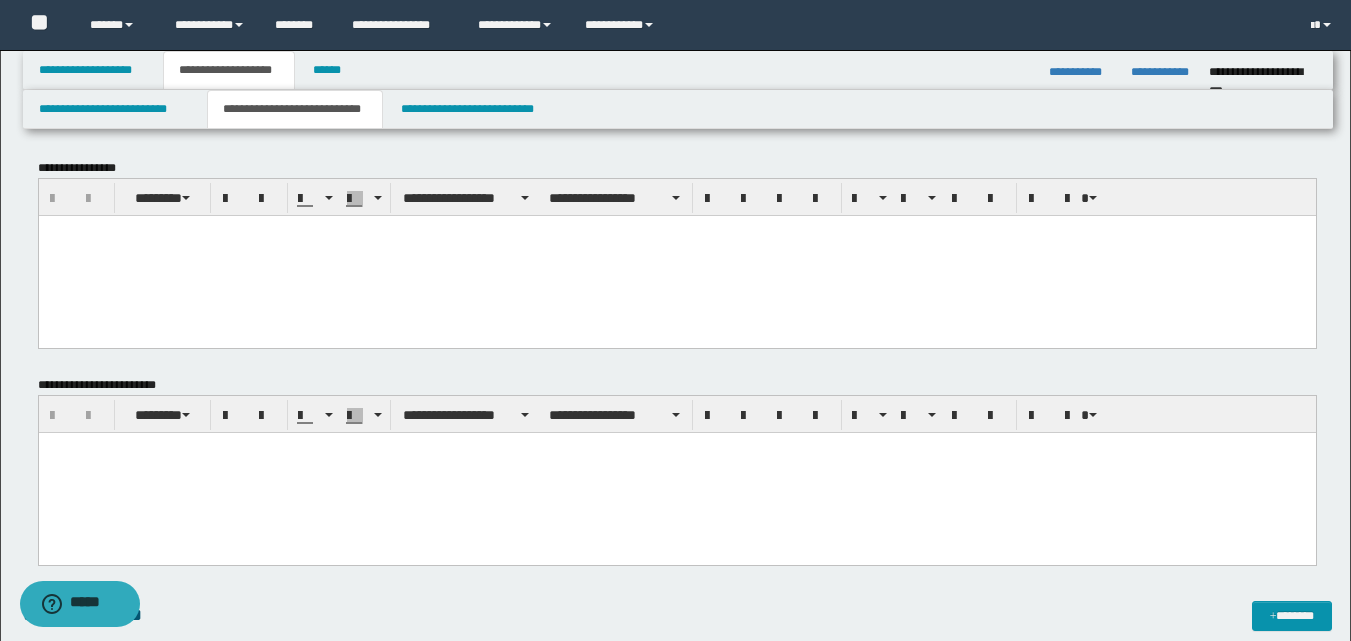 click at bounding box center (676, 472) 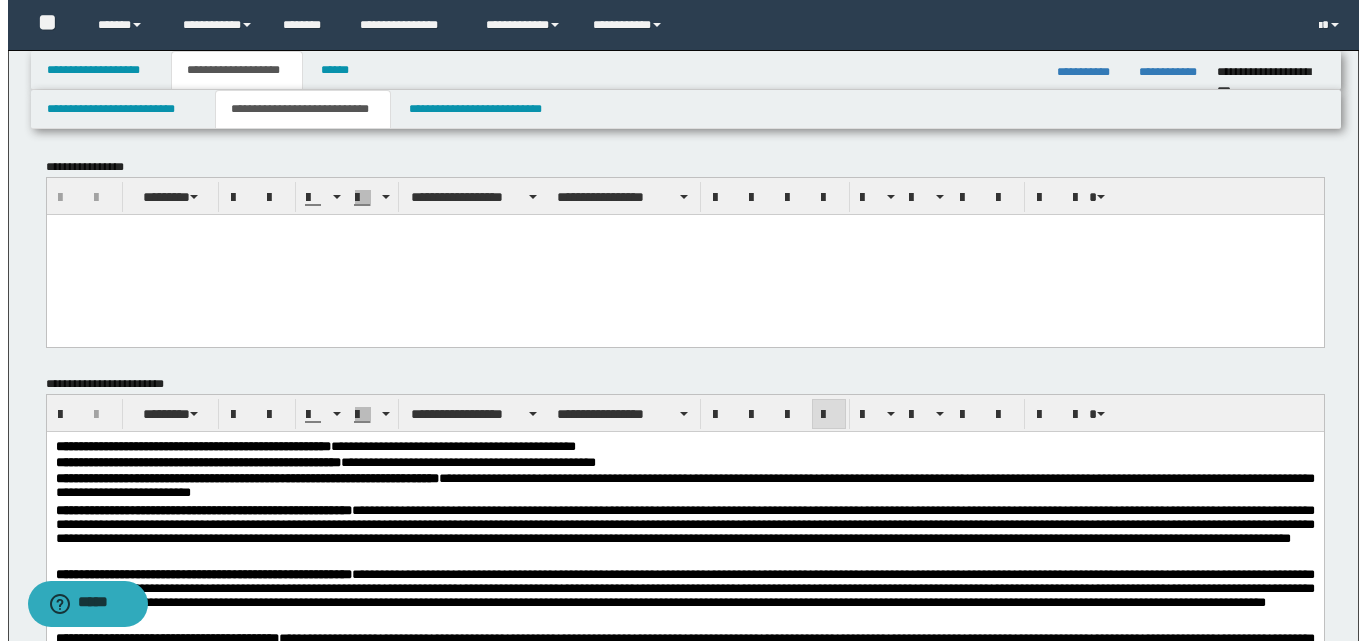 scroll, scrollTop: 0, scrollLeft: 0, axis: both 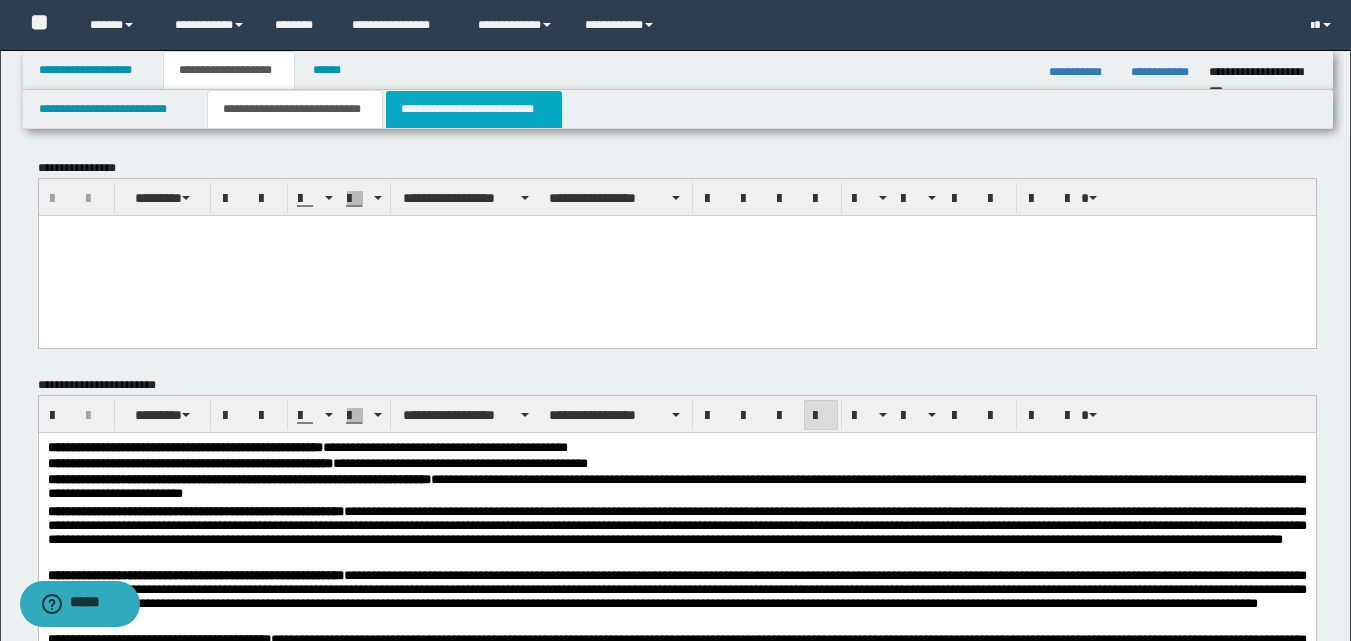 click on "**********" at bounding box center [474, 109] 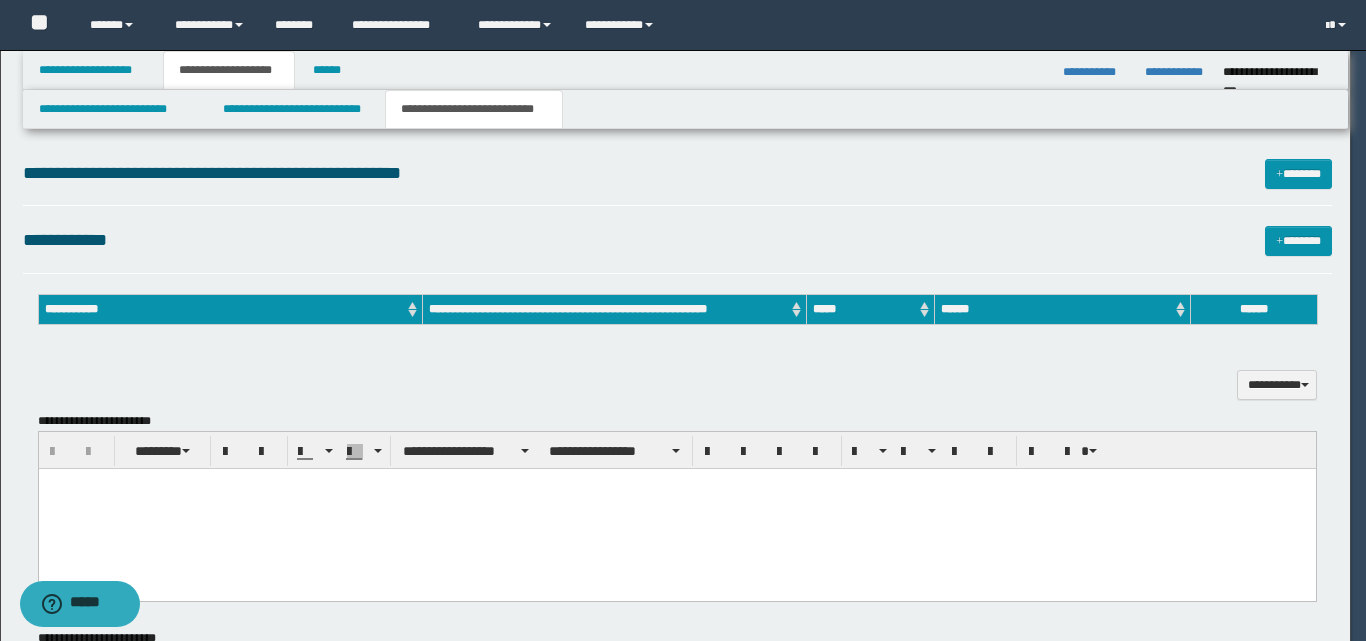 click on "**********" at bounding box center (675, 320) 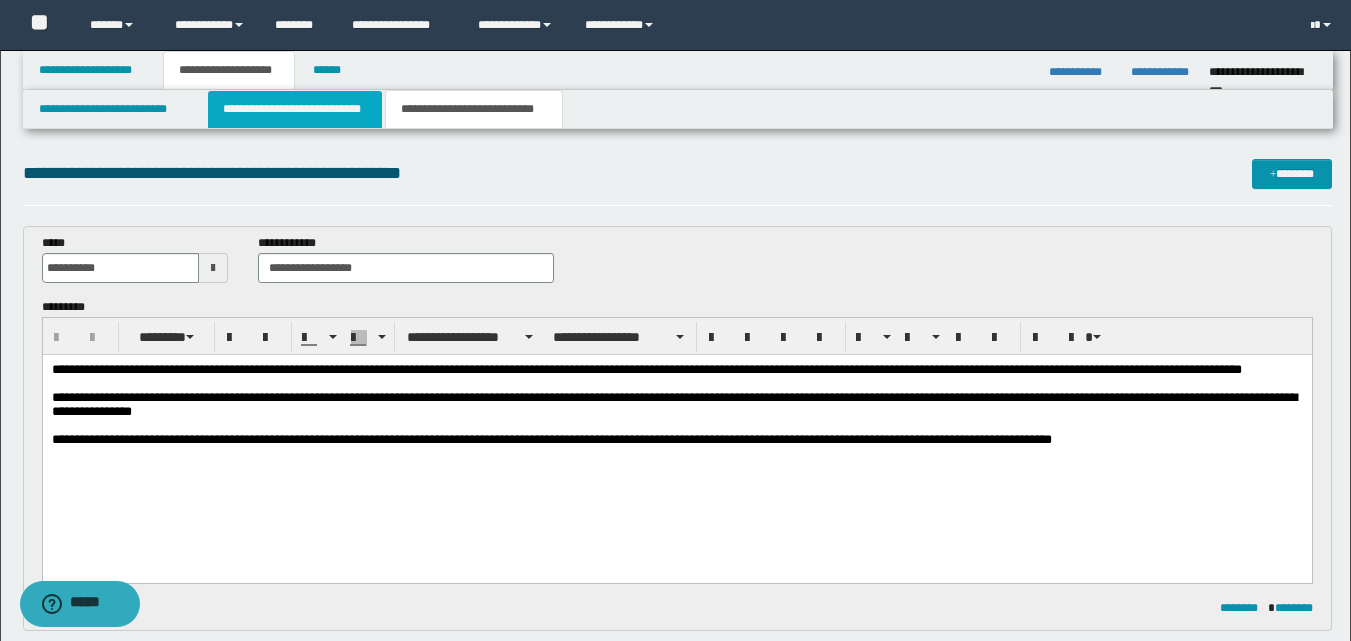 scroll, scrollTop: 0, scrollLeft: 0, axis: both 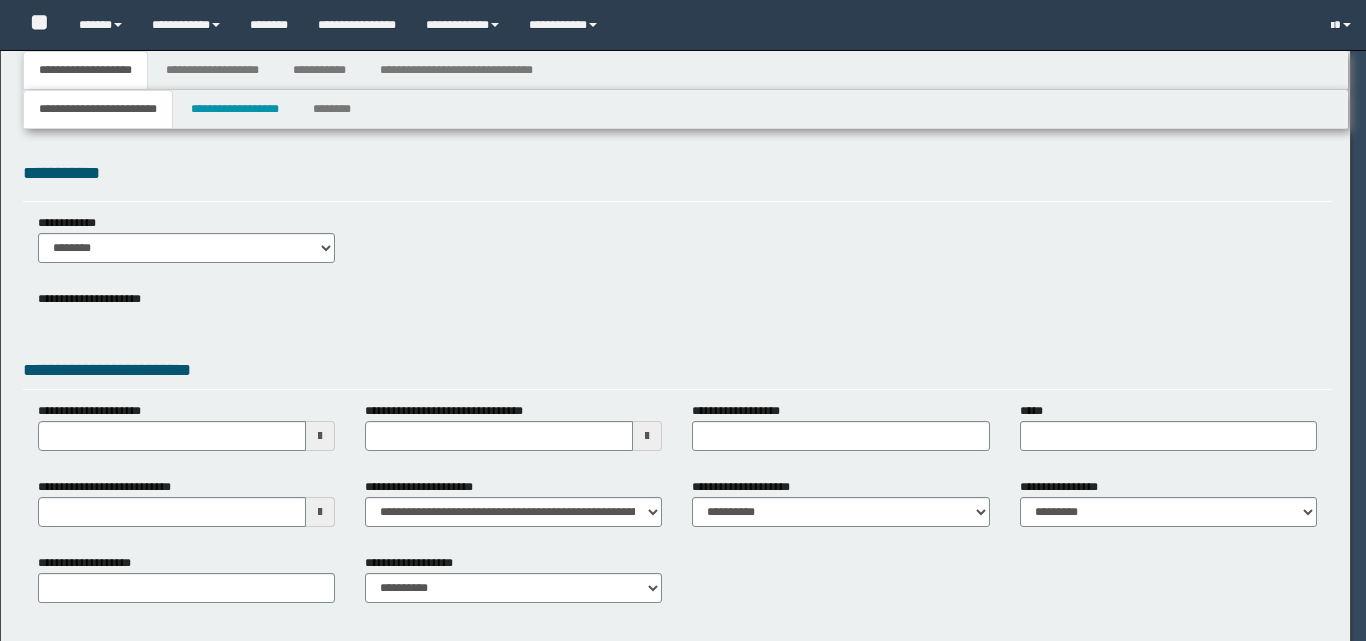 select on "*" 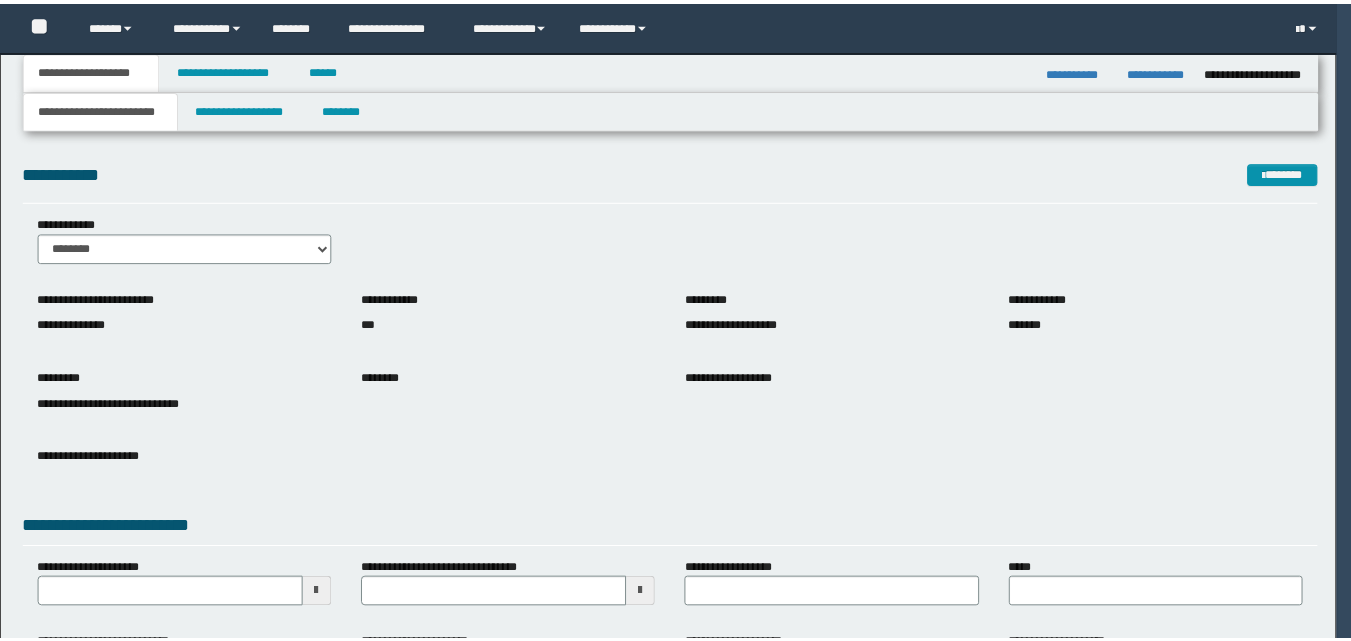 scroll, scrollTop: 0, scrollLeft: 0, axis: both 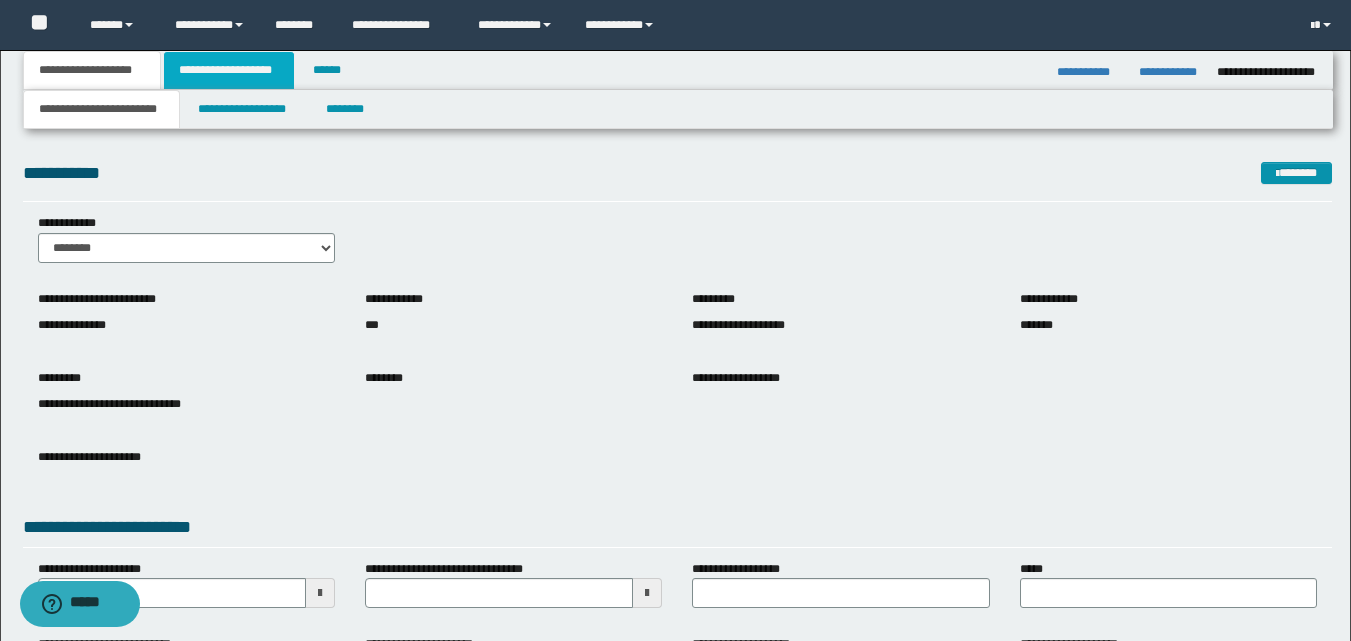 click on "**********" at bounding box center (229, 70) 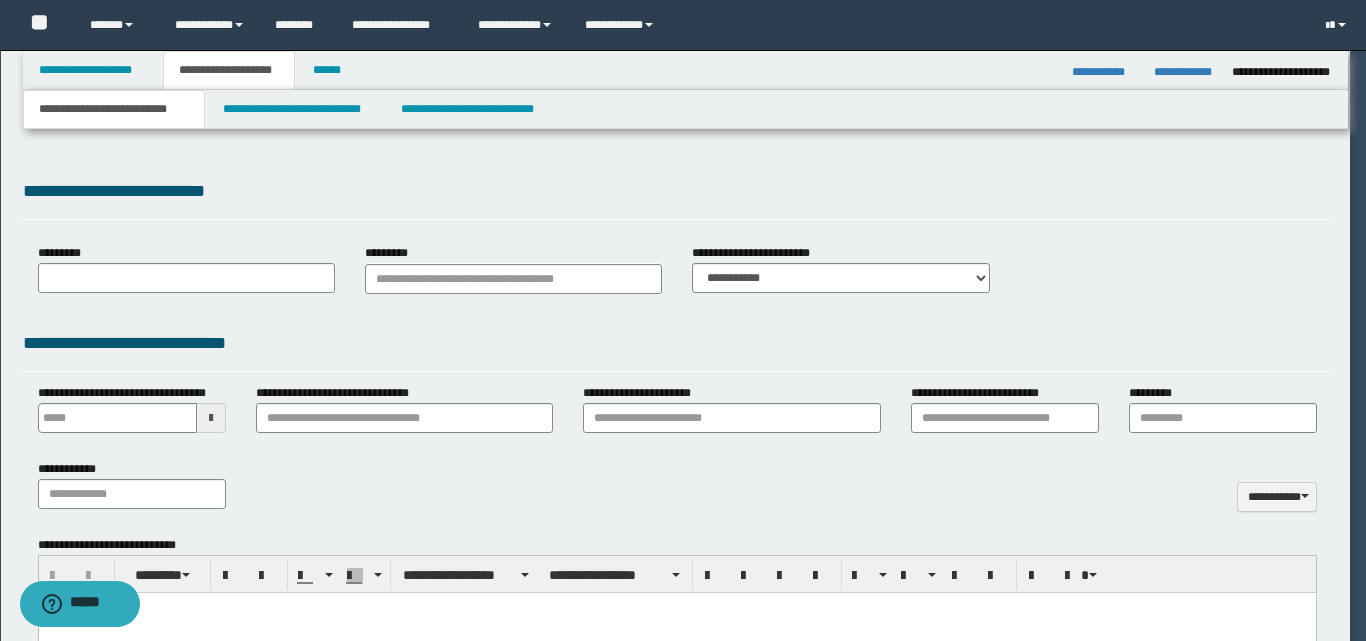 type 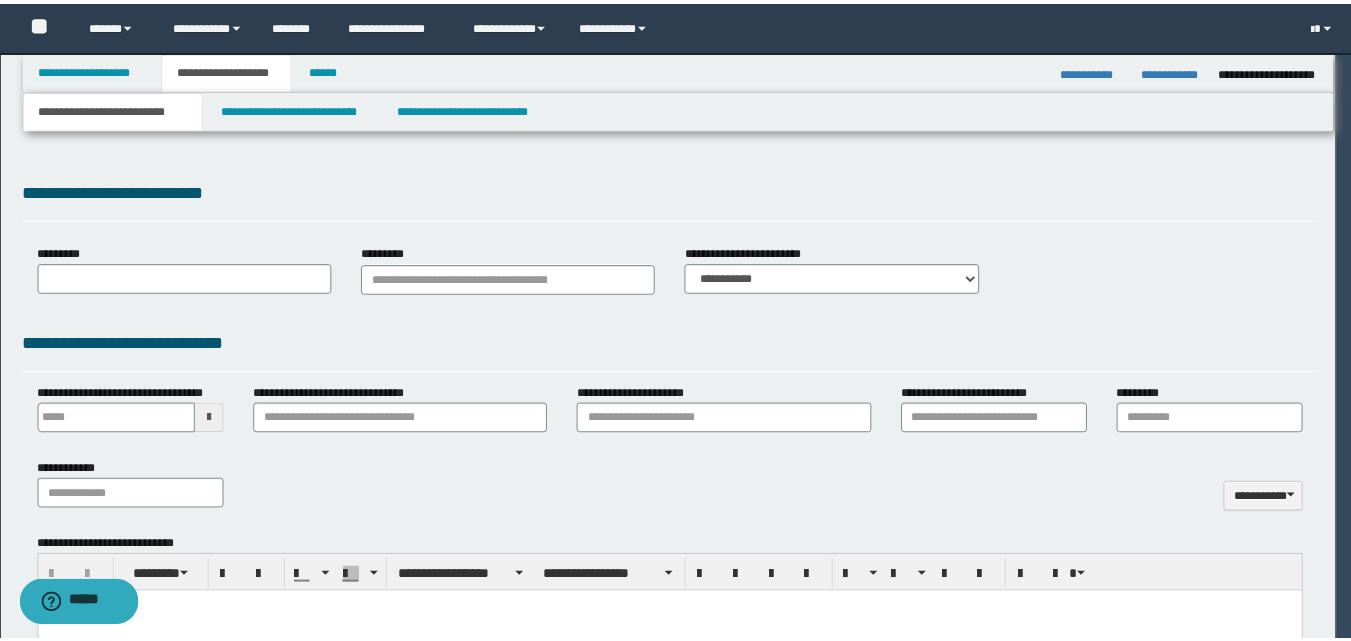 scroll, scrollTop: 0, scrollLeft: 0, axis: both 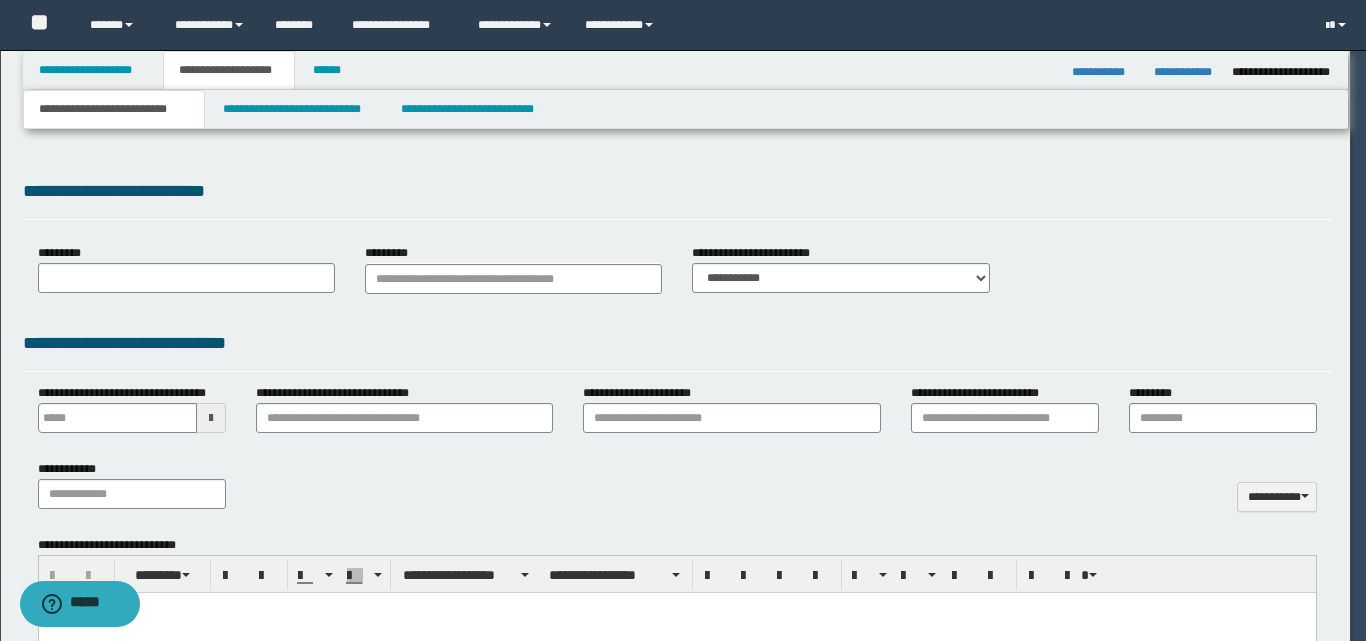 select on "*" 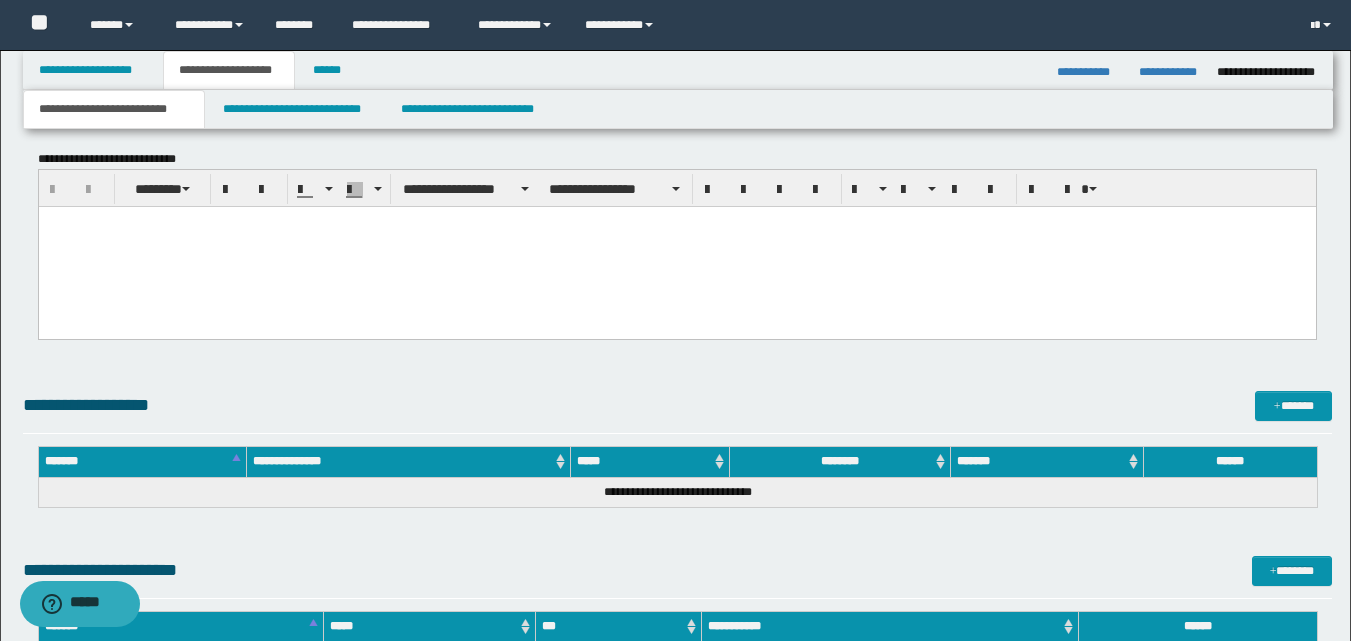 scroll, scrollTop: 1000, scrollLeft: 0, axis: vertical 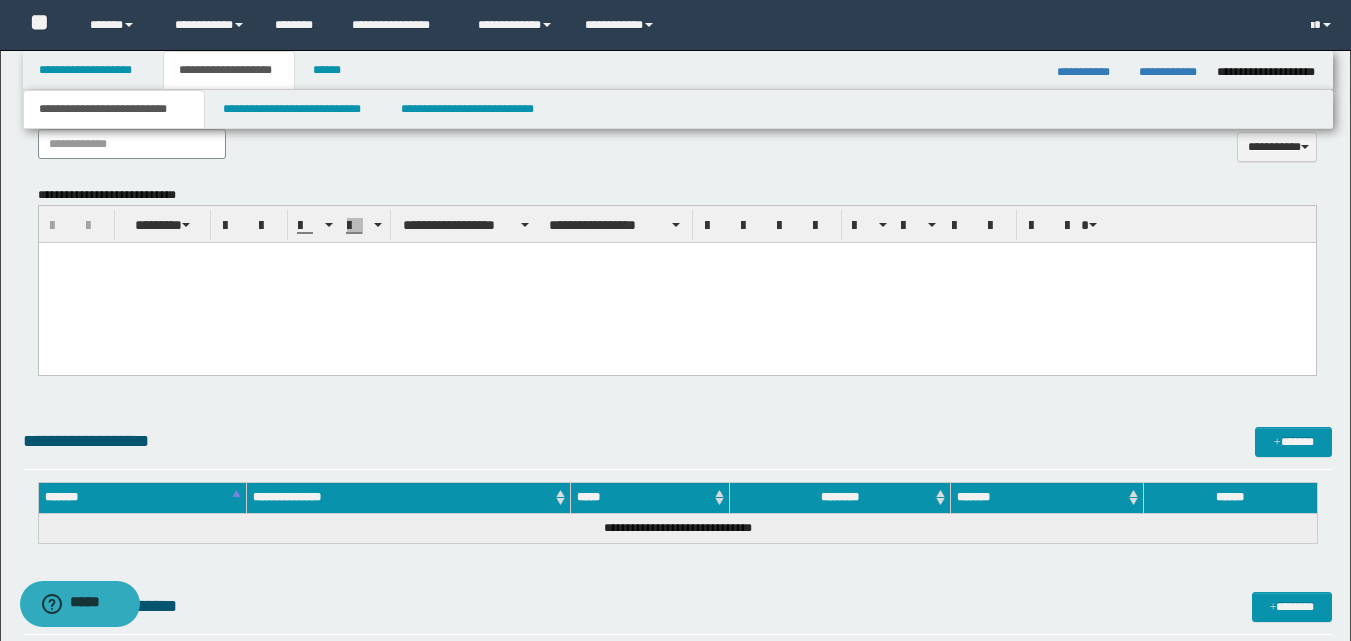 click at bounding box center [676, 258] 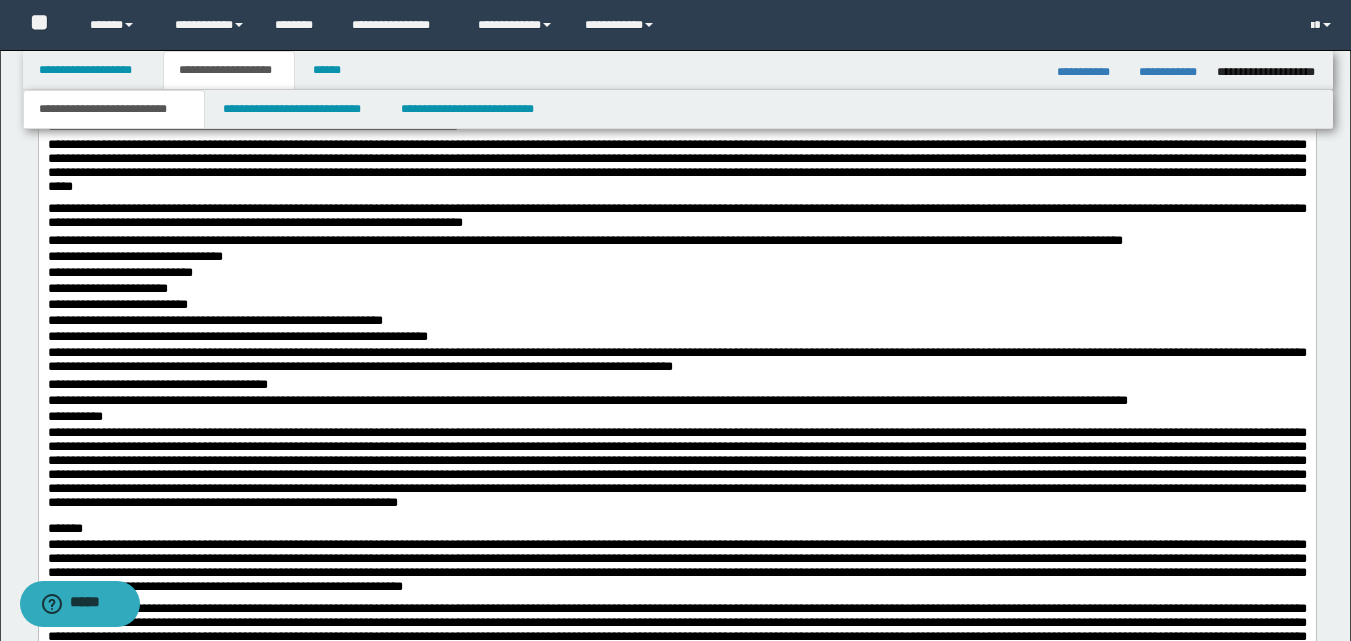 scroll, scrollTop: 1667, scrollLeft: 0, axis: vertical 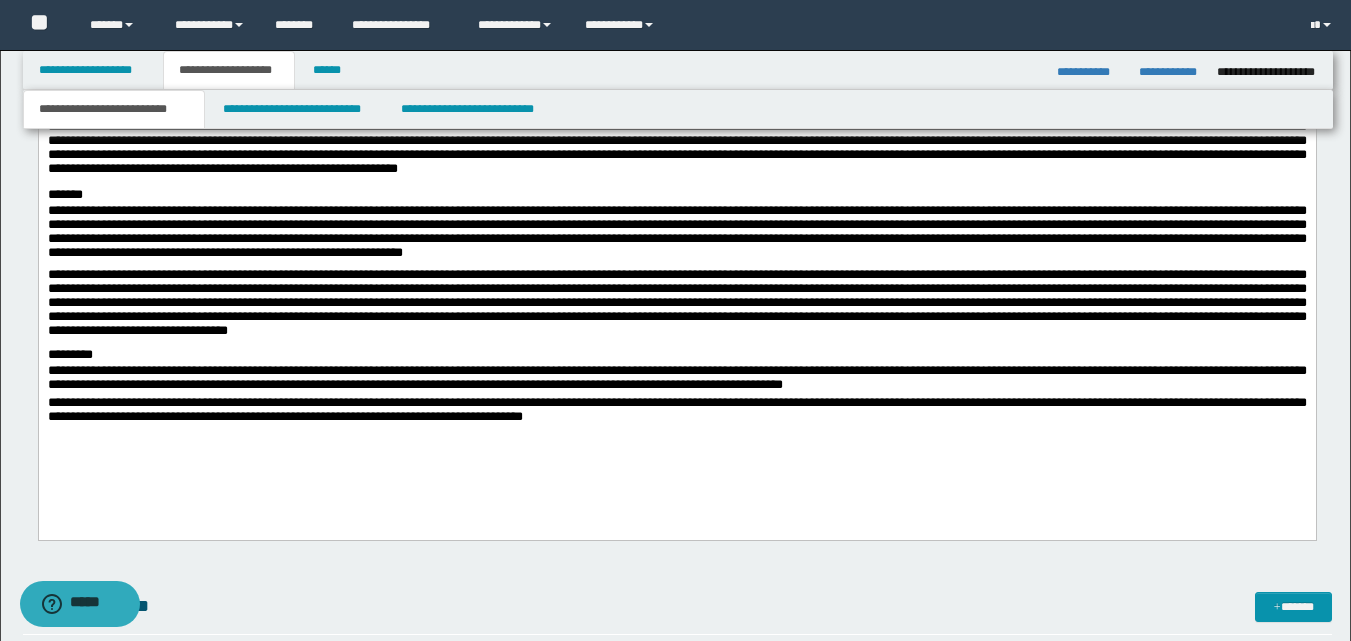 click at bounding box center (676, 309) 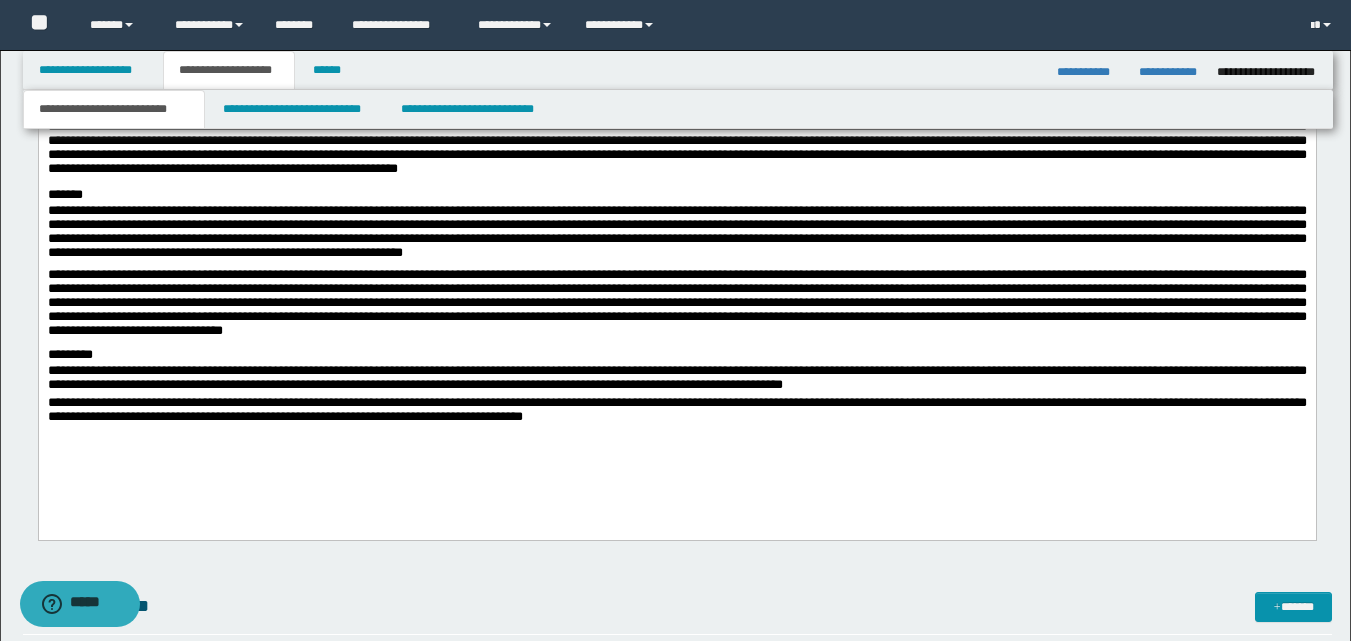 click on "**********" at bounding box center (676, 237) 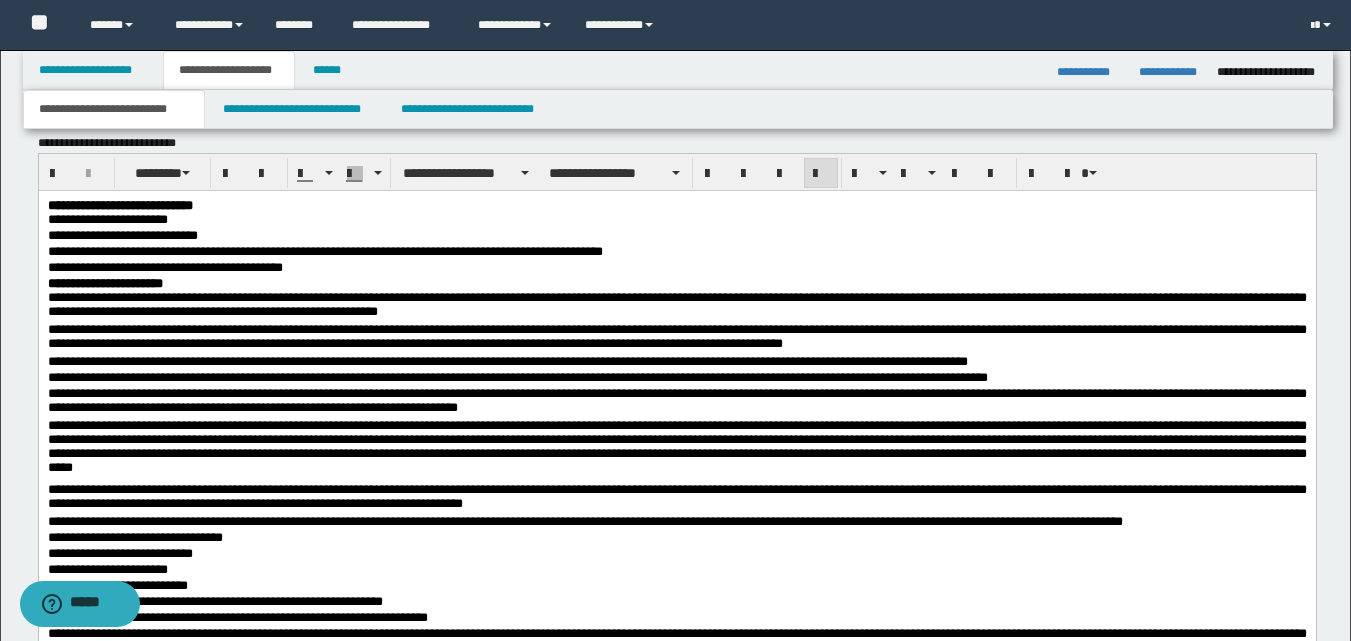 scroll, scrollTop: 1000, scrollLeft: 0, axis: vertical 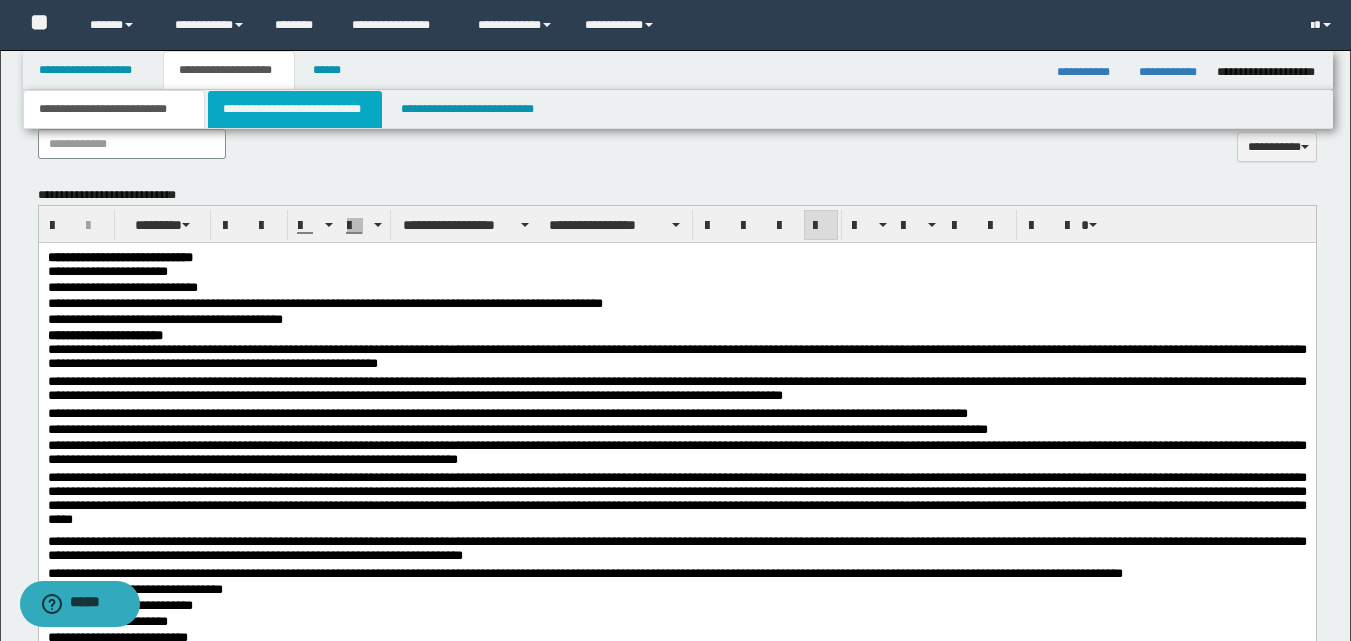 click on "**********" at bounding box center (295, 109) 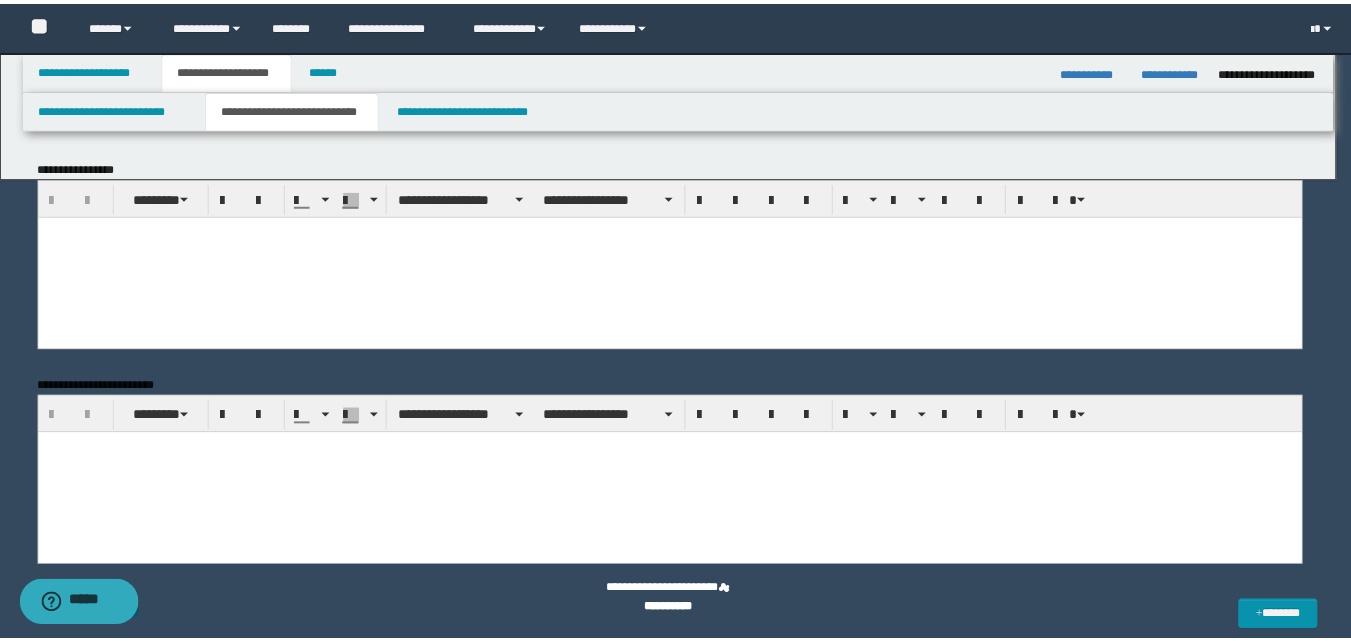 scroll, scrollTop: 0, scrollLeft: 0, axis: both 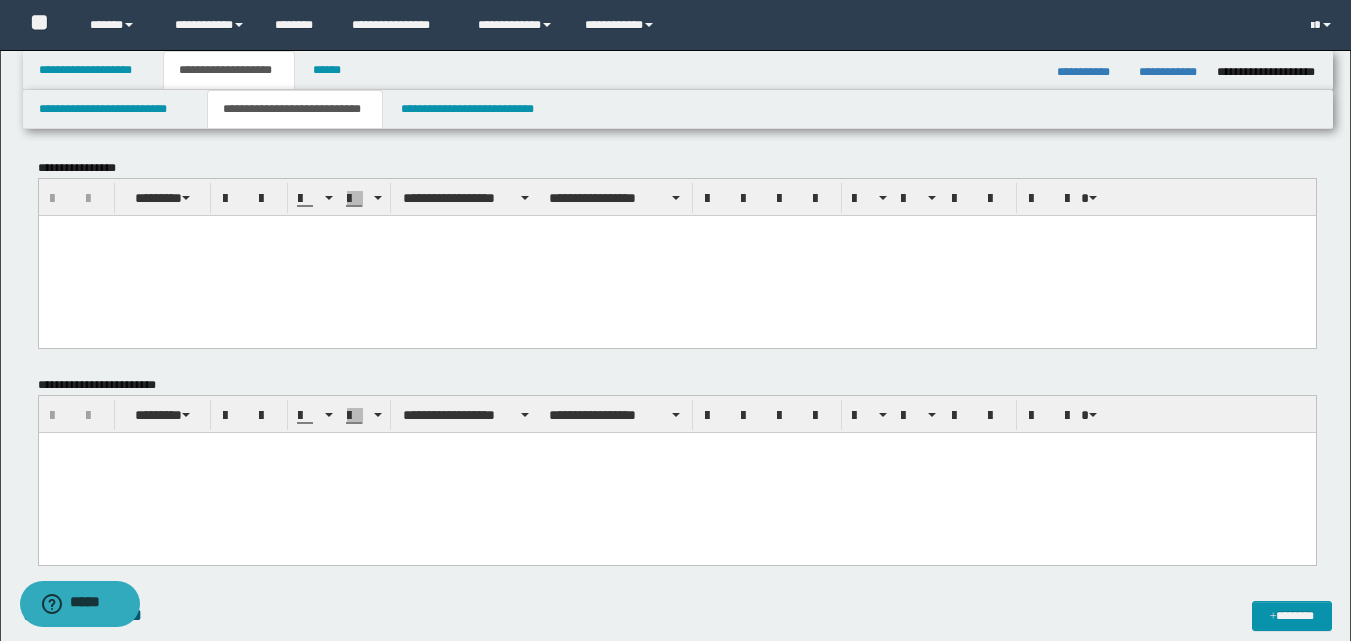 click at bounding box center (676, 447) 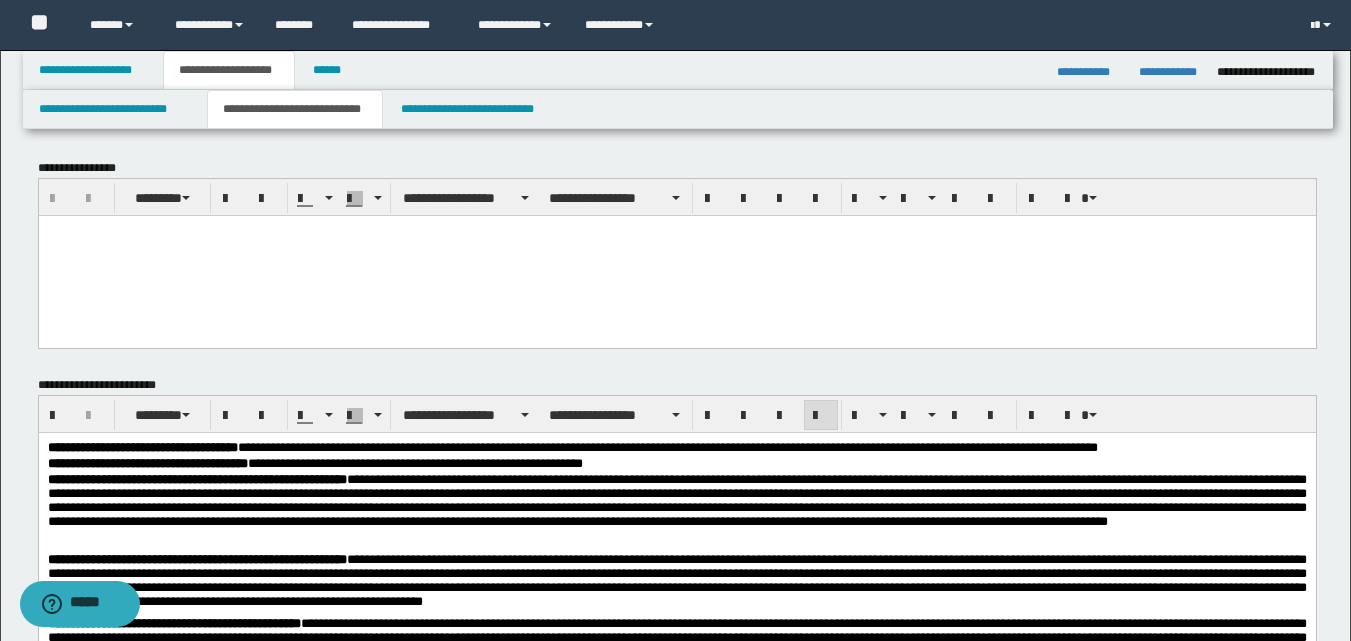 scroll, scrollTop: 333, scrollLeft: 0, axis: vertical 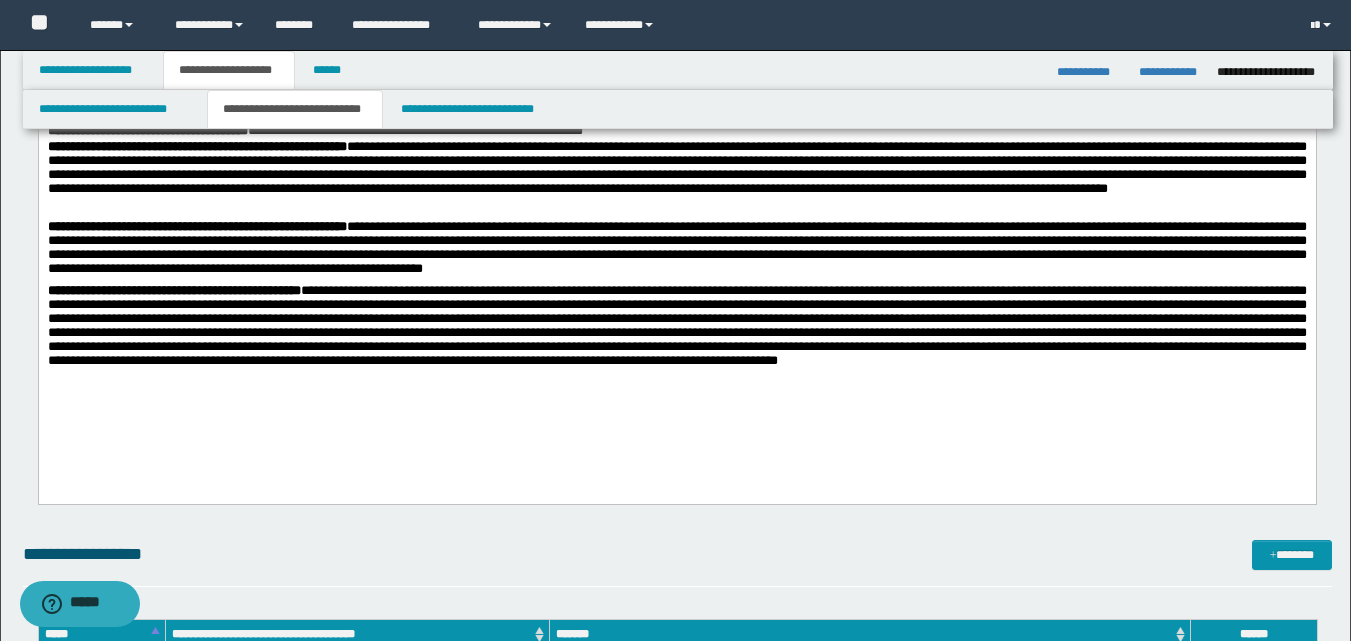 click on "**********" at bounding box center (676, 339) 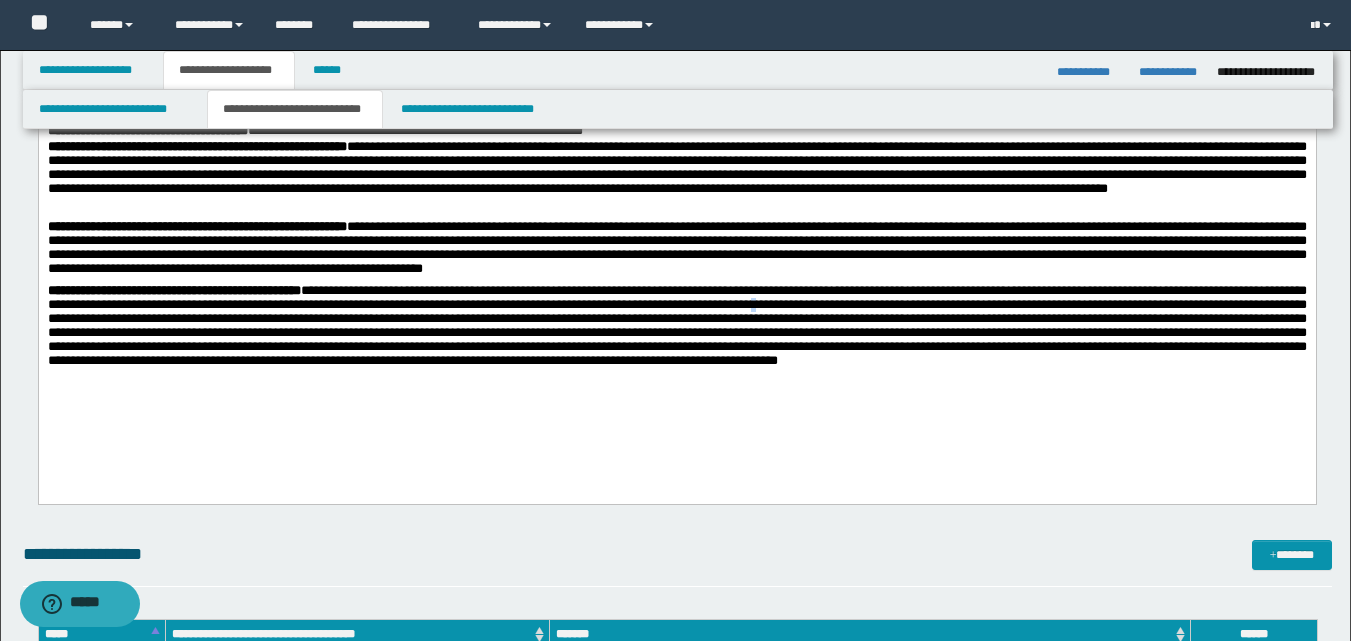 click on "**********" at bounding box center (676, 339) 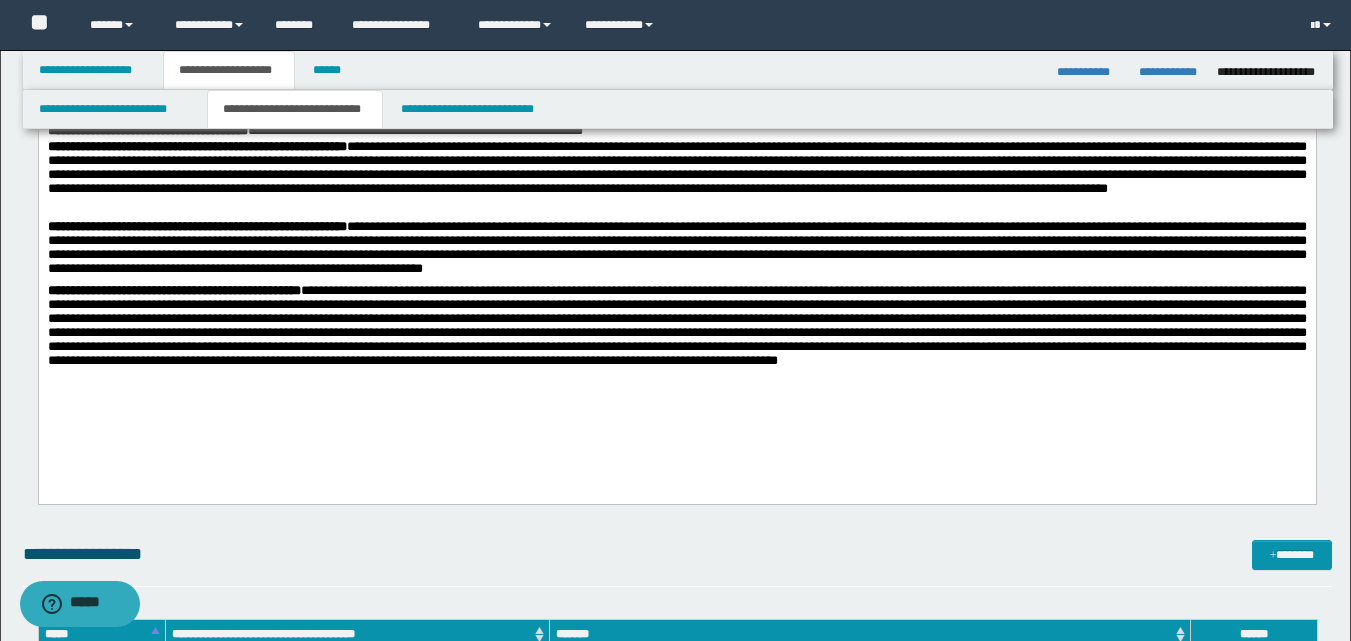 drag, startPoint x: 983, startPoint y: 314, endPoint x: 916, endPoint y: 438, distance: 140.94325 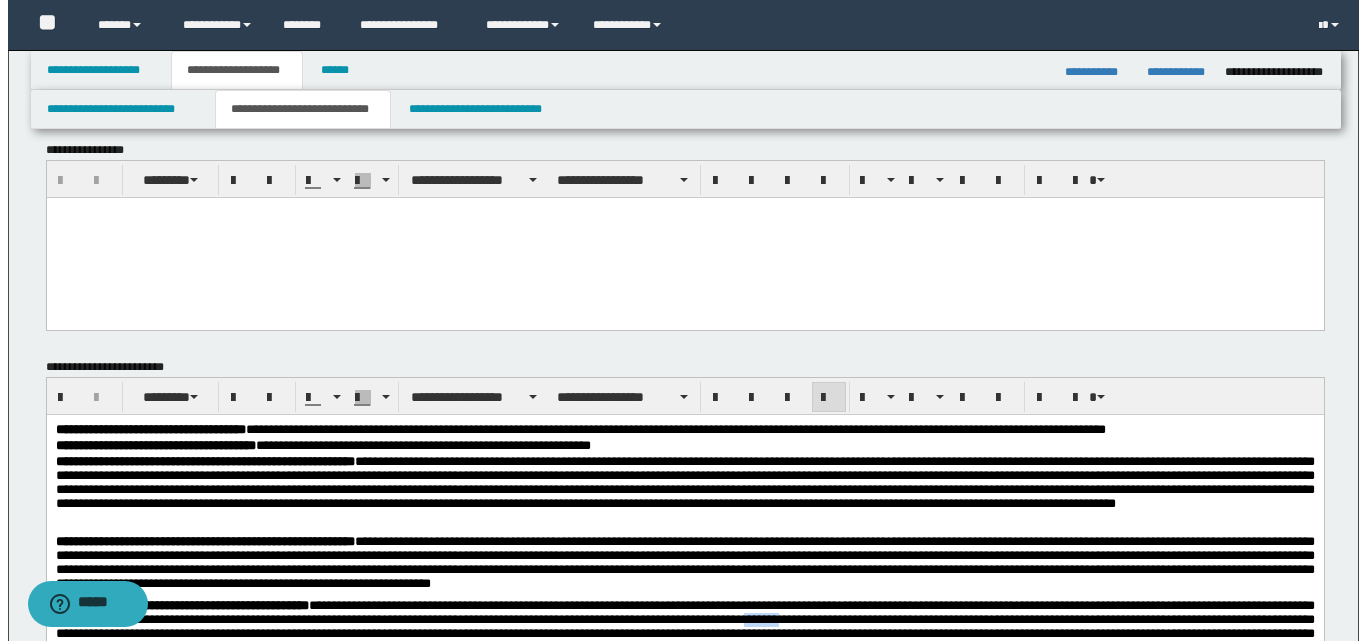 scroll, scrollTop: 0, scrollLeft: 0, axis: both 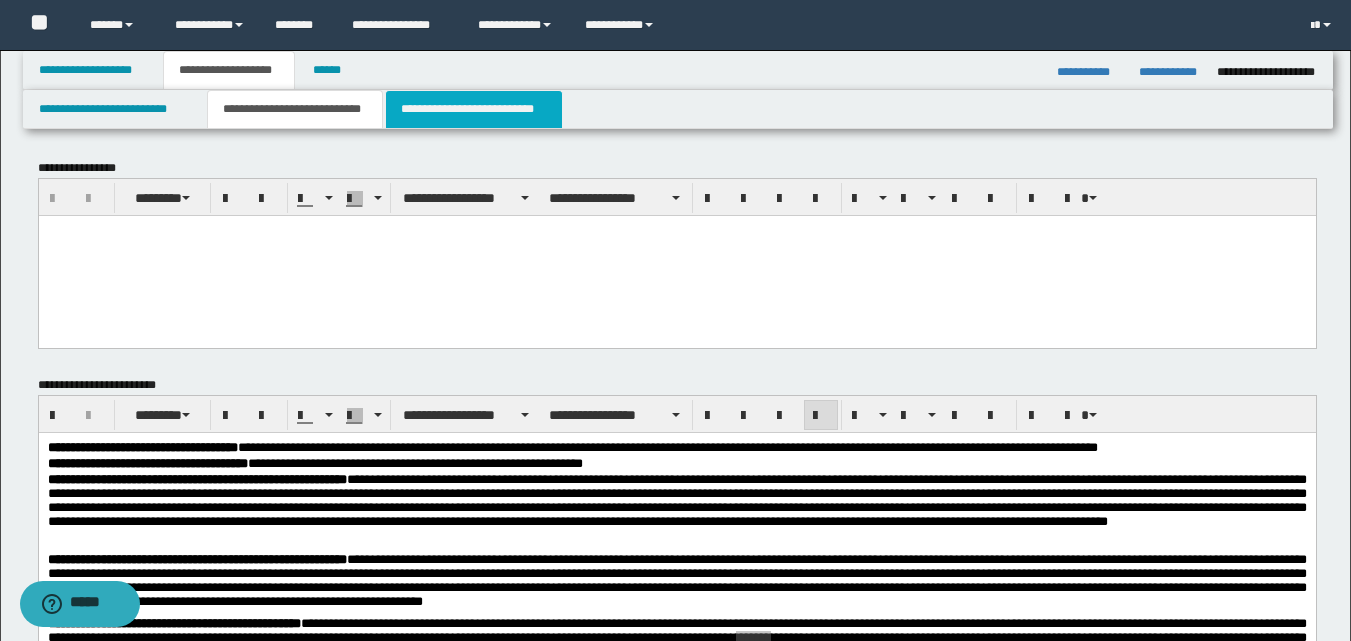 click on "**********" at bounding box center (474, 109) 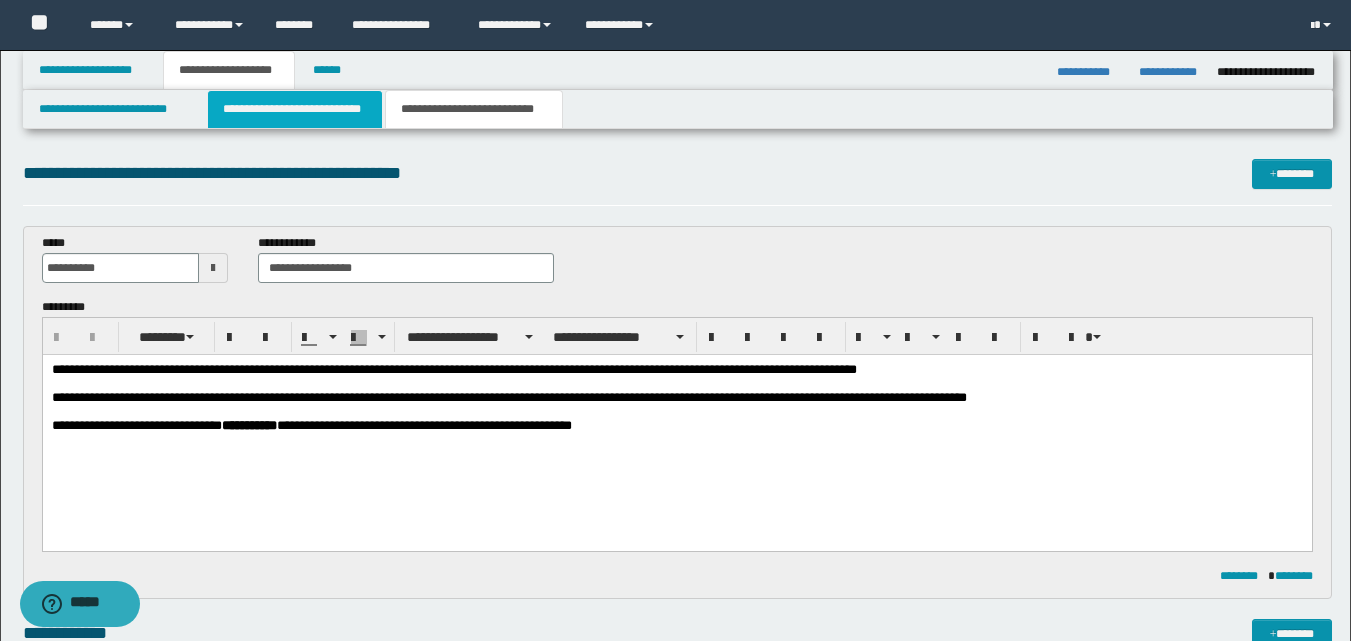 scroll, scrollTop: 0, scrollLeft: 0, axis: both 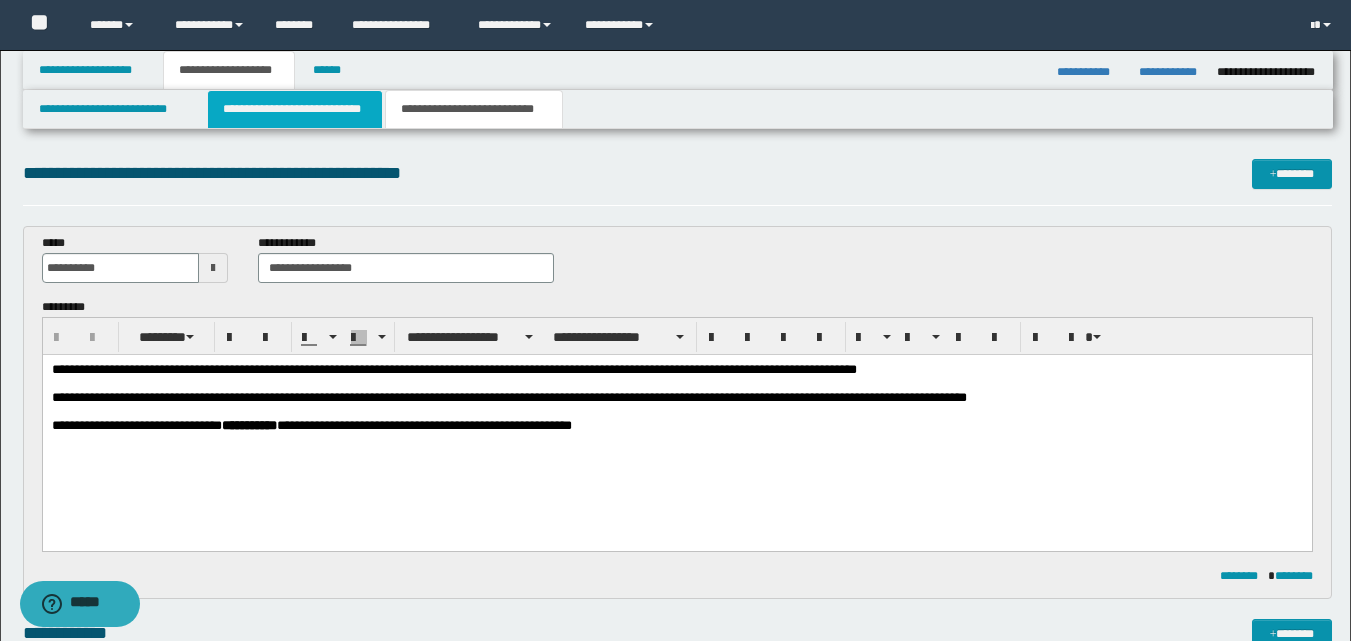 click on "**********" at bounding box center (295, 109) 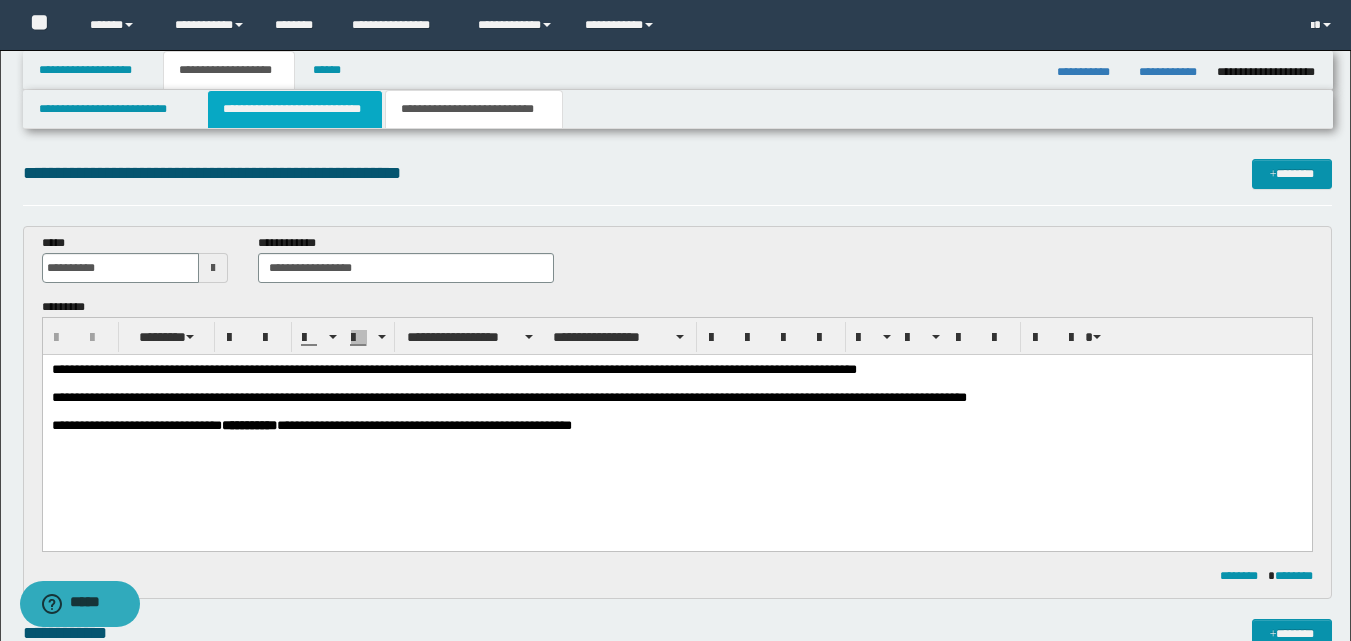 type 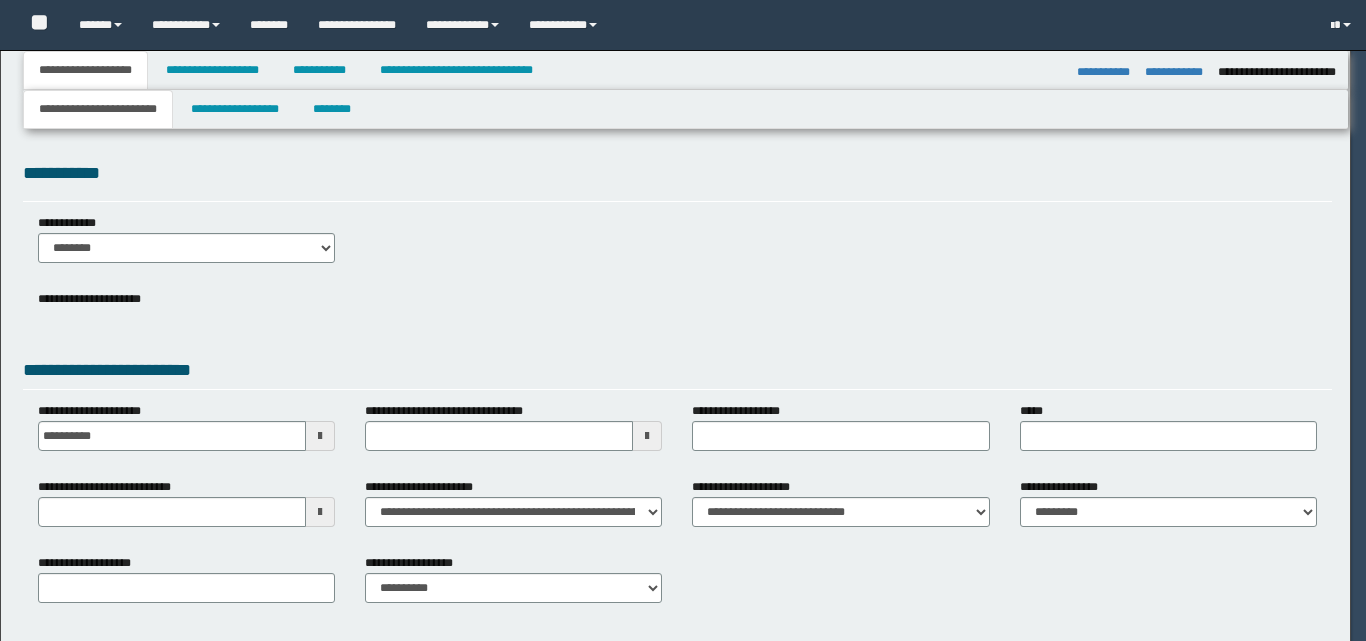 select on "**" 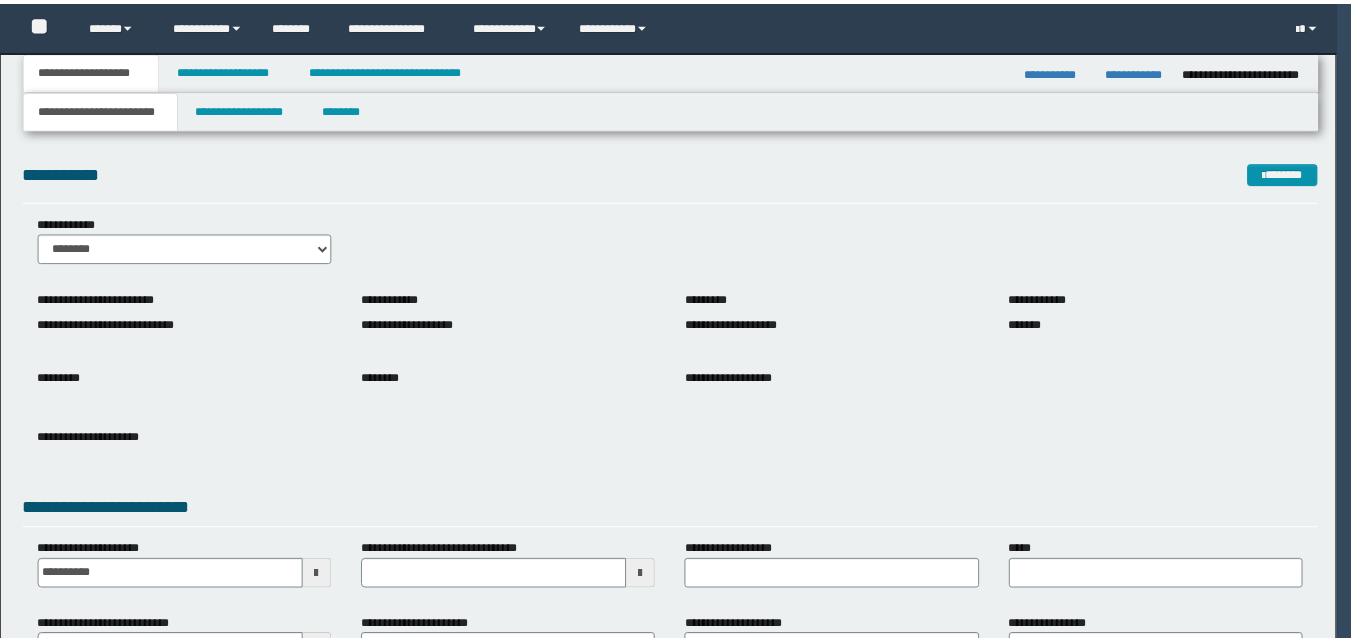 scroll, scrollTop: 0, scrollLeft: 0, axis: both 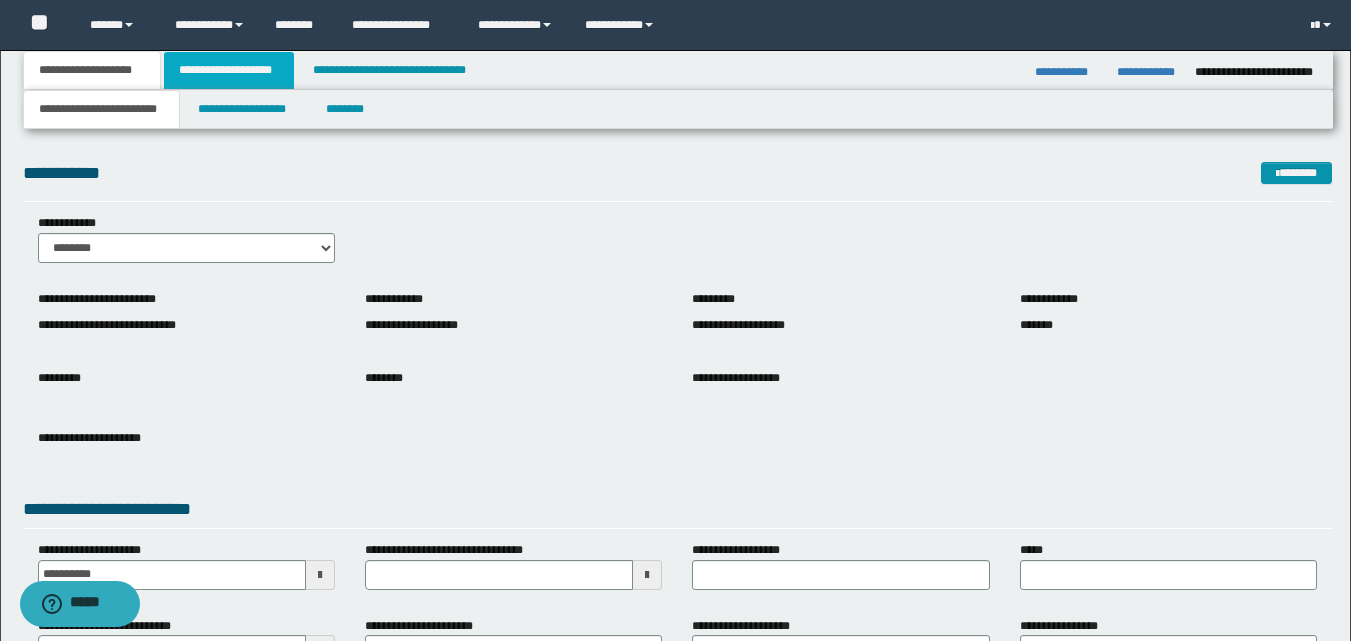 drag, startPoint x: 208, startPoint y: 79, endPoint x: 262, endPoint y: 81, distance: 54.037025 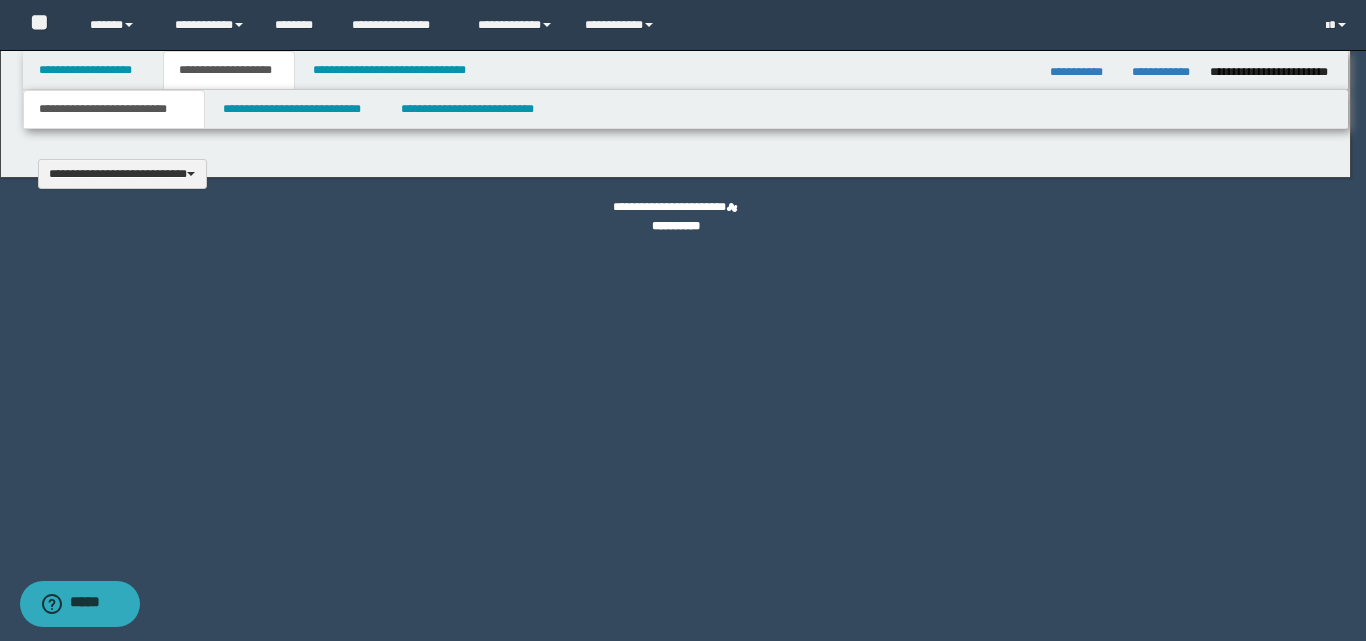 type 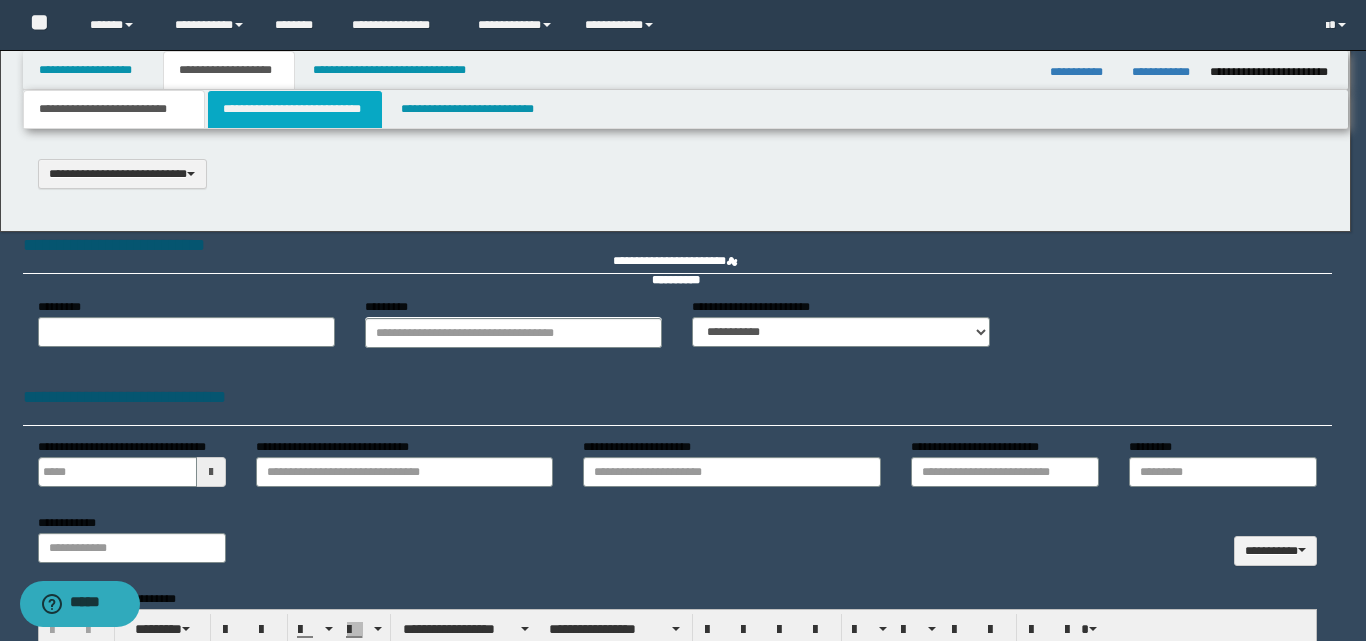 scroll, scrollTop: 0, scrollLeft: 0, axis: both 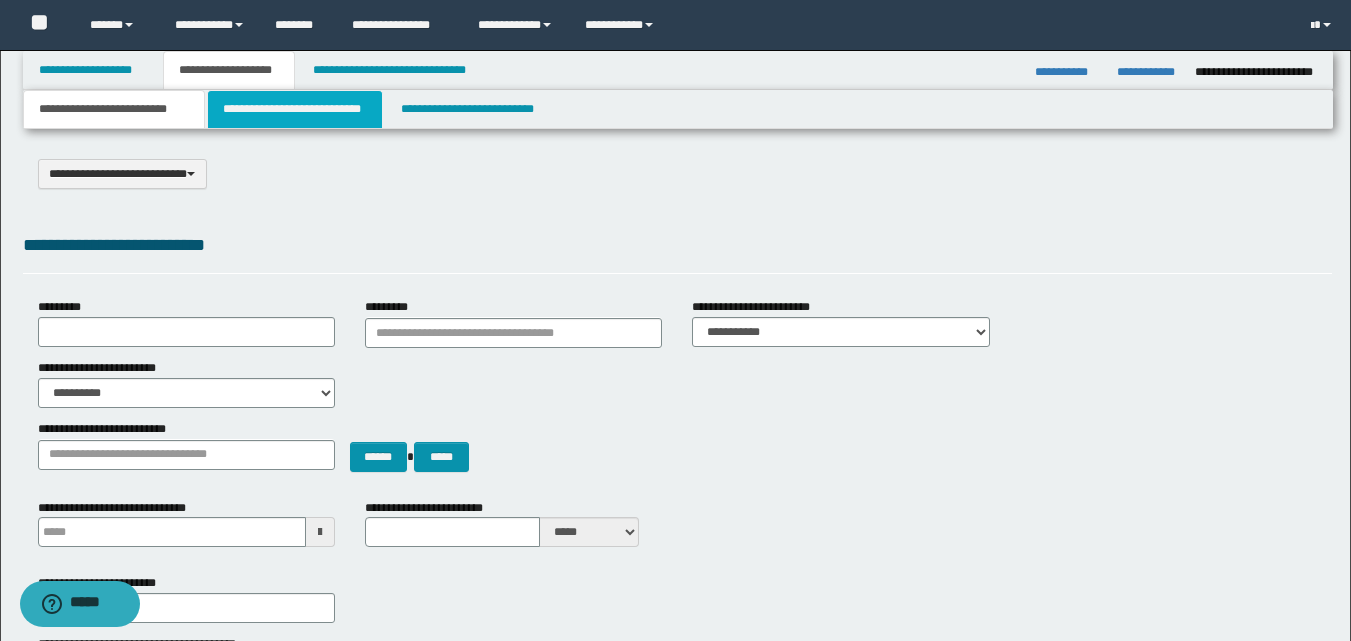 click on "**********" at bounding box center [295, 109] 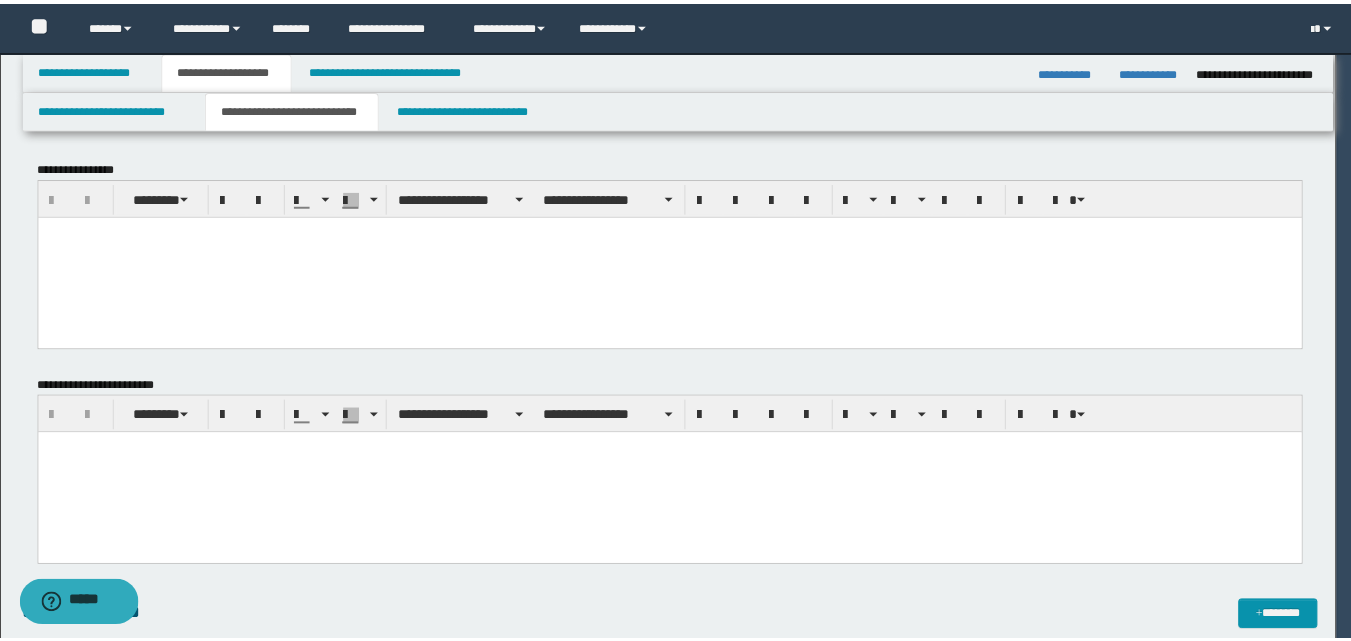 scroll, scrollTop: 0, scrollLeft: 0, axis: both 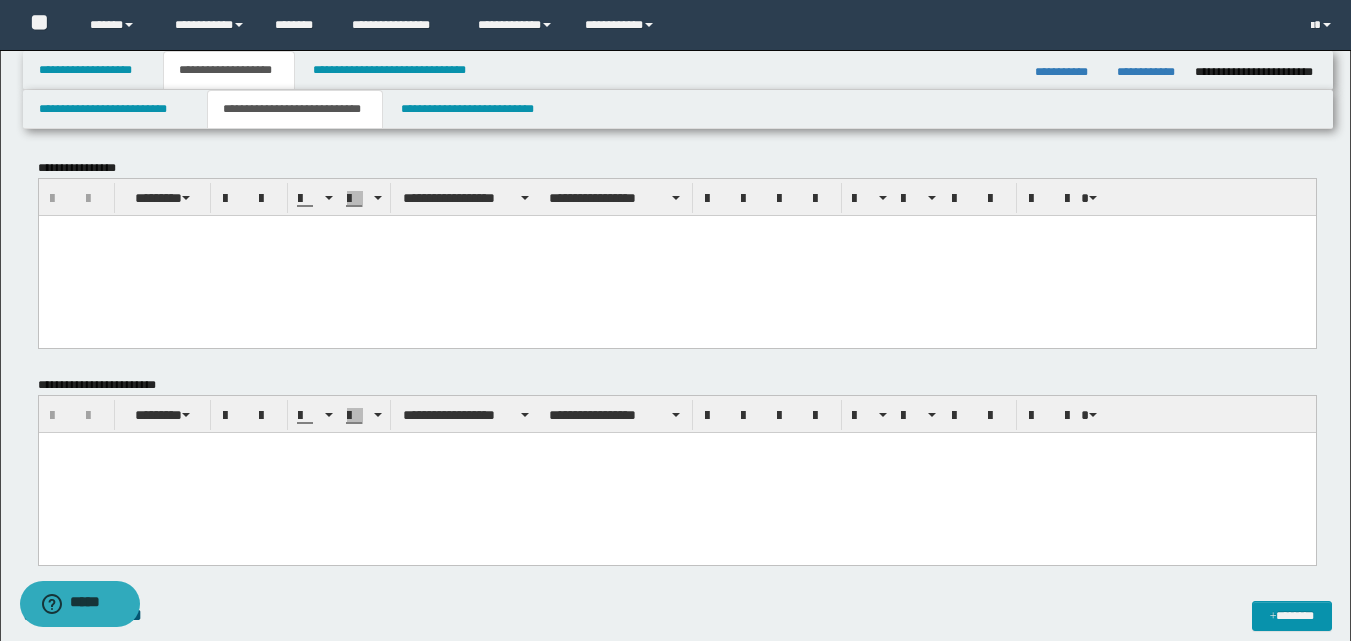 click at bounding box center (676, 472) 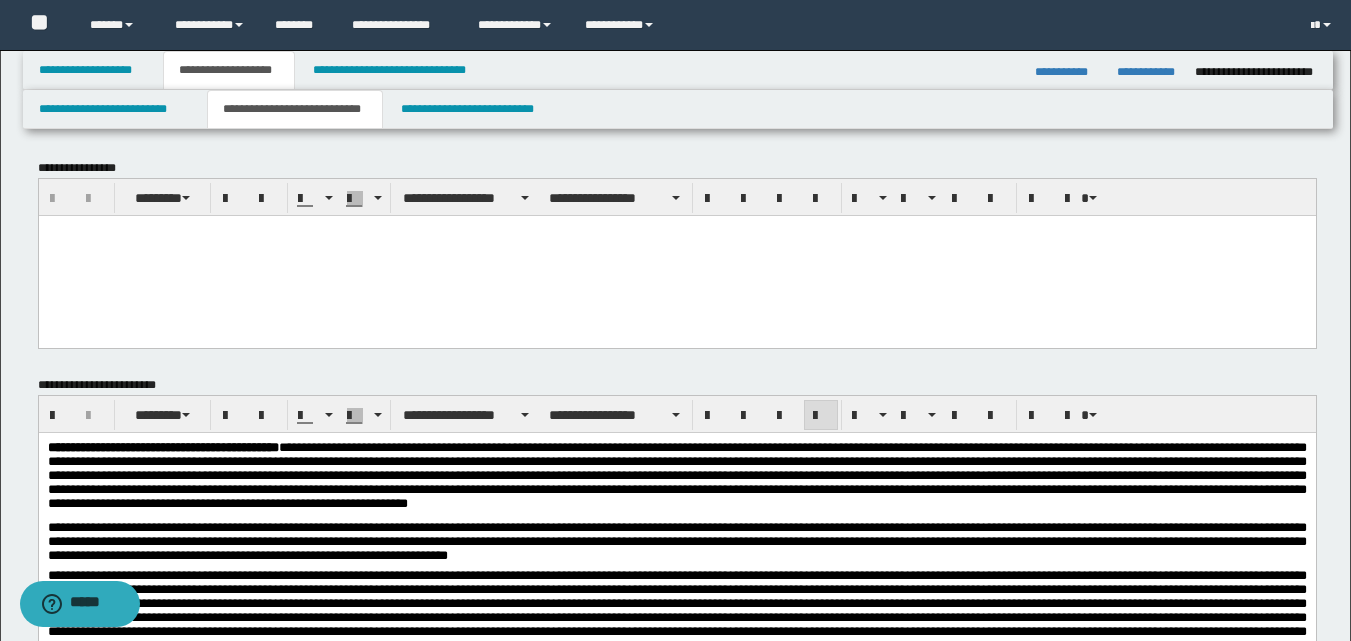 scroll, scrollTop: 333, scrollLeft: 0, axis: vertical 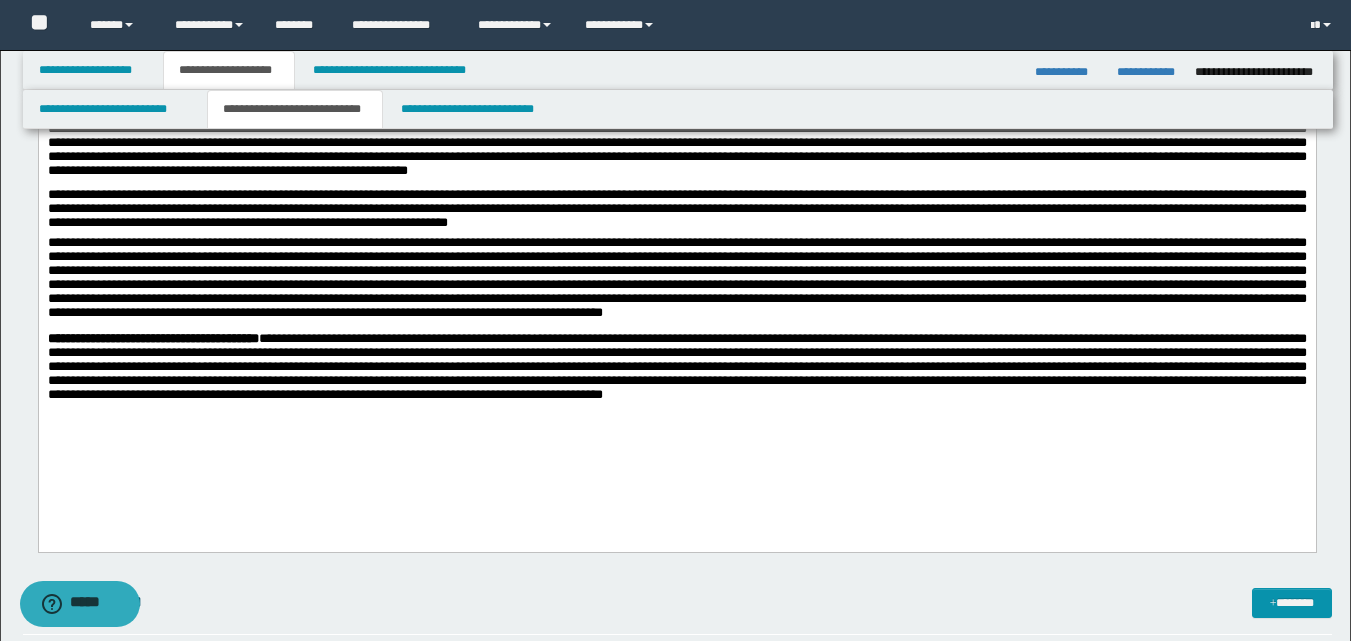 click on "**********" at bounding box center [676, 371] 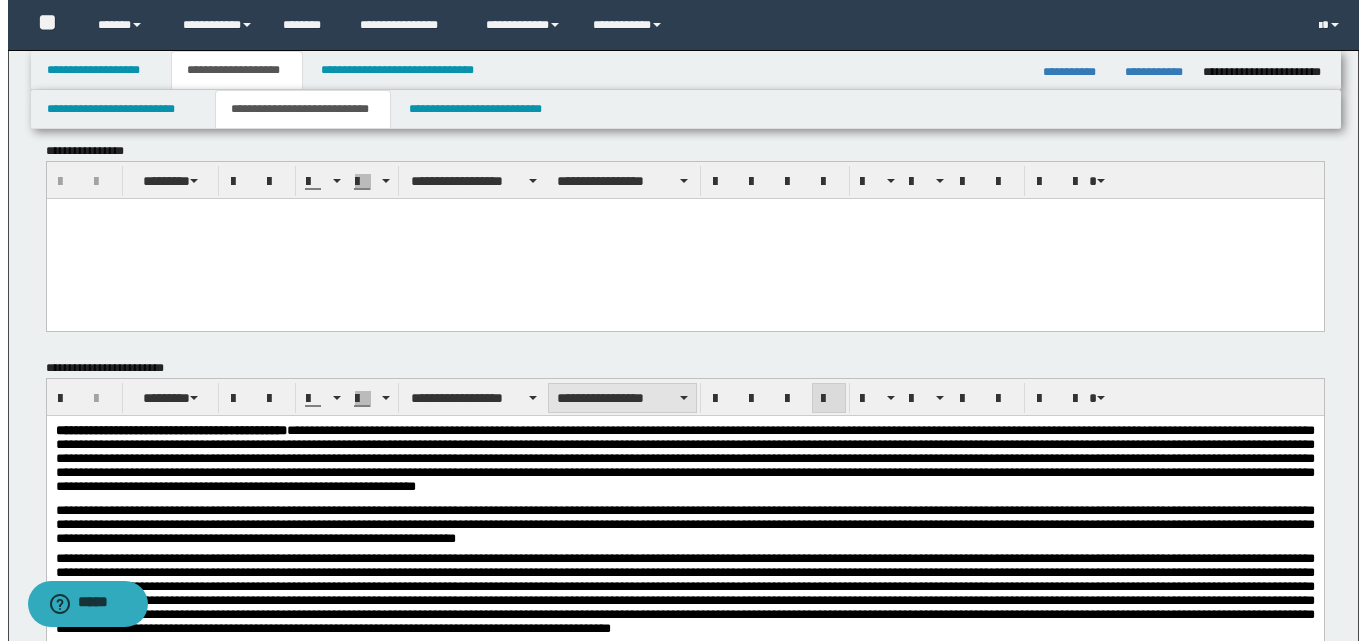 scroll, scrollTop: 0, scrollLeft: 0, axis: both 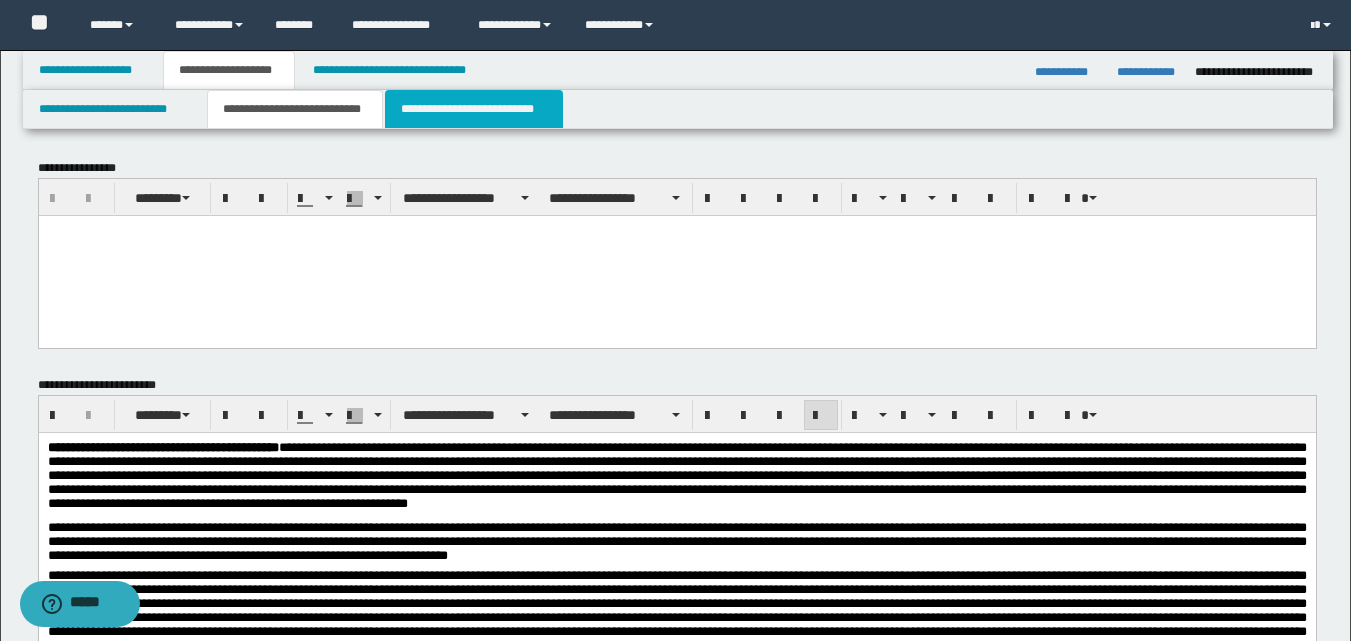 drag, startPoint x: 447, startPoint y: 108, endPoint x: 281, endPoint y: 105, distance: 166.0271 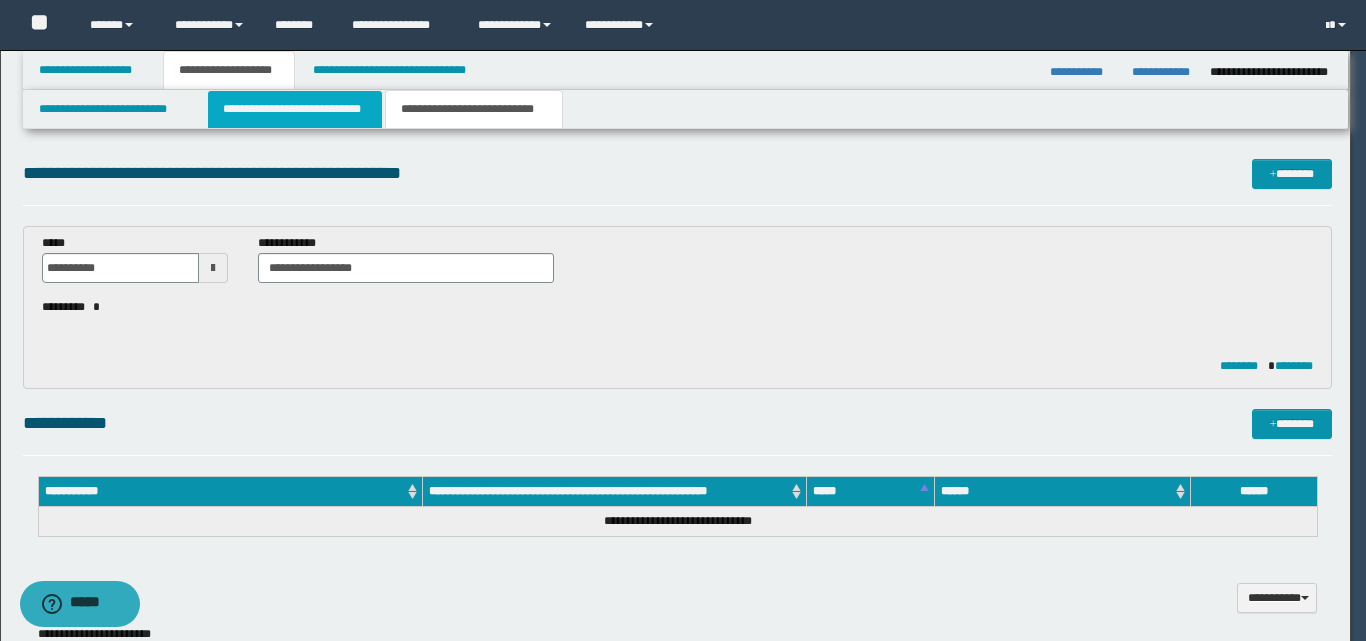 click on "**********" at bounding box center (675, 320) 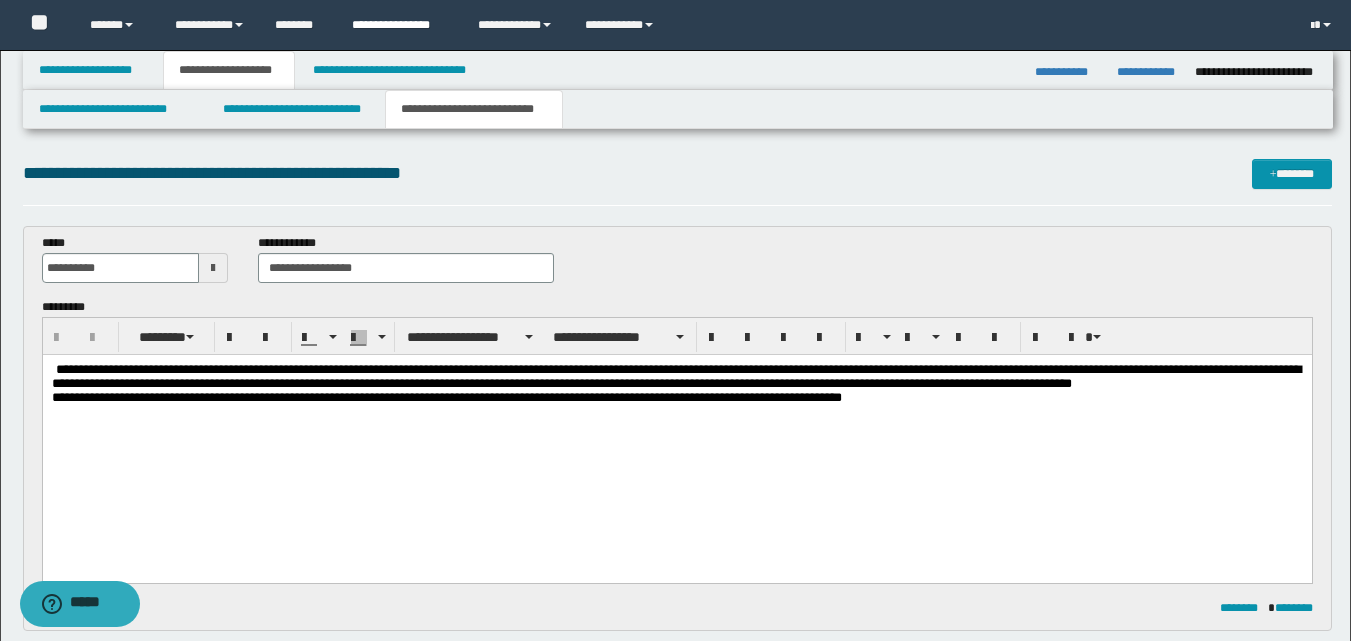 scroll, scrollTop: 0, scrollLeft: 0, axis: both 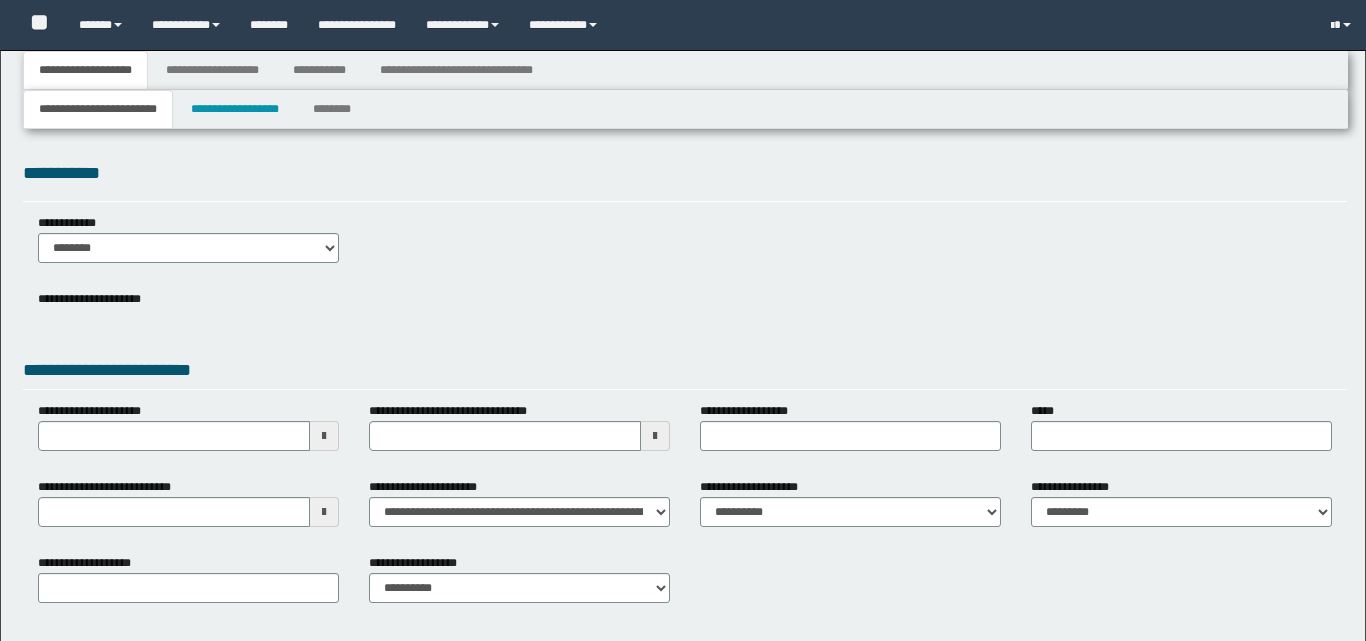 type 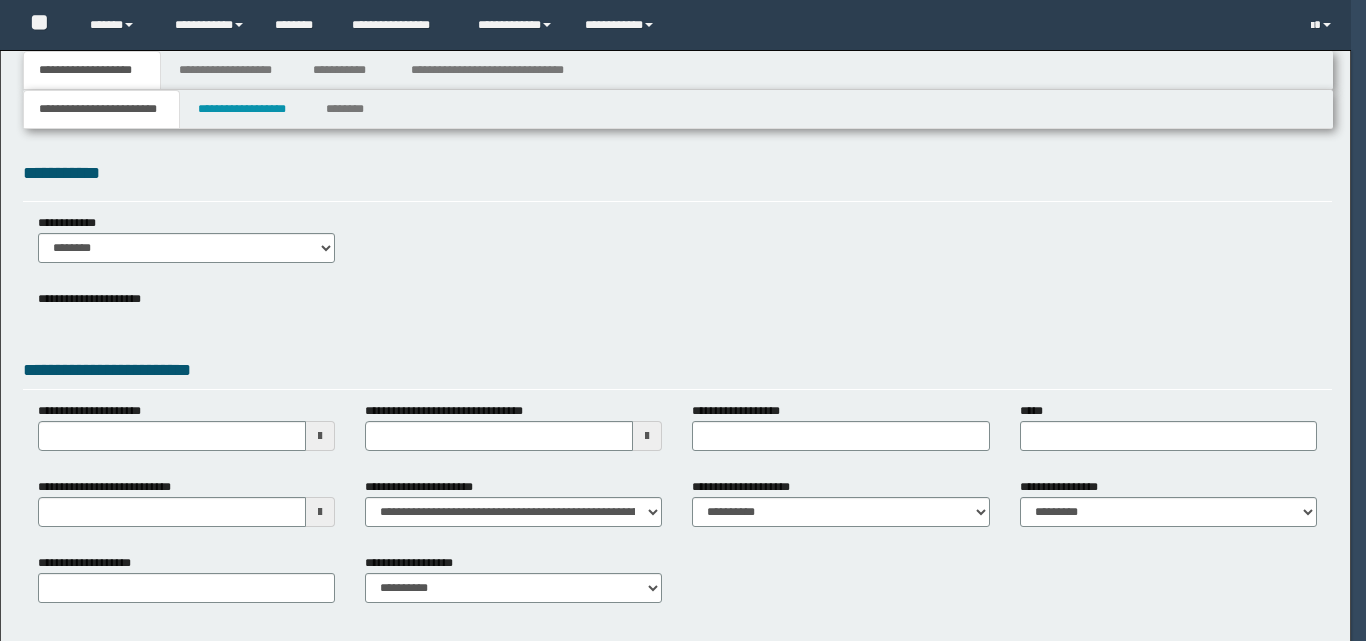 scroll, scrollTop: 0, scrollLeft: 0, axis: both 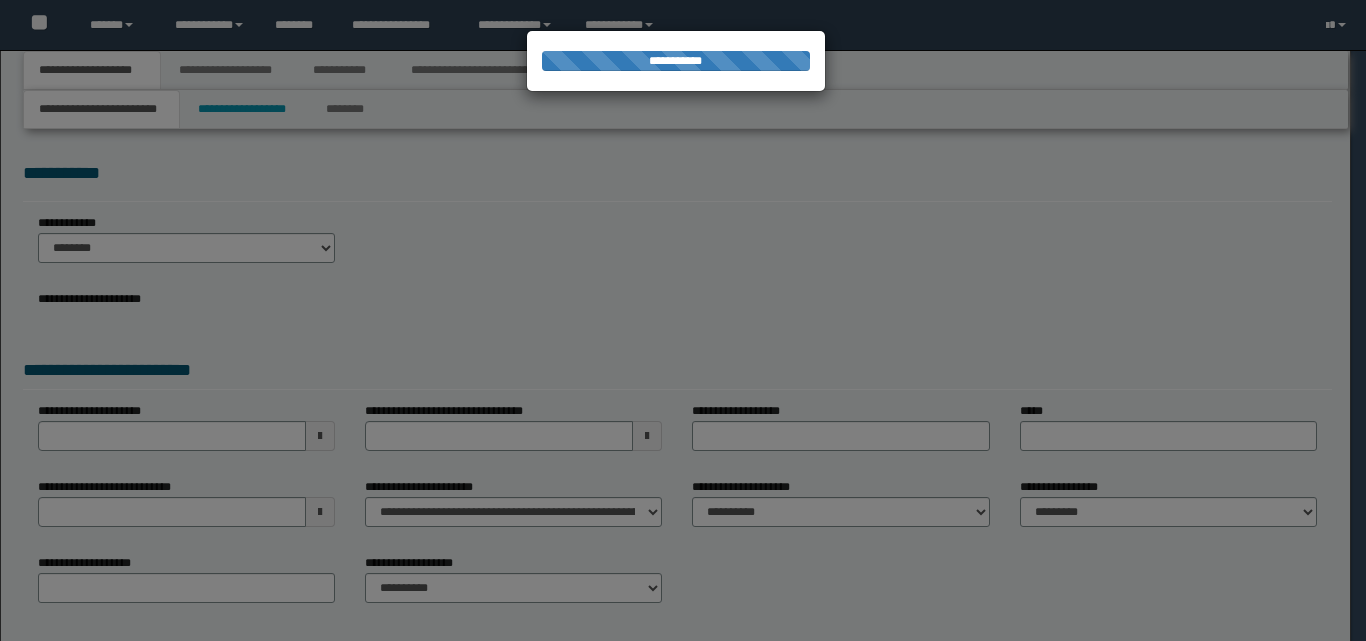 type on "**********" 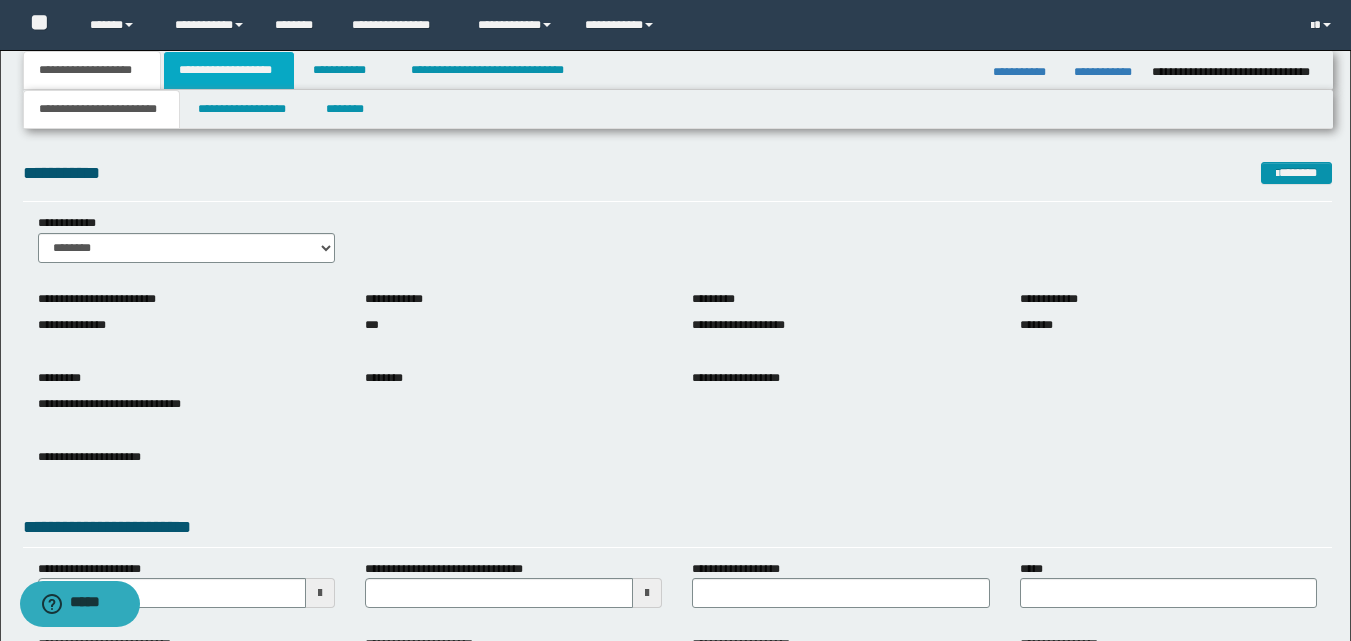 click on "**********" at bounding box center [229, 70] 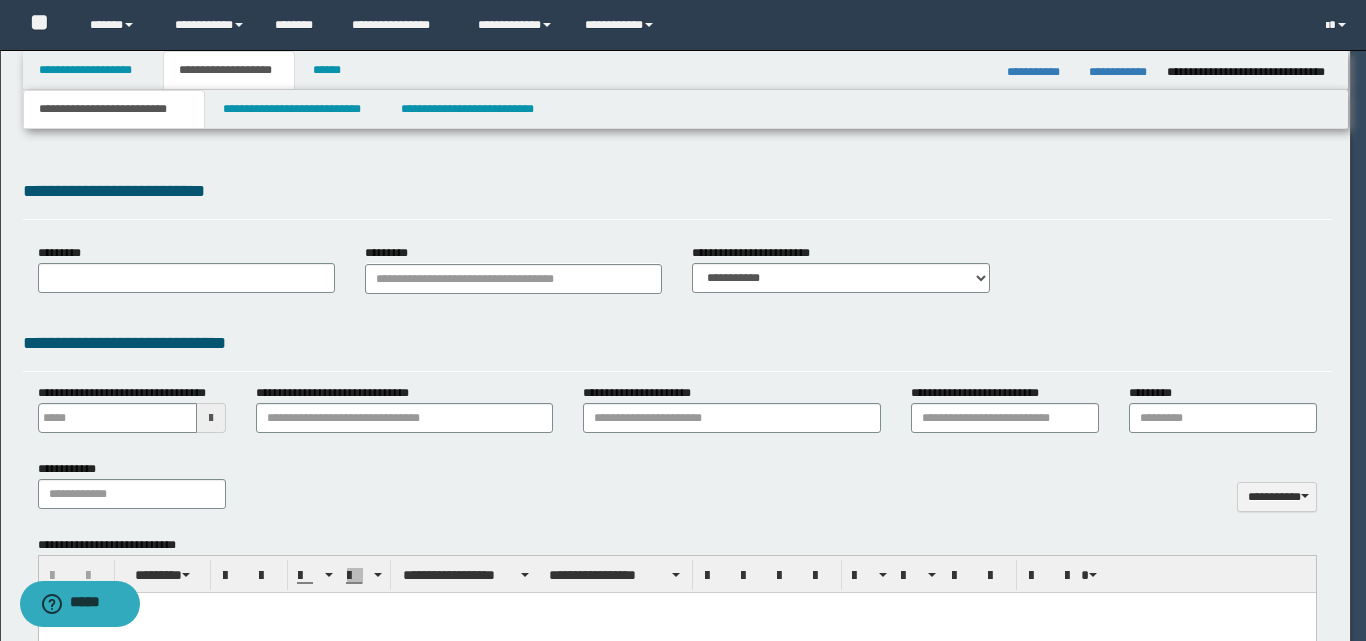 type 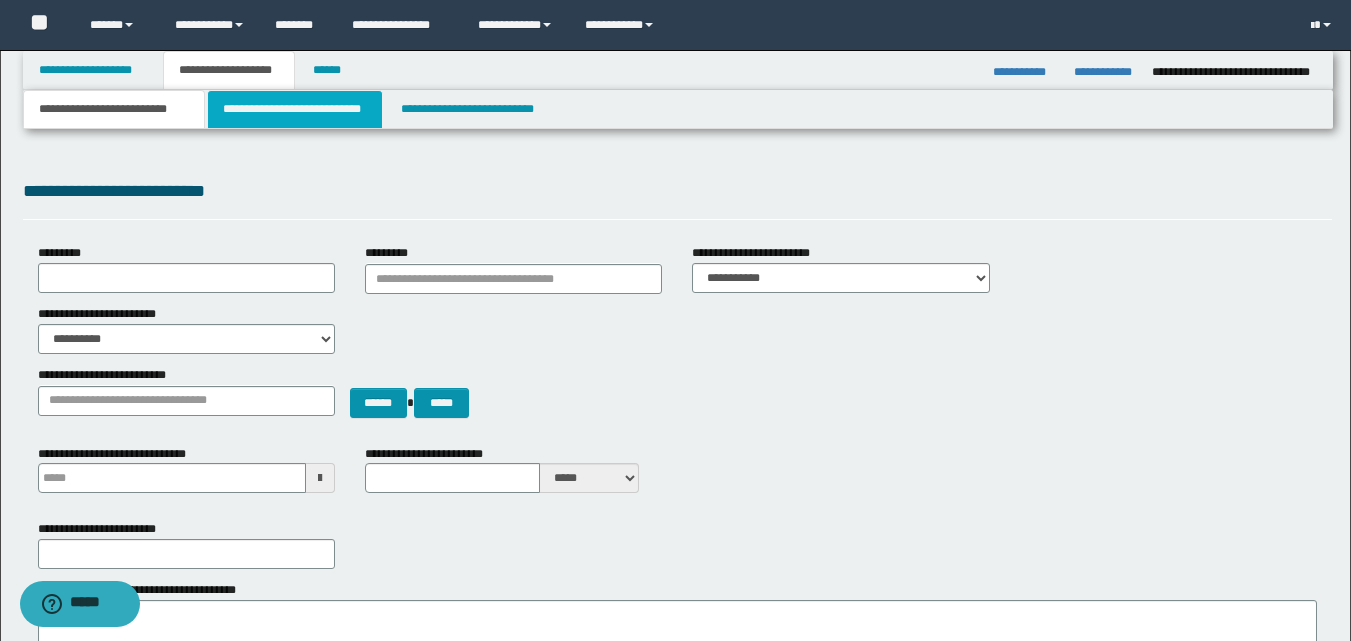 click on "**********" at bounding box center (295, 109) 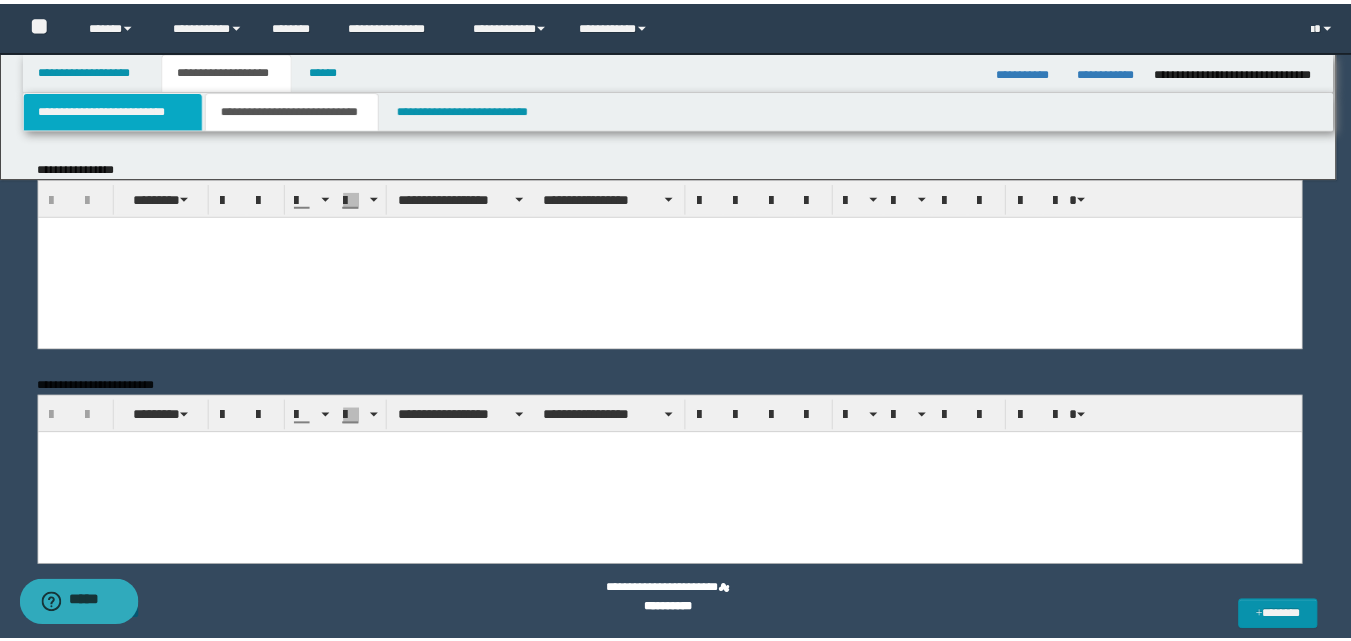scroll, scrollTop: 0, scrollLeft: 0, axis: both 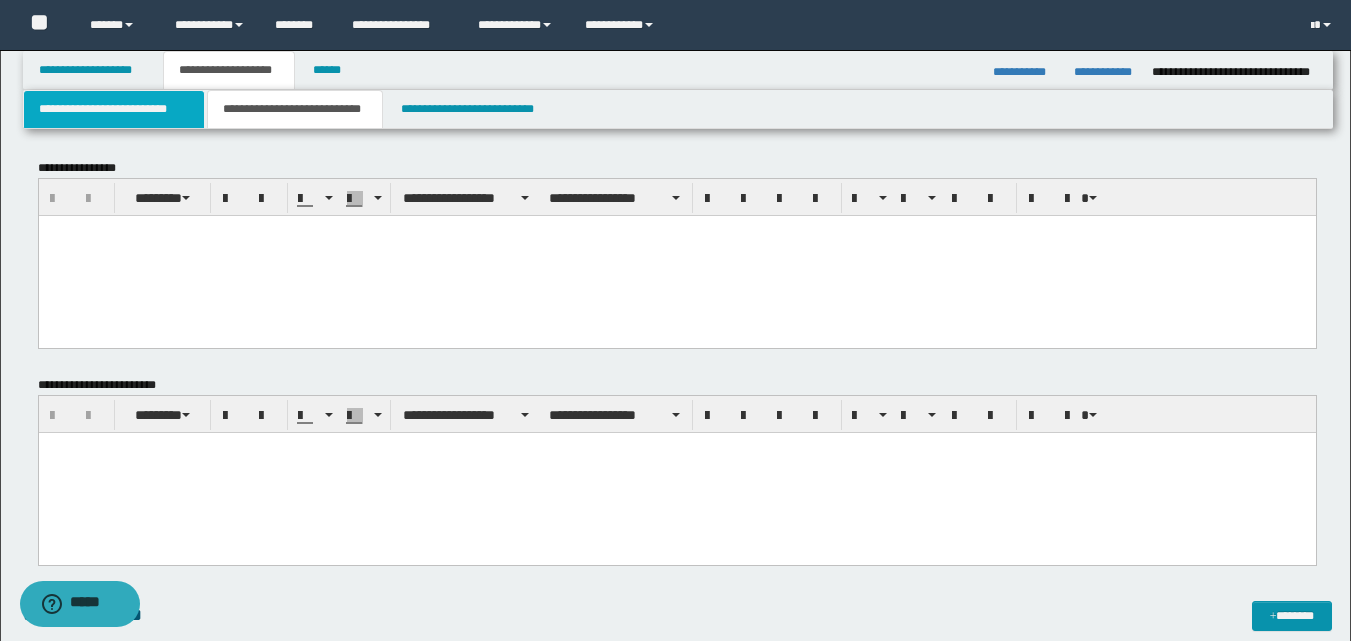 click on "**********" at bounding box center (114, 109) 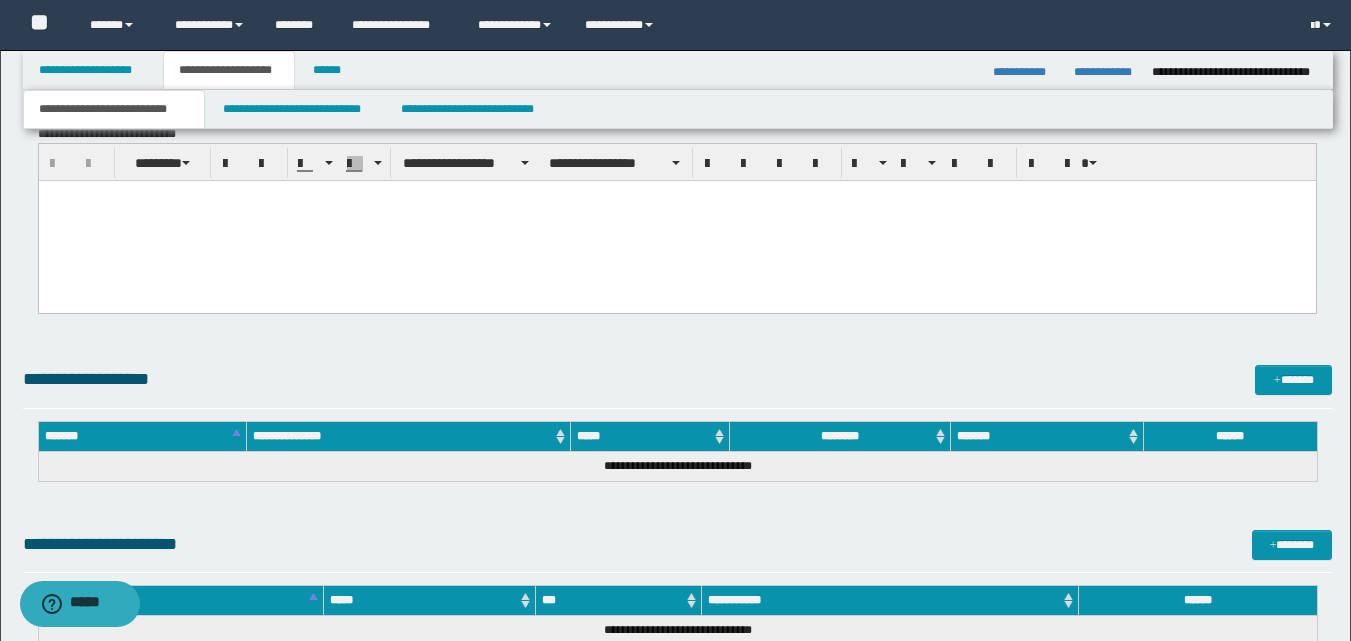 scroll, scrollTop: 1000, scrollLeft: 0, axis: vertical 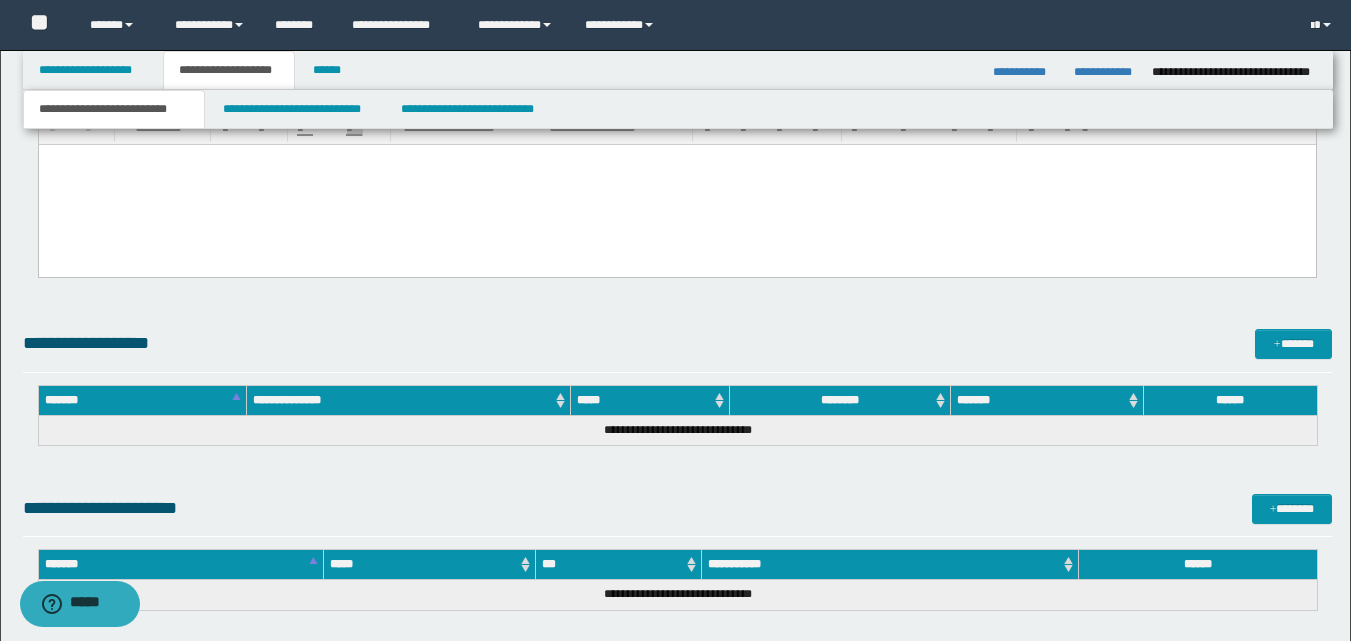 click at bounding box center (676, 160) 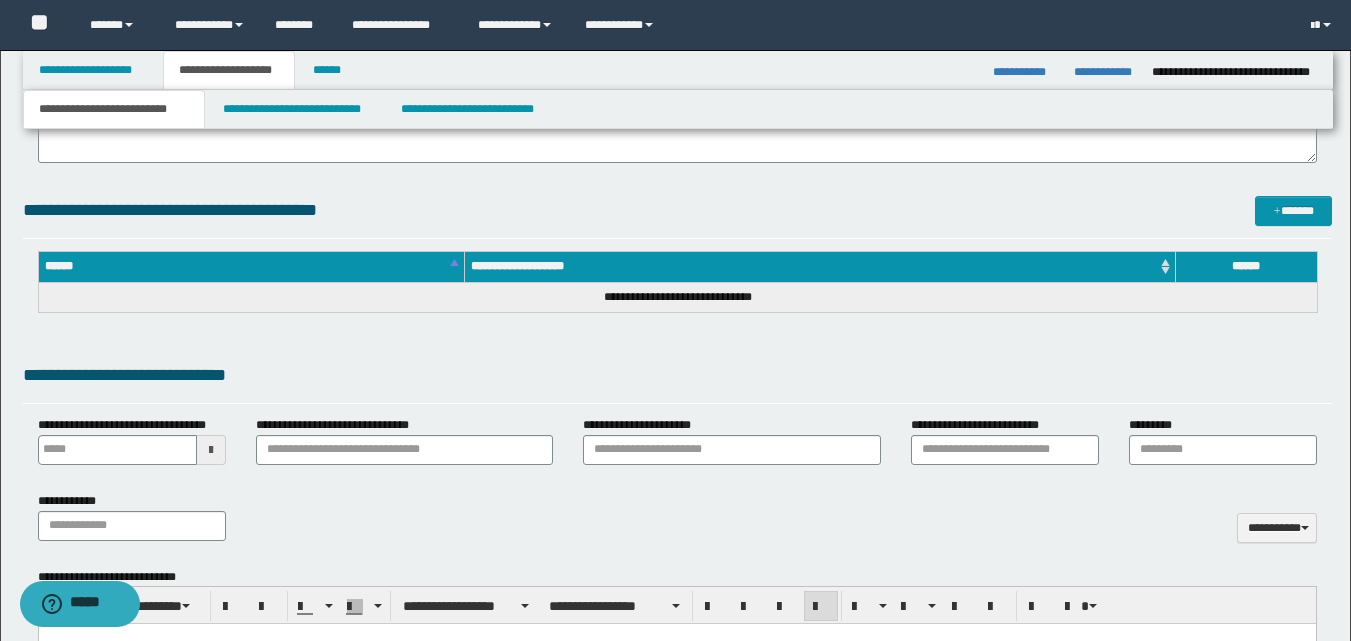 scroll, scrollTop: 333, scrollLeft: 0, axis: vertical 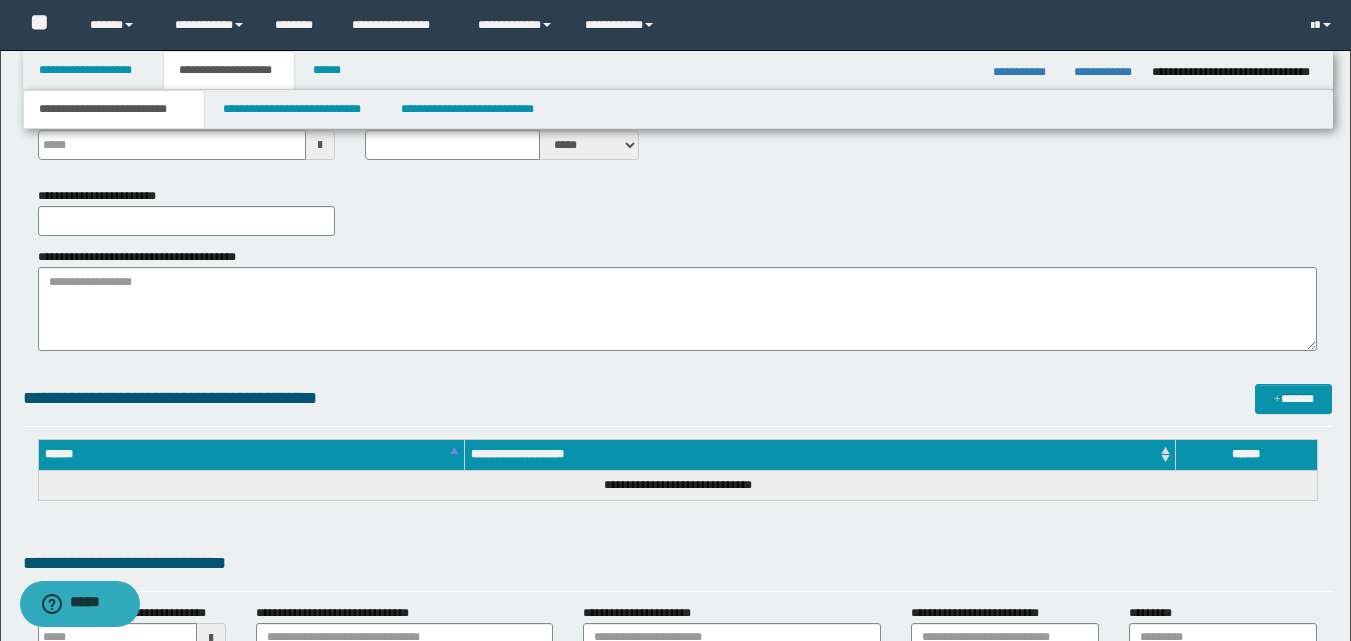 type 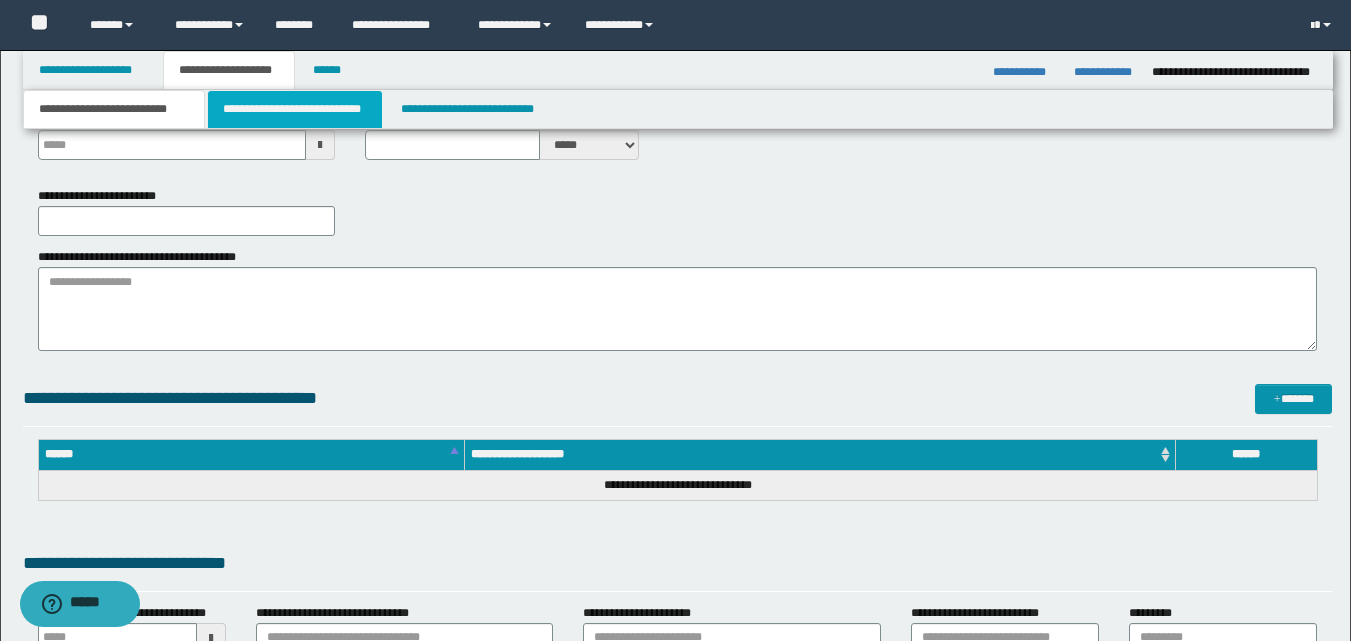 click on "**********" at bounding box center (295, 109) 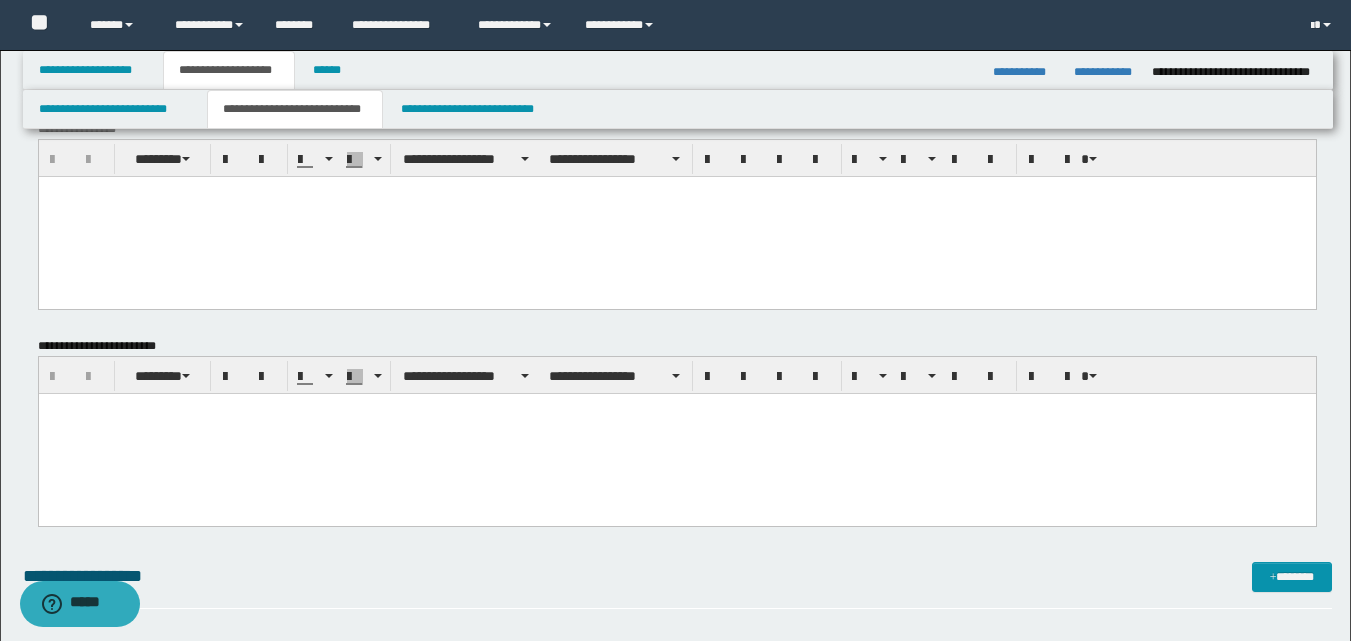 scroll, scrollTop: 0, scrollLeft: 0, axis: both 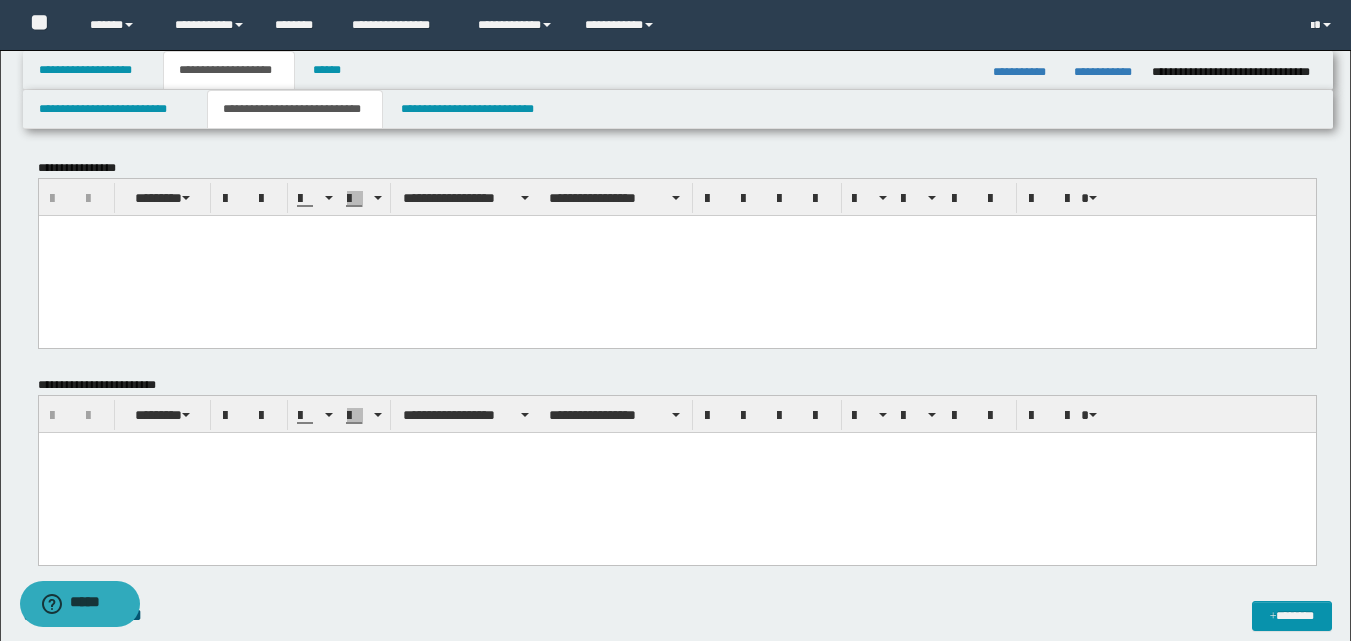click at bounding box center (676, 447) 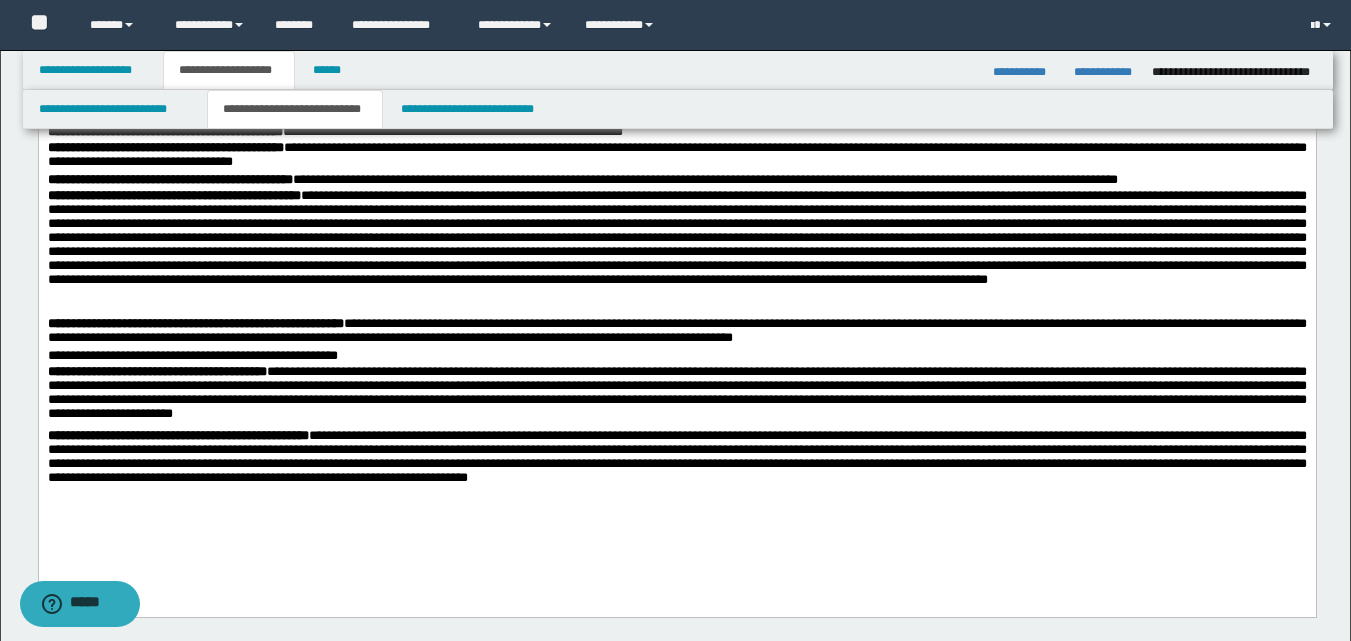 scroll, scrollTop: 333, scrollLeft: 0, axis: vertical 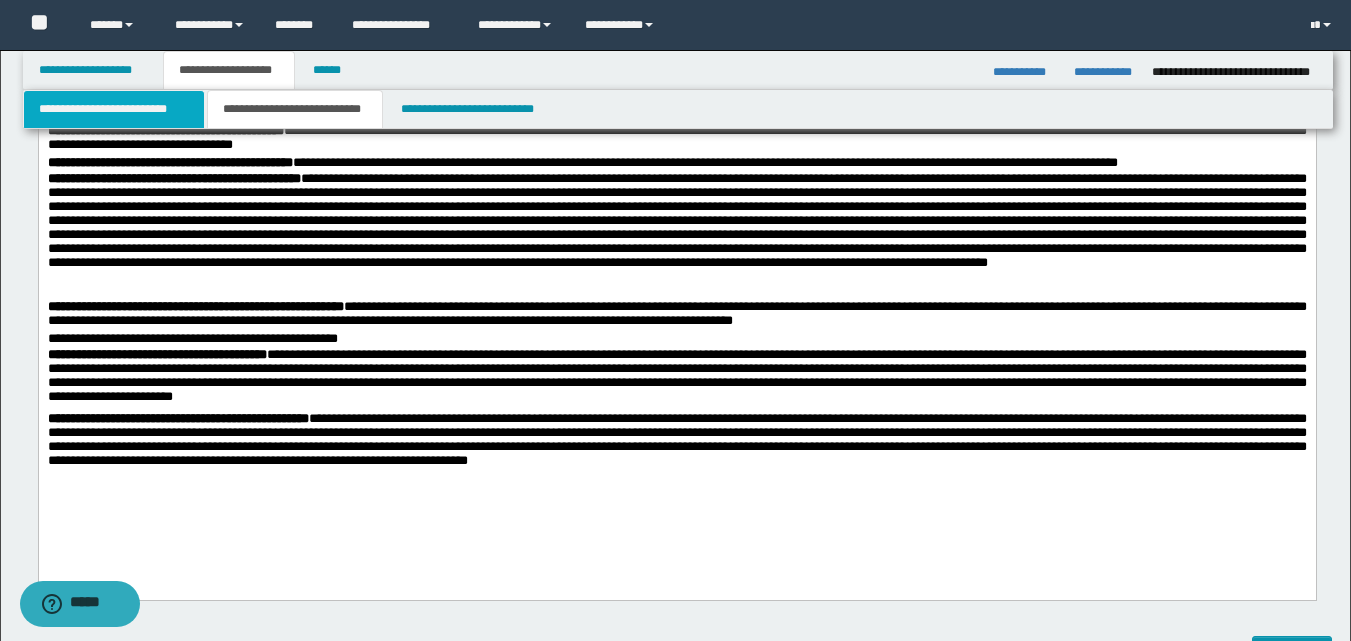 click on "**********" at bounding box center (114, 109) 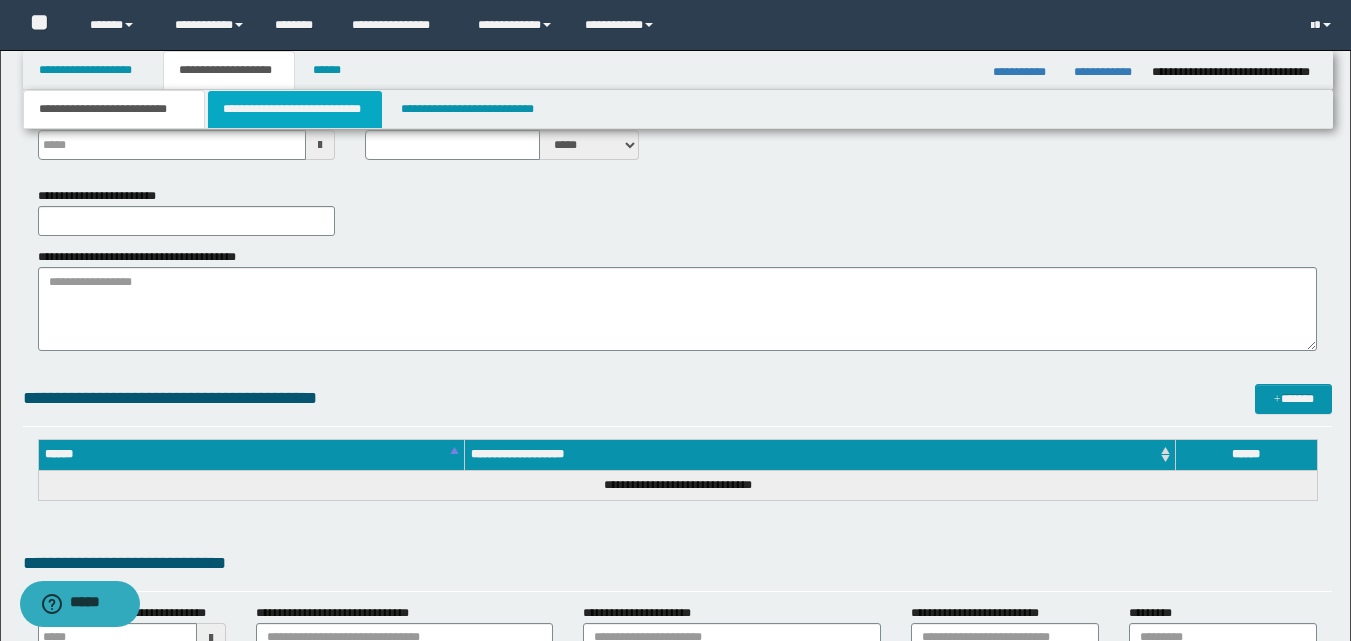 click on "**********" at bounding box center (295, 109) 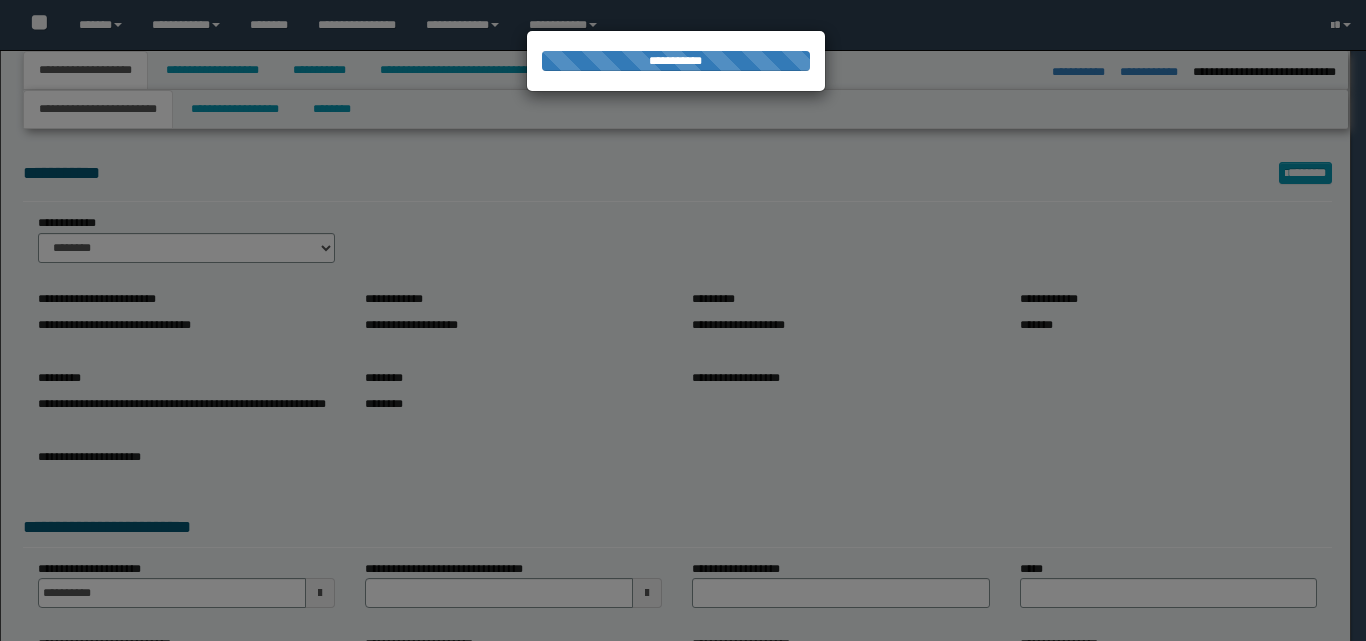 select on "**" 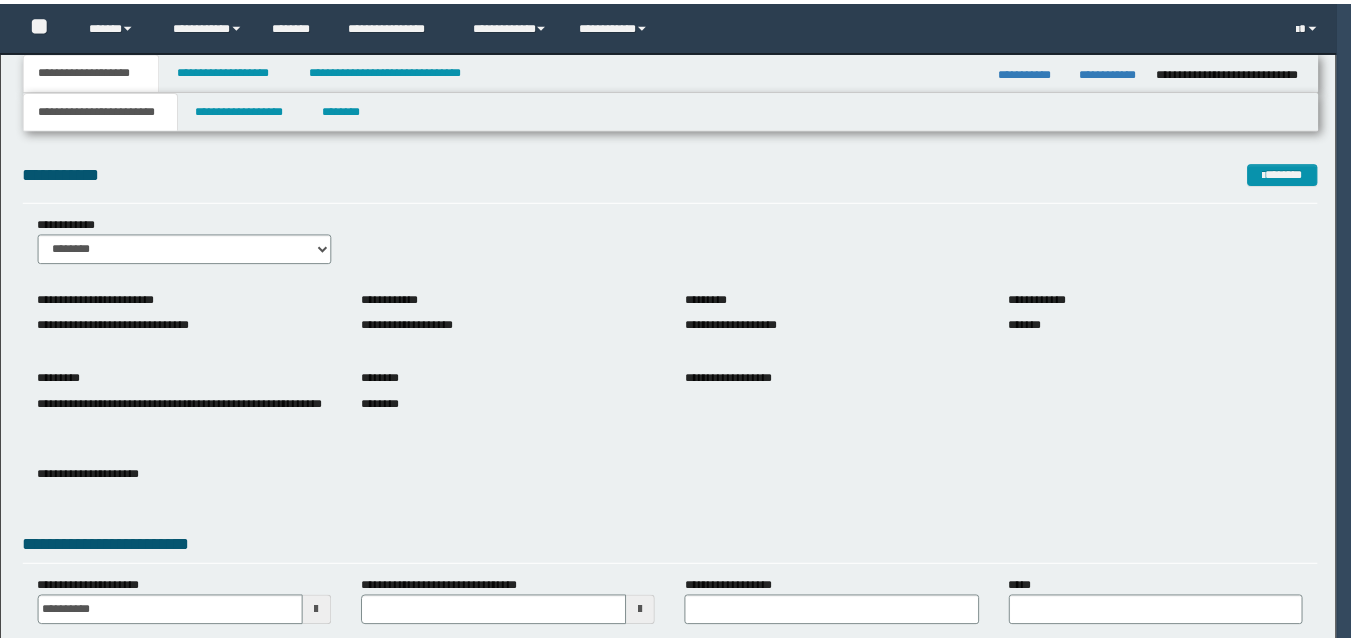 scroll, scrollTop: 0, scrollLeft: 0, axis: both 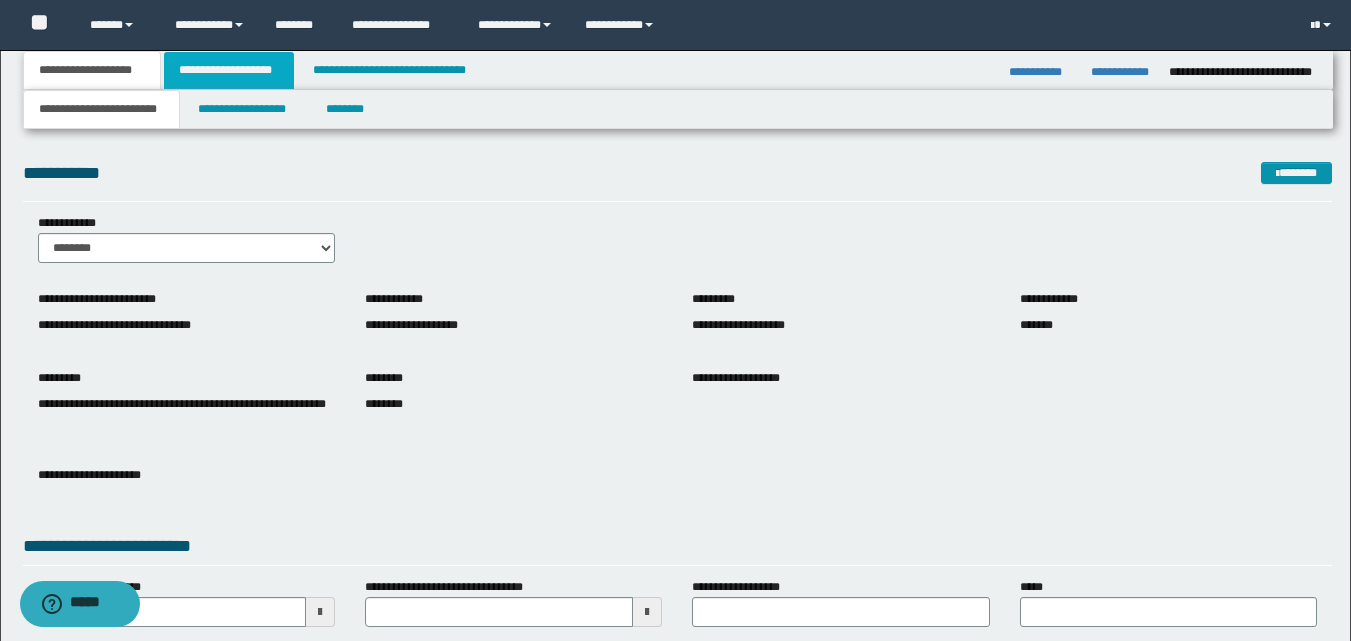 click on "**********" at bounding box center (229, 70) 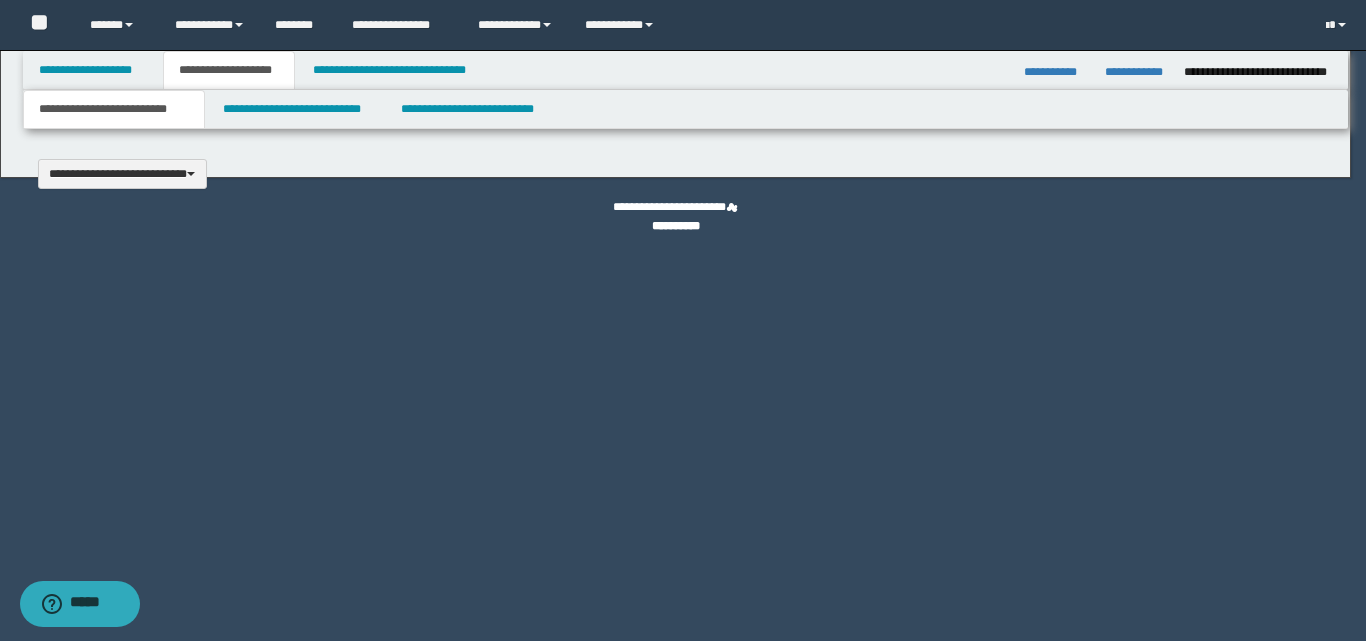 type 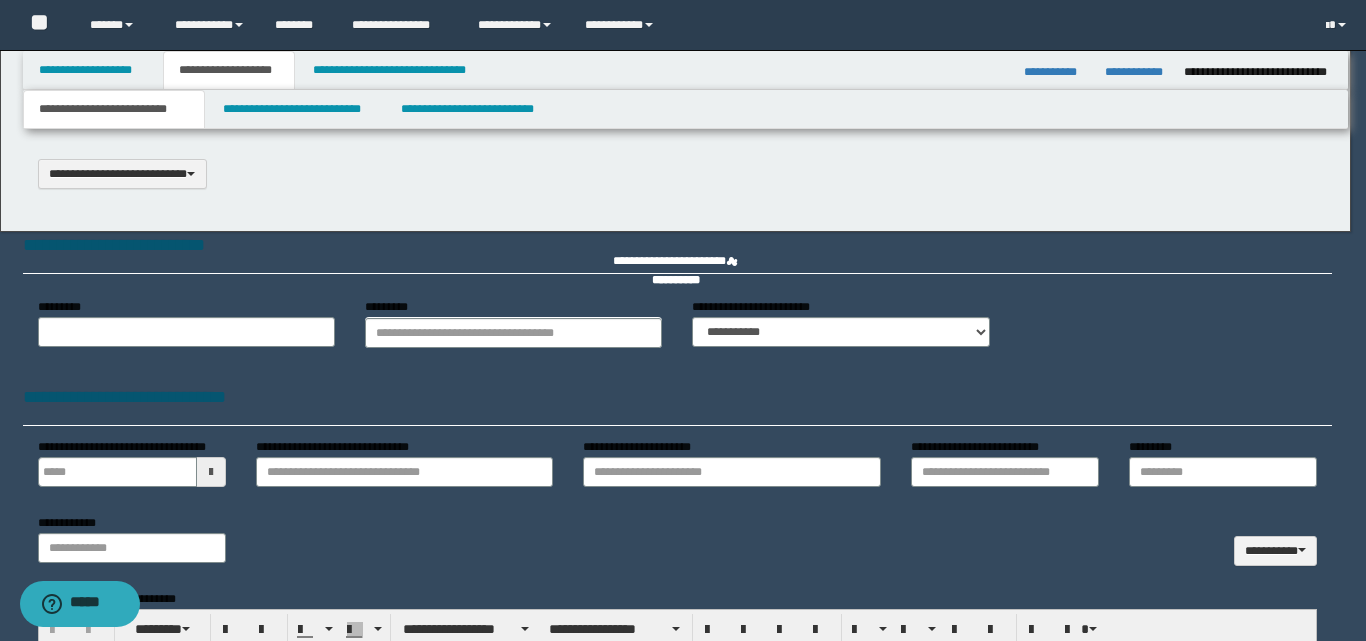 scroll, scrollTop: 0, scrollLeft: 0, axis: both 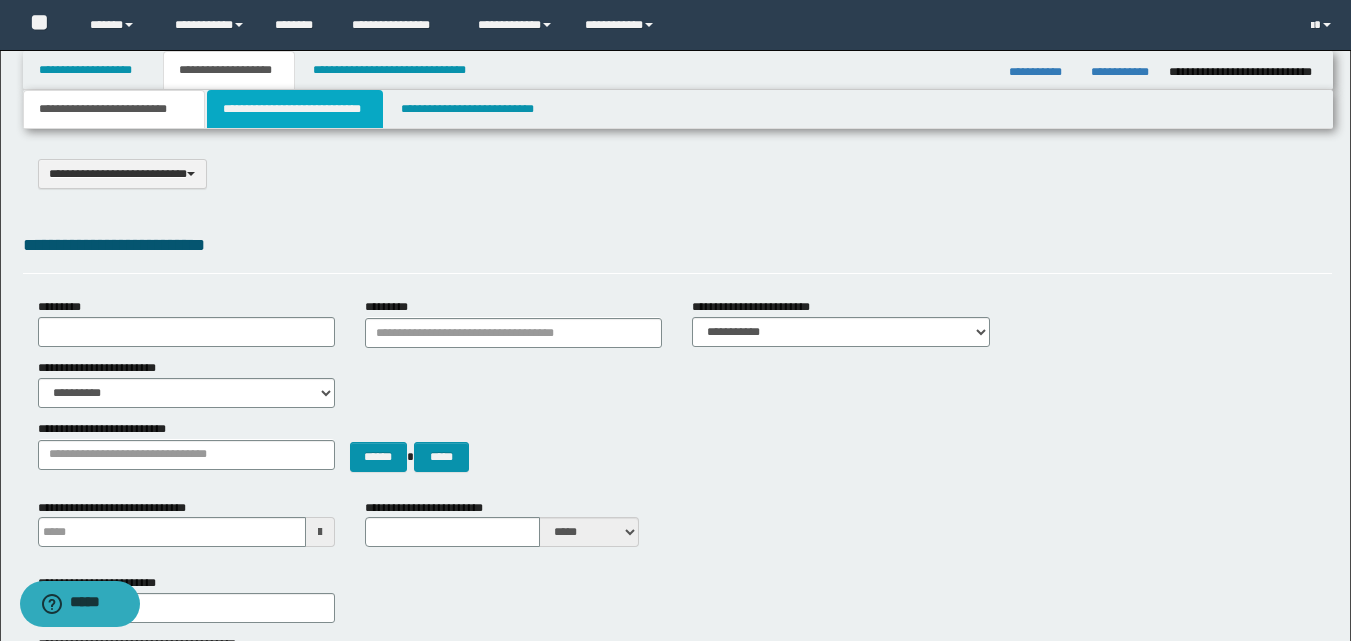 click on "**********" at bounding box center [295, 109] 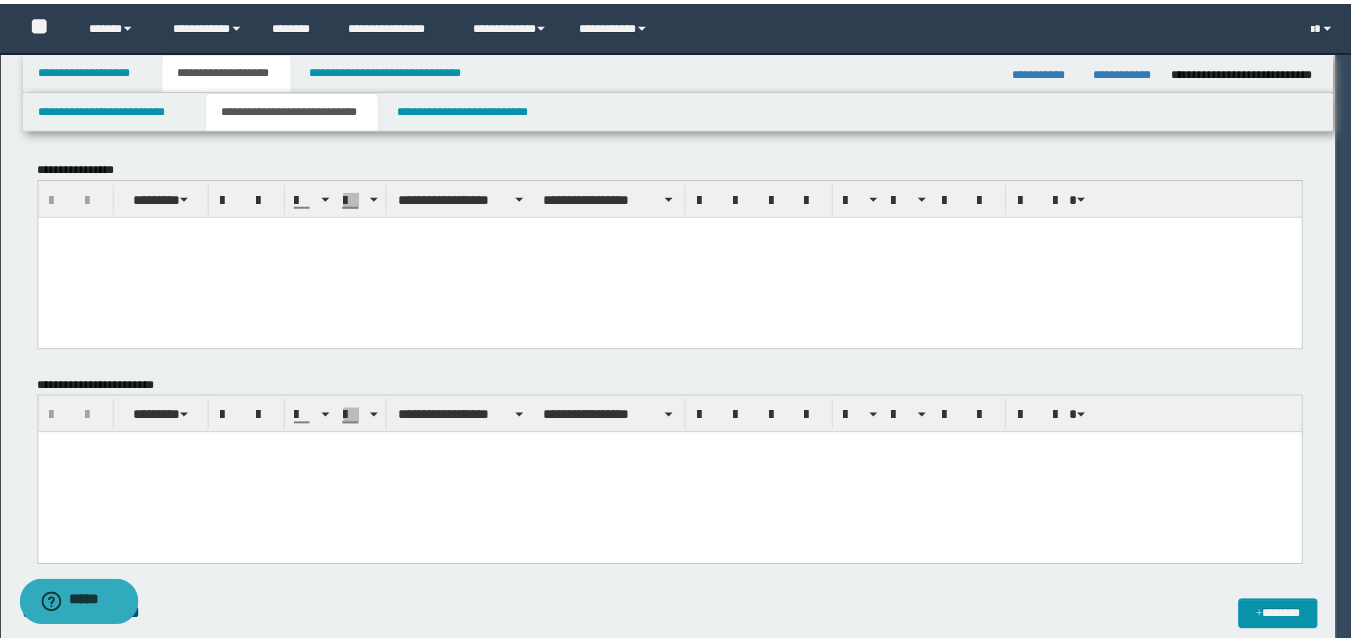 scroll, scrollTop: 0, scrollLeft: 0, axis: both 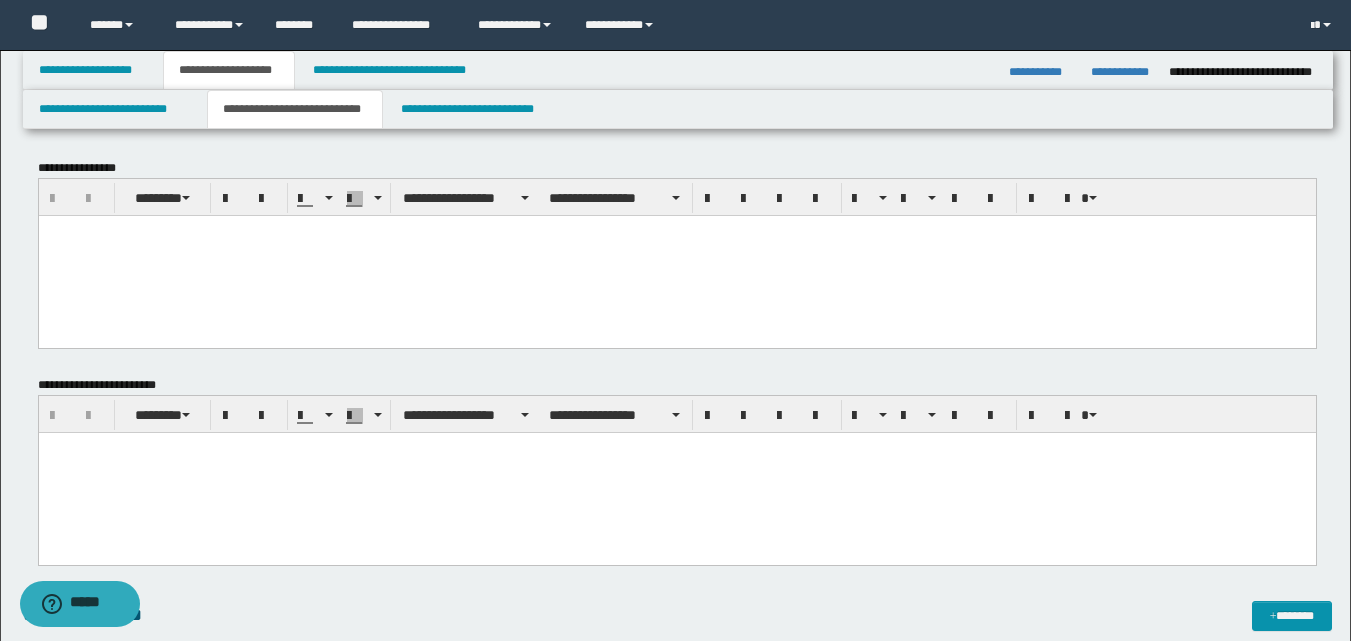 click at bounding box center (676, 447) 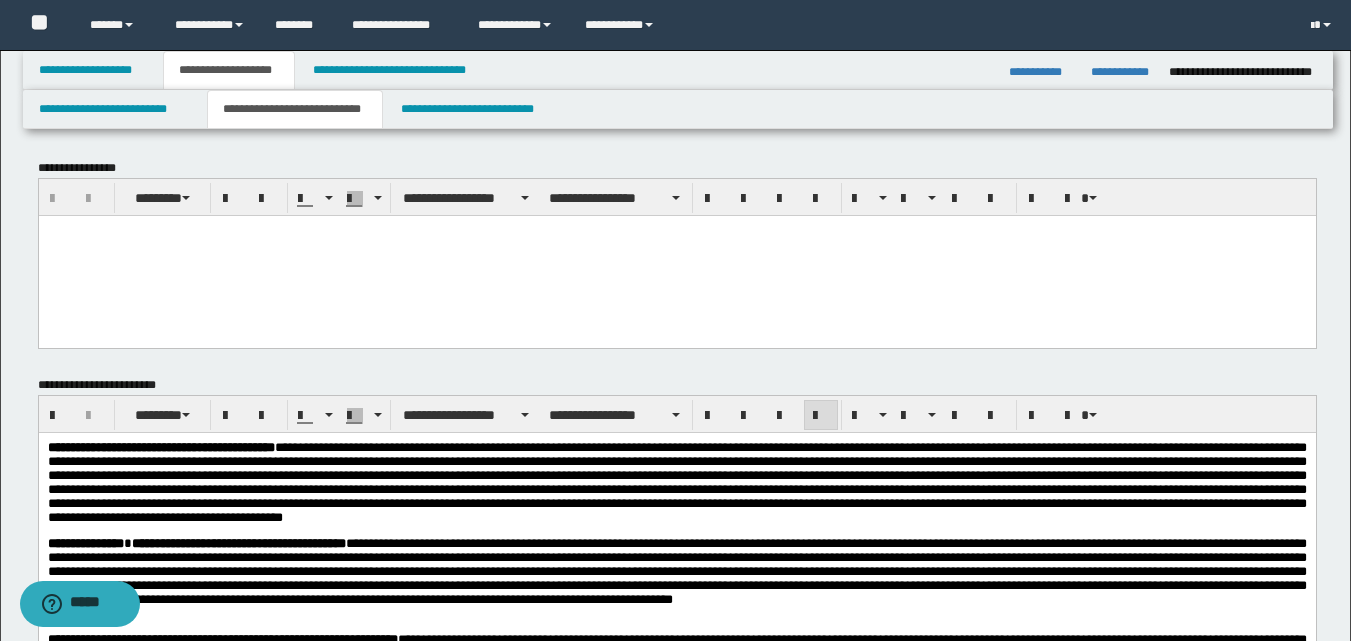 scroll, scrollTop: 333, scrollLeft: 0, axis: vertical 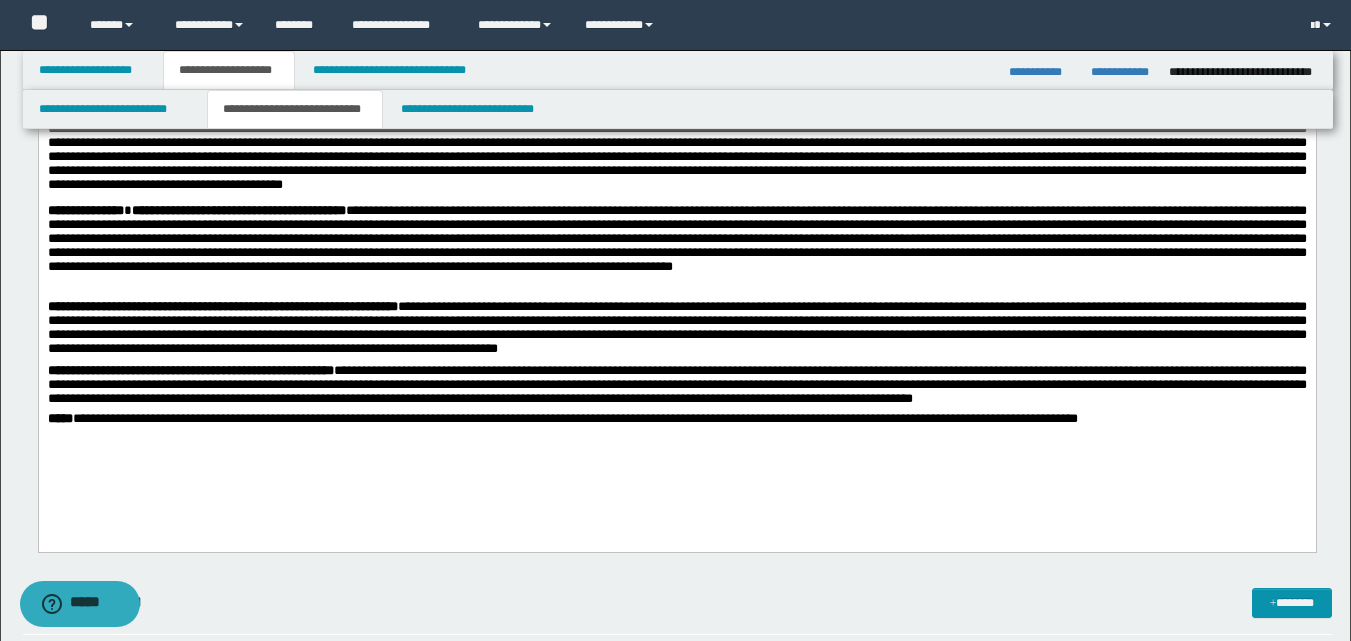 drag, startPoint x: 51, startPoint y: 293, endPoint x: 324, endPoint y: 318, distance: 274.1423 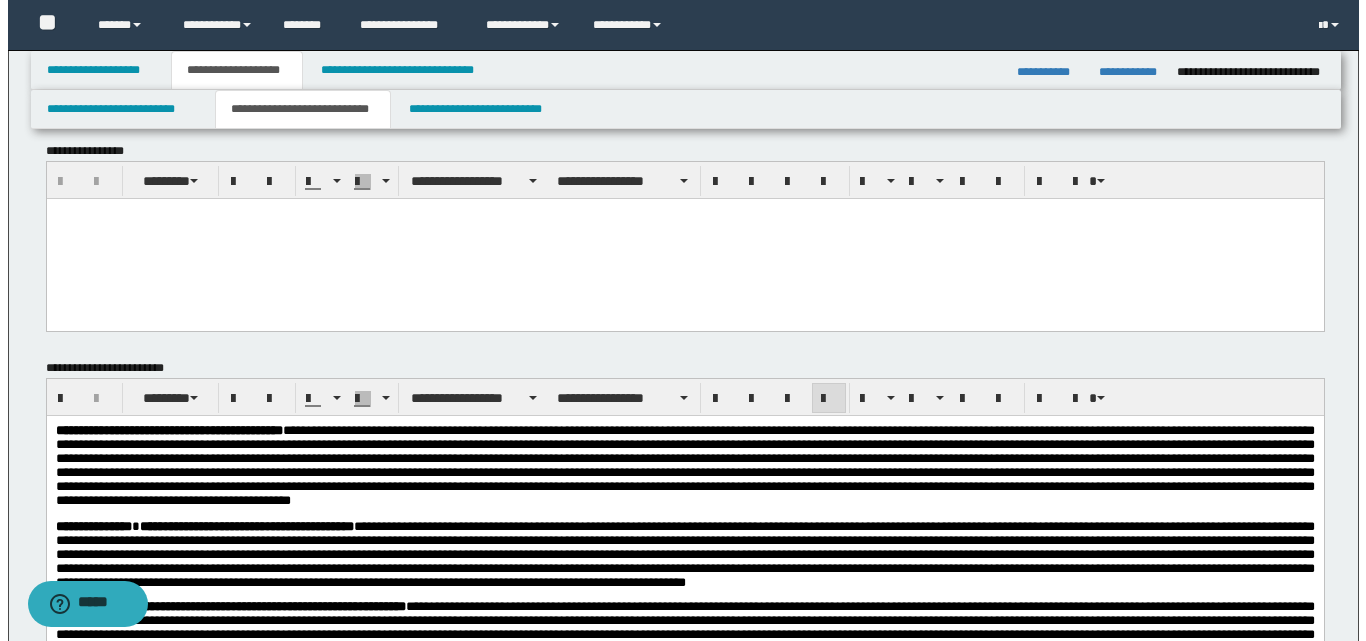 scroll, scrollTop: 0, scrollLeft: 0, axis: both 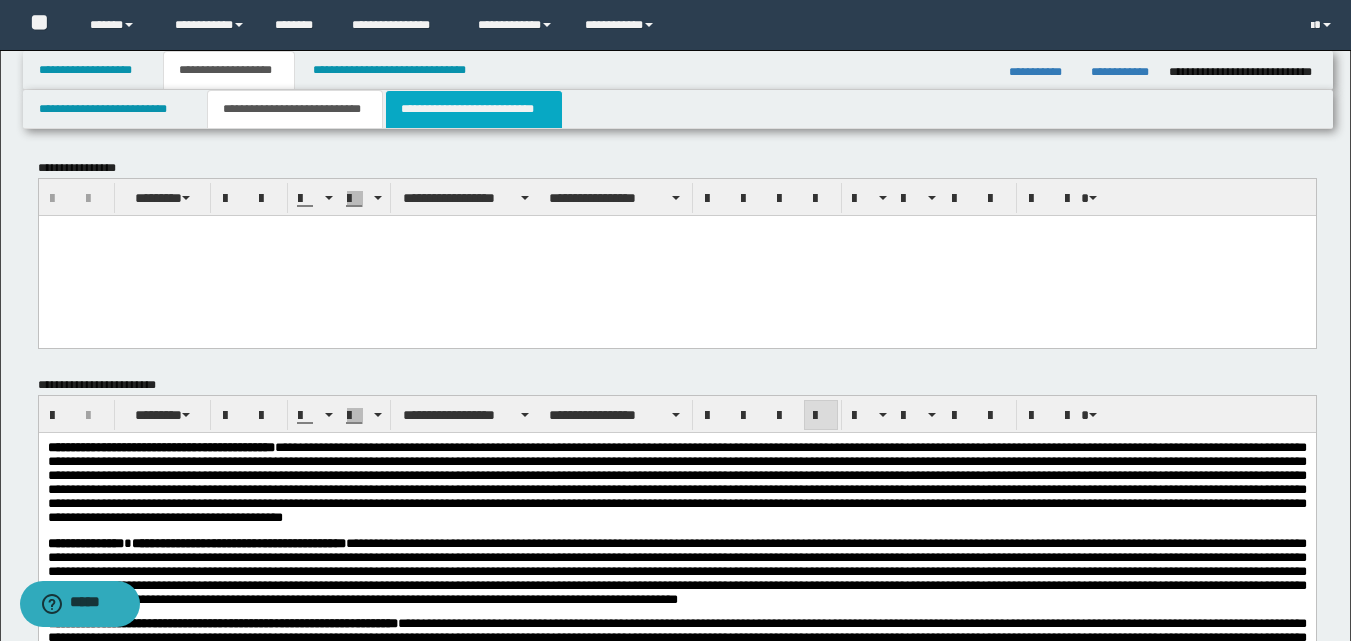 click on "**********" at bounding box center [474, 109] 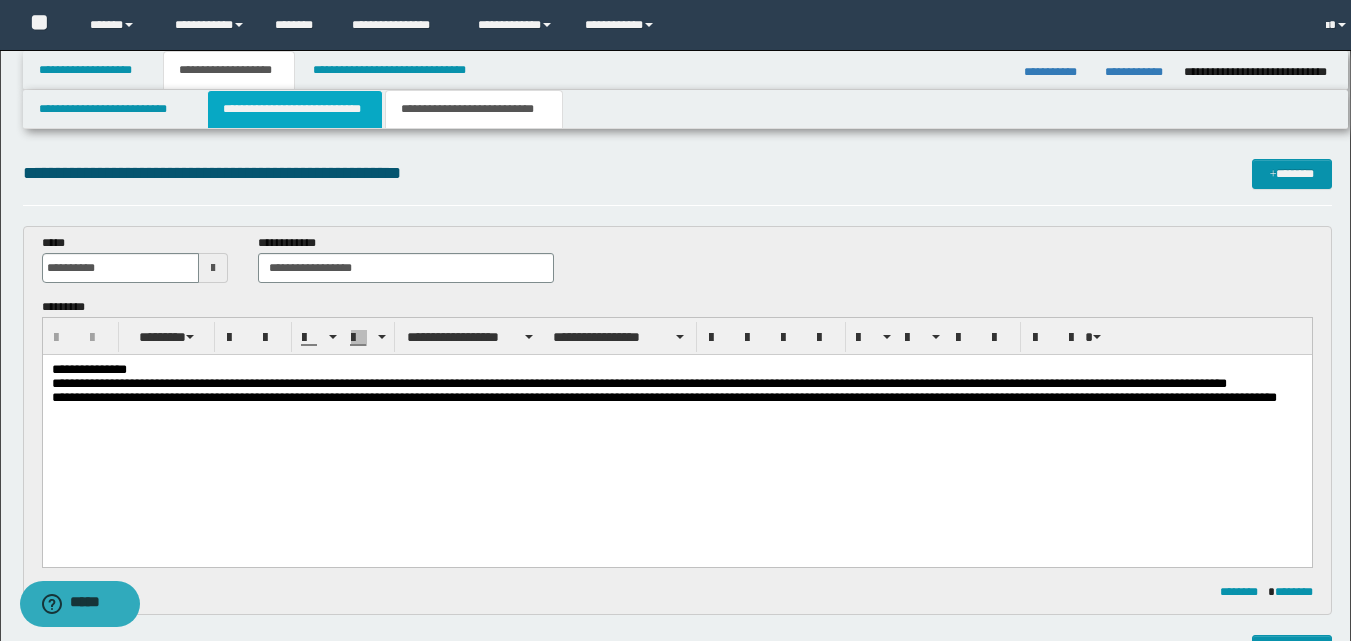scroll, scrollTop: 0, scrollLeft: 0, axis: both 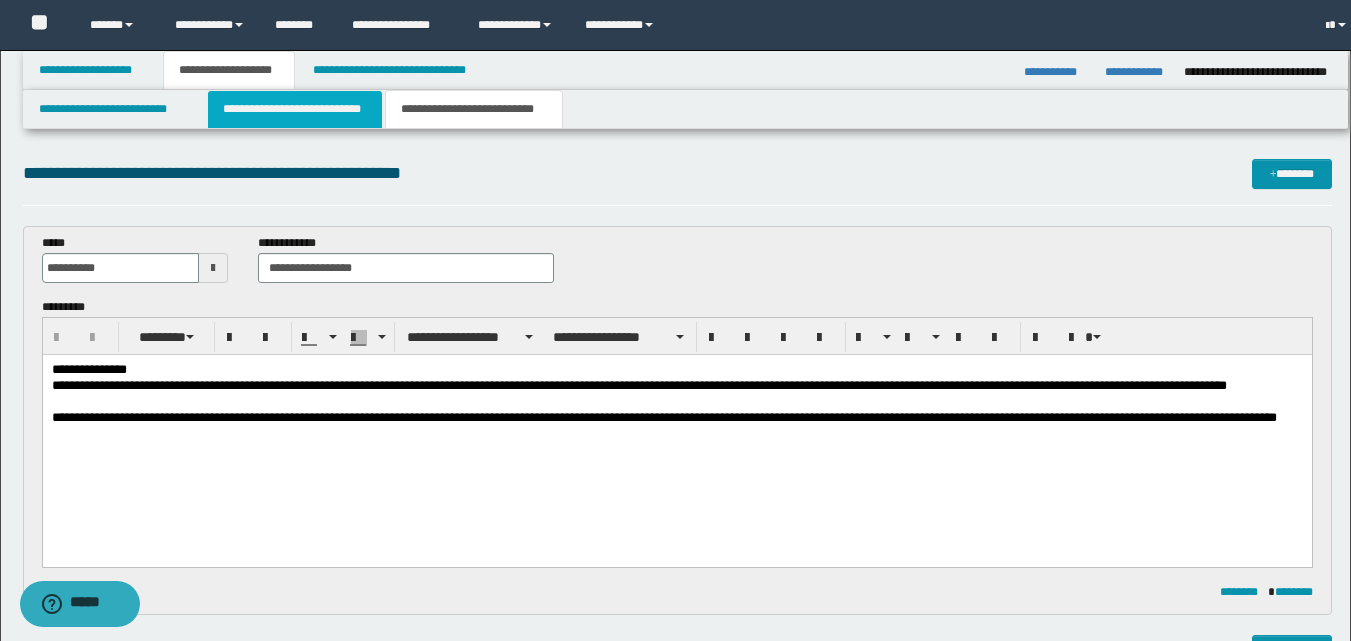 click on "**********" at bounding box center [295, 109] 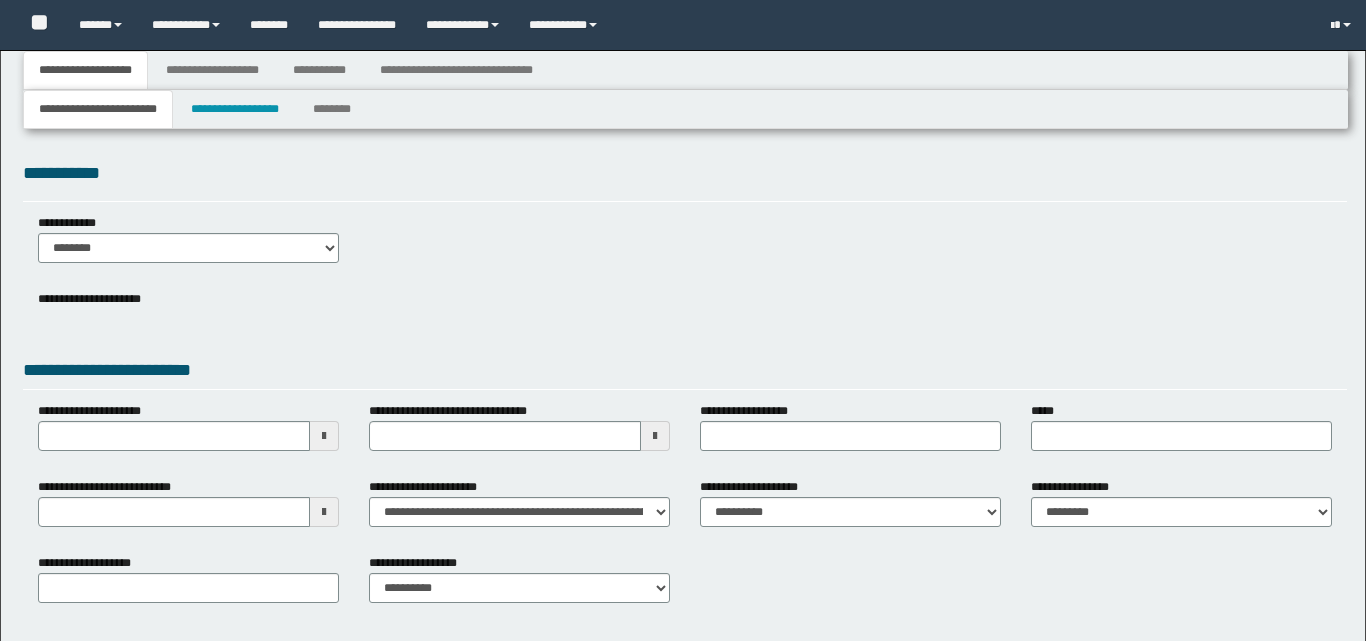 type 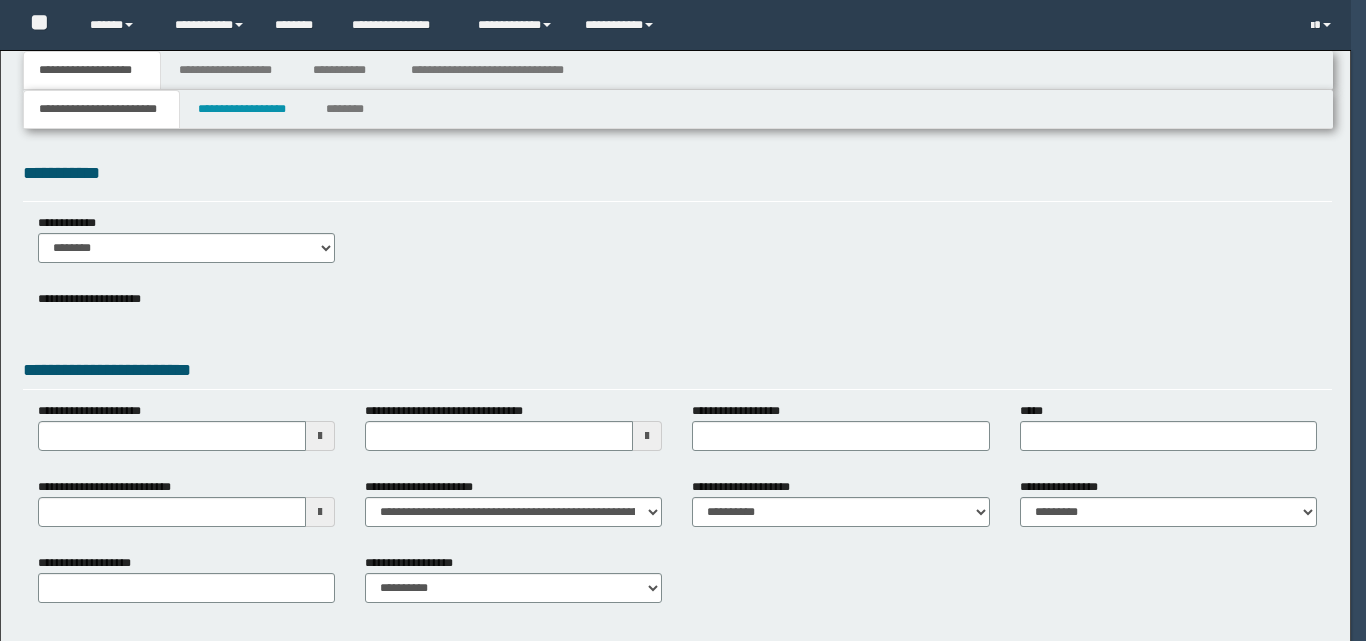 scroll, scrollTop: 0, scrollLeft: 0, axis: both 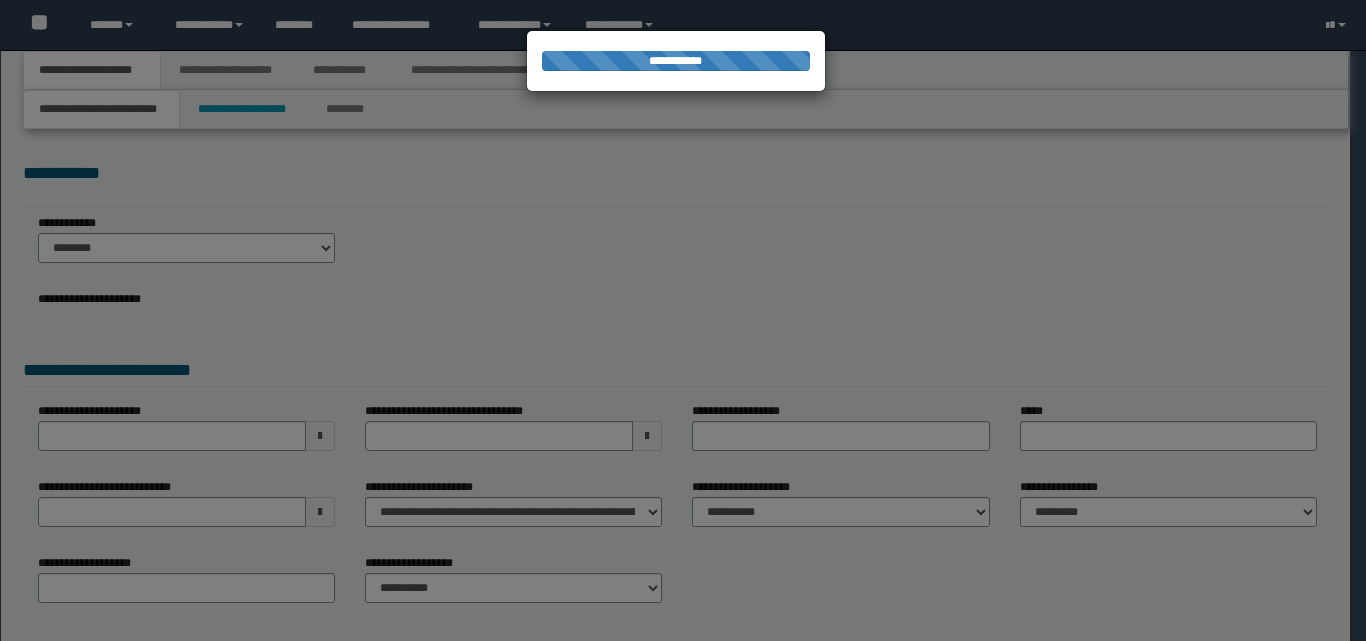 type on "**********" 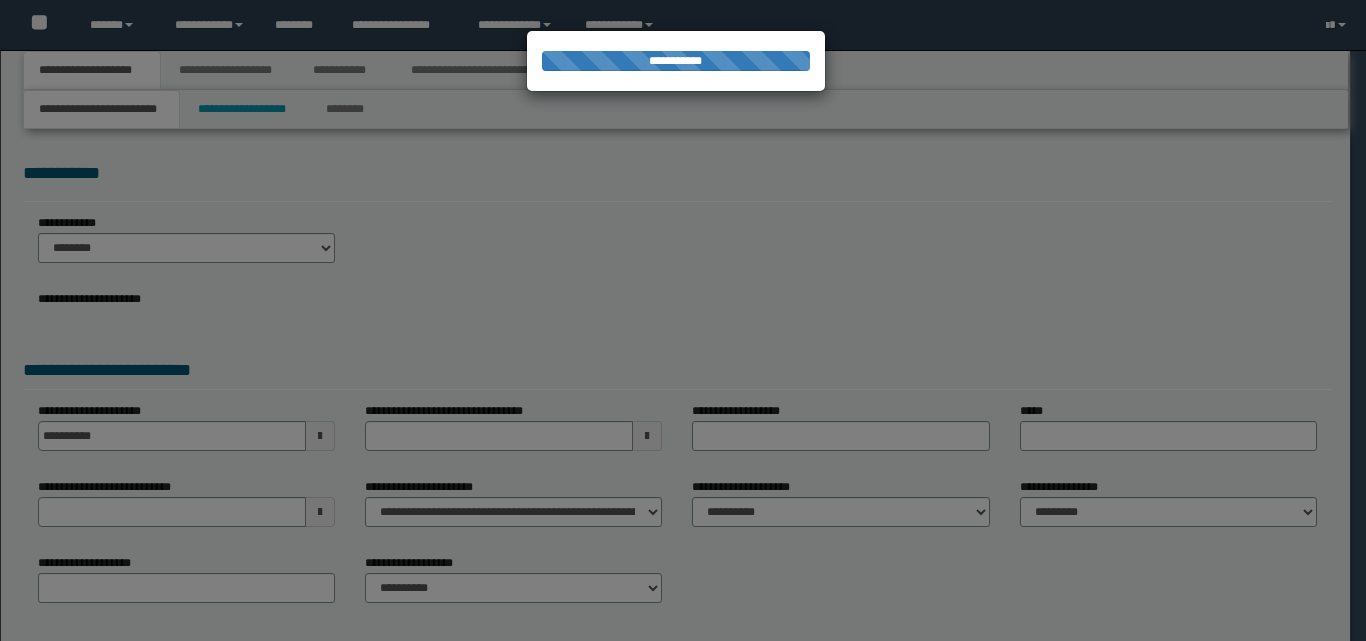 select on "*" 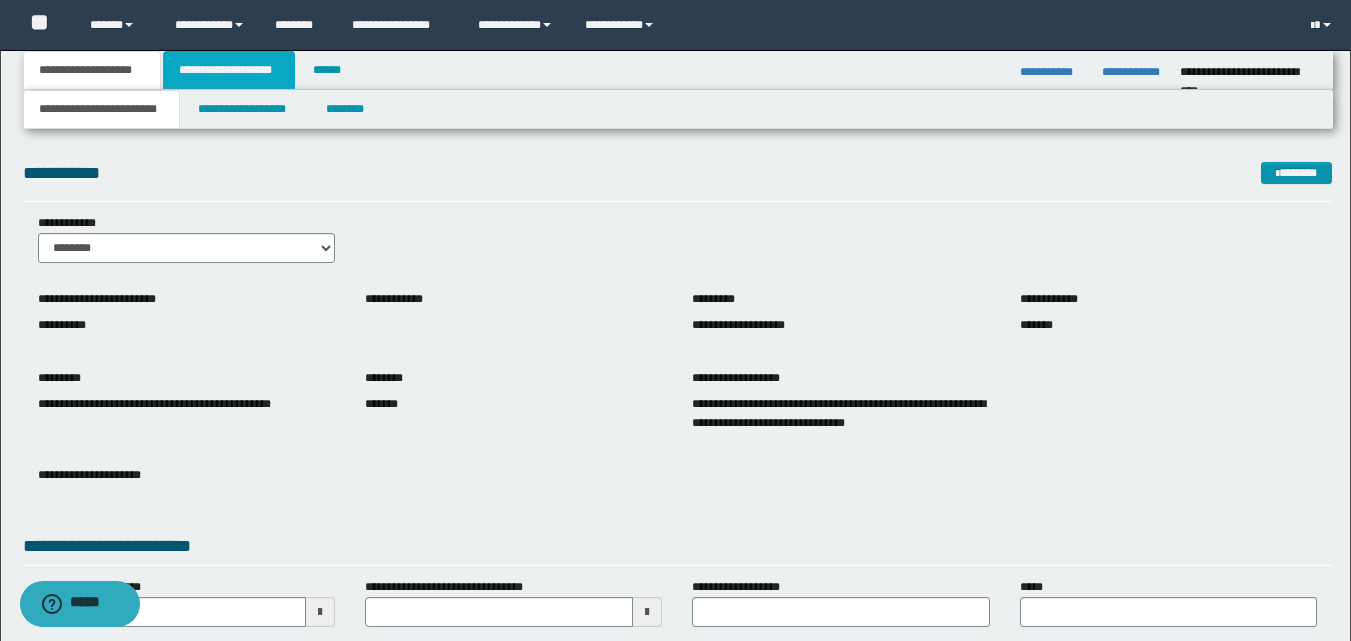 drag, startPoint x: 213, startPoint y: 69, endPoint x: 338, endPoint y: 129, distance: 138.65425 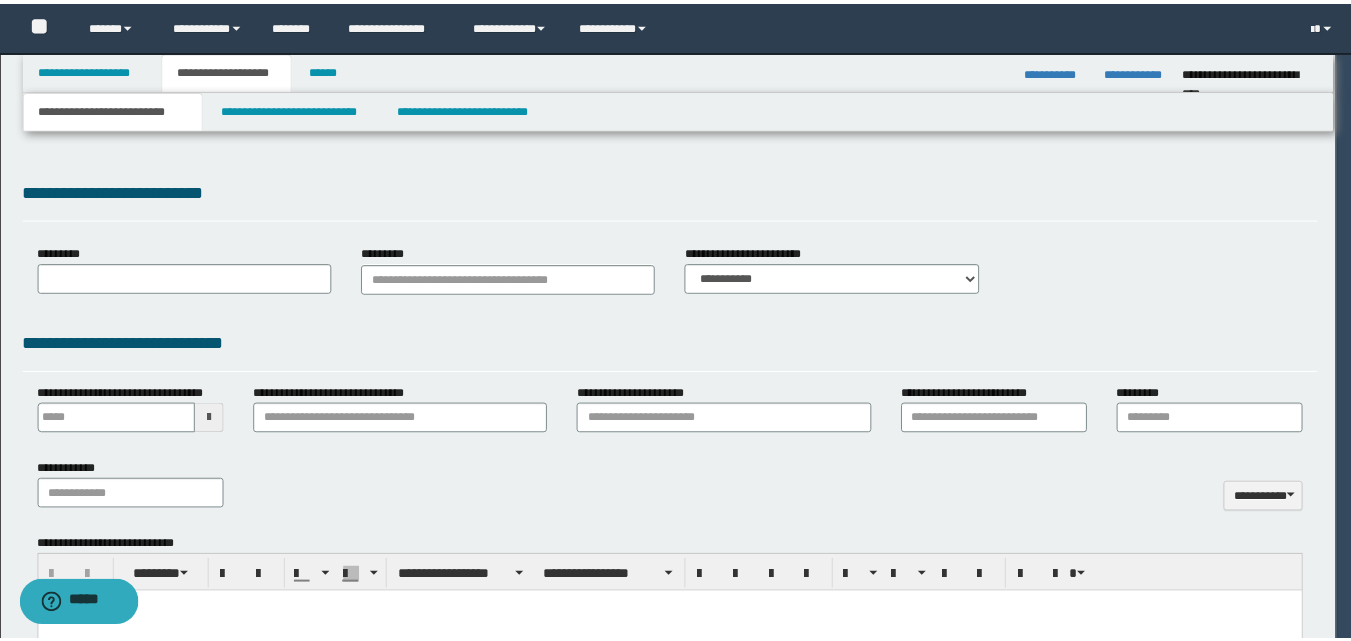 scroll, scrollTop: 0, scrollLeft: 0, axis: both 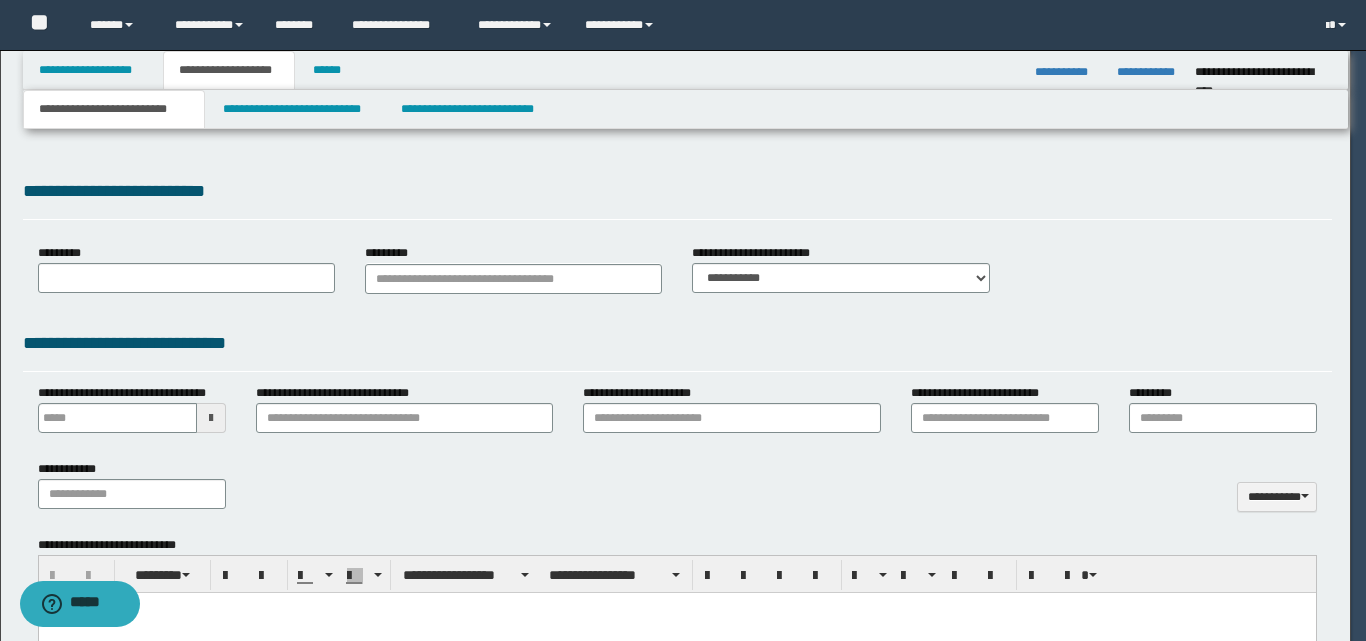 select on "*" 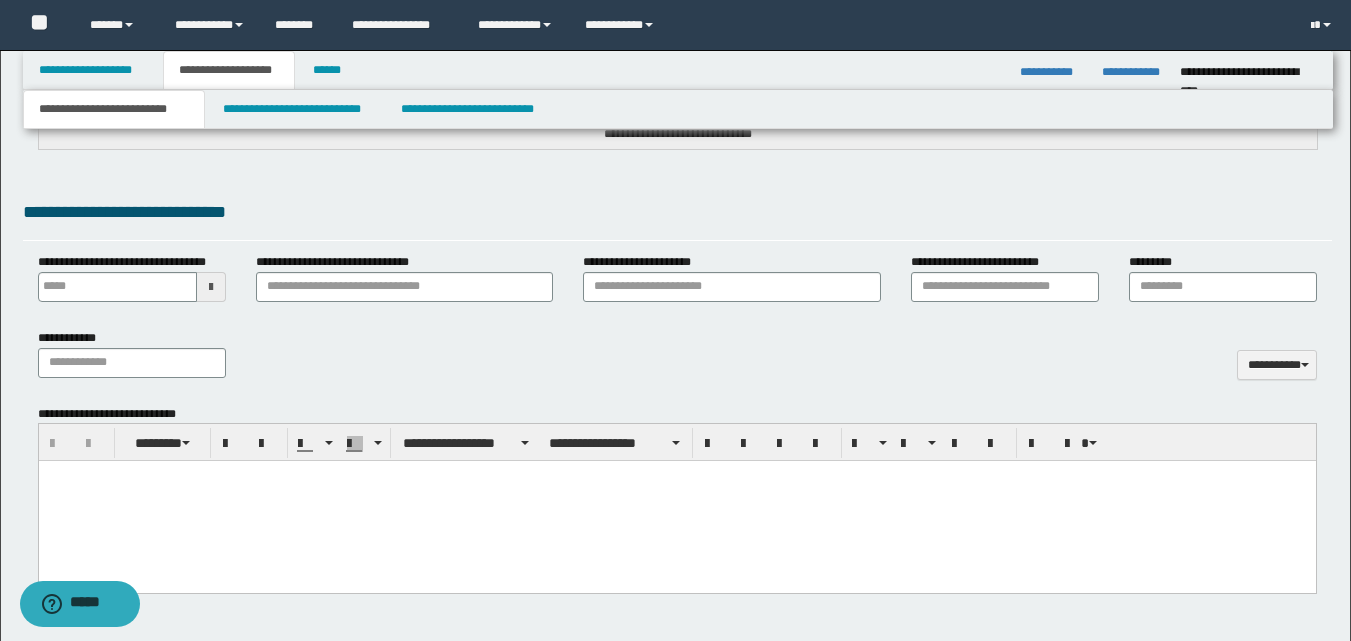 scroll, scrollTop: 667, scrollLeft: 0, axis: vertical 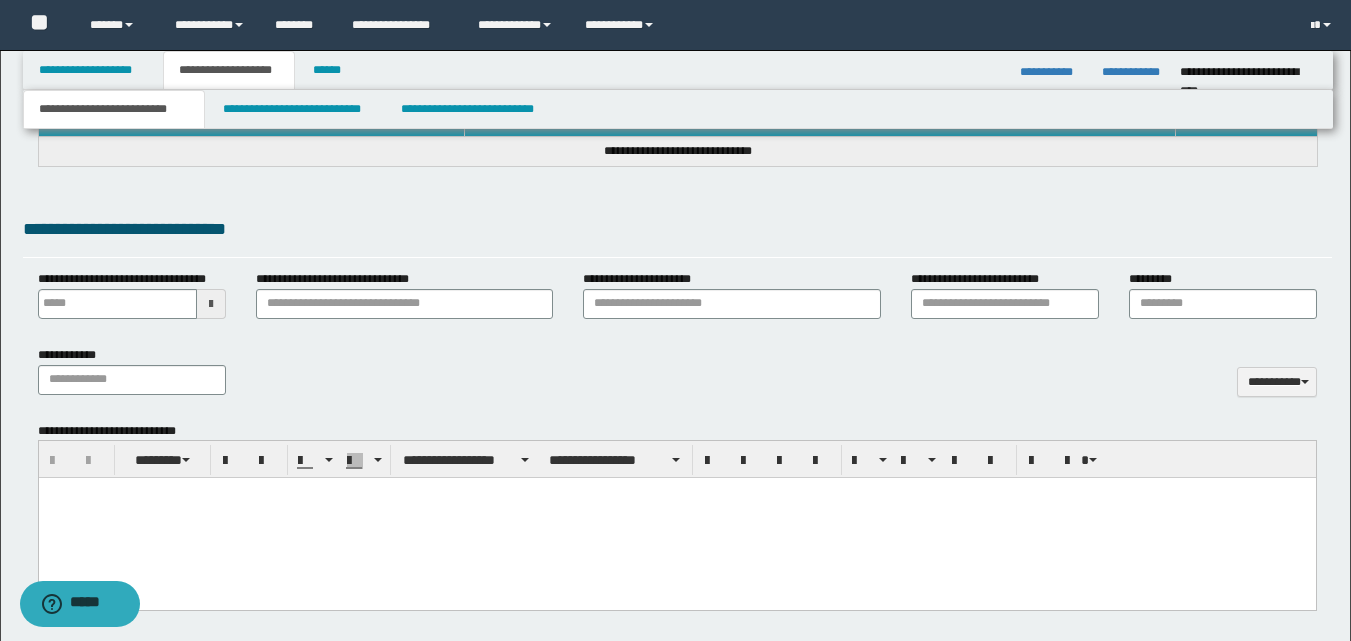 type 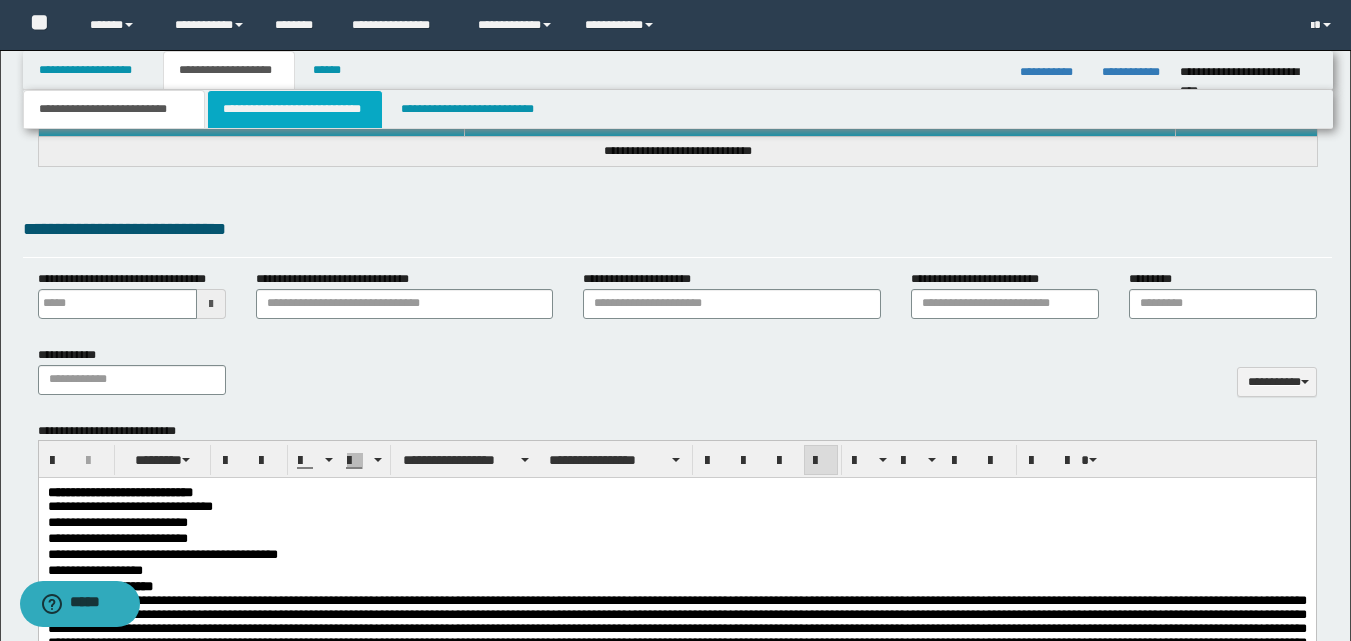 click on "**********" at bounding box center (295, 109) 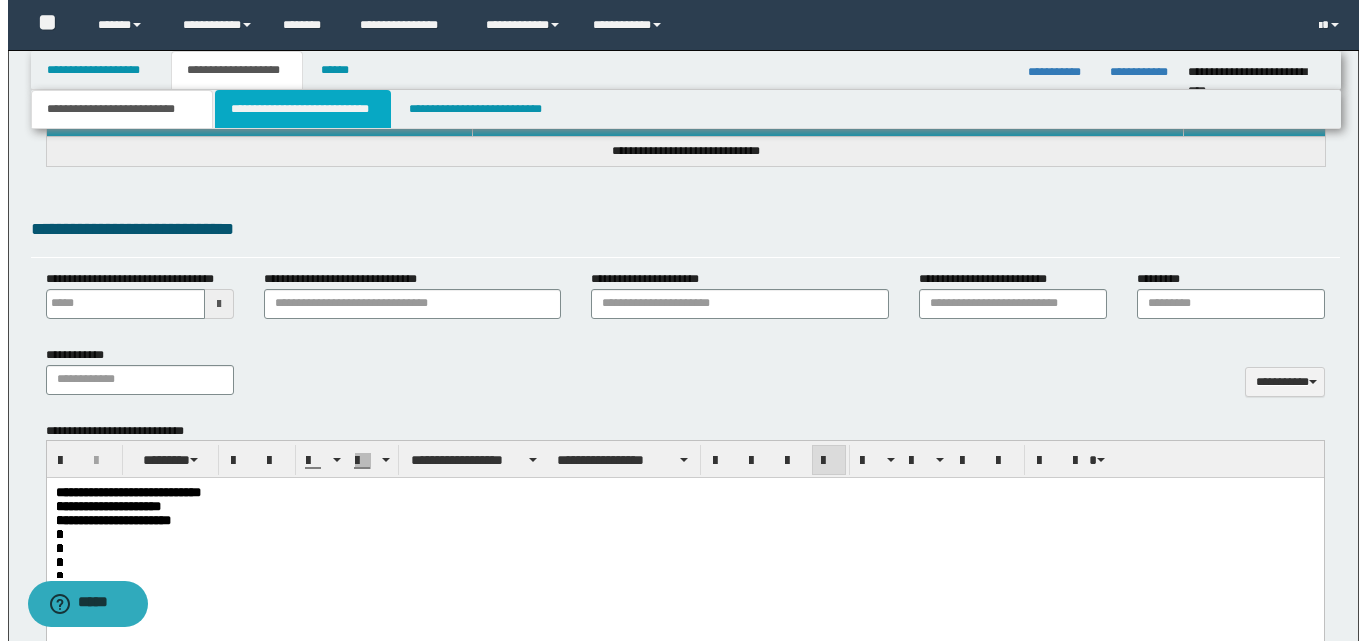 scroll, scrollTop: 0, scrollLeft: 0, axis: both 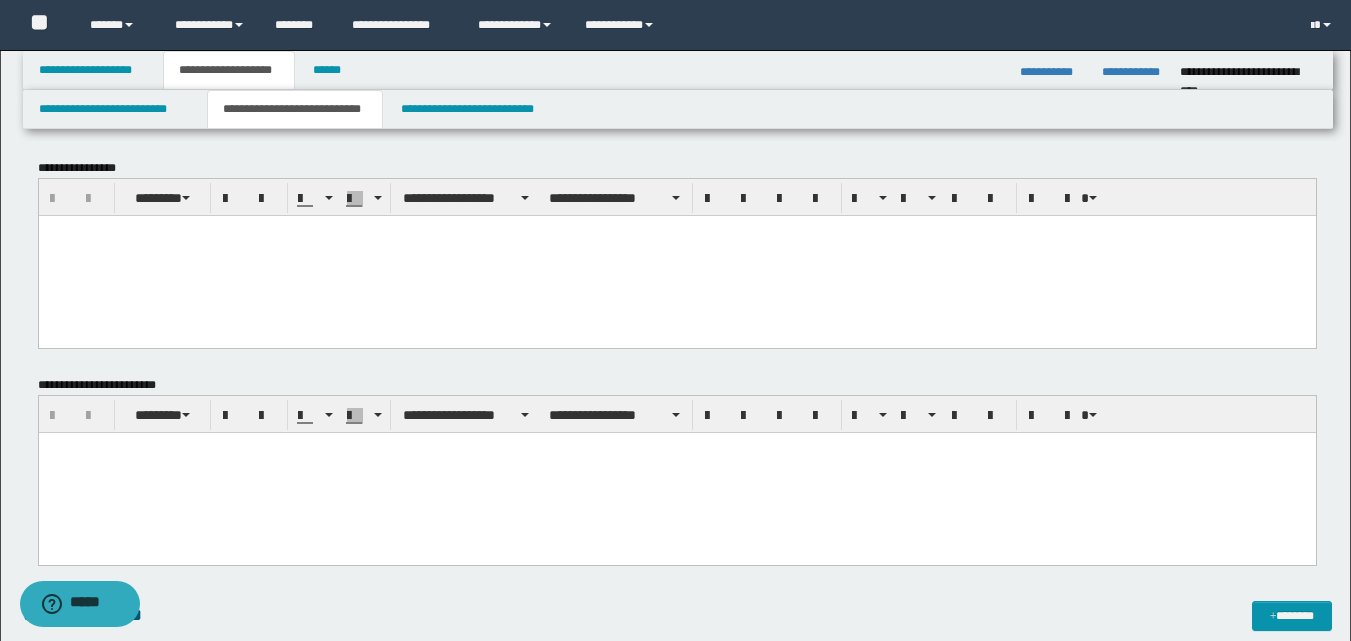 click at bounding box center (676, 447) 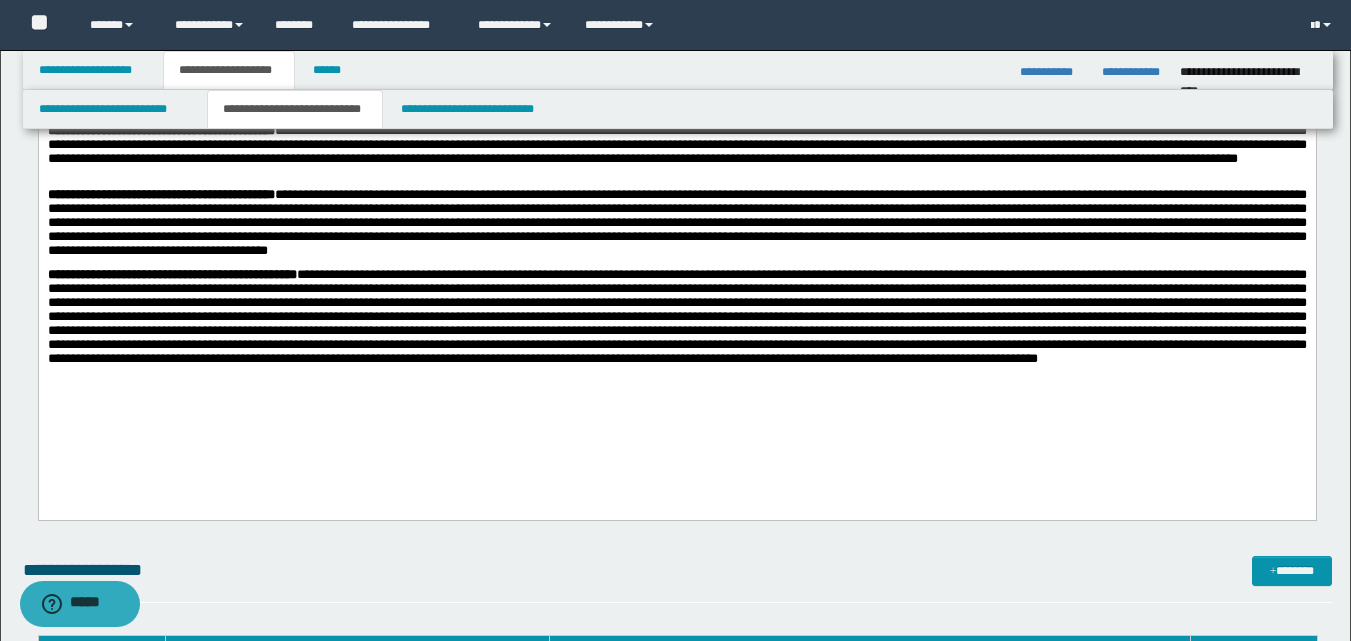 scroll, scrollTop: 0, scrollLeft: 0, axis: both 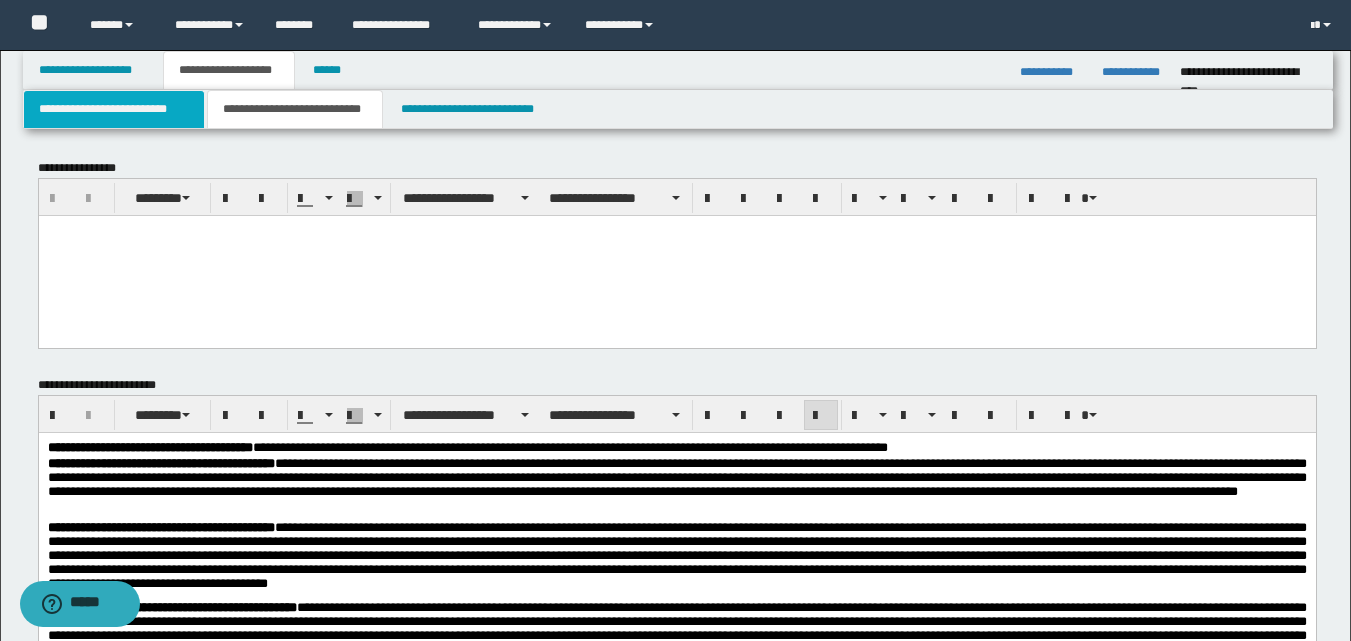 click on "**********" at bounding box center (114, 109) 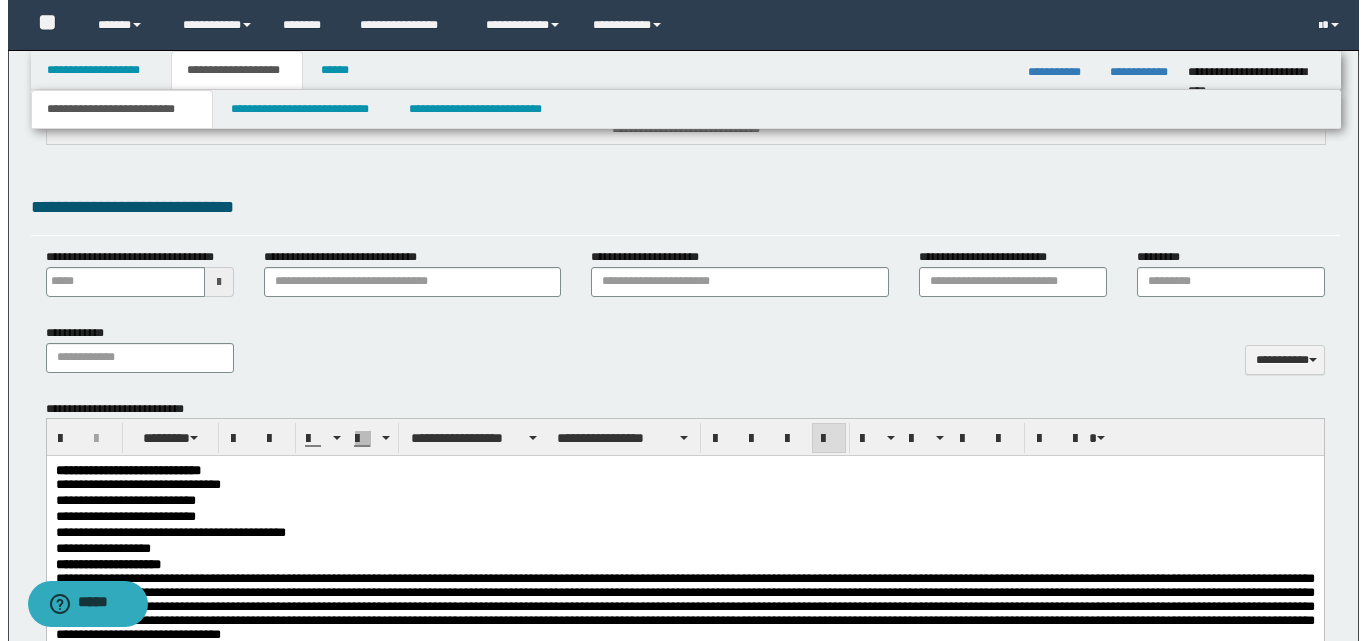 scroll, scrollTop: 333, scrollLeft: 0, axis: vertical 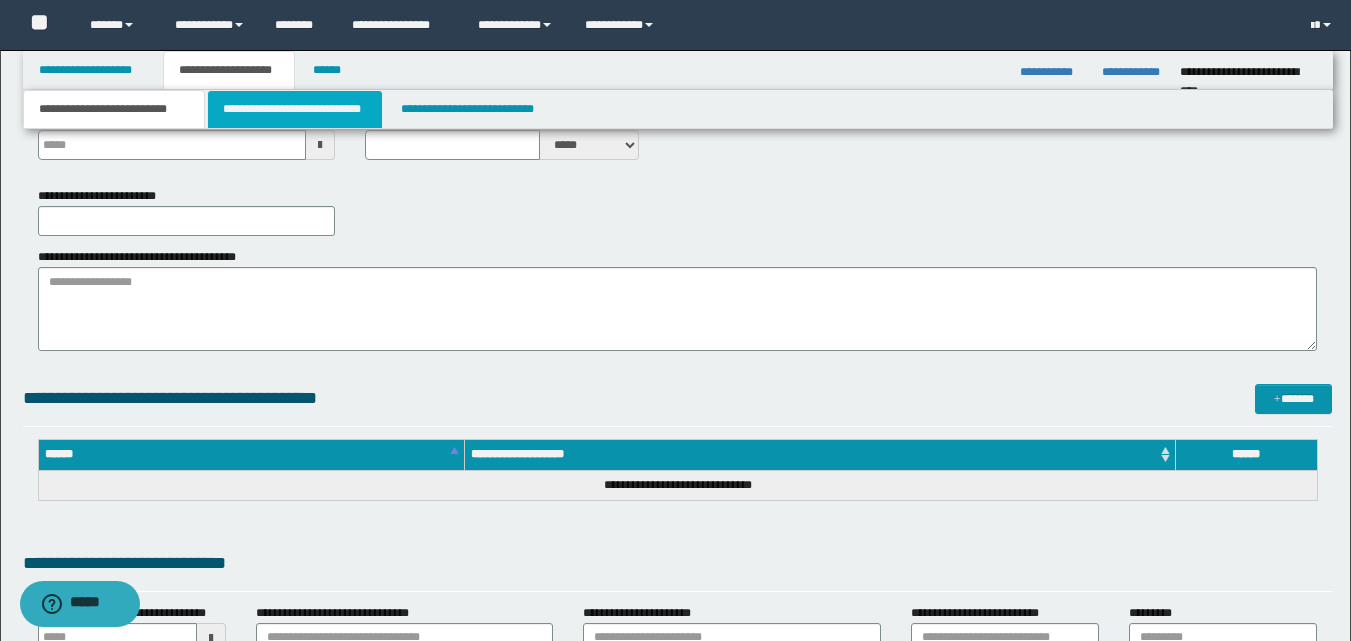 click on "**********" at bounding box center [295, 109] 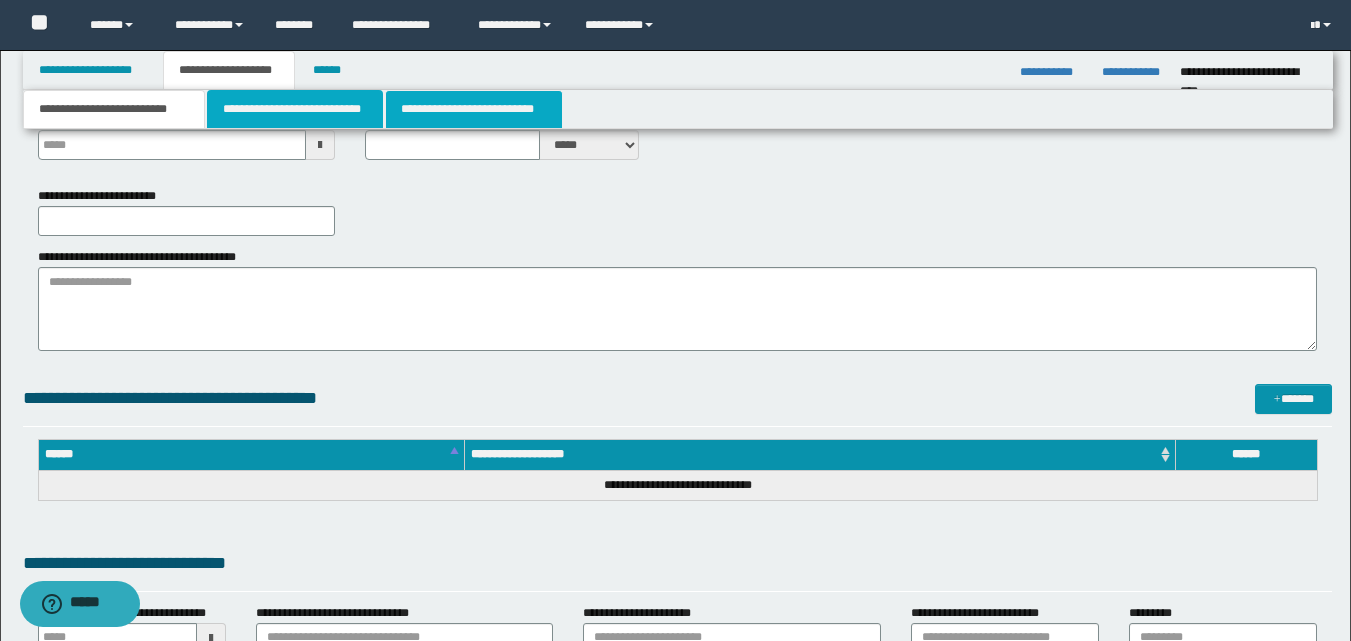 type 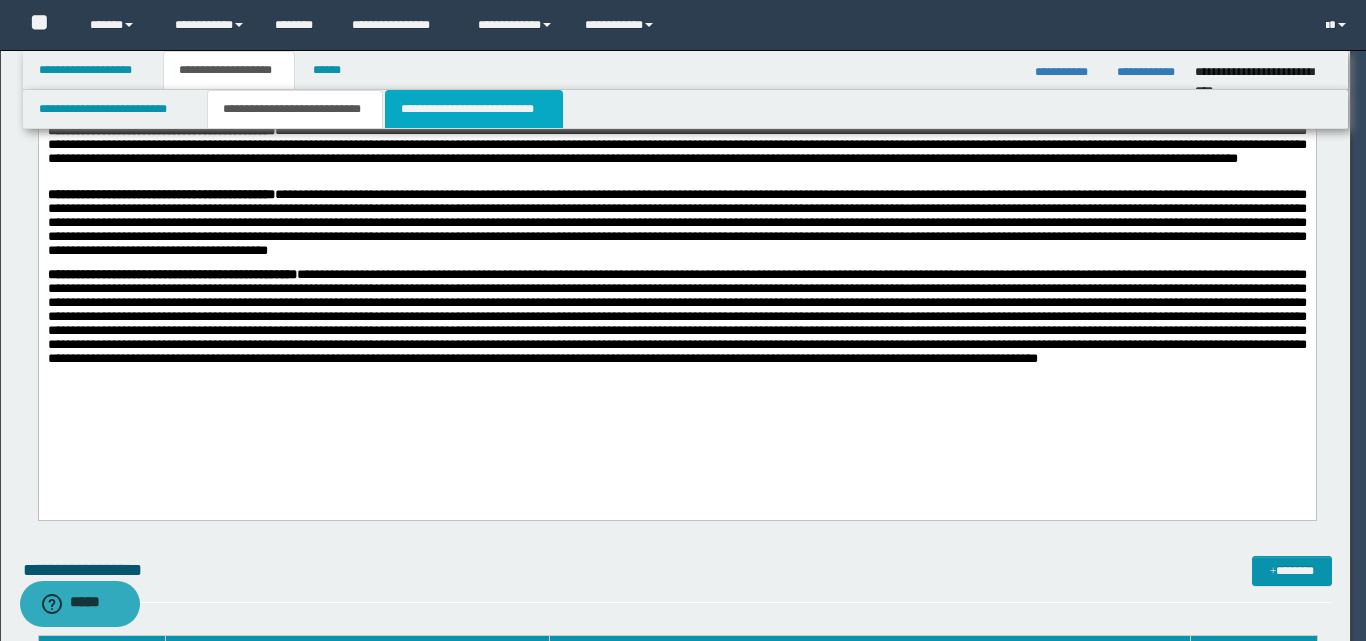 click on "**********" at bounding box center (474, 109) 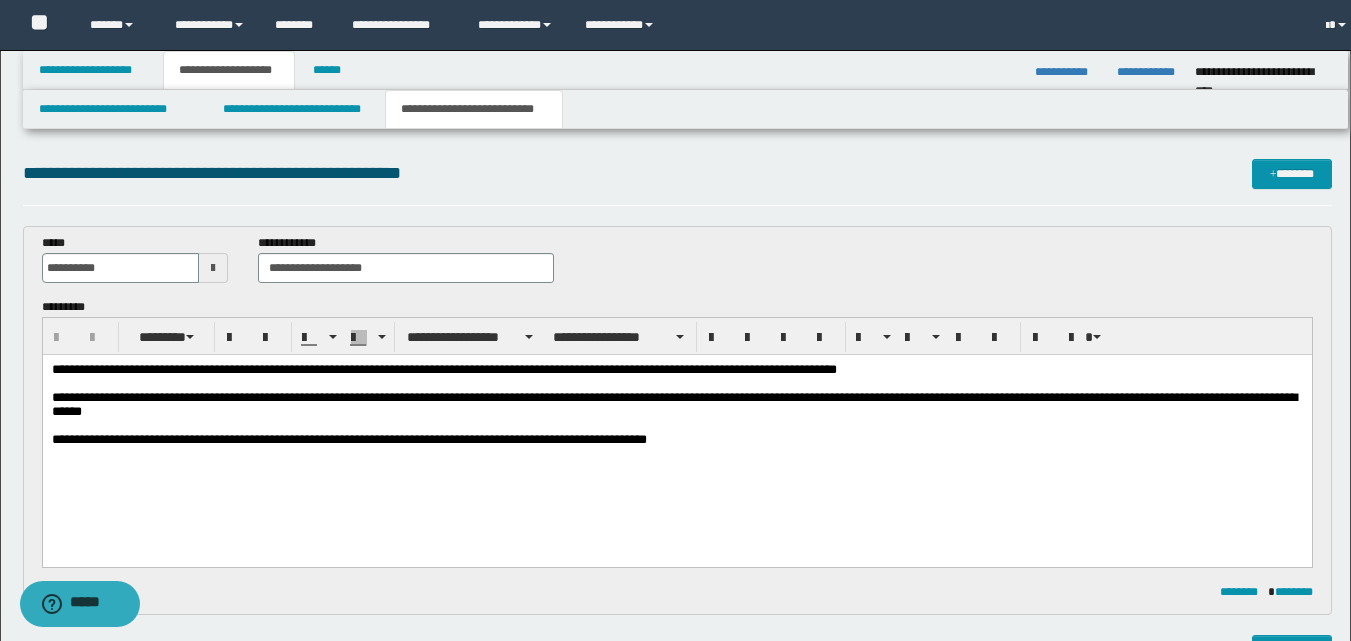scroll, scrollTop: 0, scrollLeft: 0, axis: both 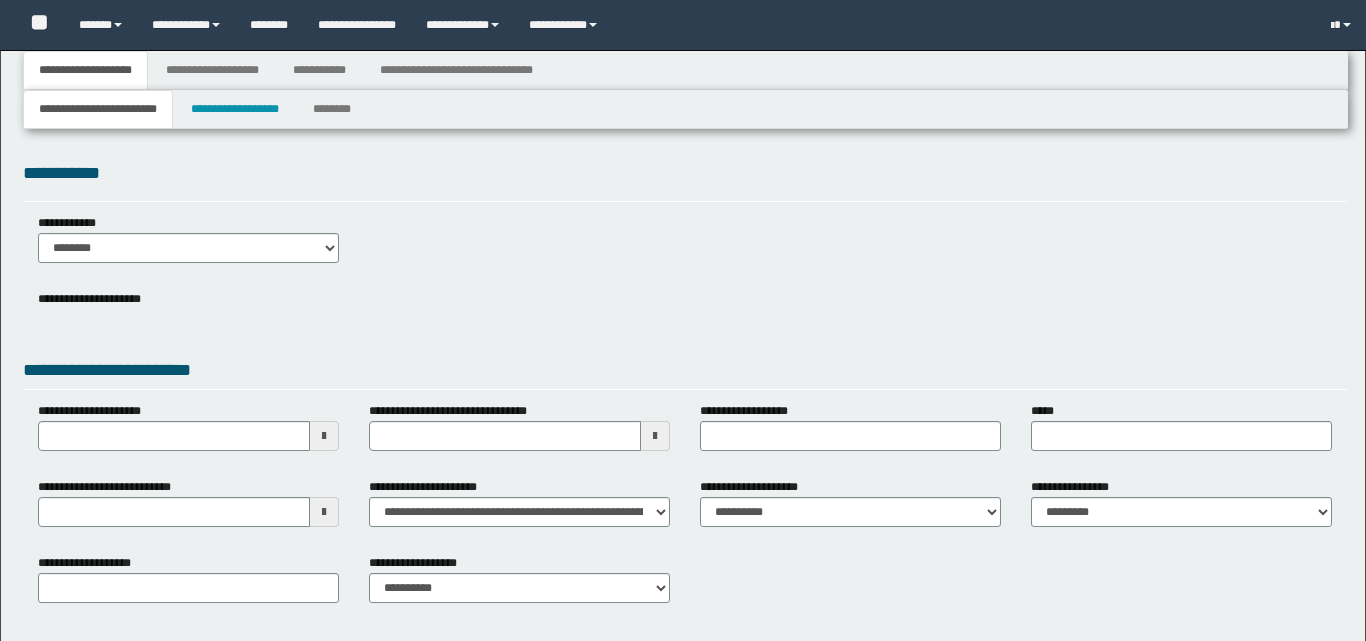 type 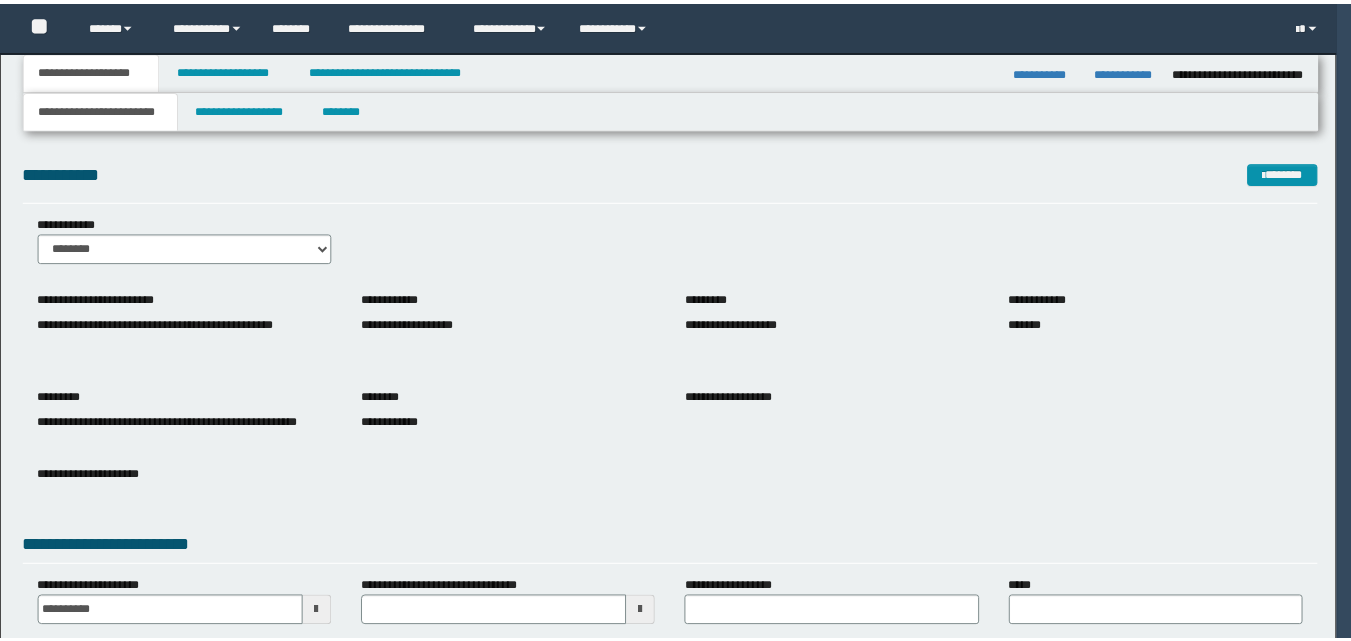 scroll, scrollTop: 0, scrollLeft: 0, axis: both 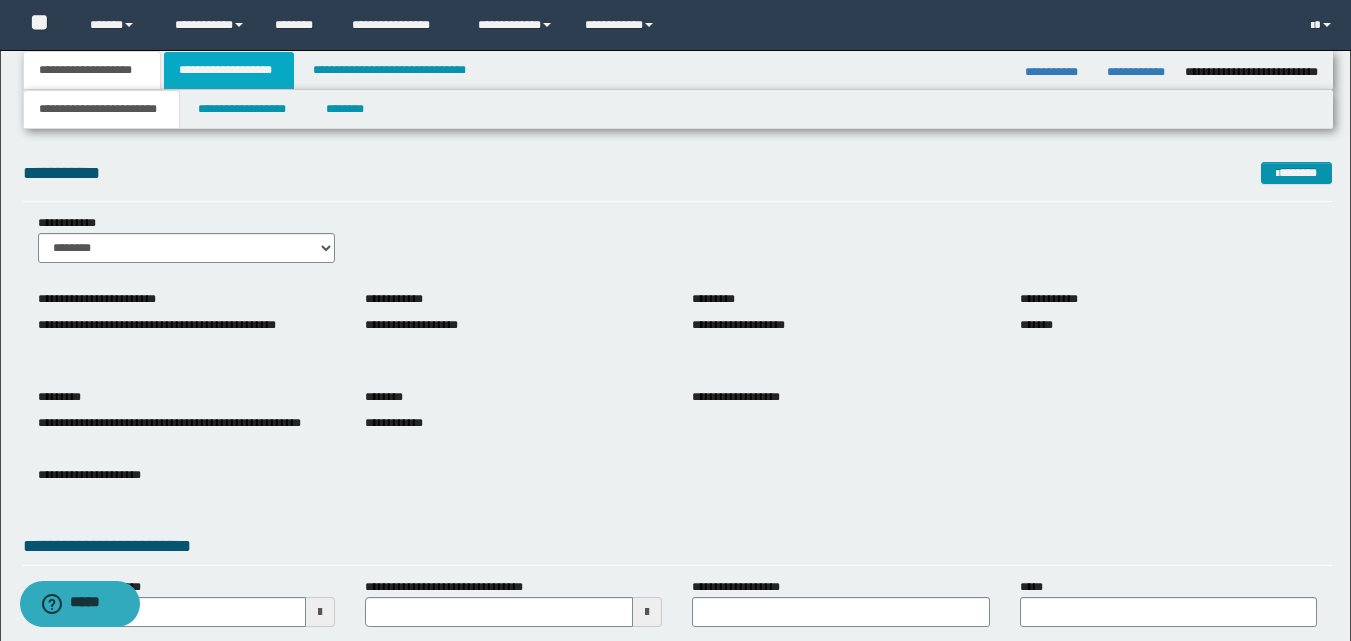 click on "**********" at bounding box center [229, 70] 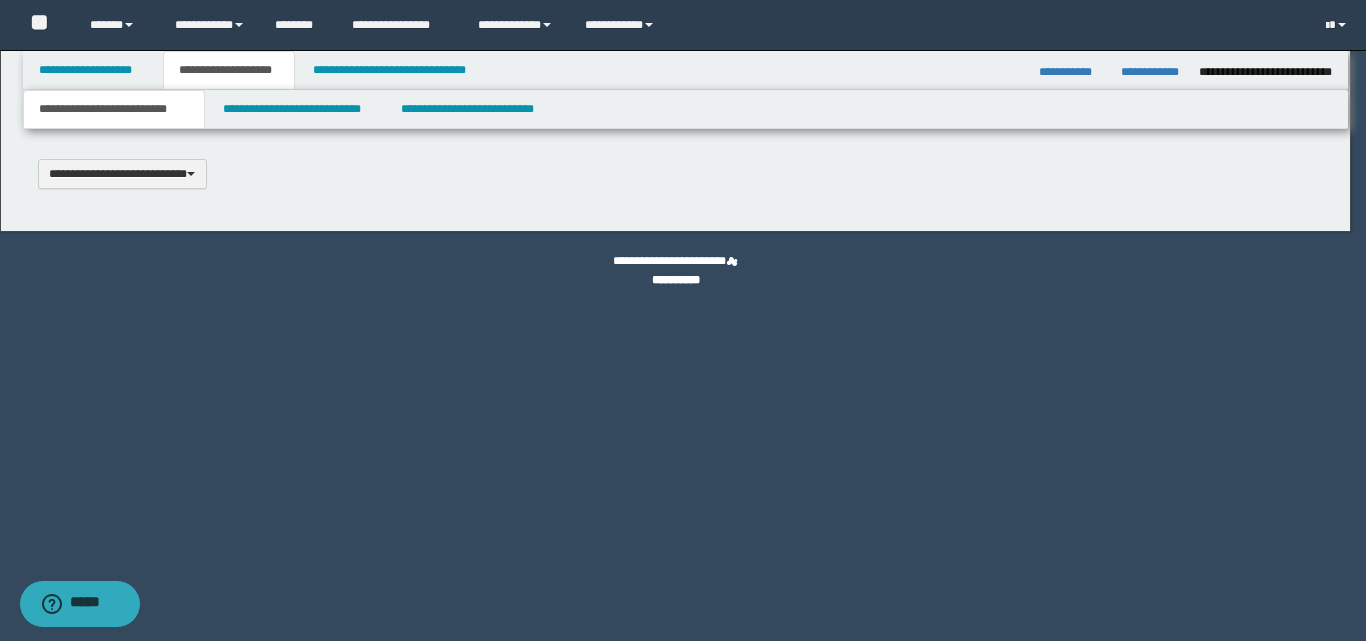 scroll, scrollTop: 0, scrollLeft: 0, axis: both 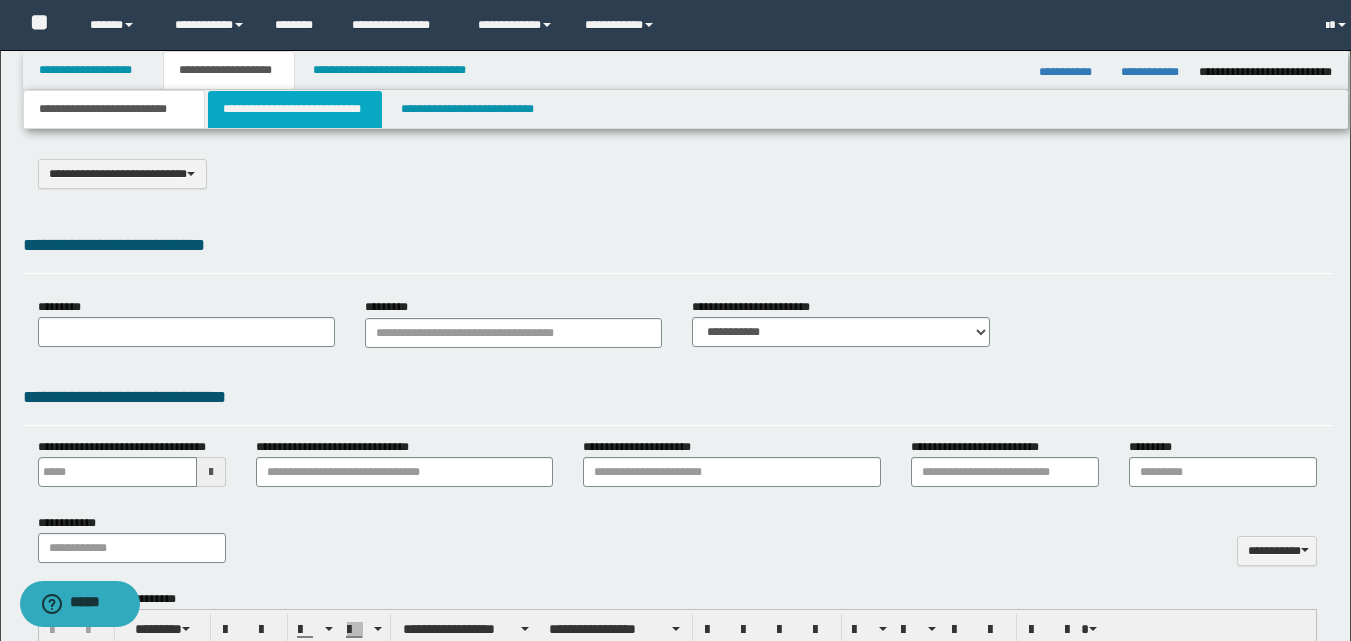 select on "*" 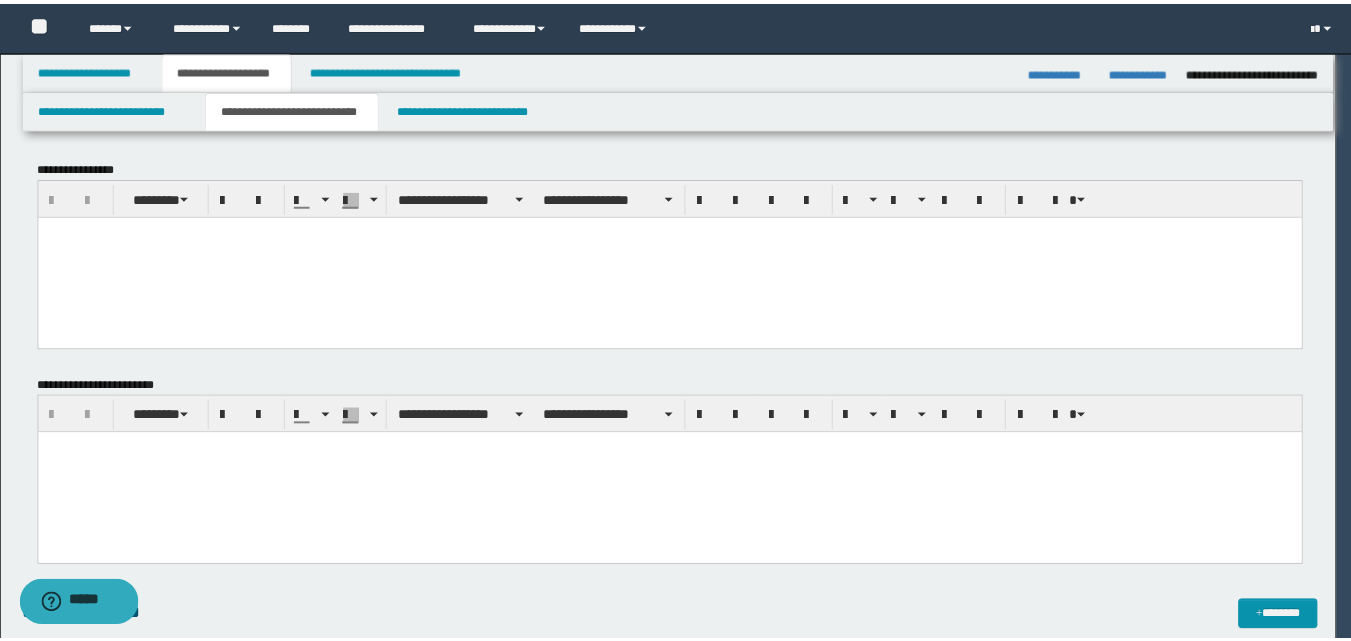 scroll, scrollTop: 0, scrollLeft: 0, axis: both 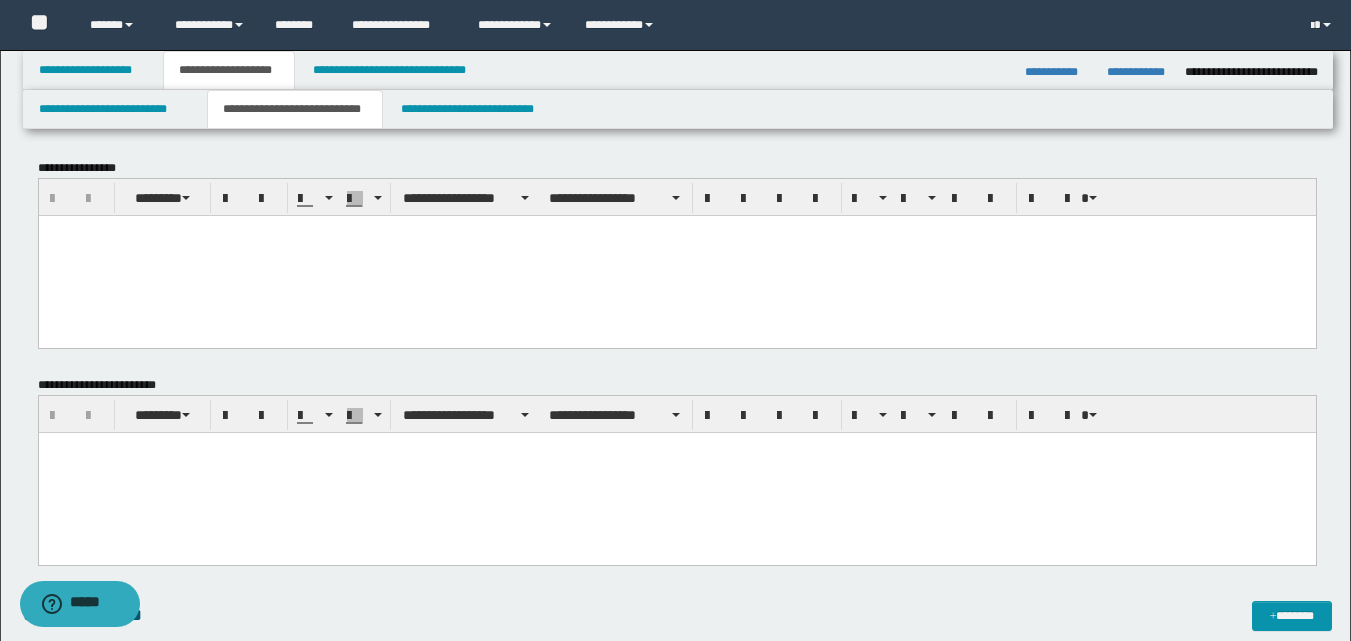 click at bounding box center (676, 472) 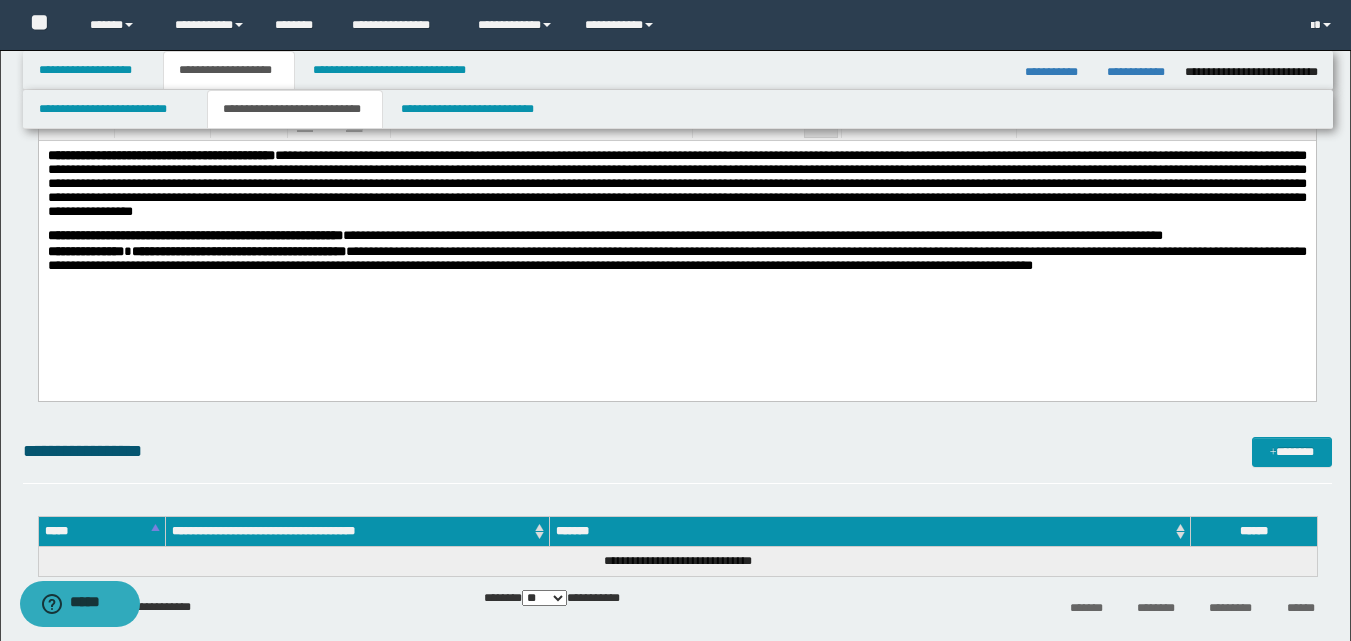 scroll, scrollTop: 333, scrollLeft: 0, axis: vertical 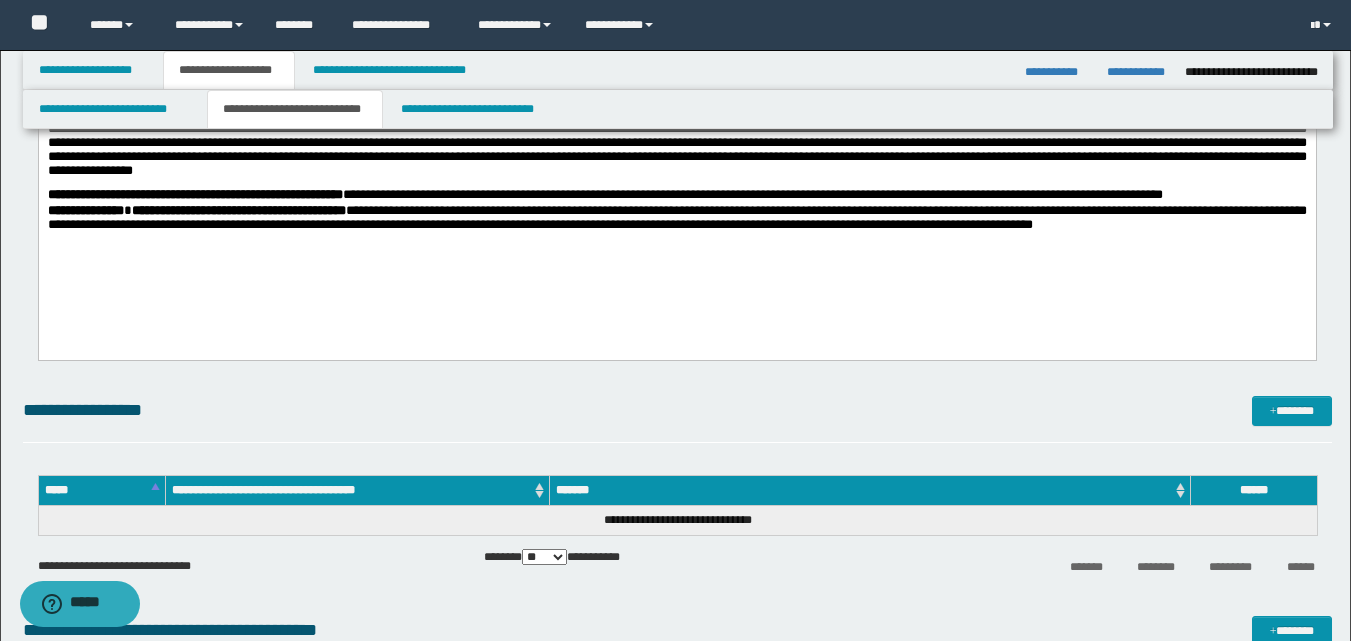 click on "**********" at bounding box center (676, 204) 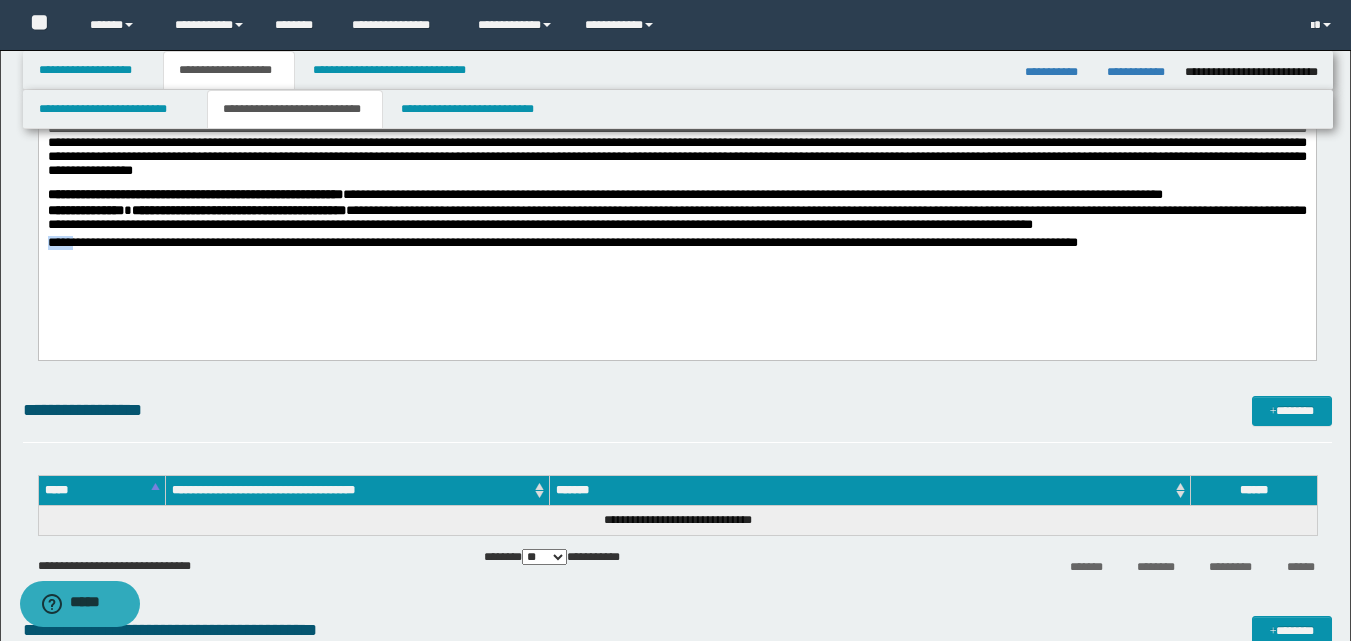 drag, startPoint x: 45, startPoint y: 246, endPoint x: 76, endPoint y: 244, distance: 31.06445 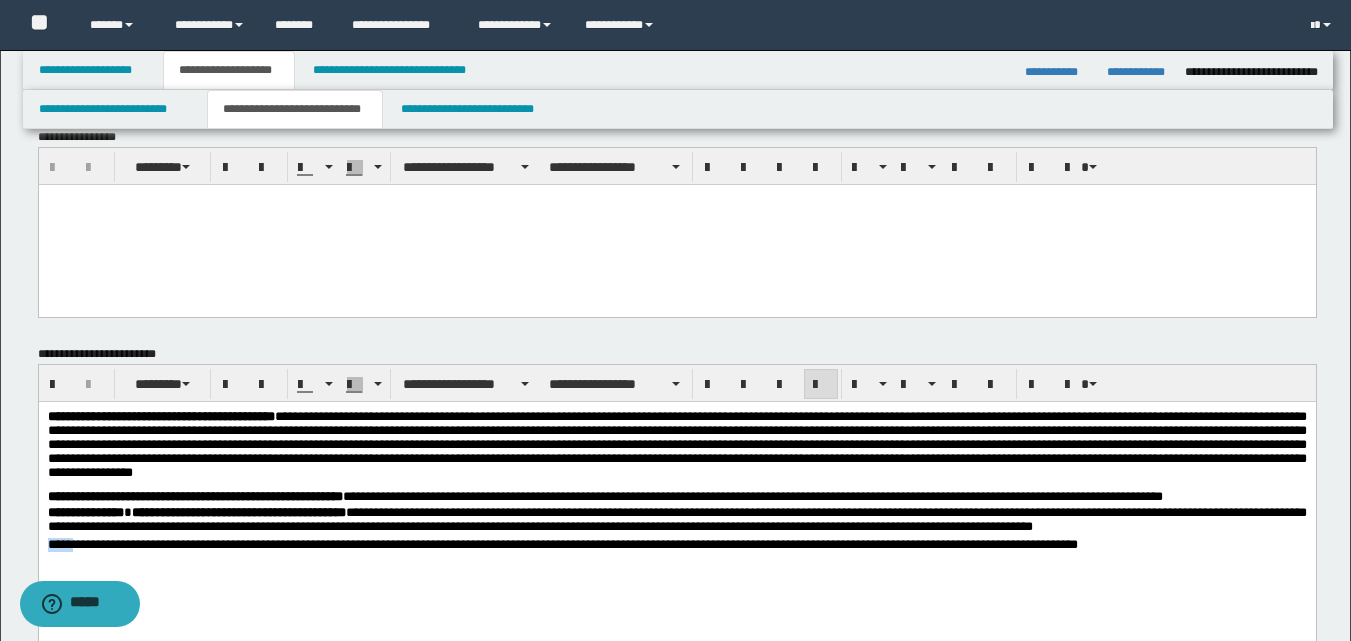 scroll, scrollTop: 0, scrollLeft: 0, axis: both 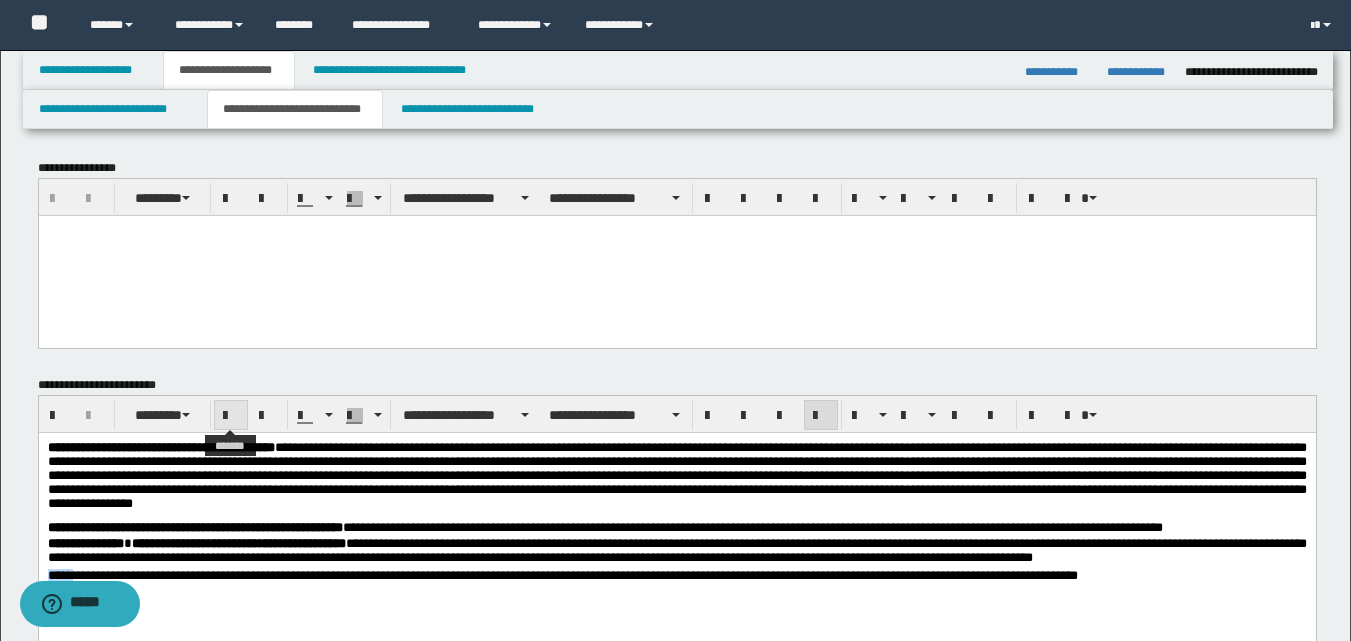 click at bounding box center (231, 415) 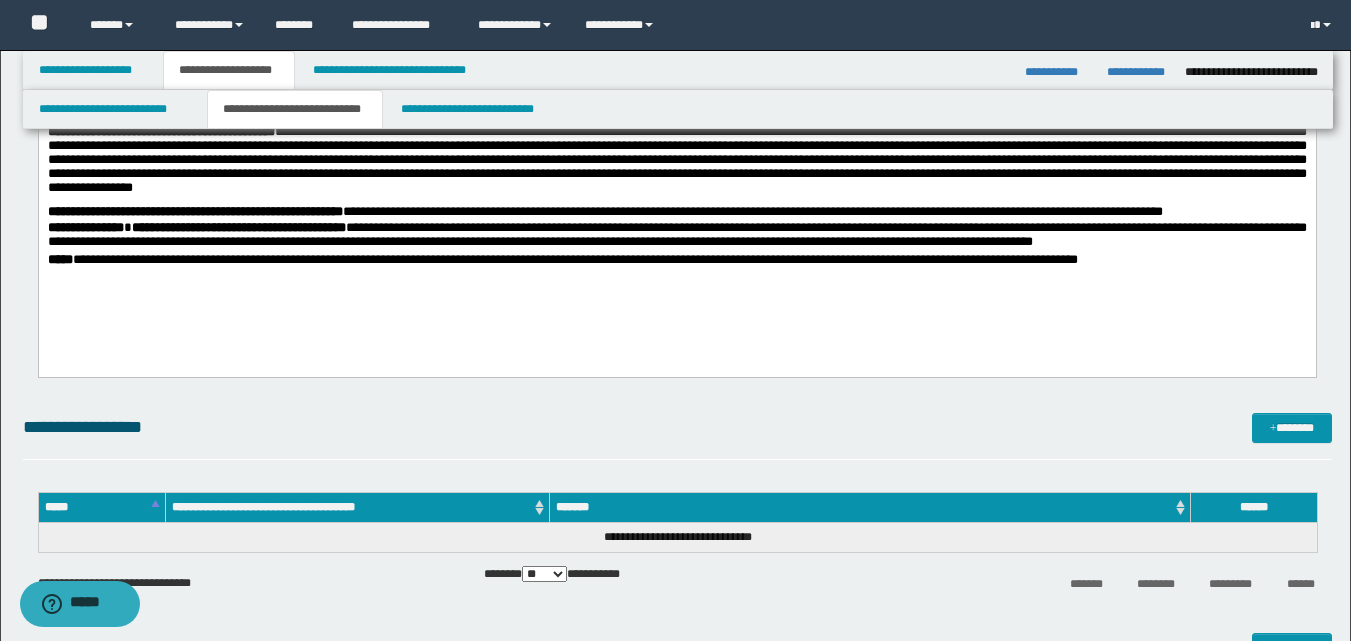 scroll, scrollTop: 333, scrollLeft: 0, axis: vertical 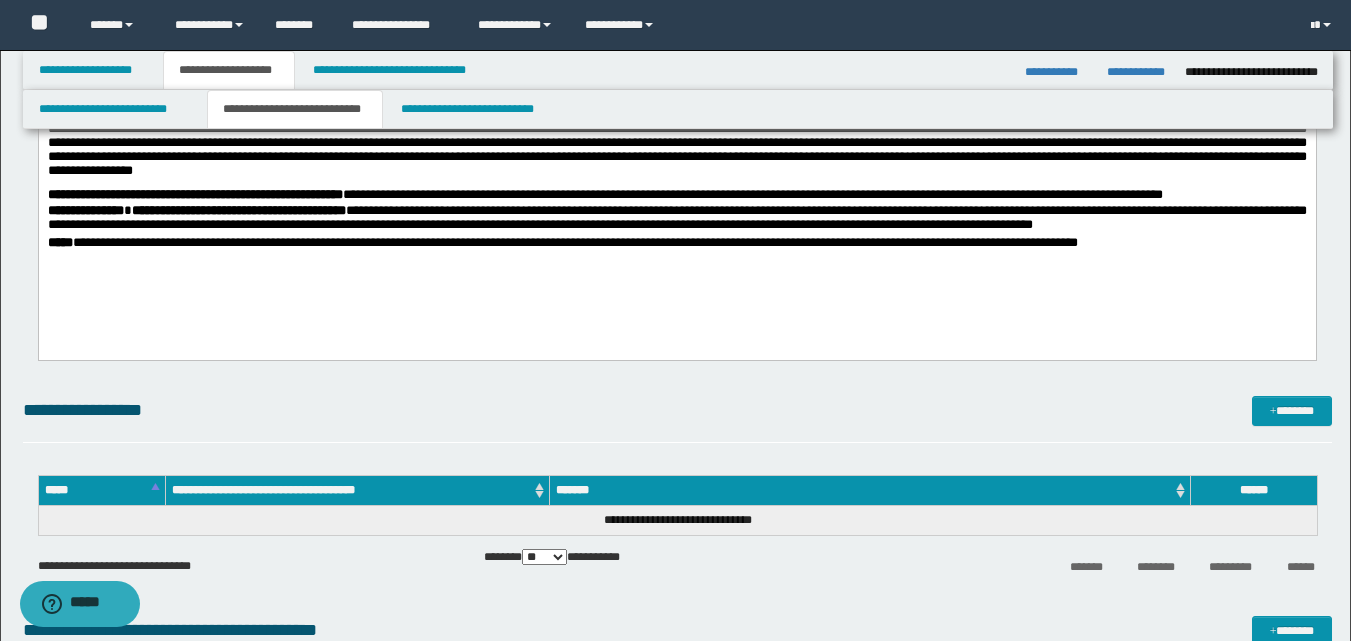 click on "**********" at bounding box center (676, 204) 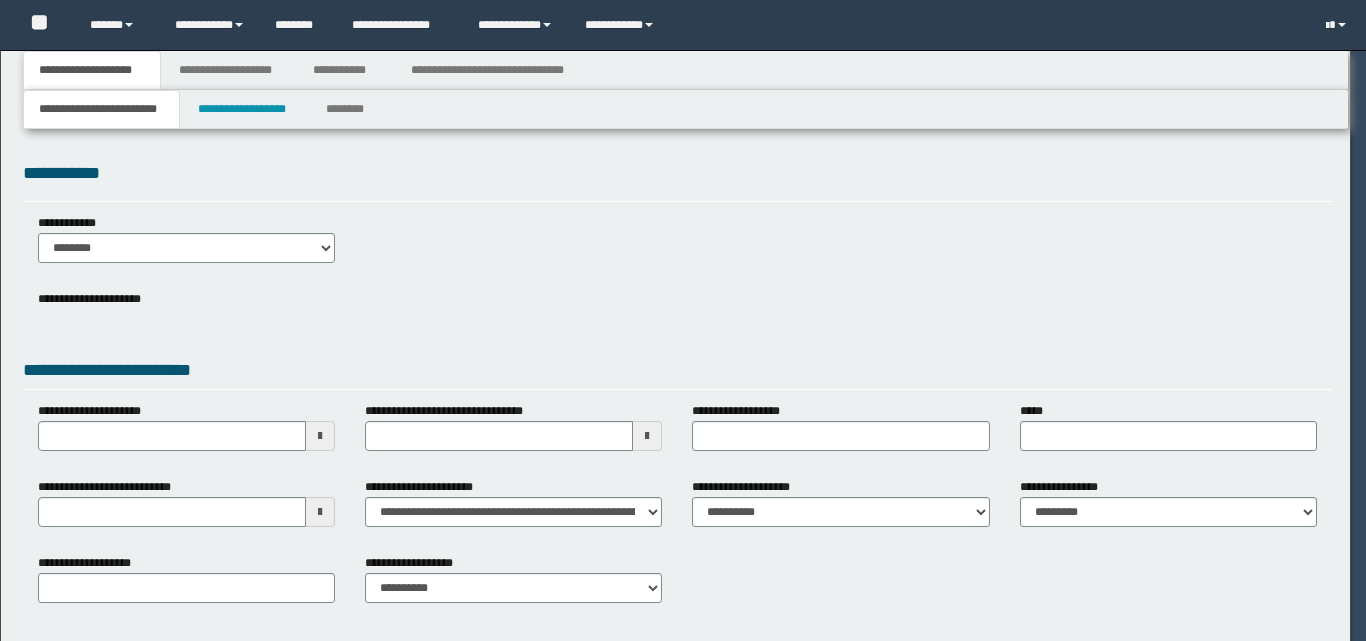 scroll, scrollTop: 0, scrollLeft: 0, axis: both 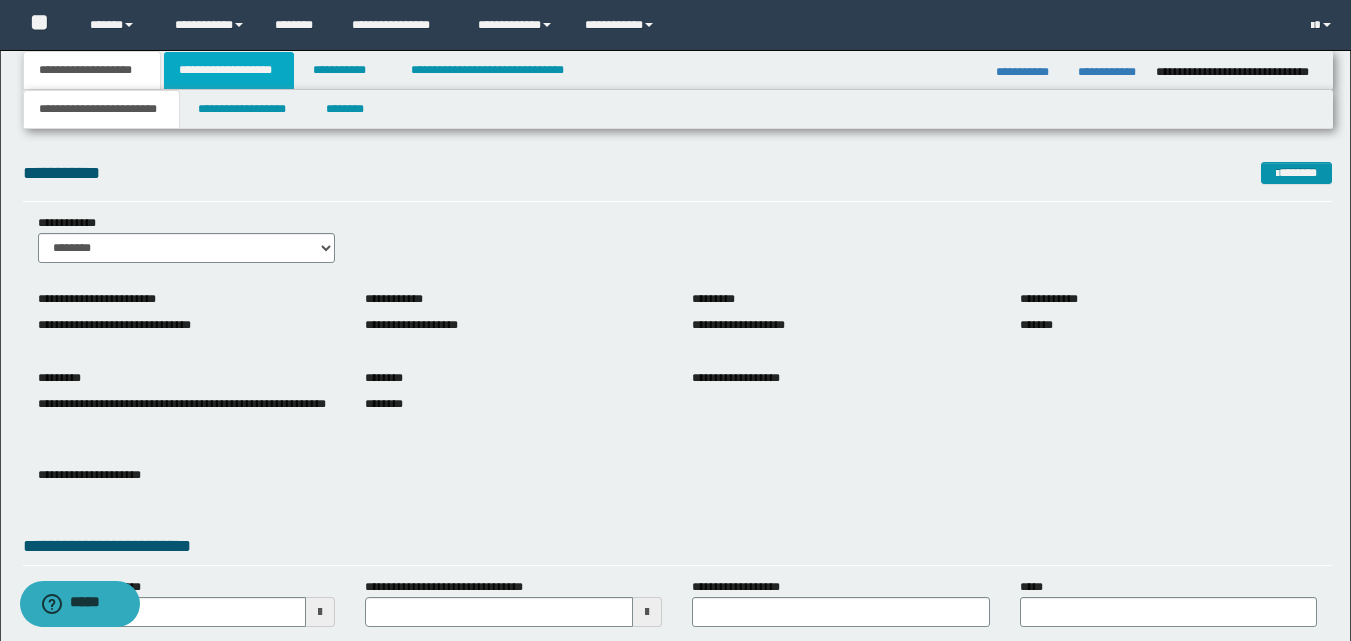click on "**********" at bounding box center [229, 70] 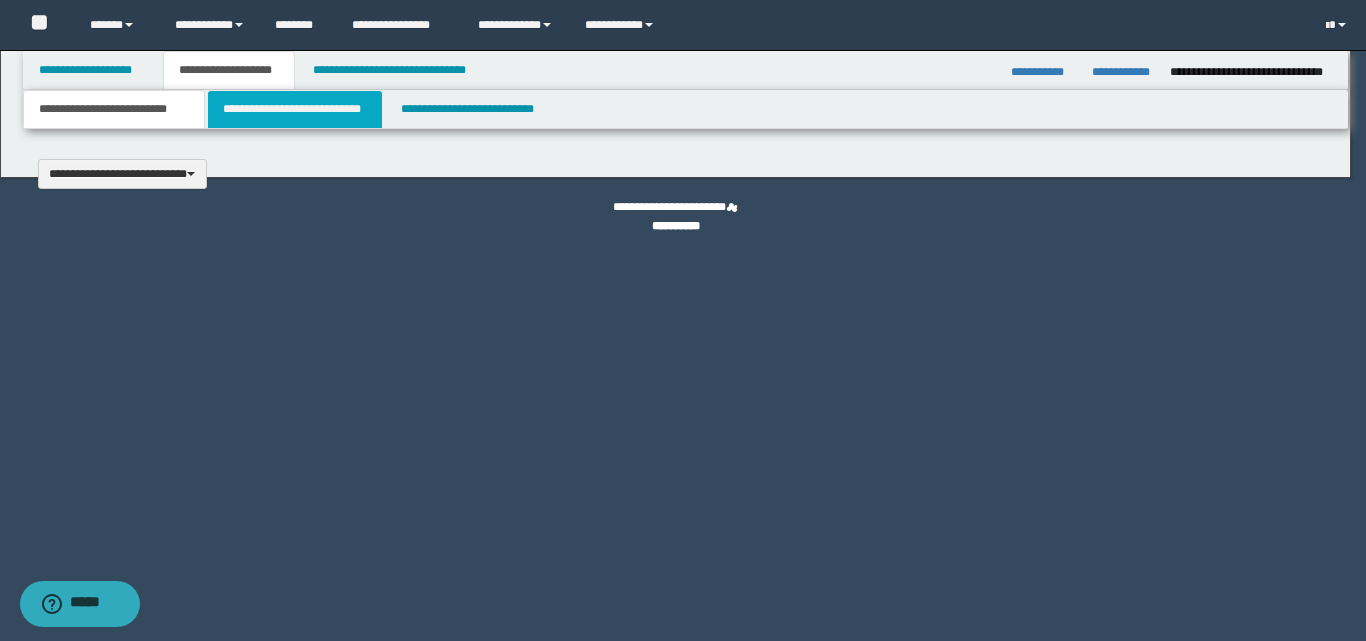 type 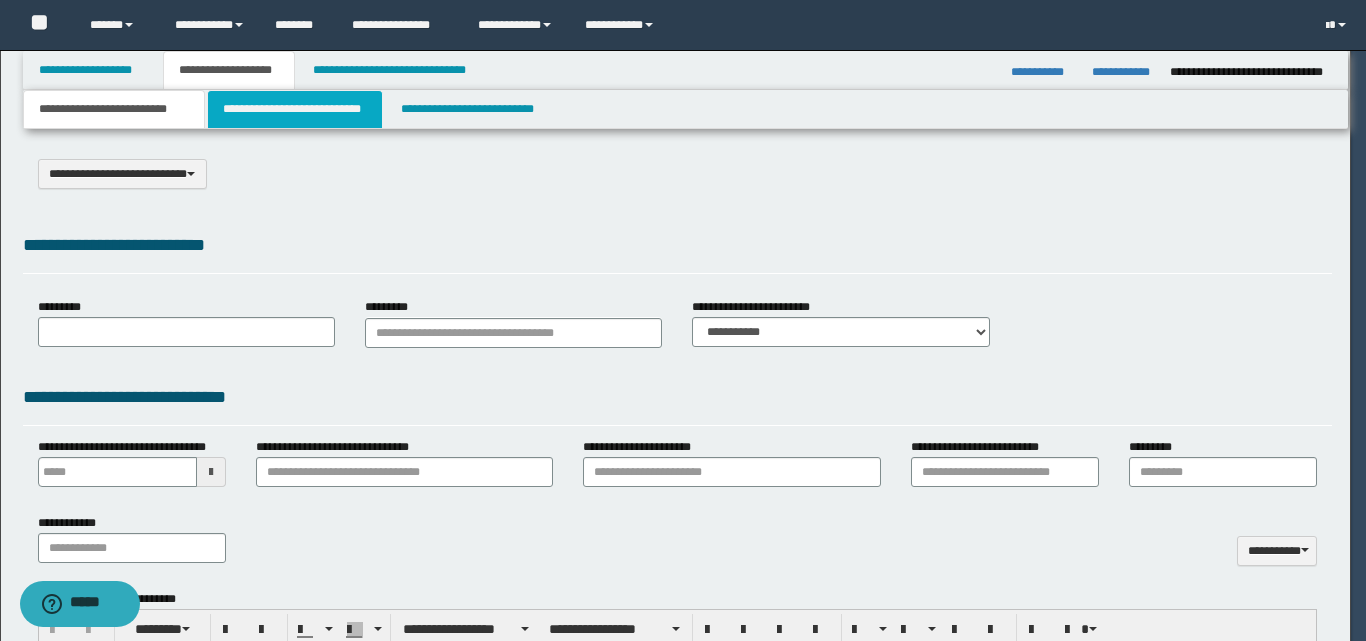 select on "*" 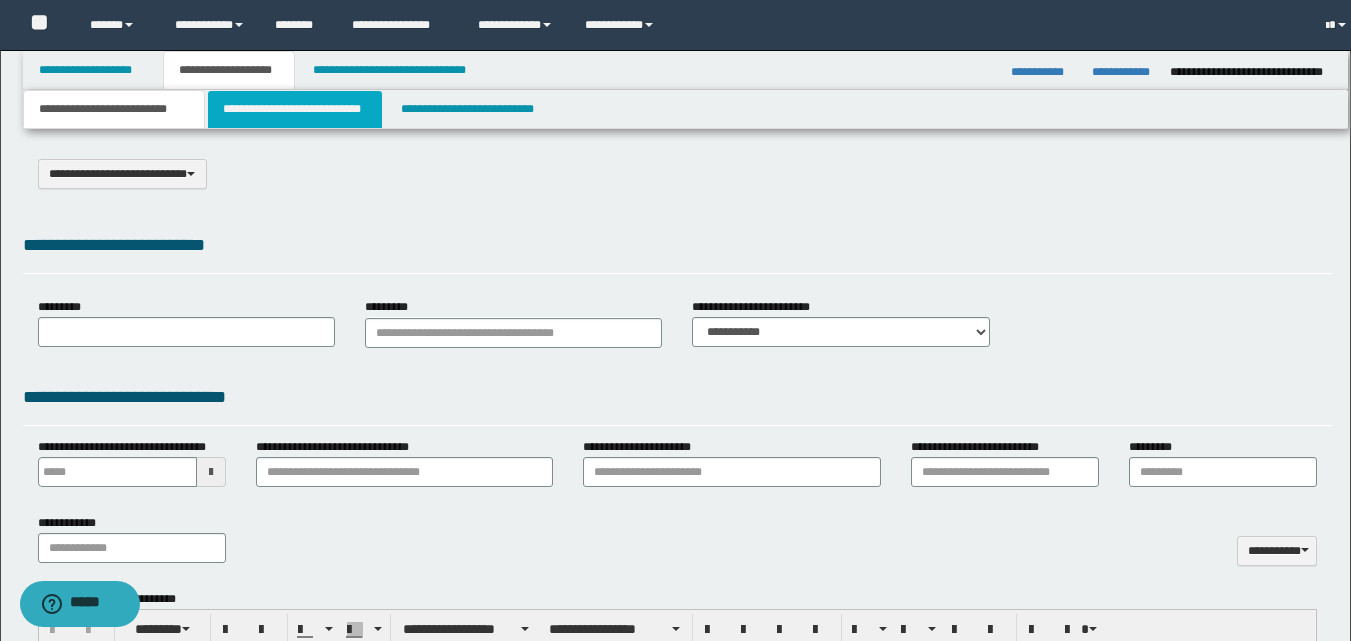 click on "**********" at bounding box center [295, 109] 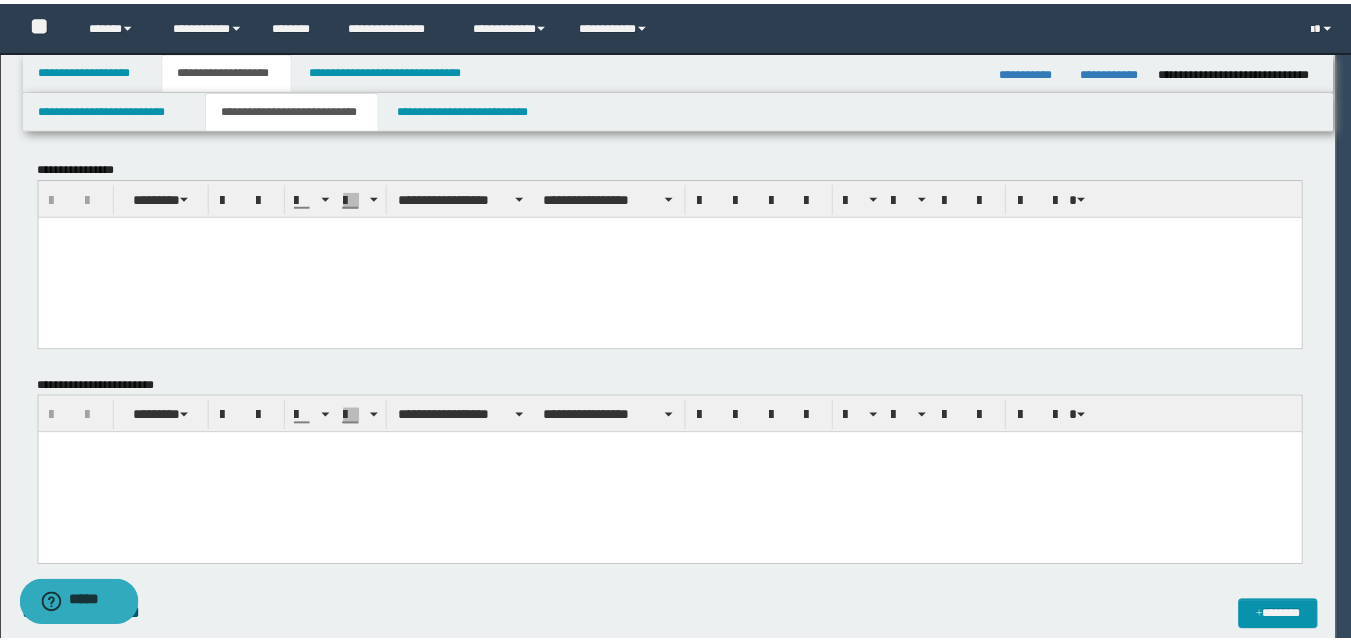 scroll, scrollTop: 0, scrollLeft: 0, axis: both 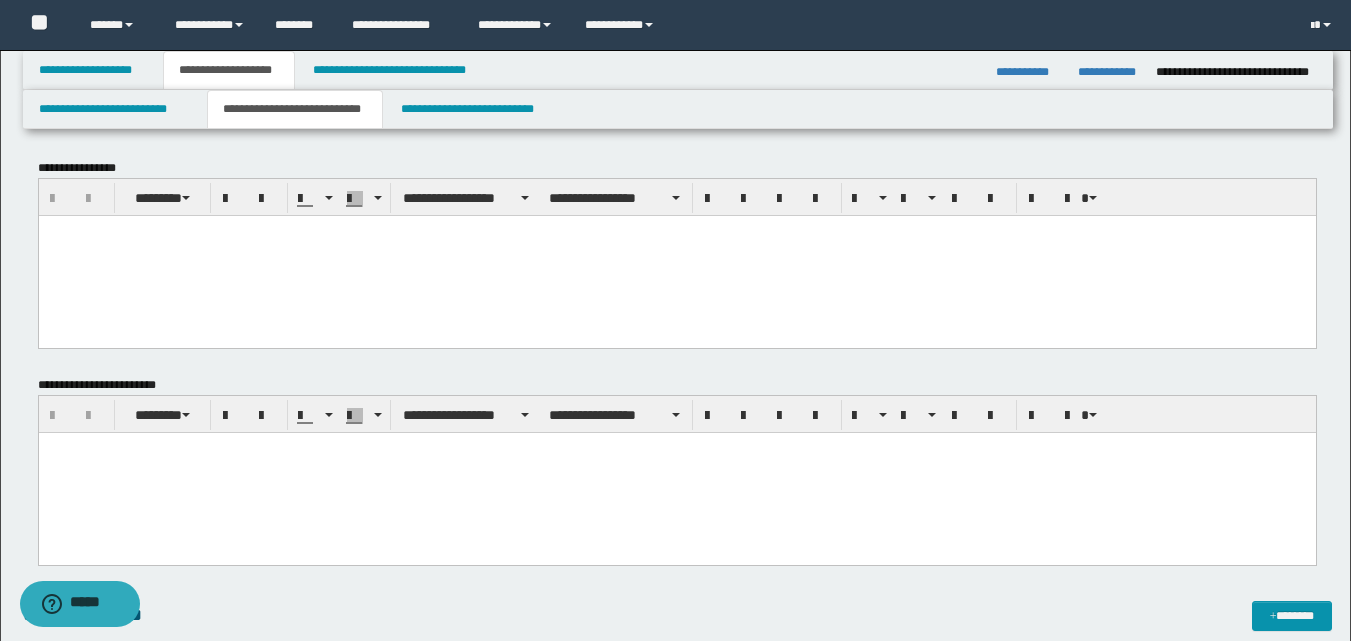 click at bounding box center [676, 447] 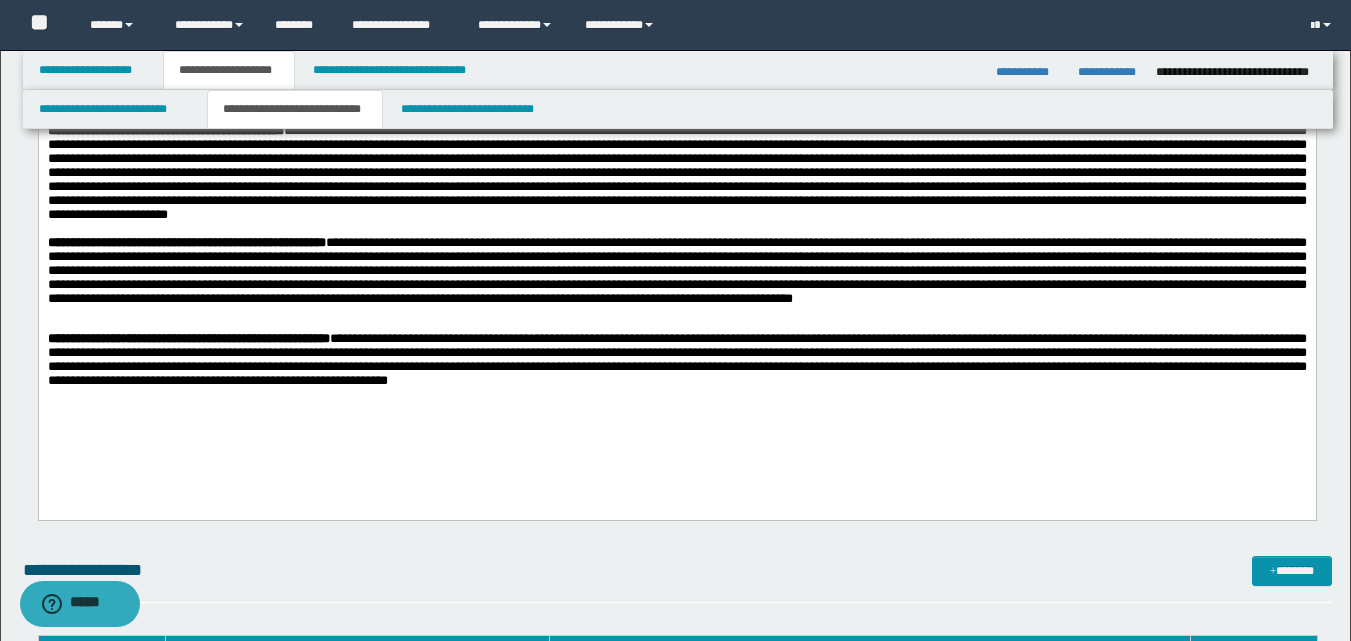 scroll, scrollTop: 333, scrollLeft: 0, axis: vertical 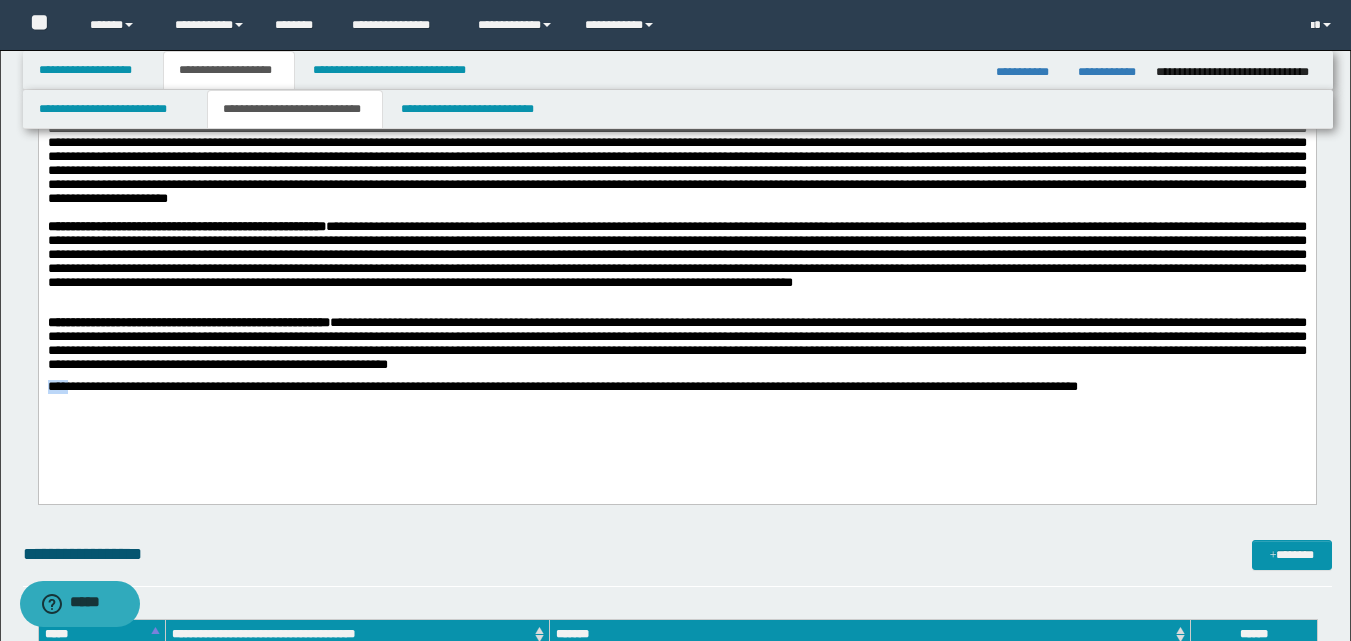 drag, startPoint x: 74, startPoint y: 392, endPoint x: 48, endPoint y: 390, distance: 26.076809 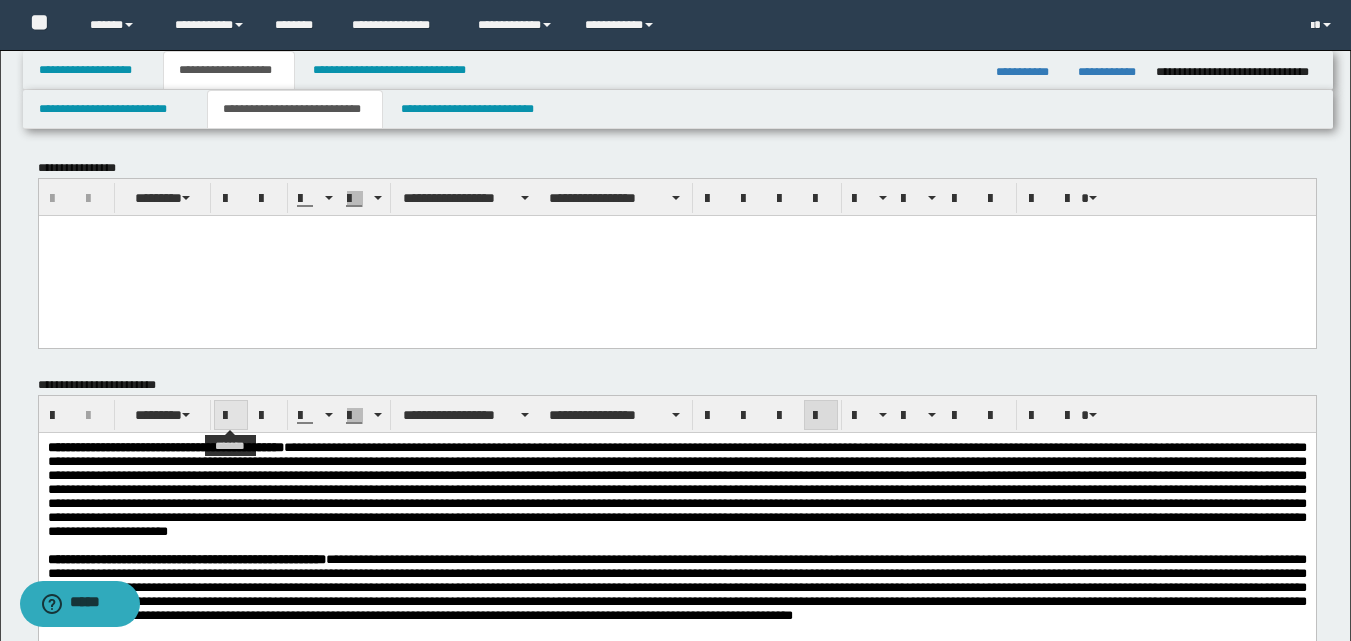 click at bounding box center (231, 416) 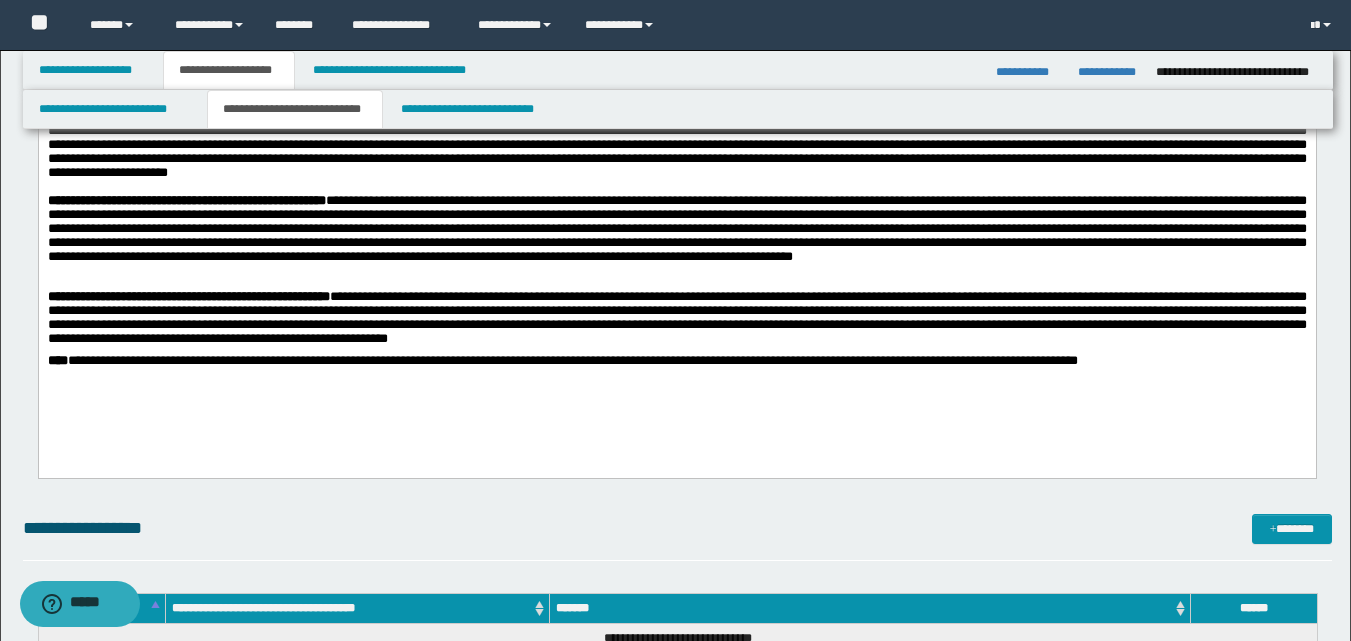 scroll, scrollTop: 310, scrollLeft: 0, axis: vertical 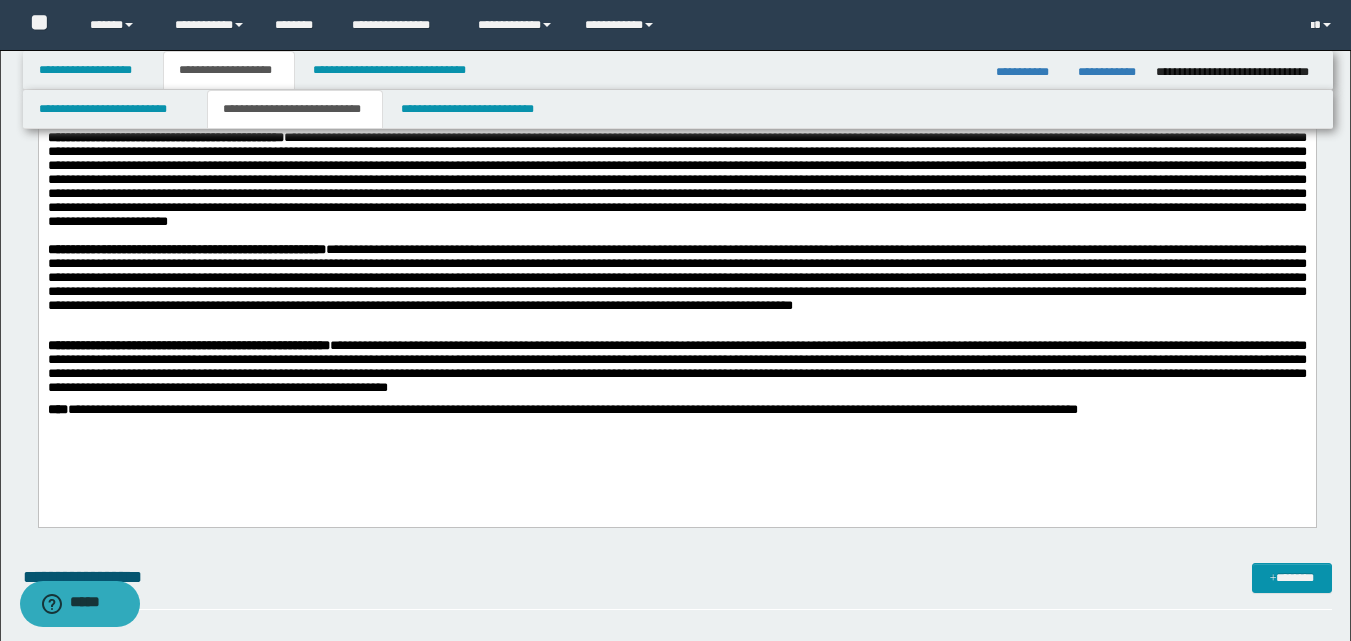 click on "**********" at bounding box center [677, 304] 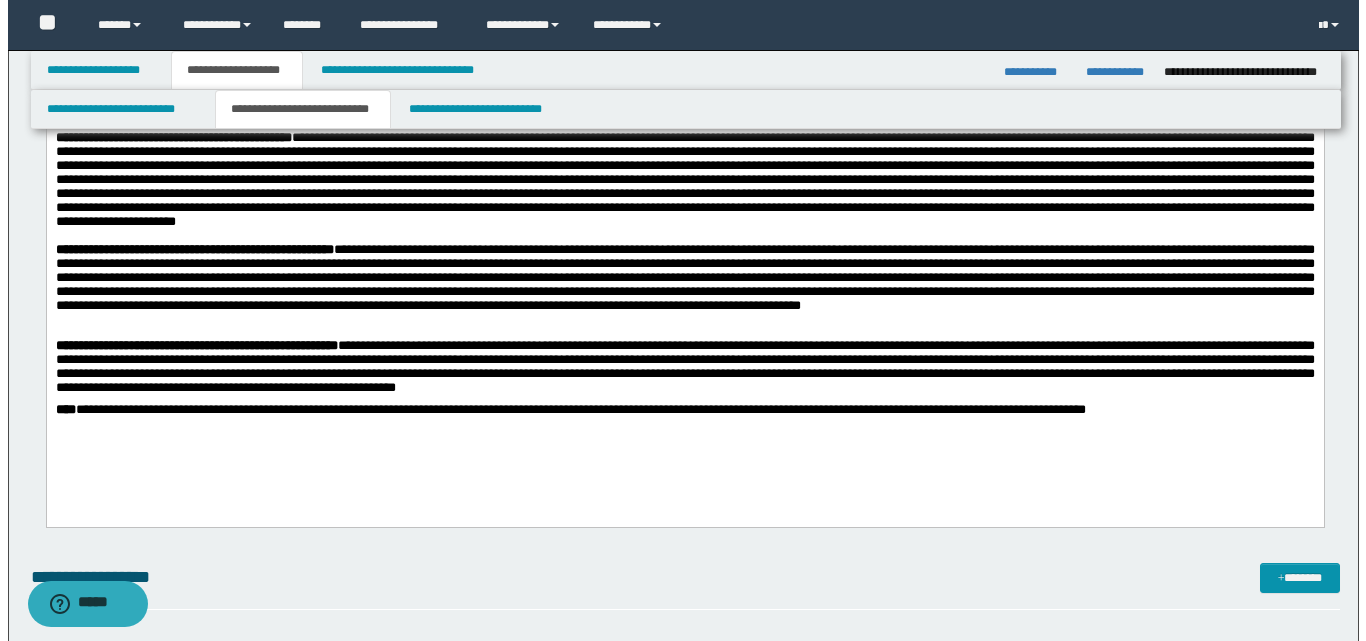 scroll, scrollTop: 0, scrollLeft: 0, axis: both 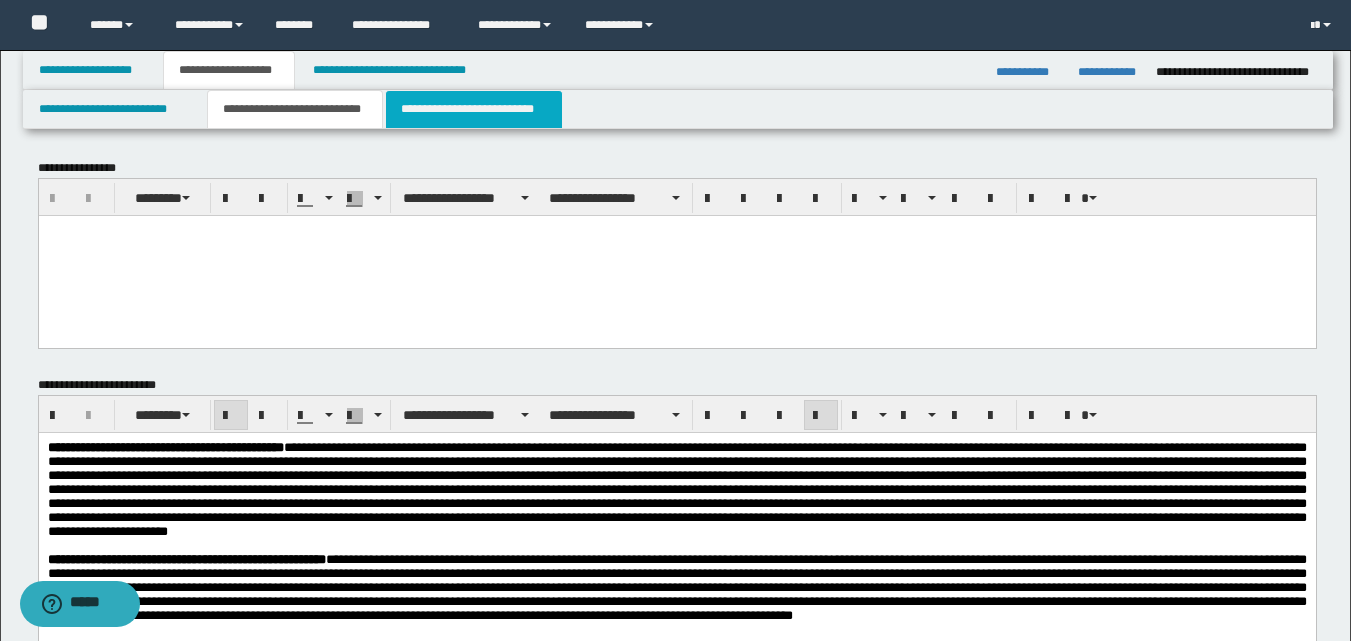click on "**********" at bounding box center (474, 109) 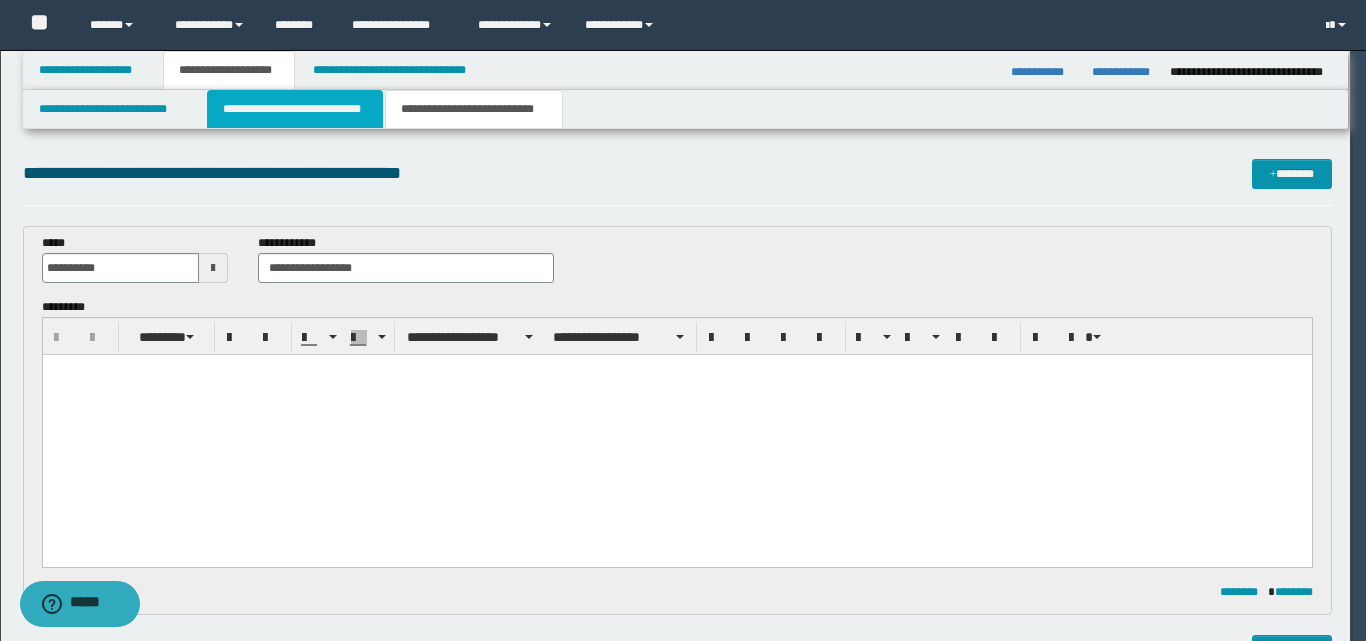 click on "**********" at bounding box center [295, 109] 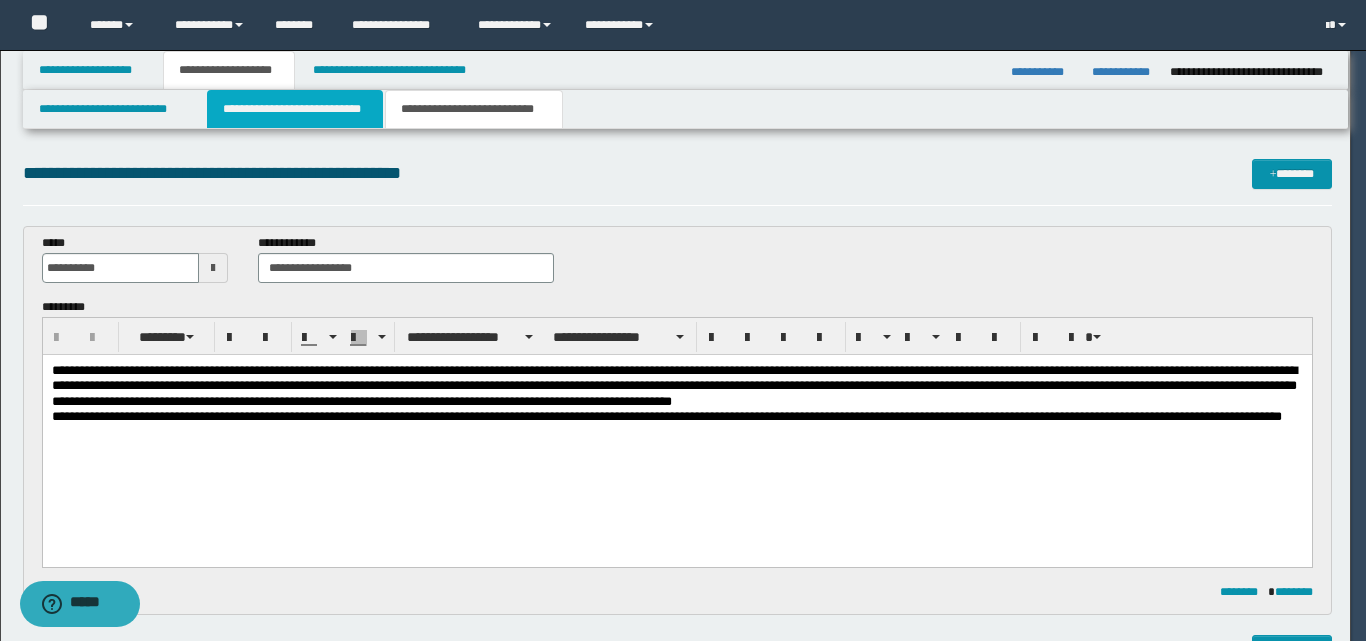 type 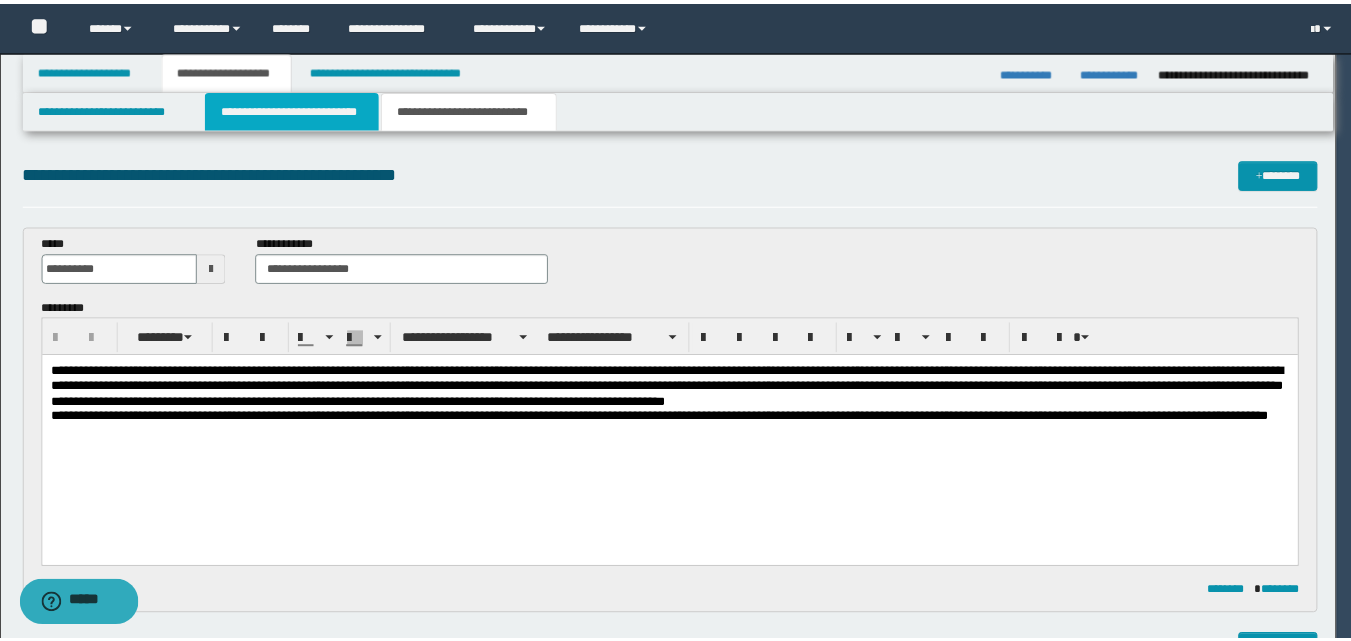 scroll, scrollTop: 0, scrollLeft: 0, axis: both 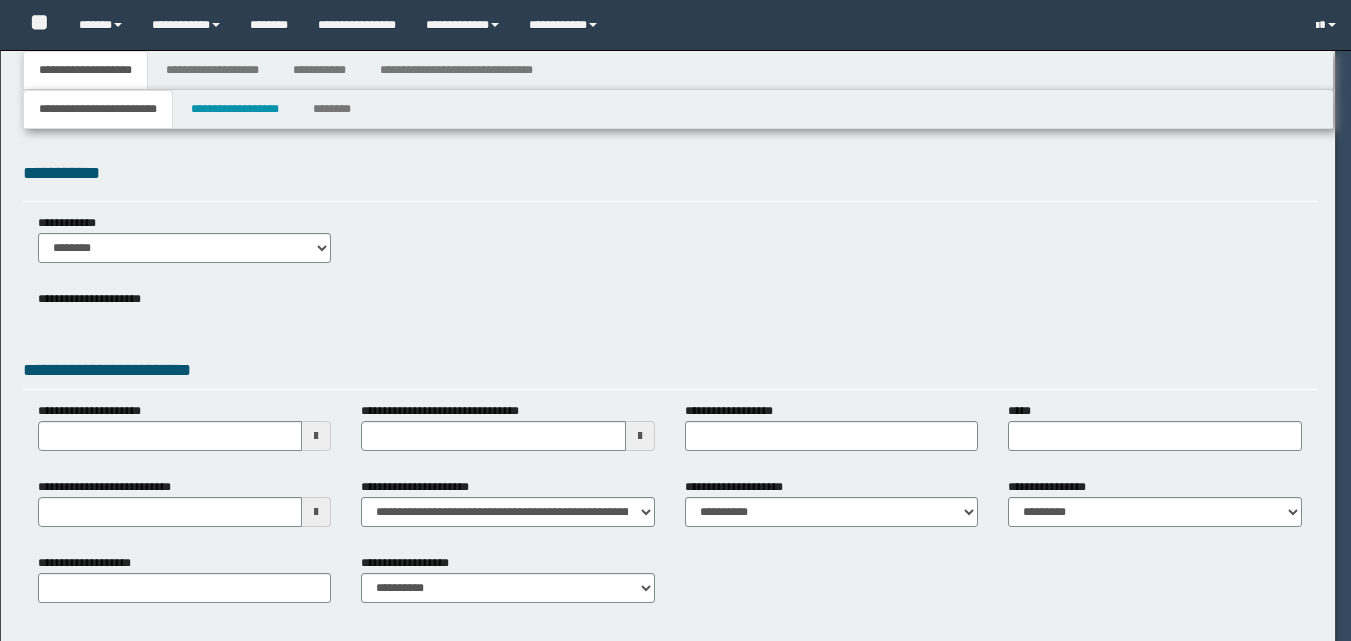 select on "*" 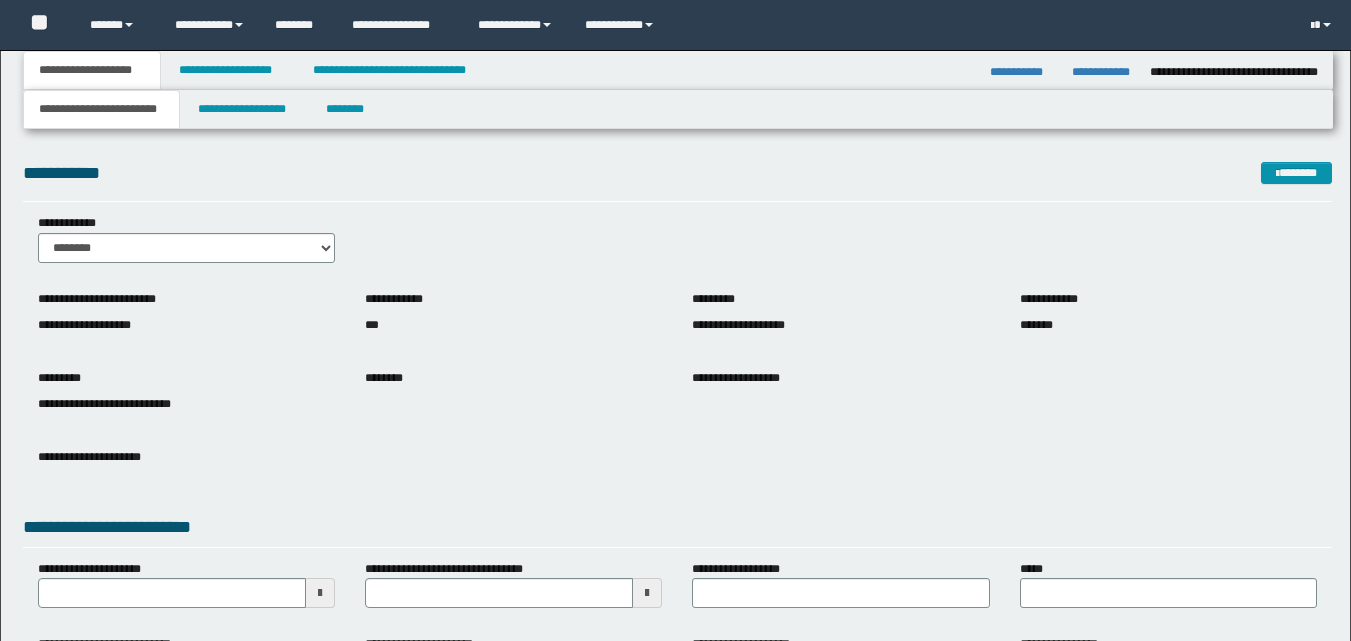 scroll, scrollTop: 0, scrollLeft: 0, axis: both 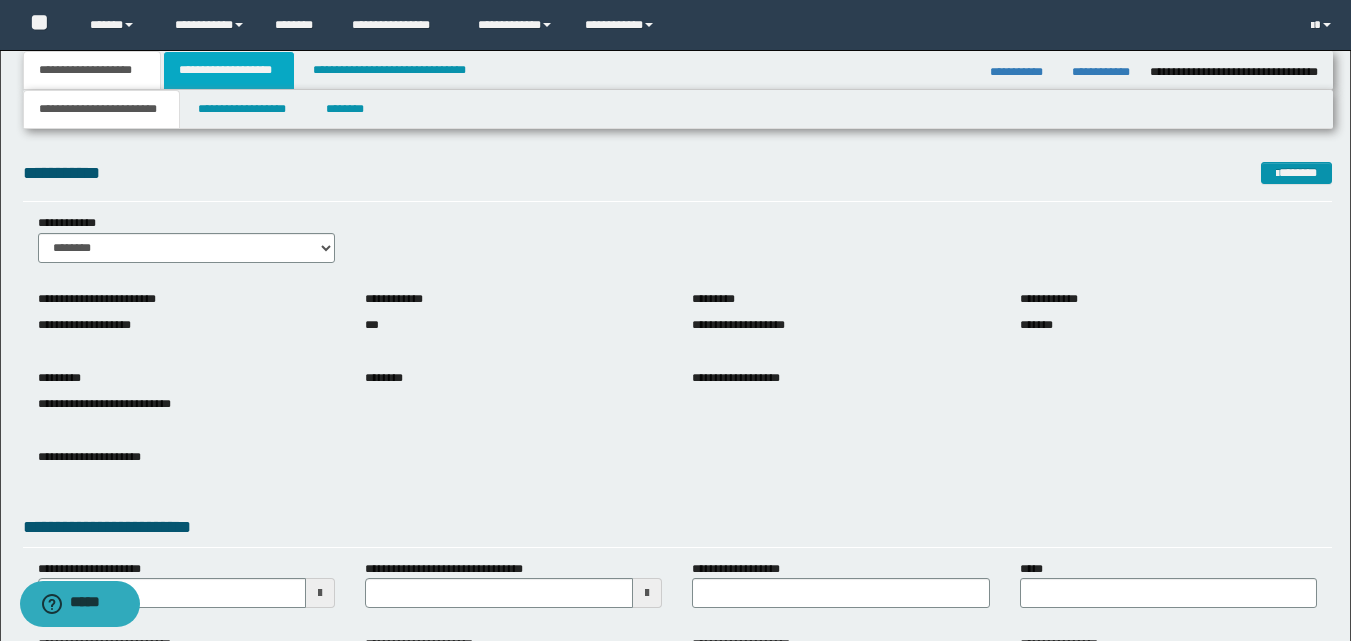 click on "**********" at bounding box center [229, 70] 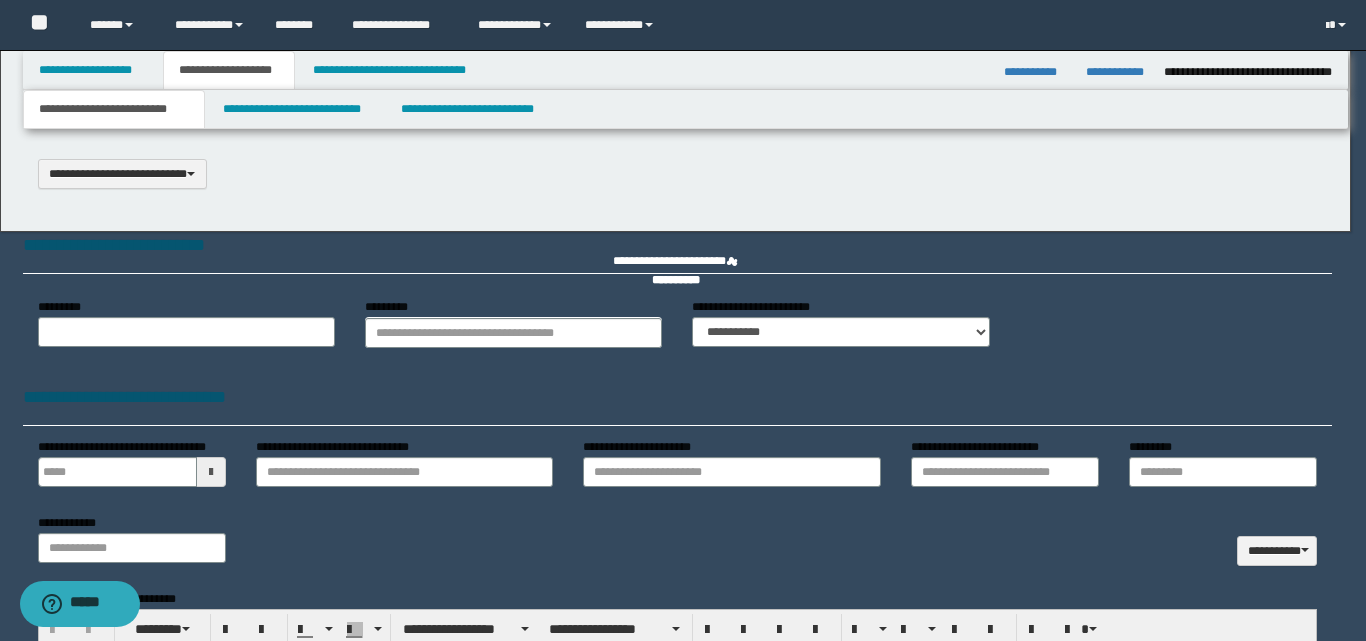 select on "*" 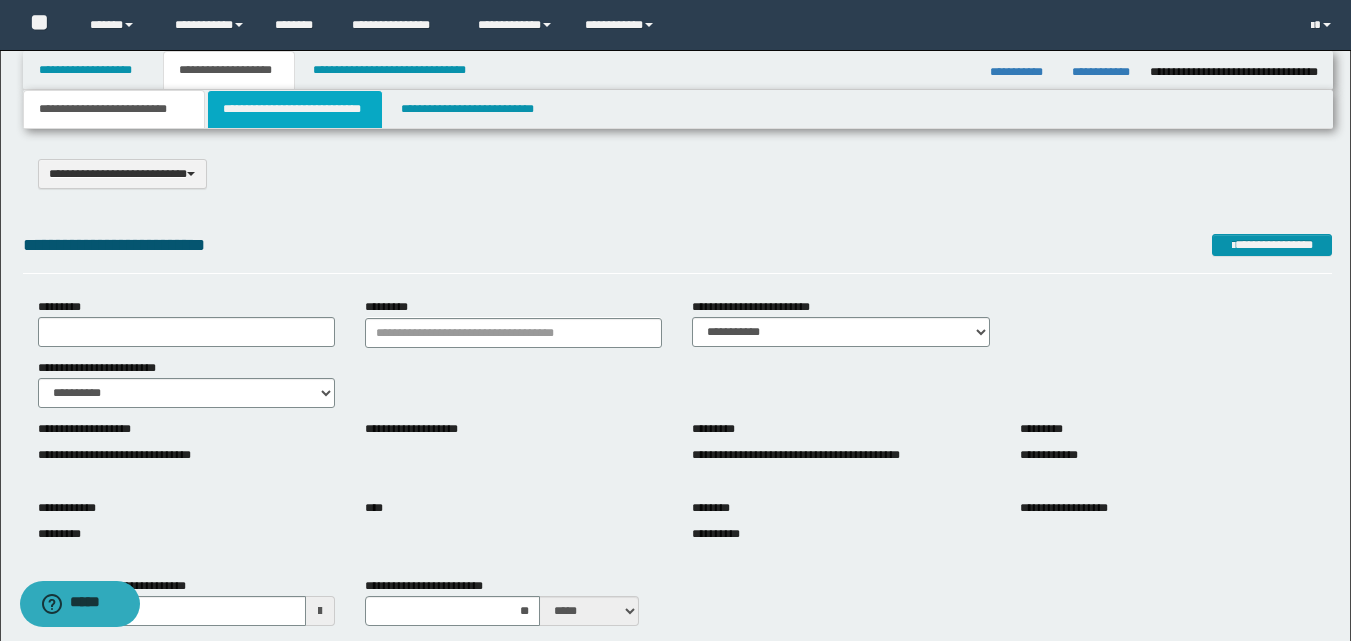 drag, startPoint x: 269, startPoint y: 106, endPoint x: 767, endPoint y: 285, distance: 529.1928 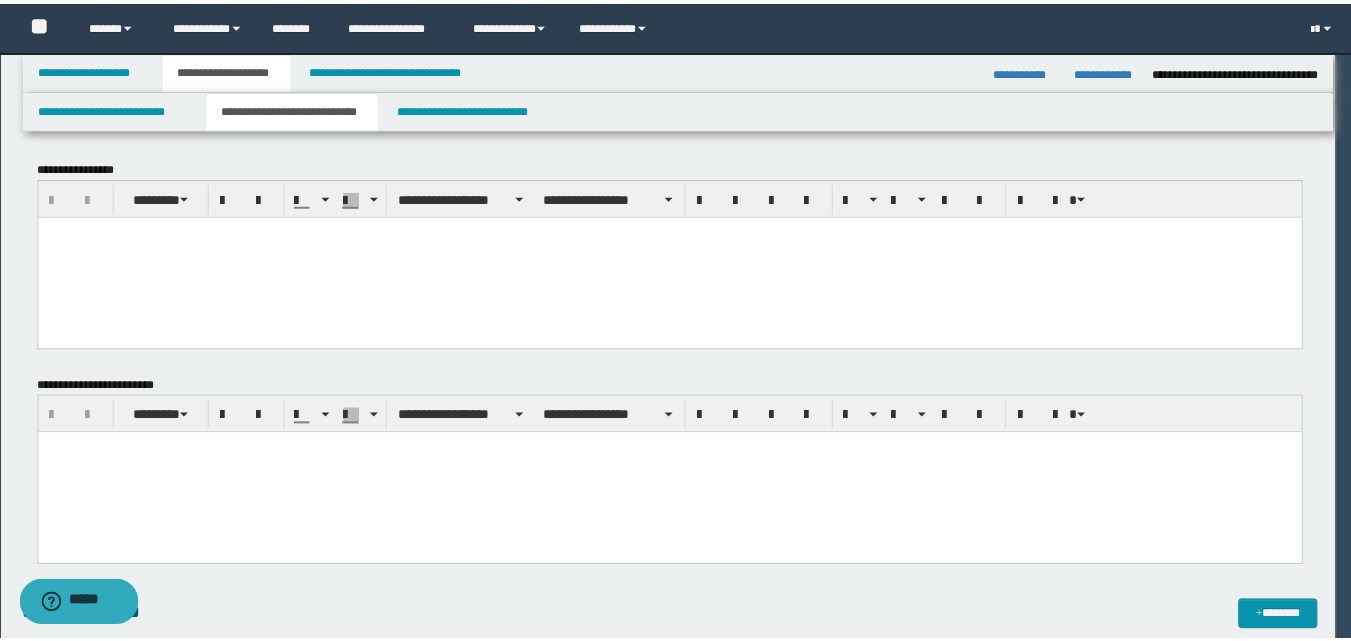 scroll, scrollTop: 0, scrollLeft: 0, axis: both 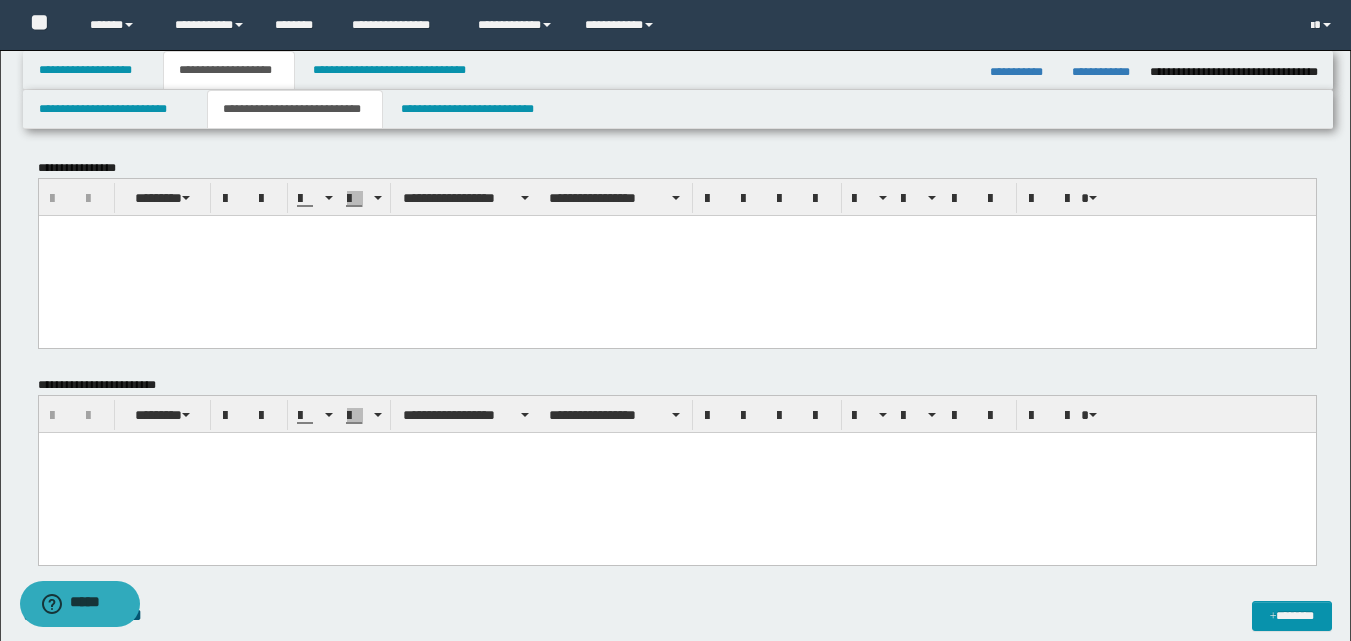 drag, startPoint x: 25, startPoint y: 438, endPoint x: 37, endPoint y: 442, distance: 12.649111 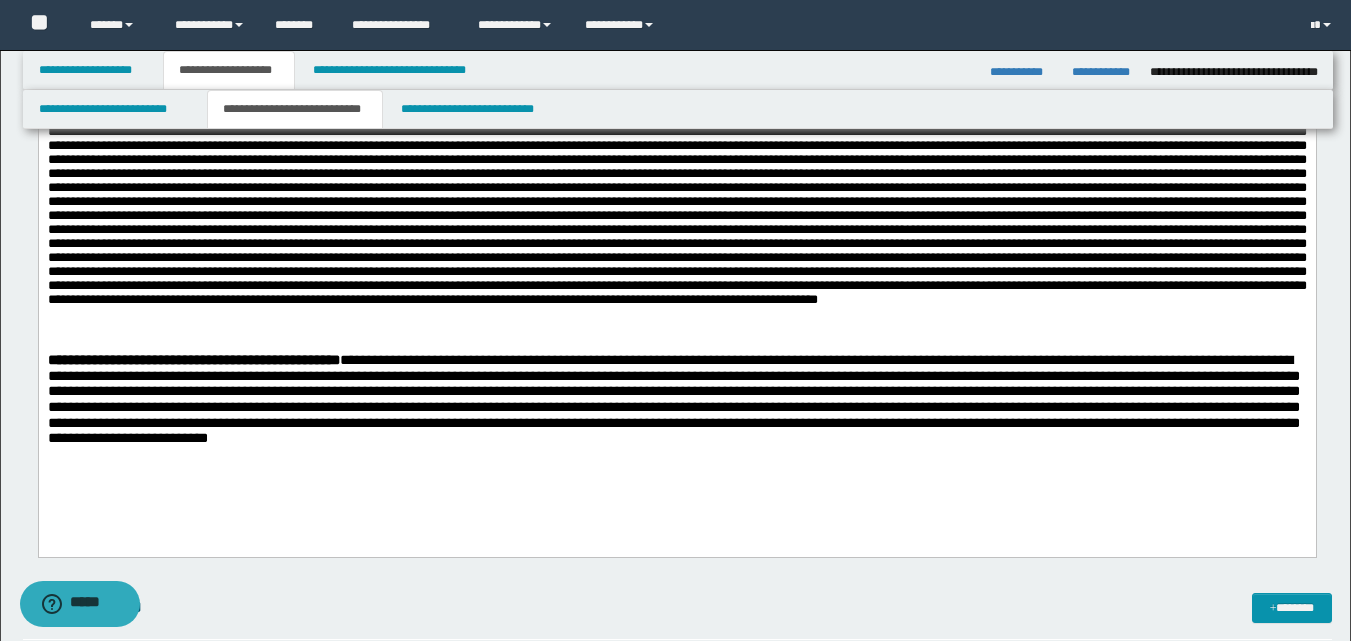 scroll, scrollTop: 667, scrollLeft: 0, axis: vertical 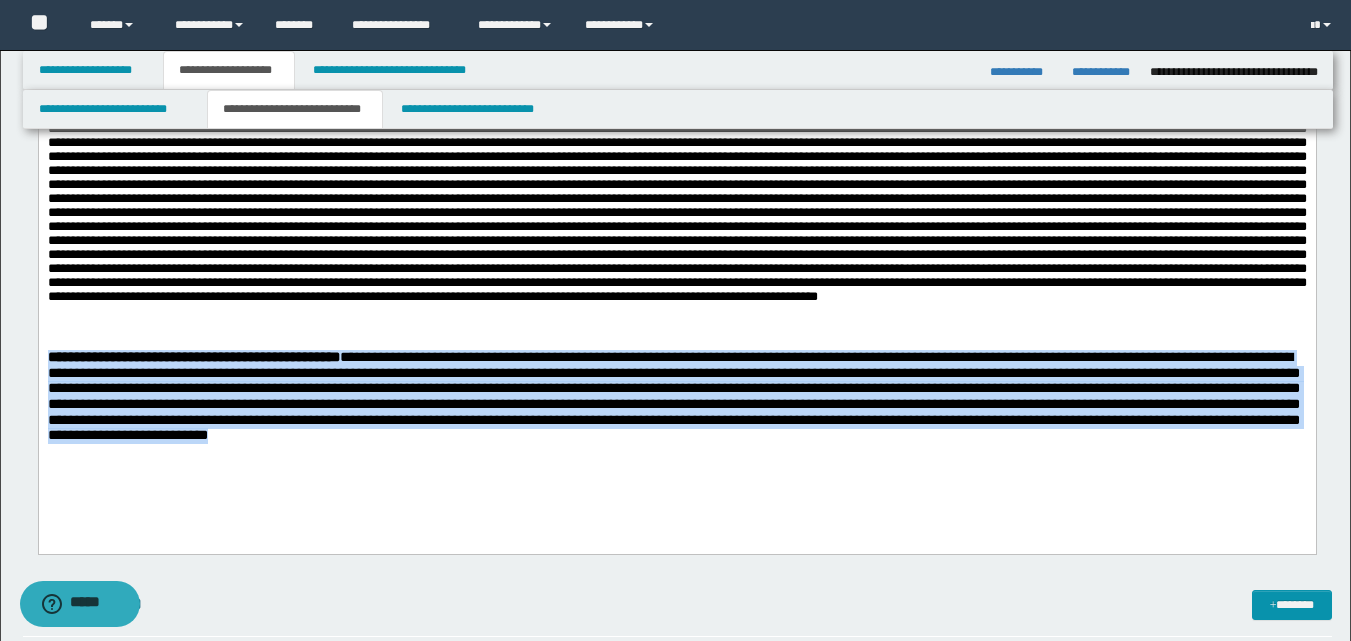 drag, startPoint x: 50, startPoint y: 355, endPoint x: 672, endPoint y: 230, distance: 634.436 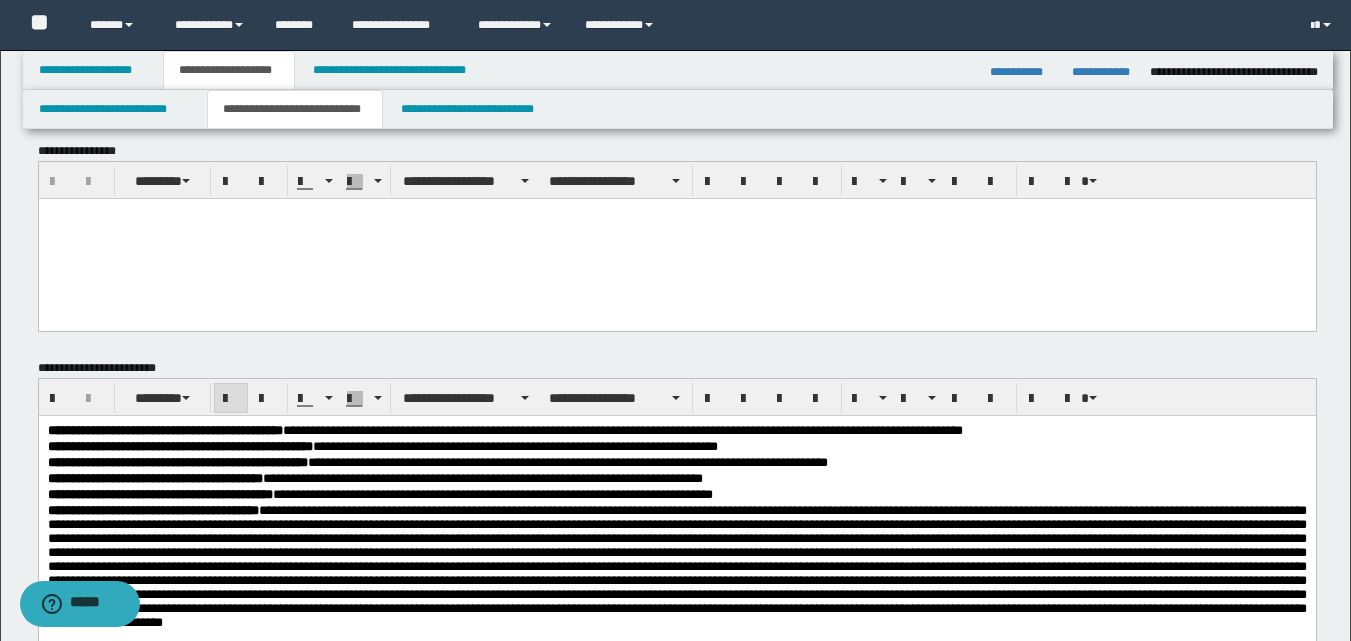 scroll, scrollTop: 0, scrollLeft: 0, axis: both 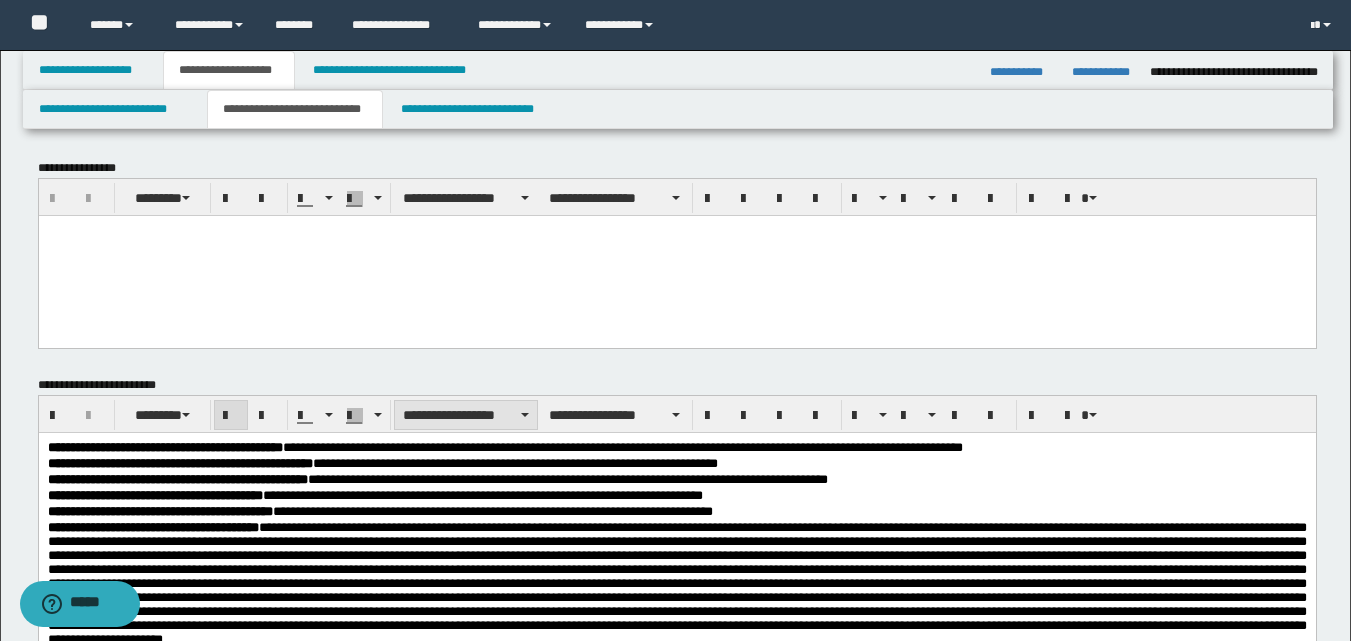 click on "**********" at bounding box center (466, 415) 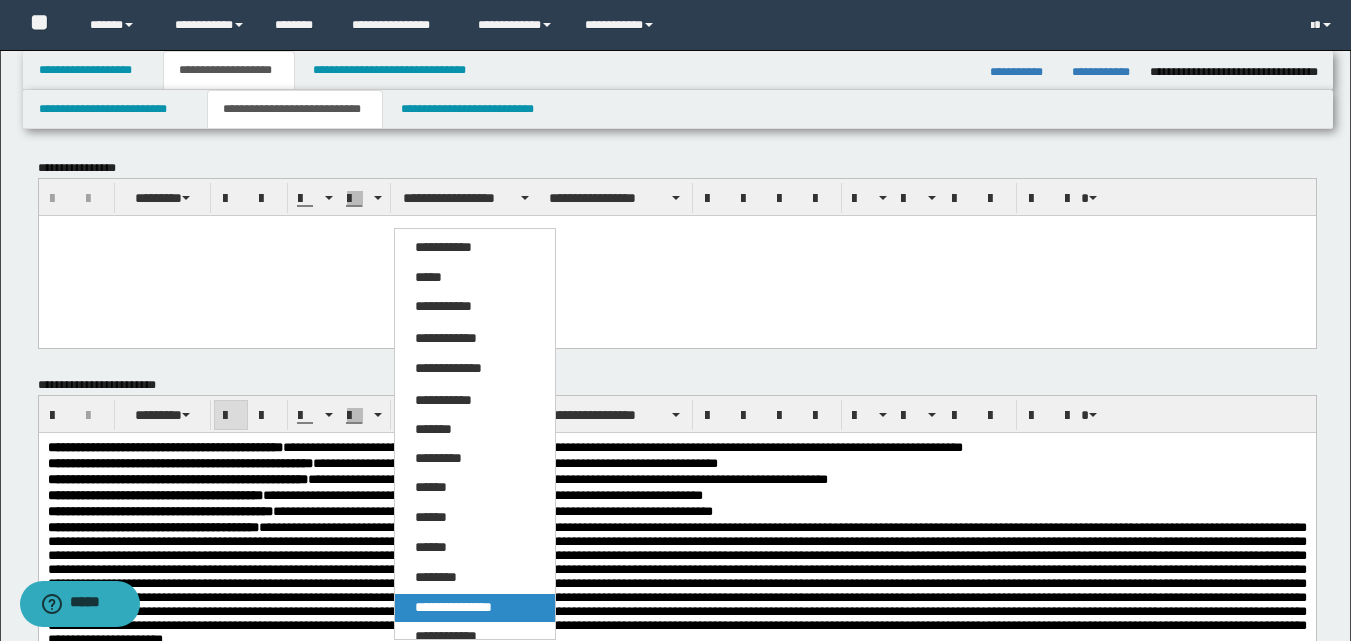 drag, startPoint x: 489, startPoint y: 601, endPoint x: 537, endPoint y: 43, distance: 560.0607 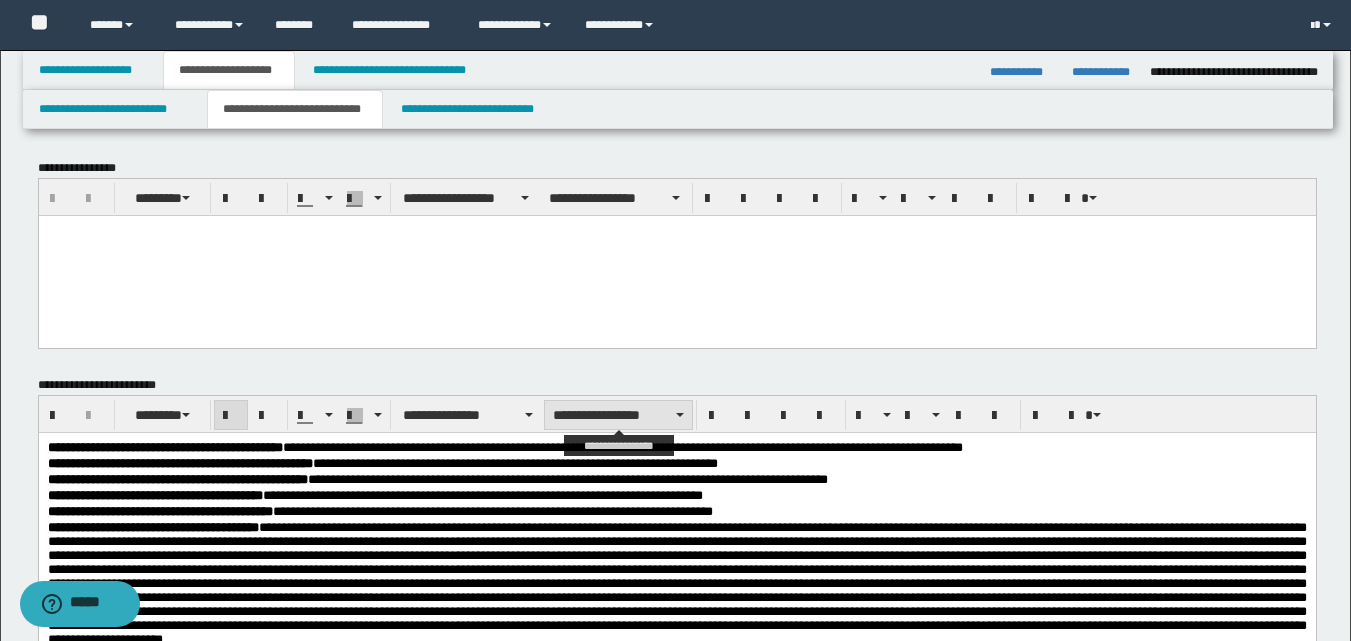 click on "**********" at bounding box center (618, 415) 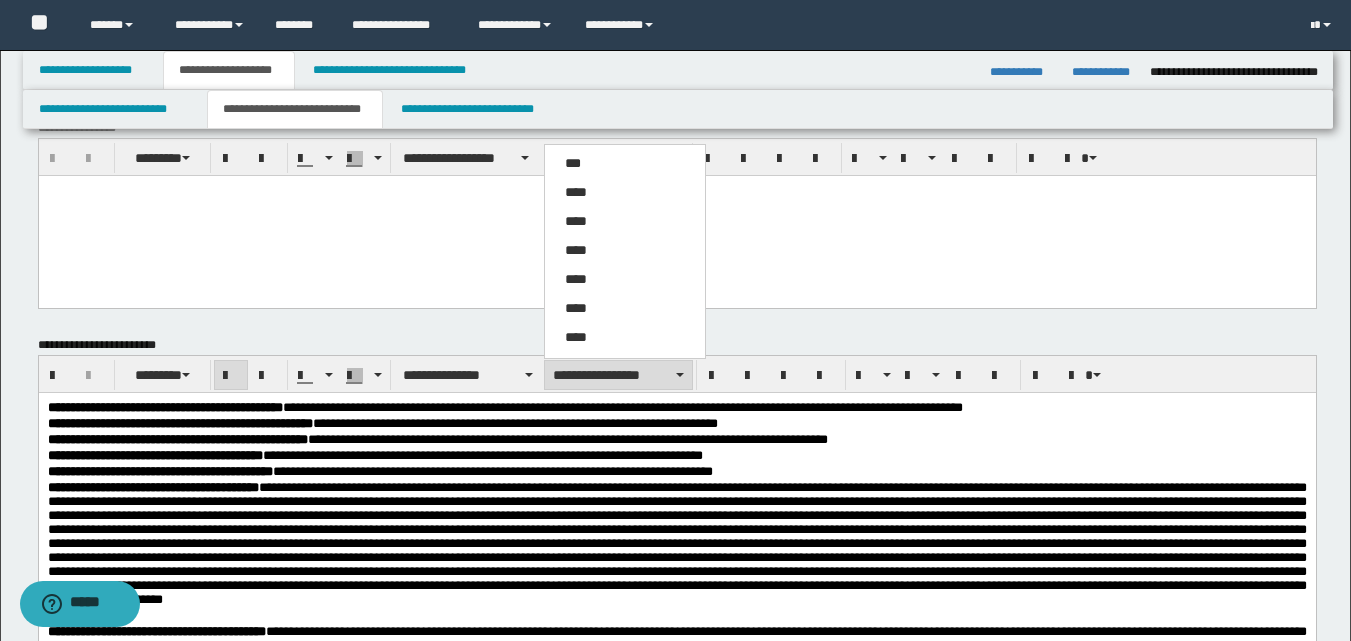 scroll, scrollTop: 0, scrollLeft: 0, axis: both 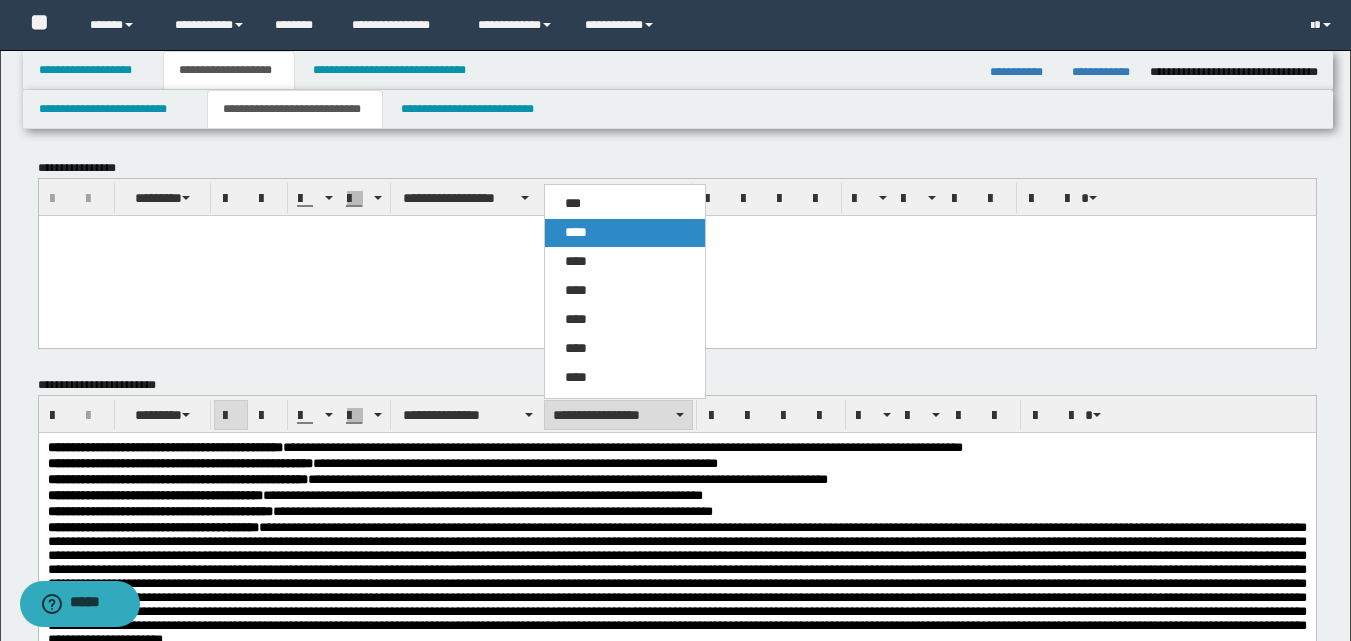 click on "****" at bounding box center (576, 232) 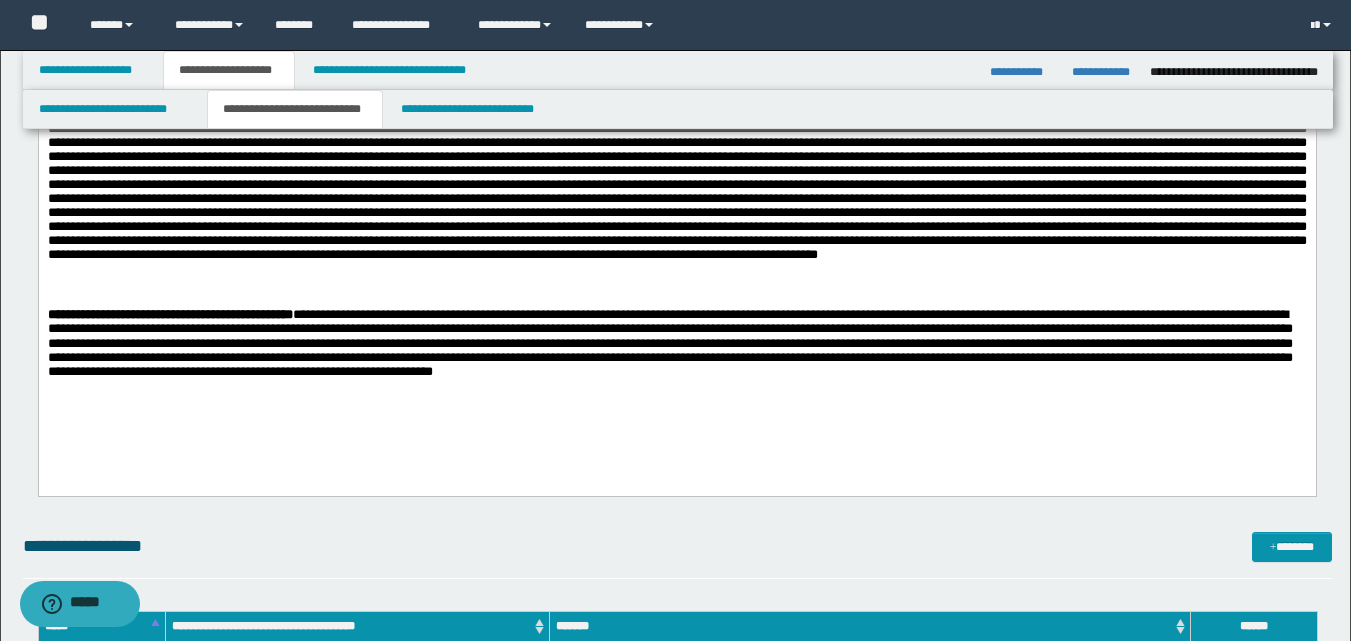 scroll, scrollTop: 667, scrollLeft: 0, axis: vertical 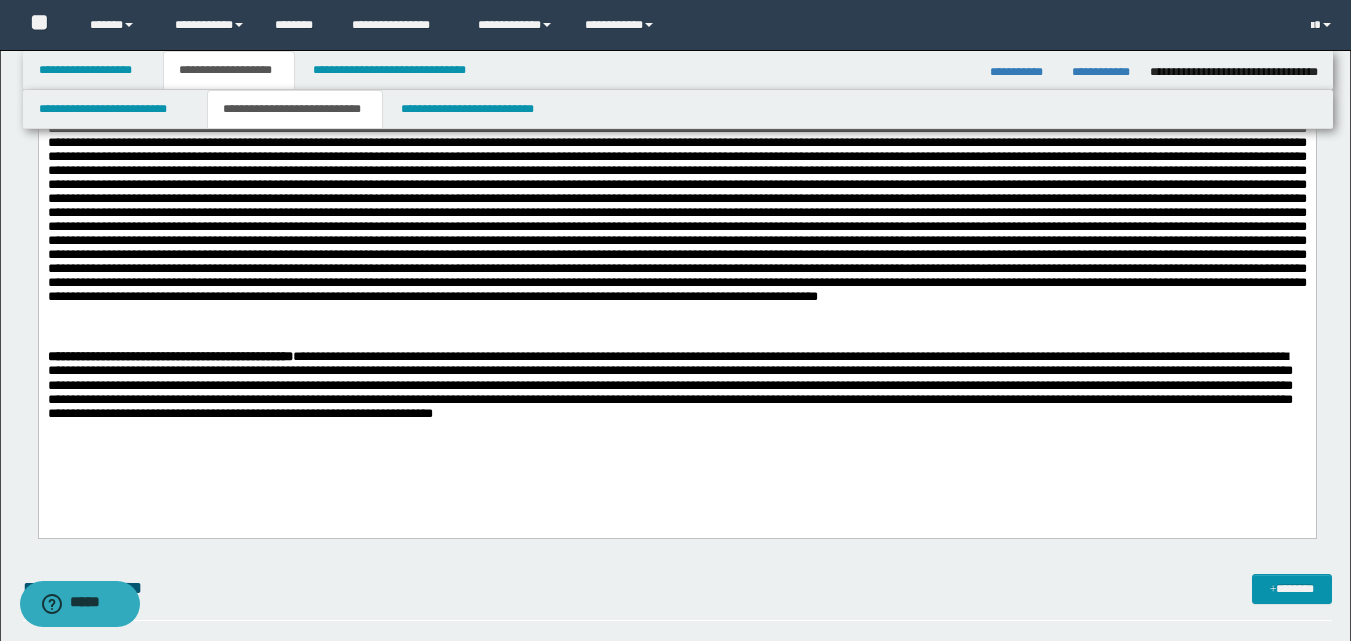 click on "**********" at bounding box center (676, 122) 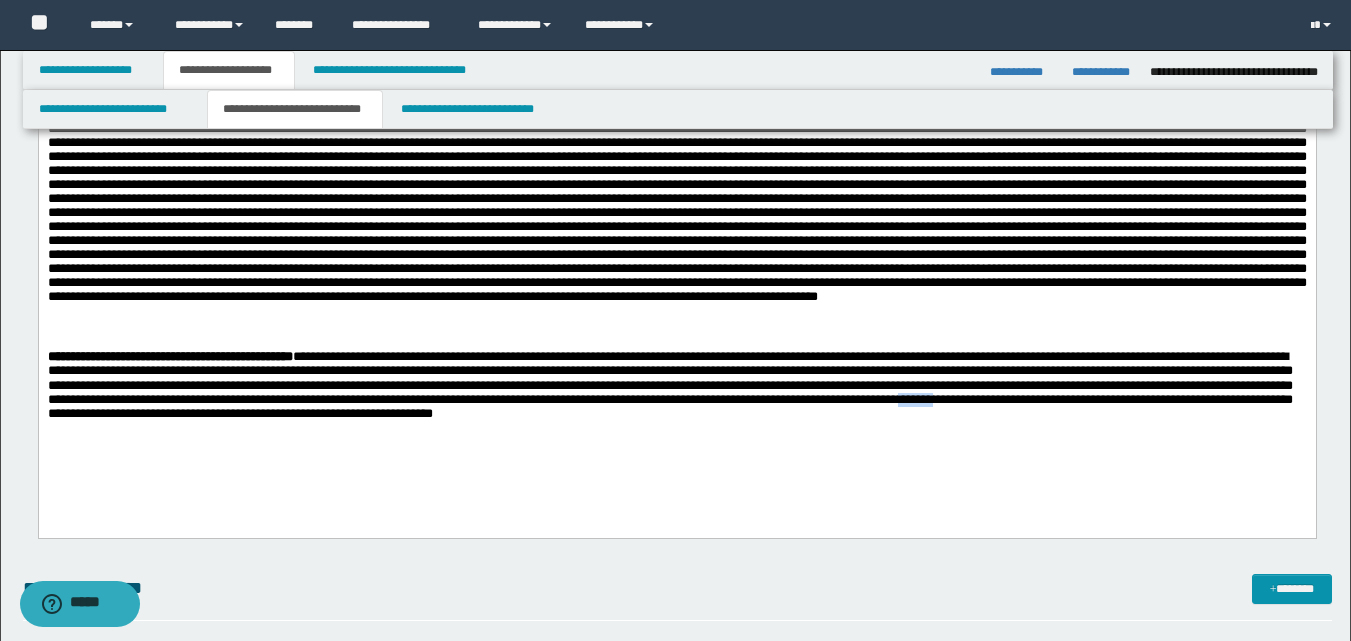 click at bounding box center (669, 385) 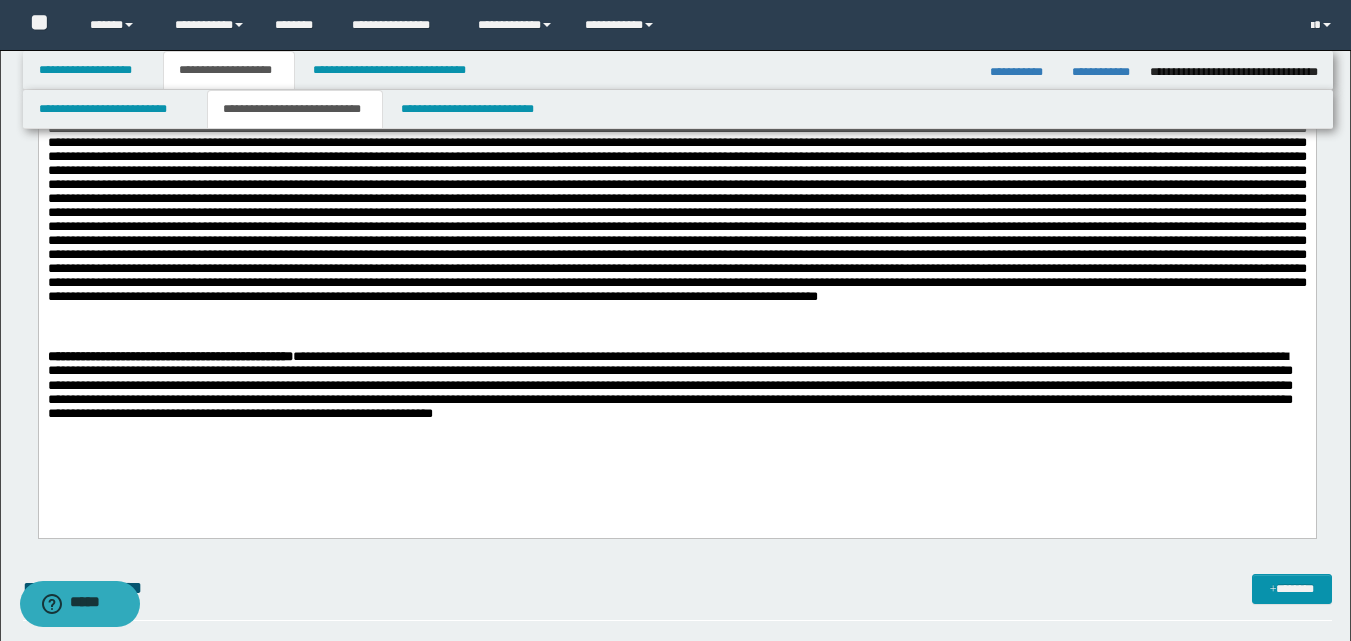 click on "**********" at bounding box center [676, 122] 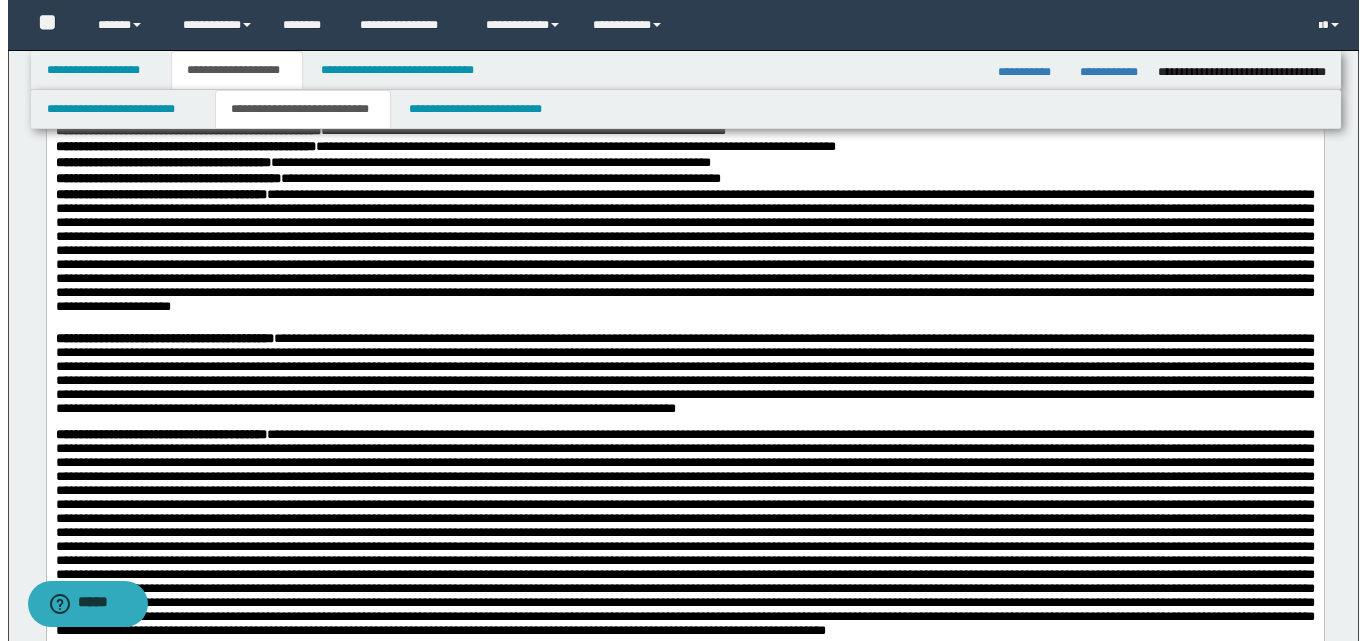scroll, scrollTop: 0, scrollLeft: 0, axis: both 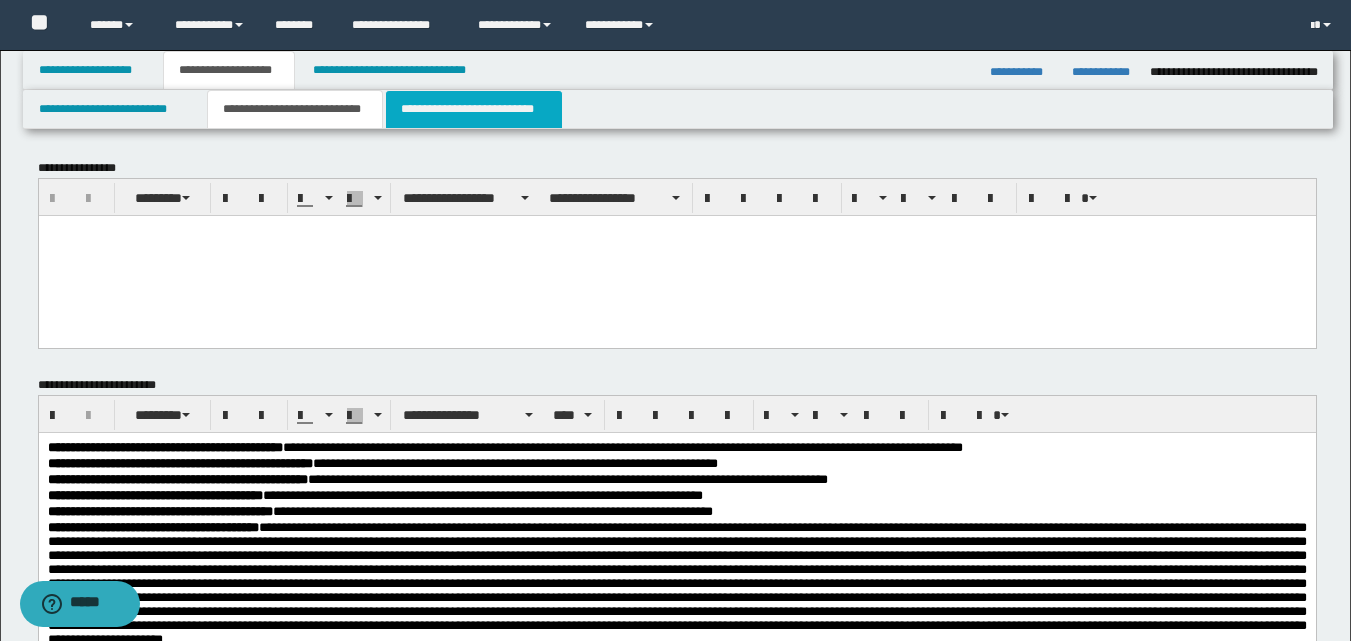 click on "**********" at bounding box center (474, 109) 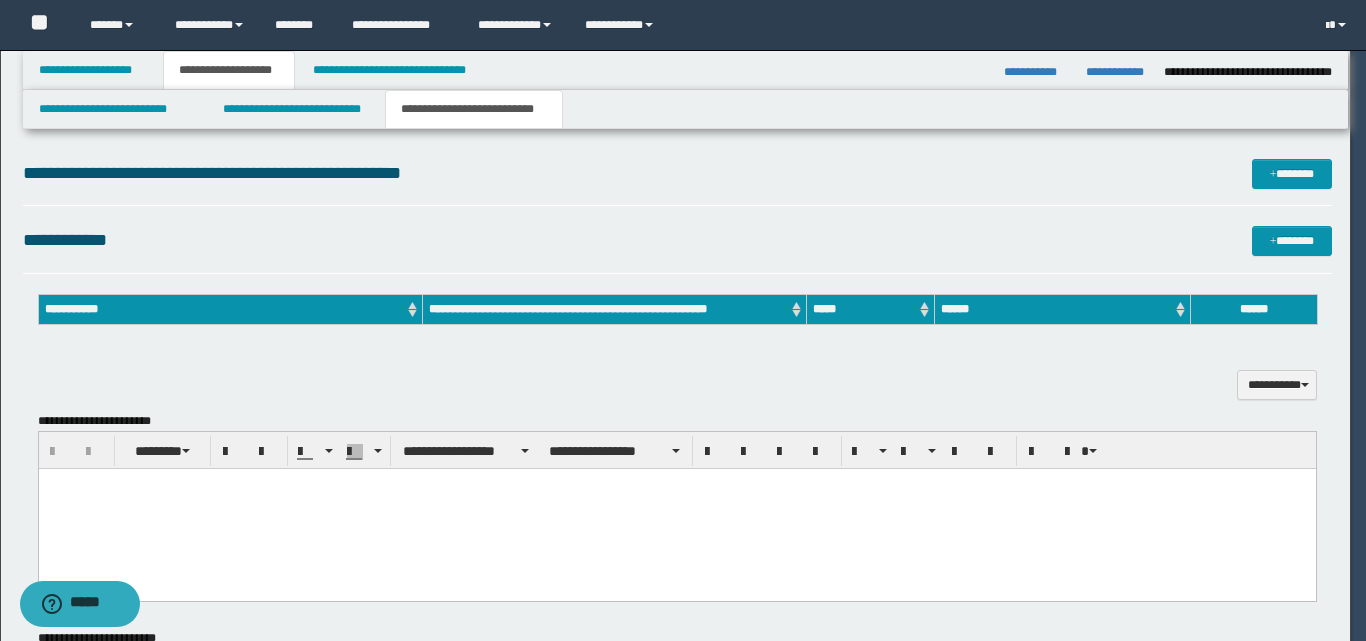 scroll, scrollTop: 0, scrollLeft: 0, axis: both 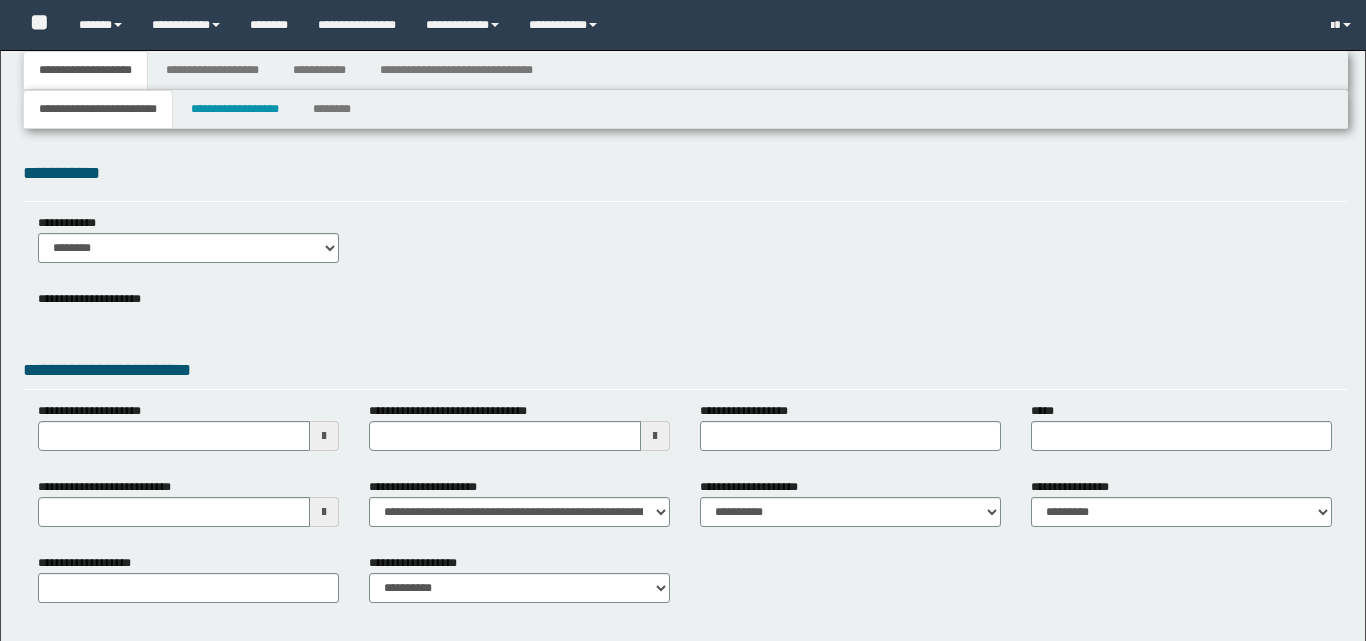 type 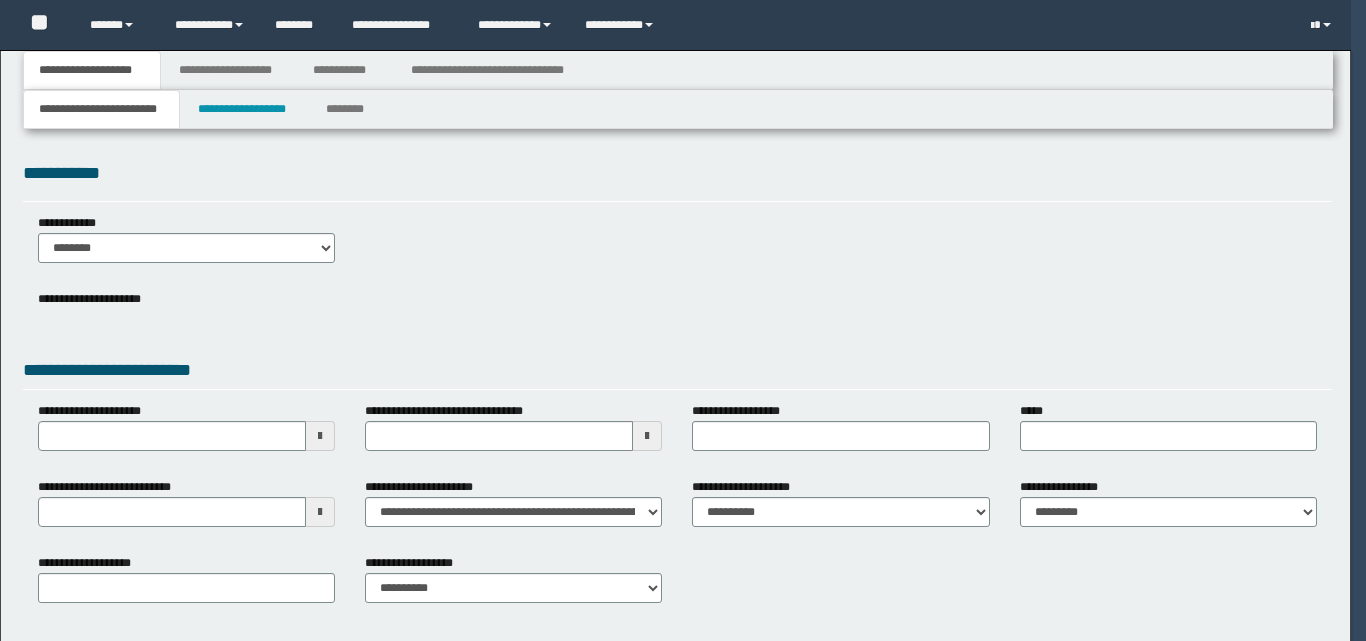 scroll, scrollTop: 0, scrollLeft: 0, axis: both 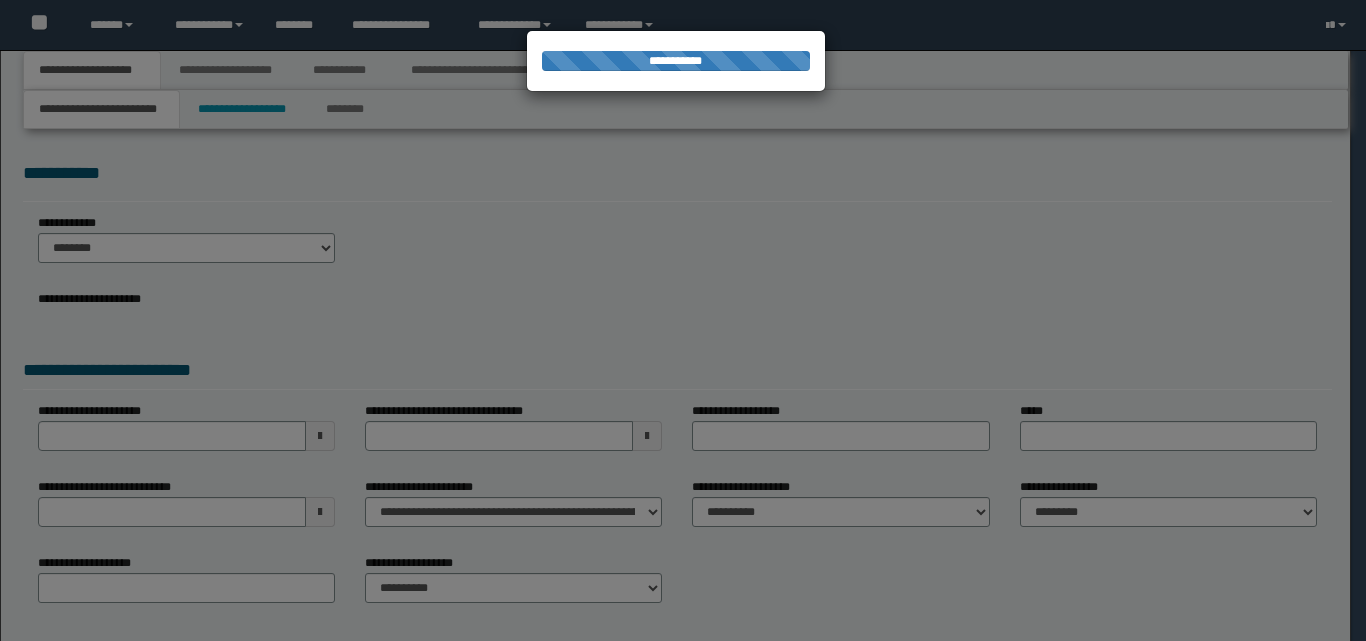 type on "**********" 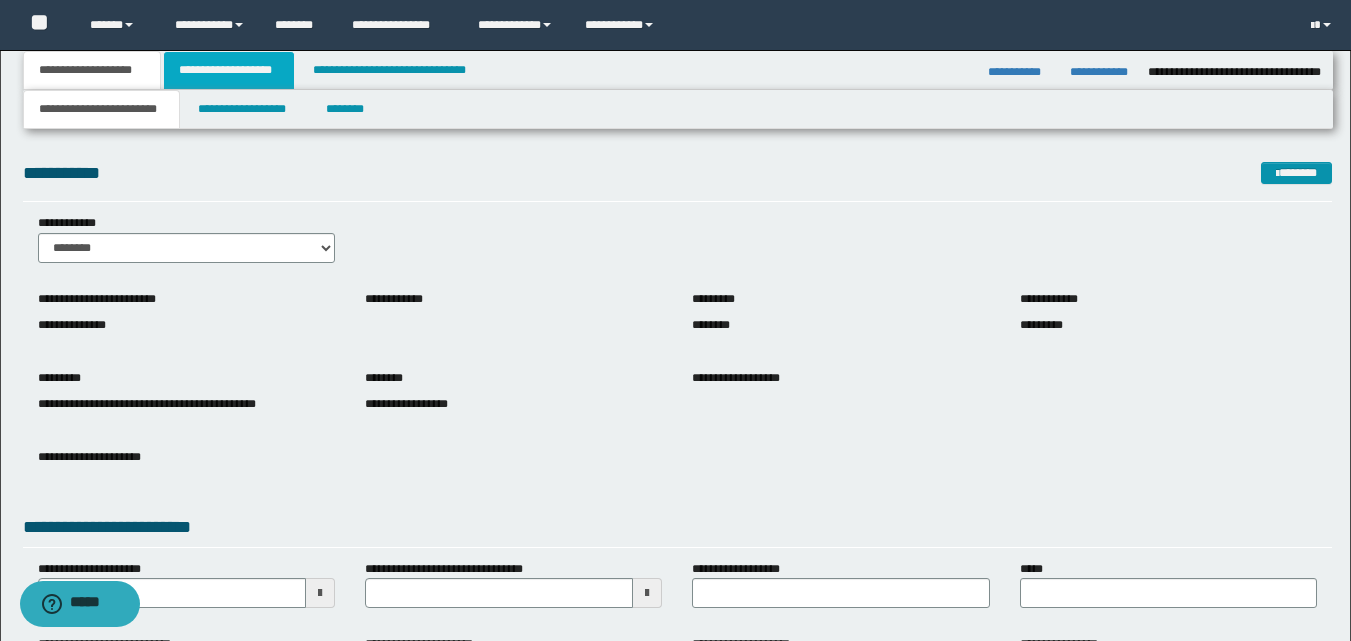 click on "**********" at bounding box center [229, 70] 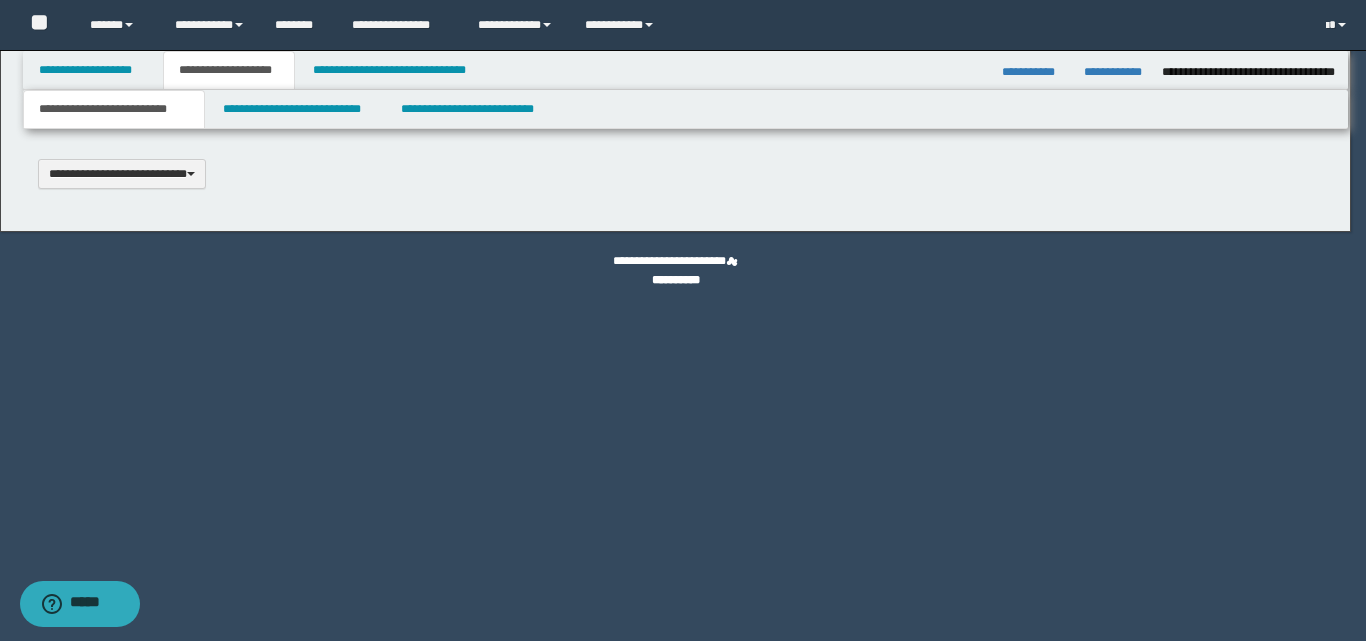 type 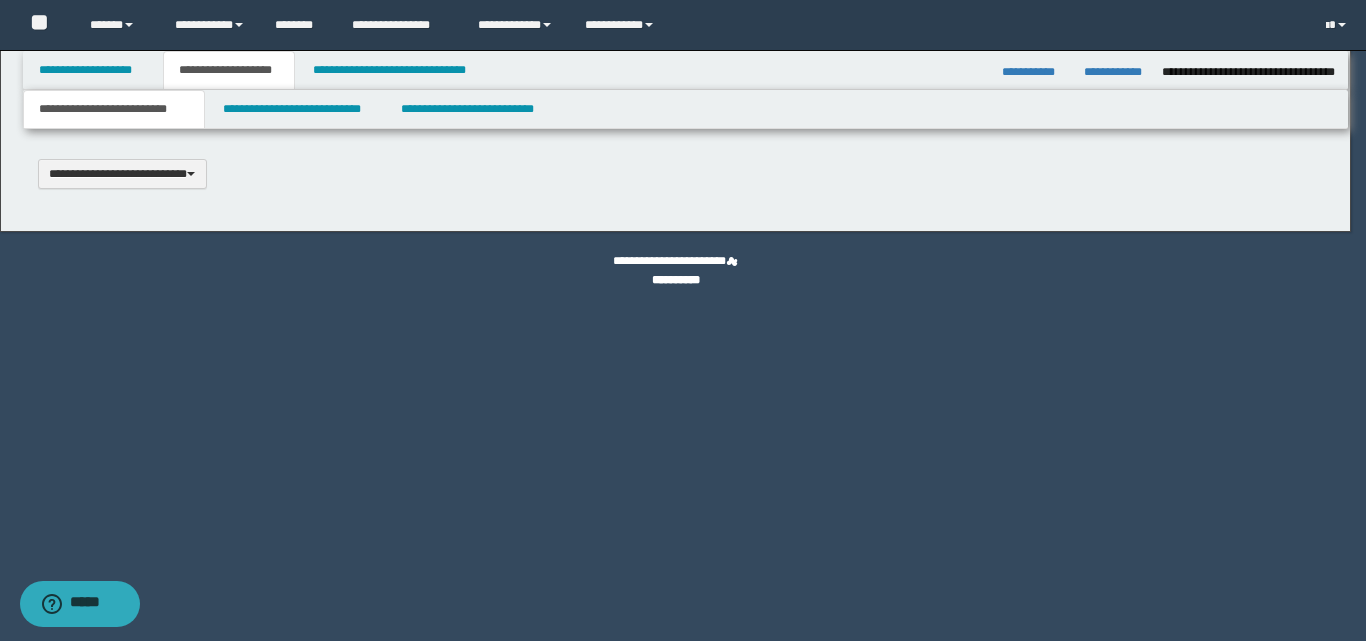 scroll, scrollTop: 0, scrollLeft: 0, axis: both 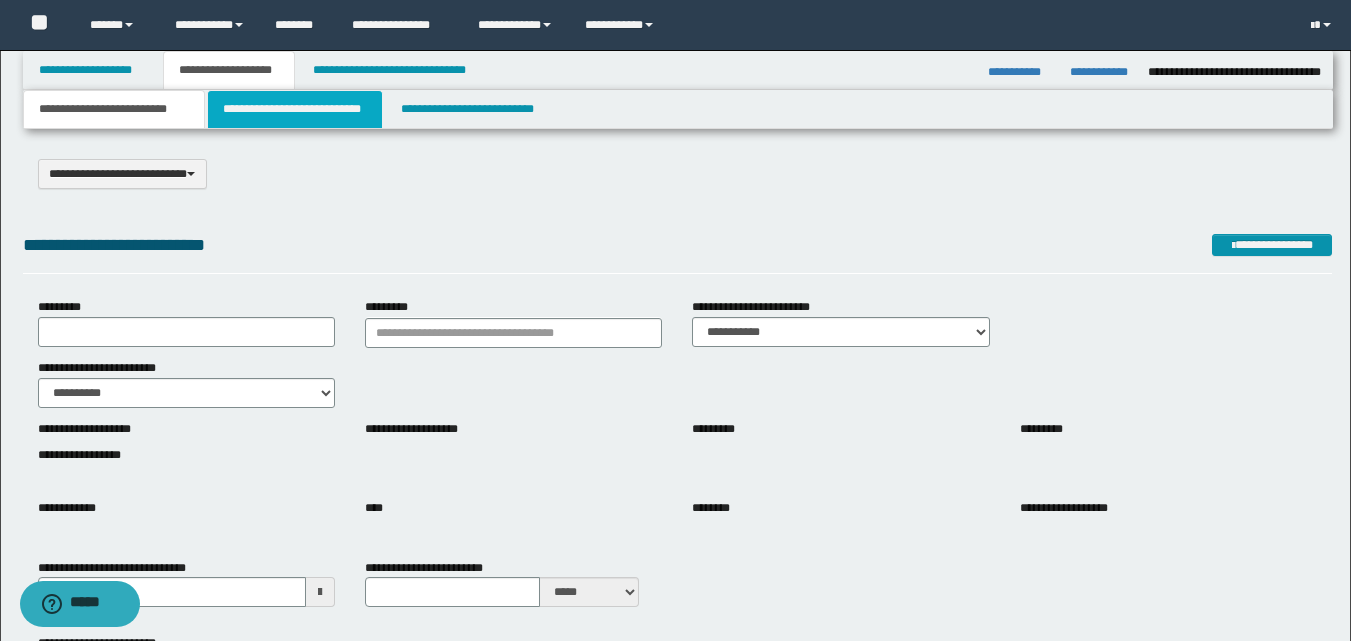 click on "**********" at bounding box center [295, 109] 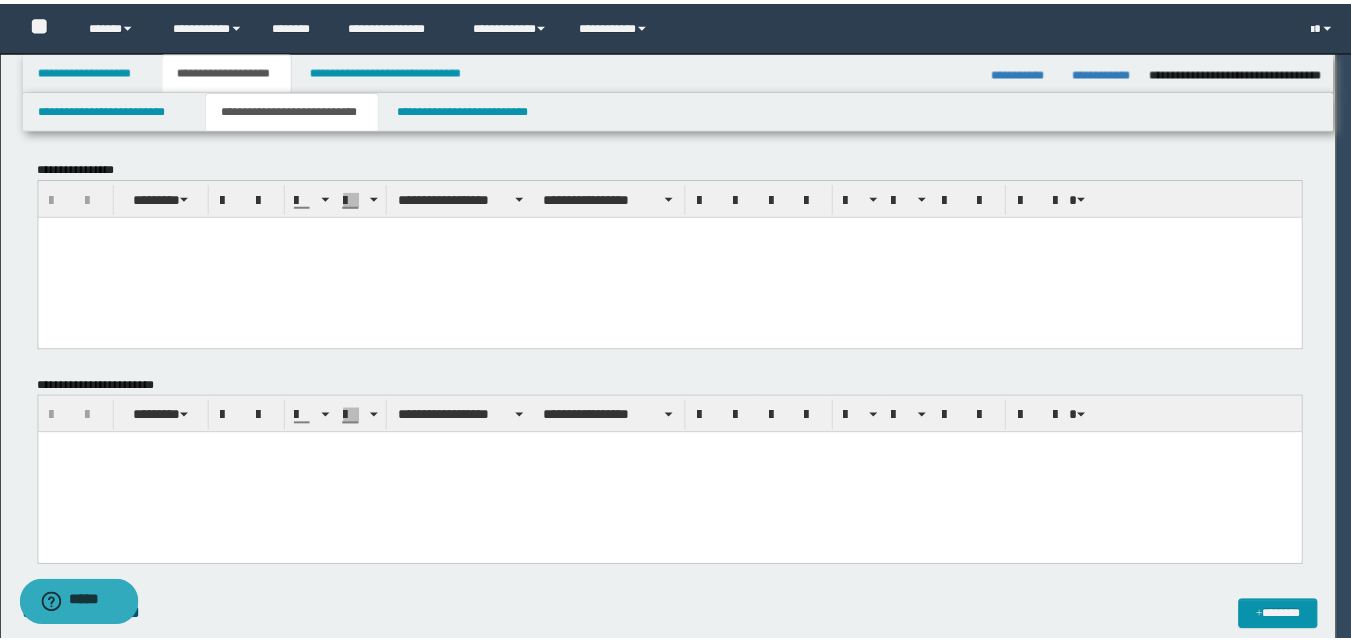 scroll, scrollTop: 0, scrollLeft: 0, axis: both 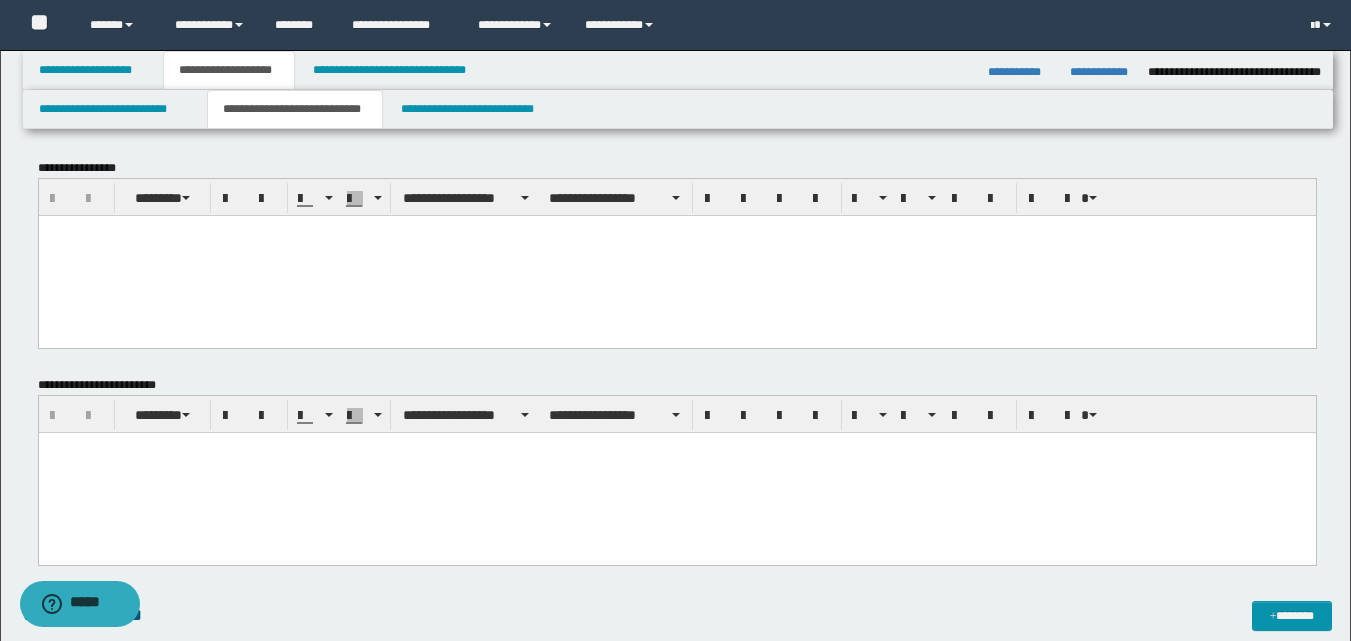 click at bounding box center (676, 472) 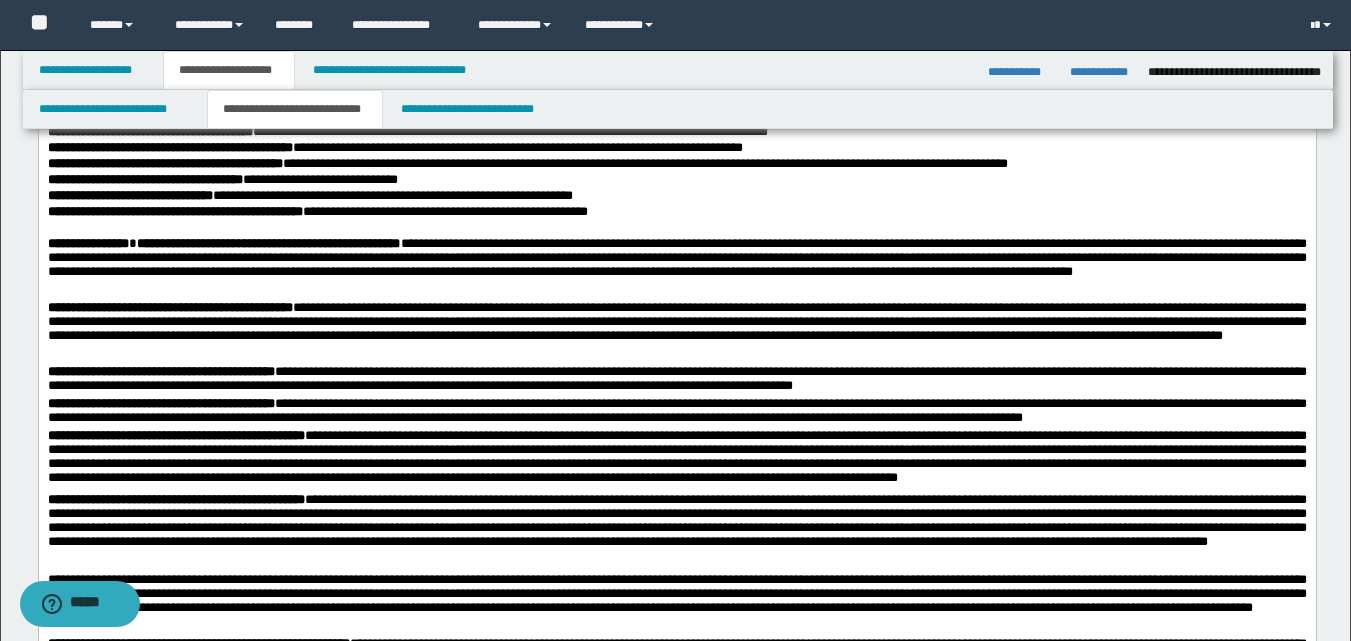 scroll, scrollTop: 333, scrollLeft: 0, axis: vertical 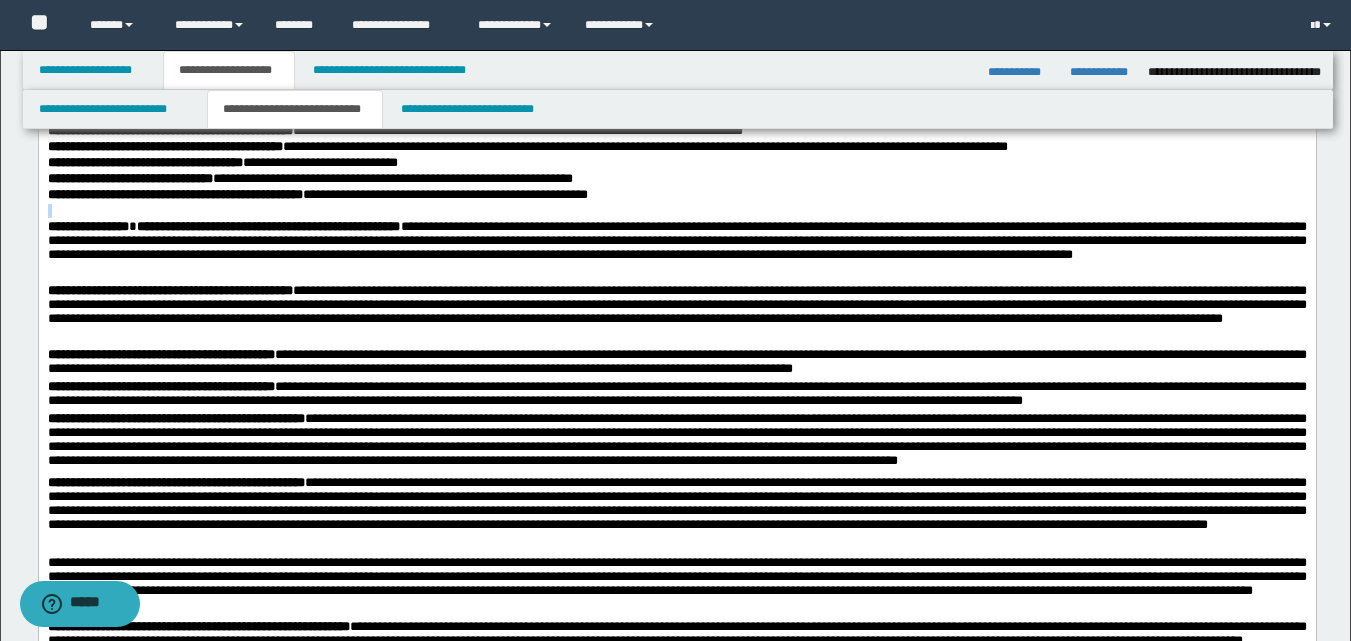click at bounding box center (676, 211) 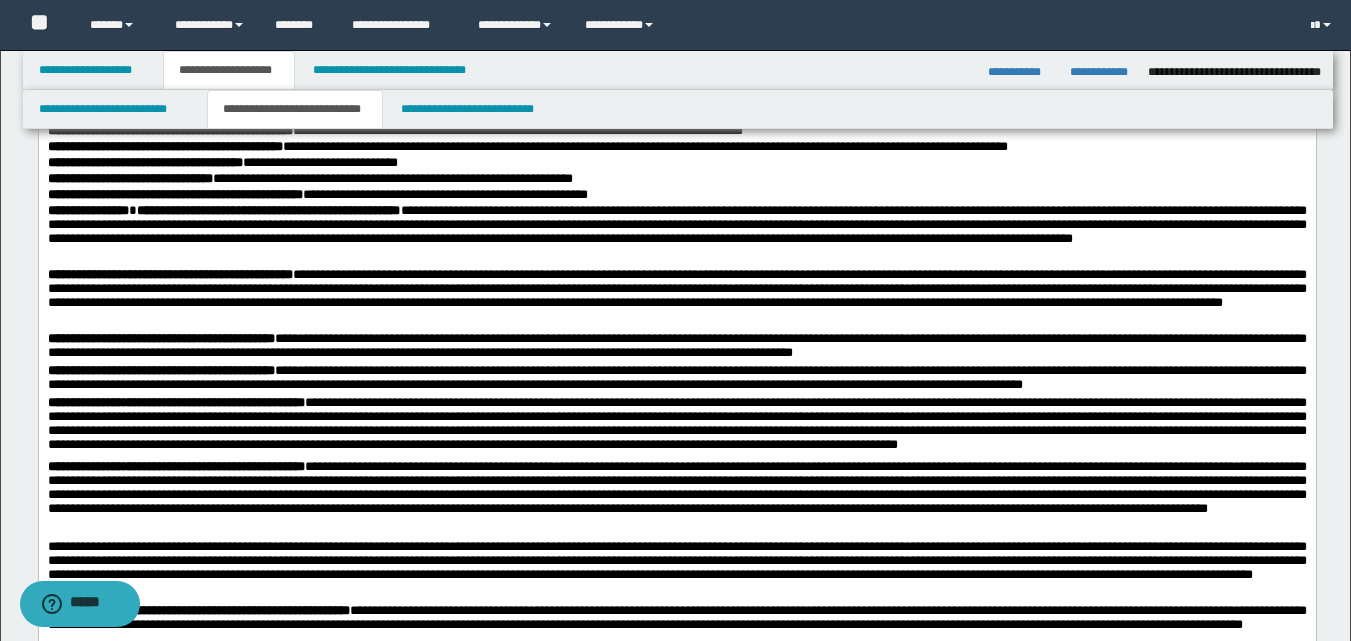 click on "**********" at bounding box center [676, 347] 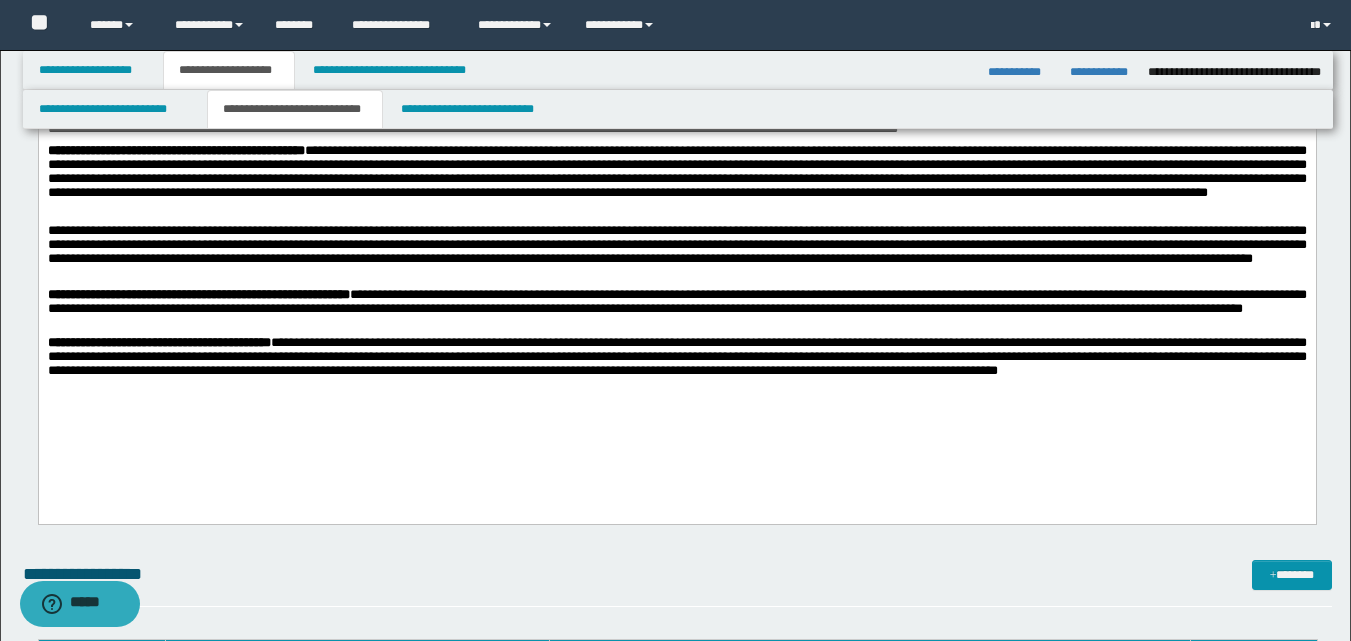 scroll, scrollTop: 667, scrollLeft: 0, axis: vertical 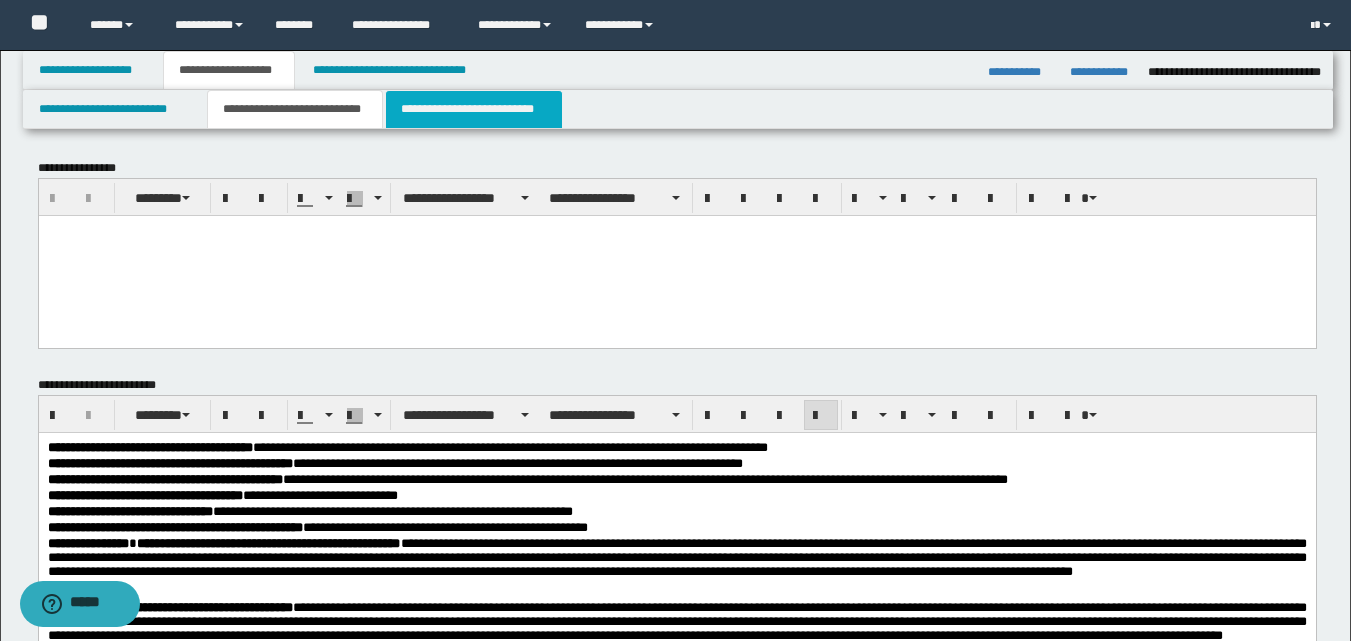 click on "**********" at bounding box center (474, 109) 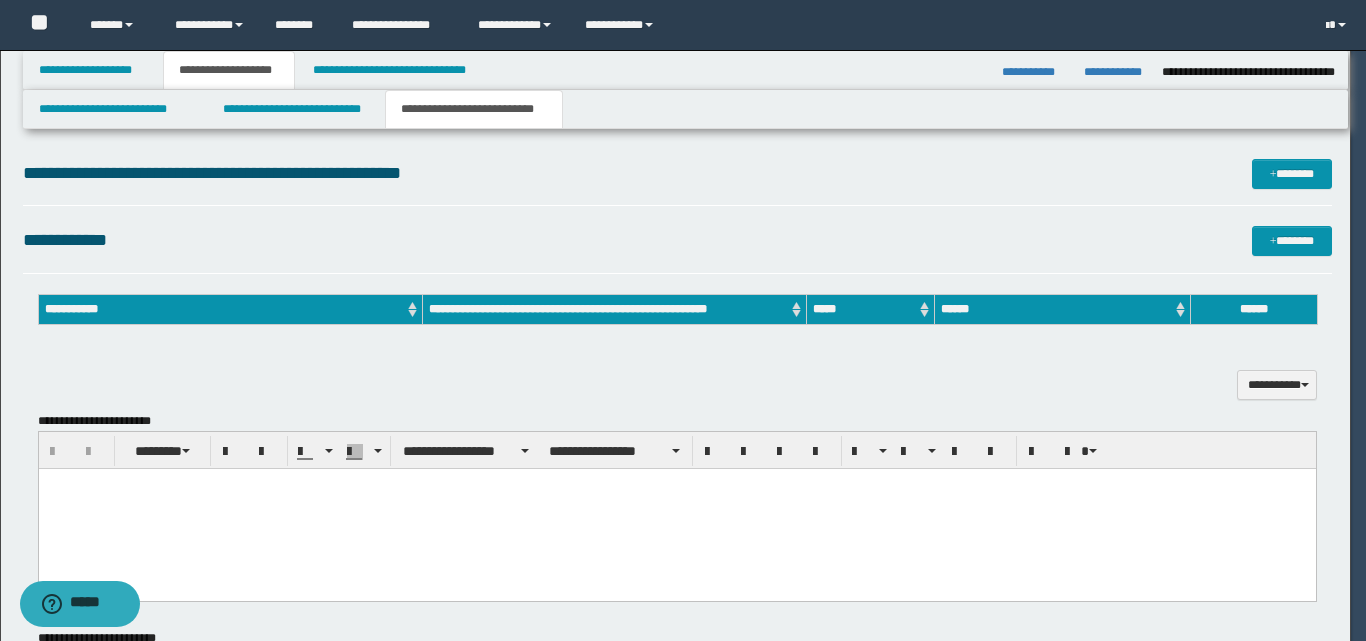 click on "**********" at bounding box center (675, 320) 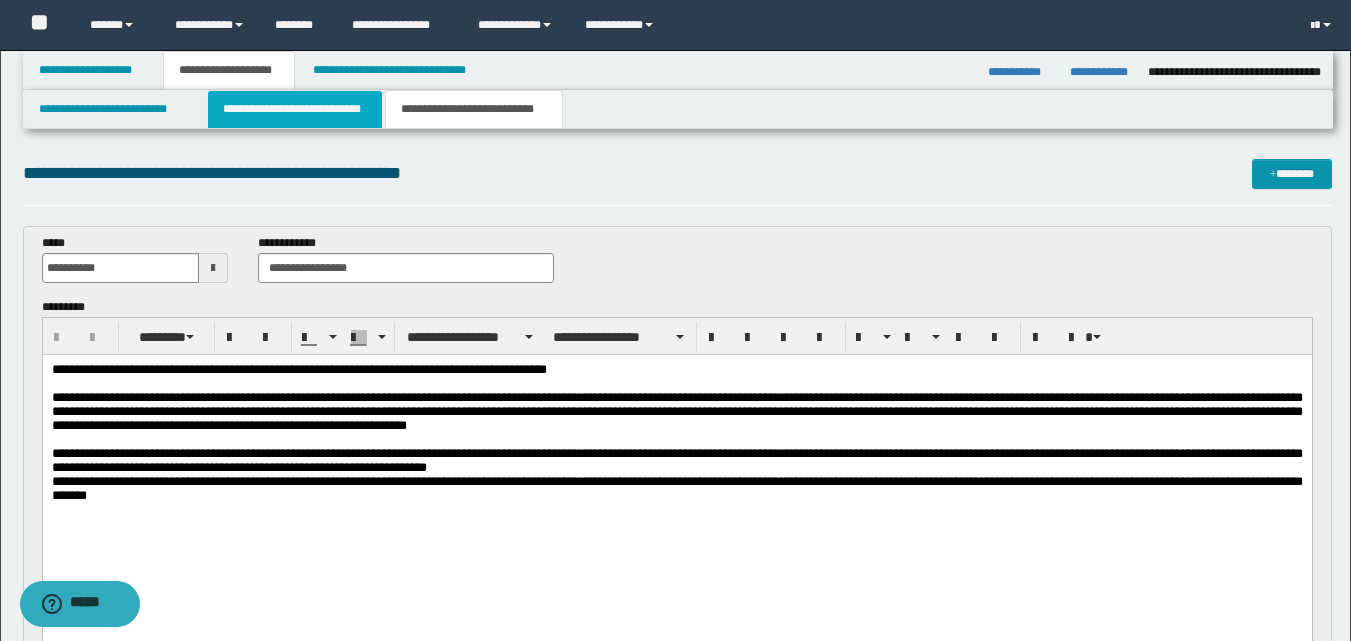 scroll, scrollTop: 0, scrollLeft: 0, axis: both 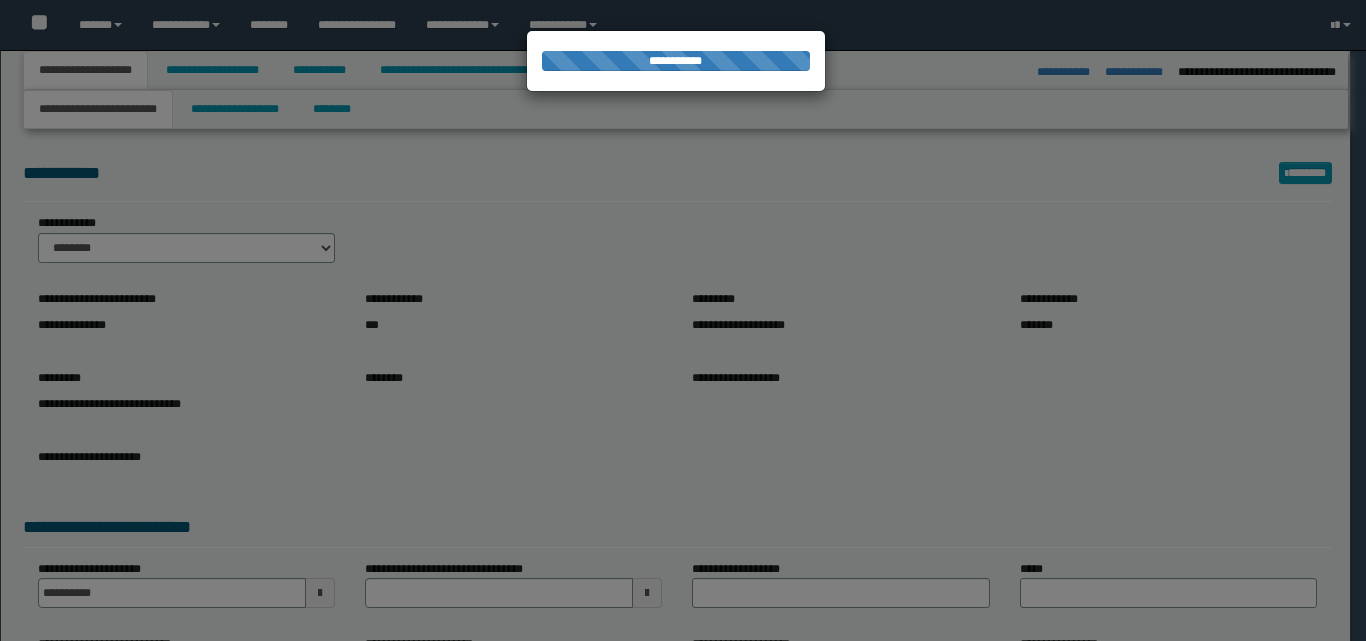 select on "*" 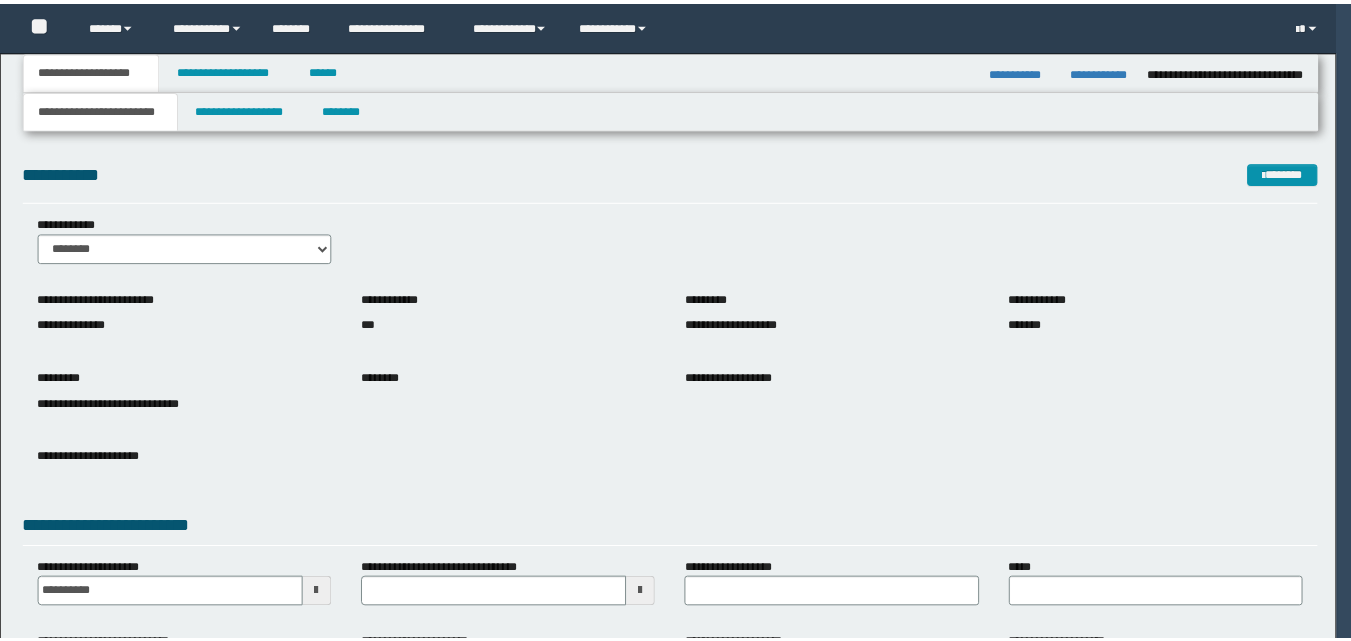 scroll, scrollTop: 0, scrollLeft: 0, axis: both 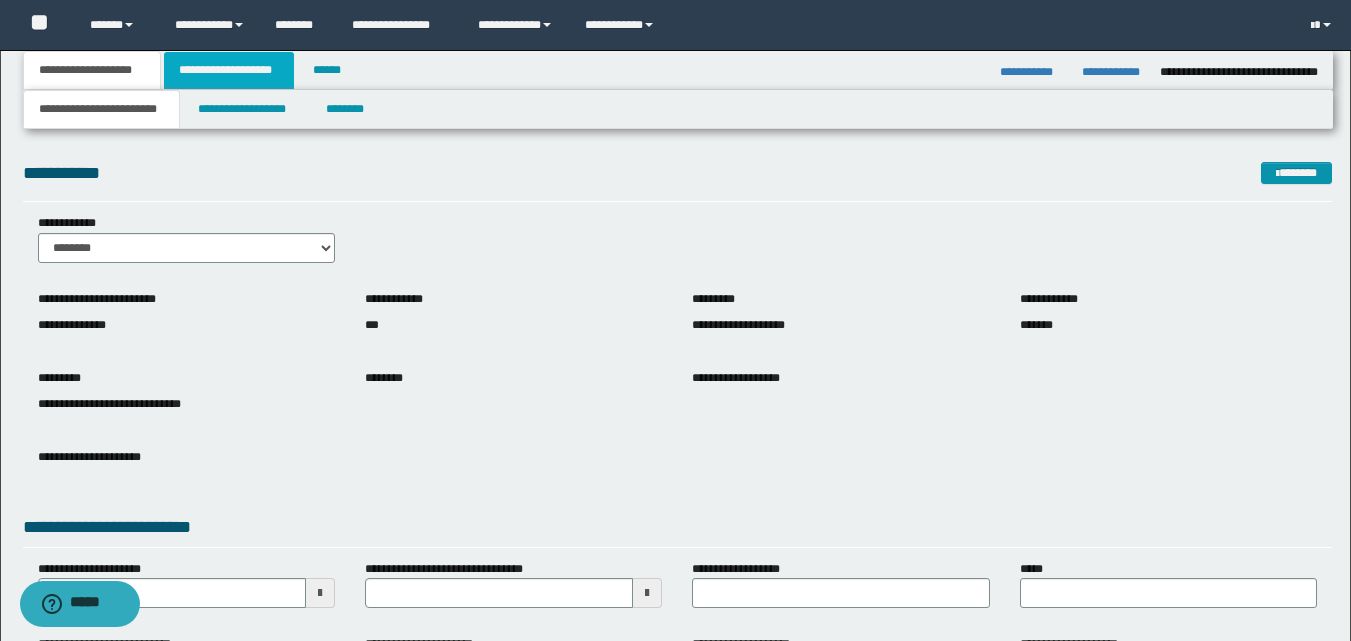click on "**********" at bounding box center (229, 70) 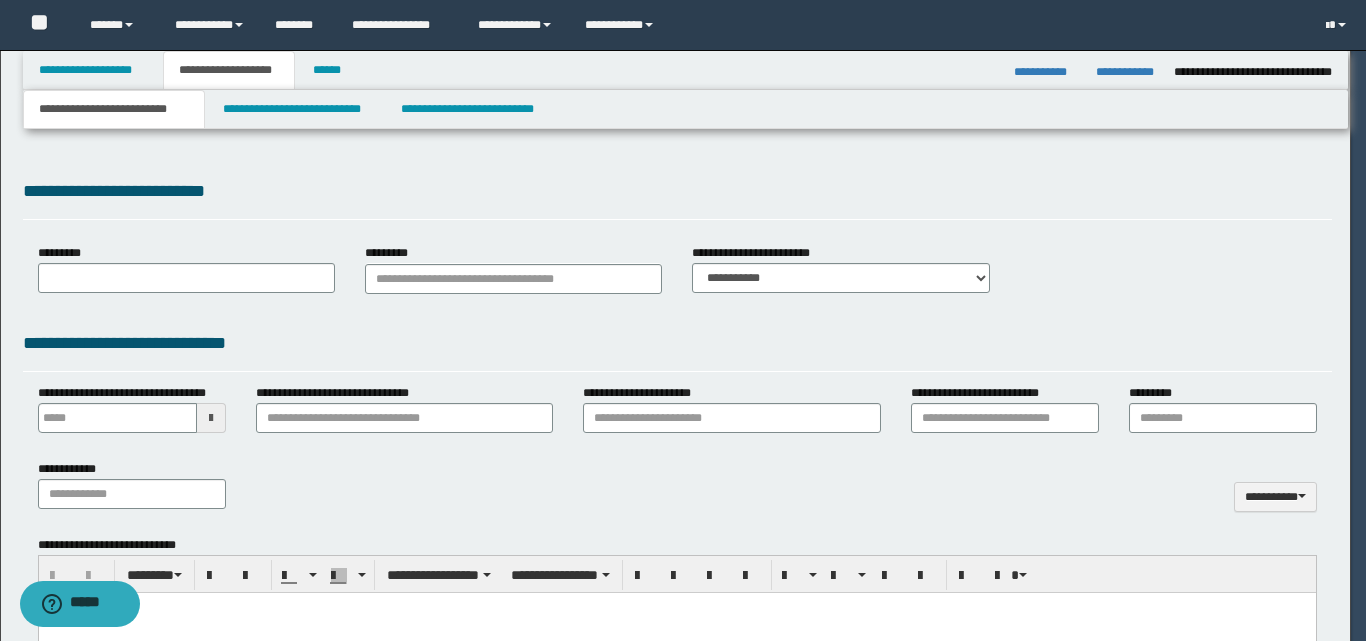 type 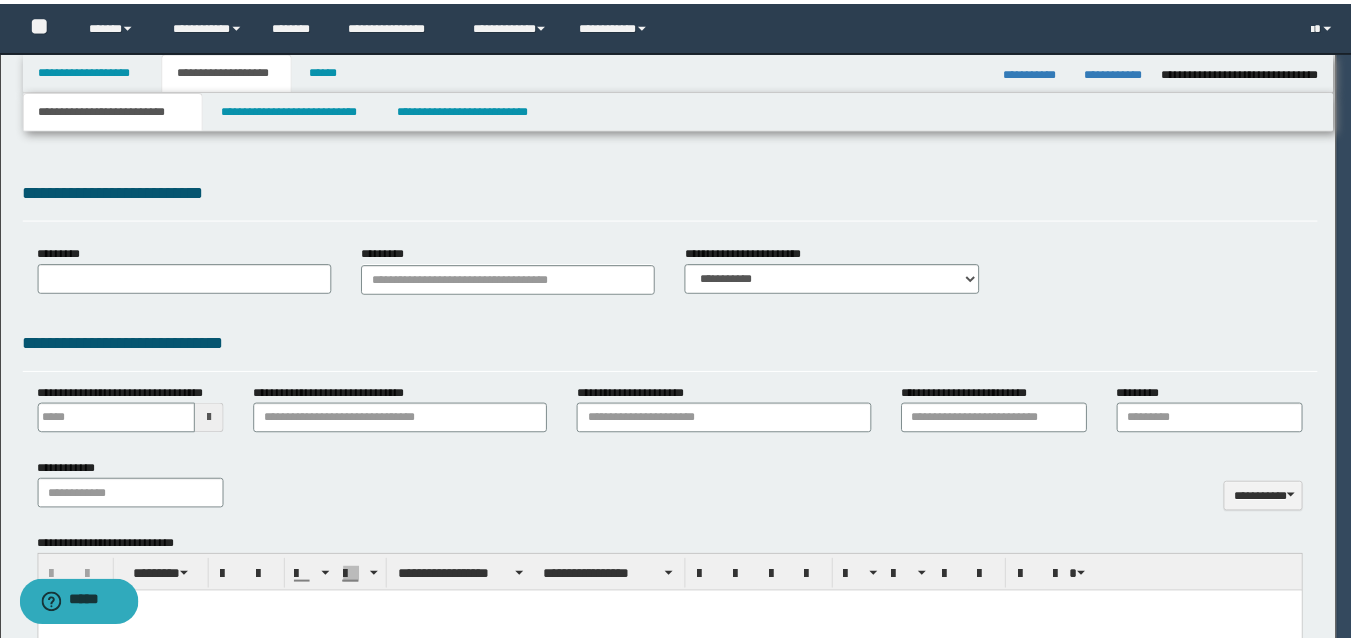scroll, scrollTop: 0, scrollLeft: 0, axis: both 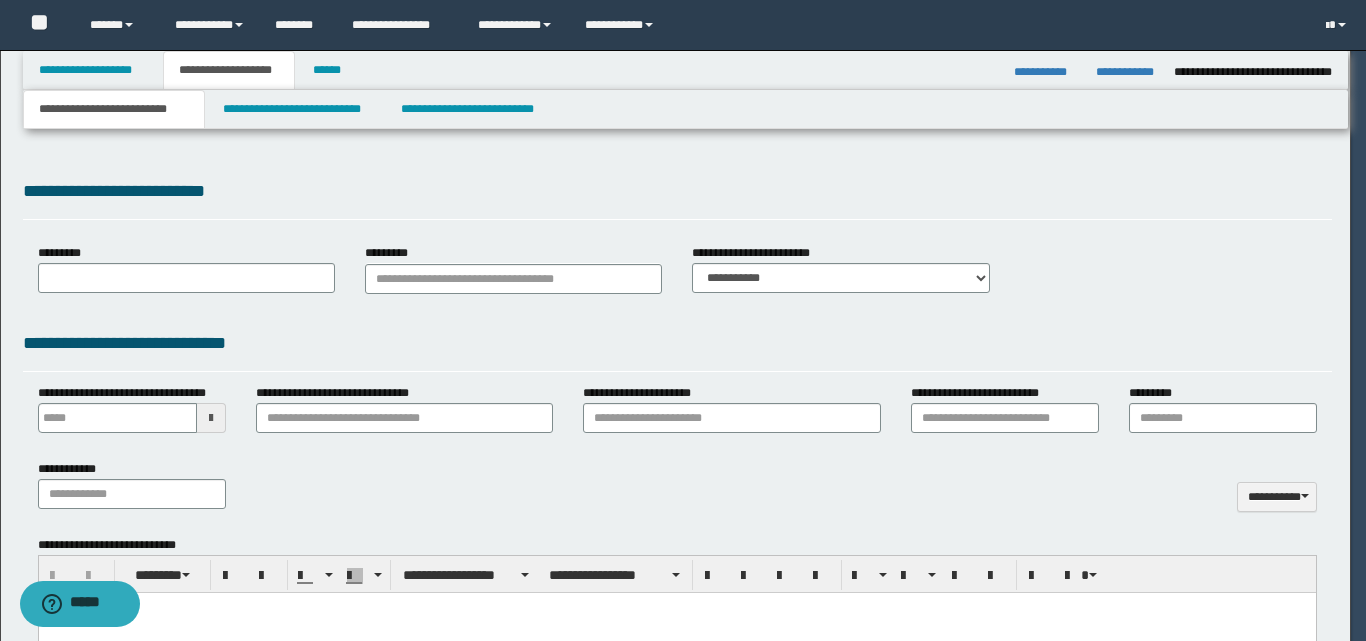 select on "*" 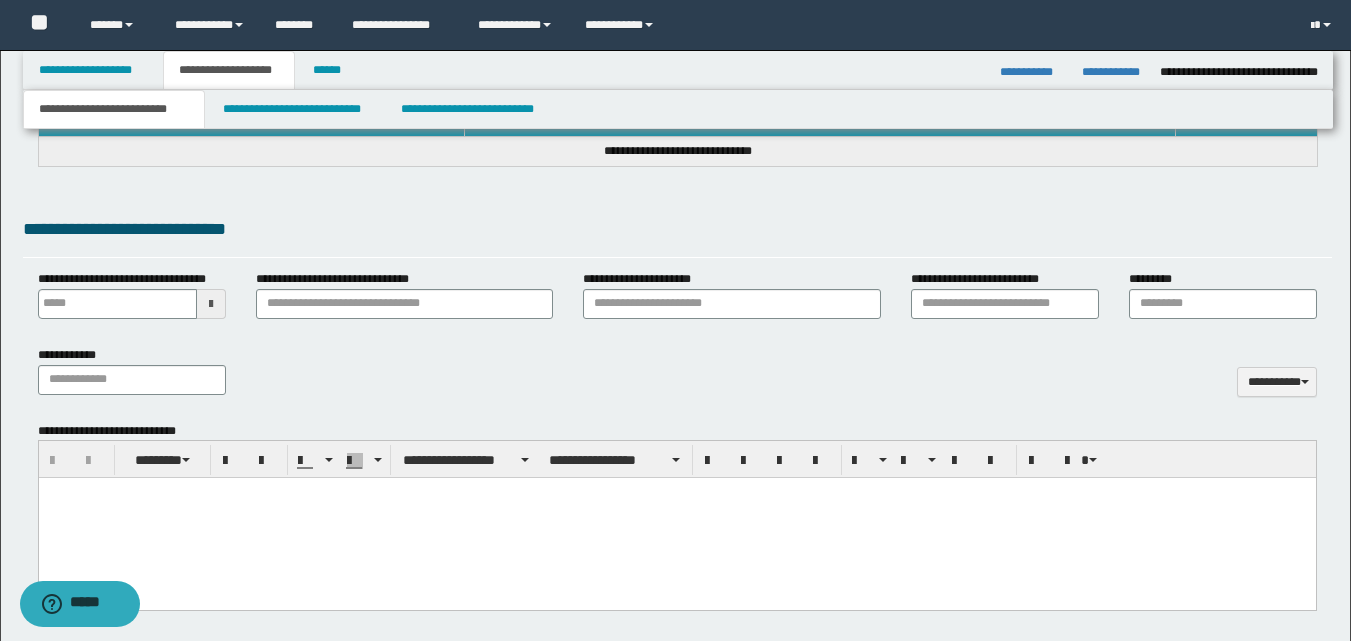 type 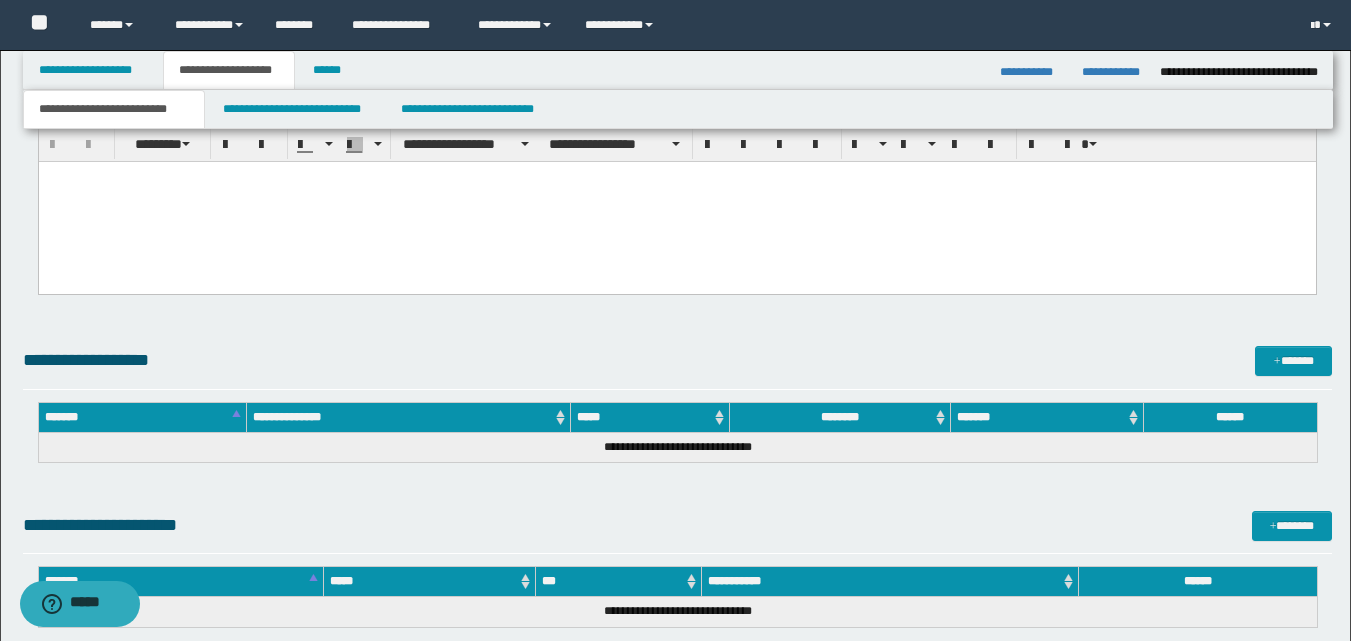 scroll, scrollTop: 1000, scrollLeft: 0, axis: vertical 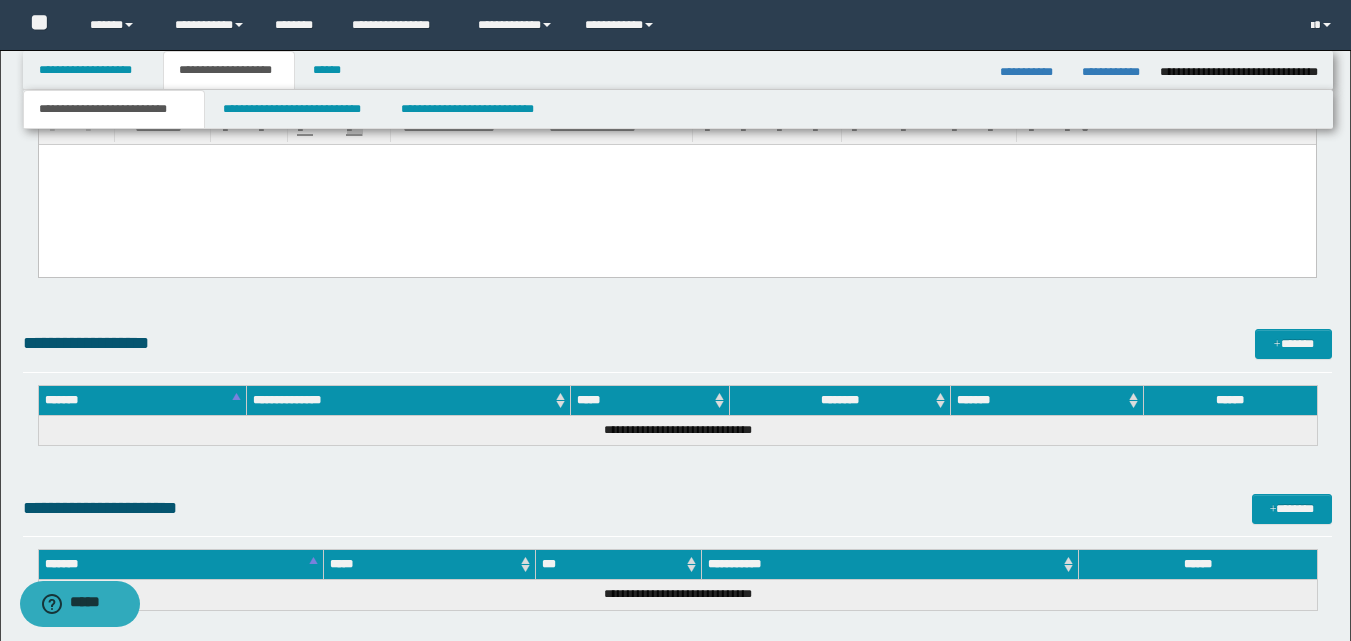 click at bounding box center (676, 160) 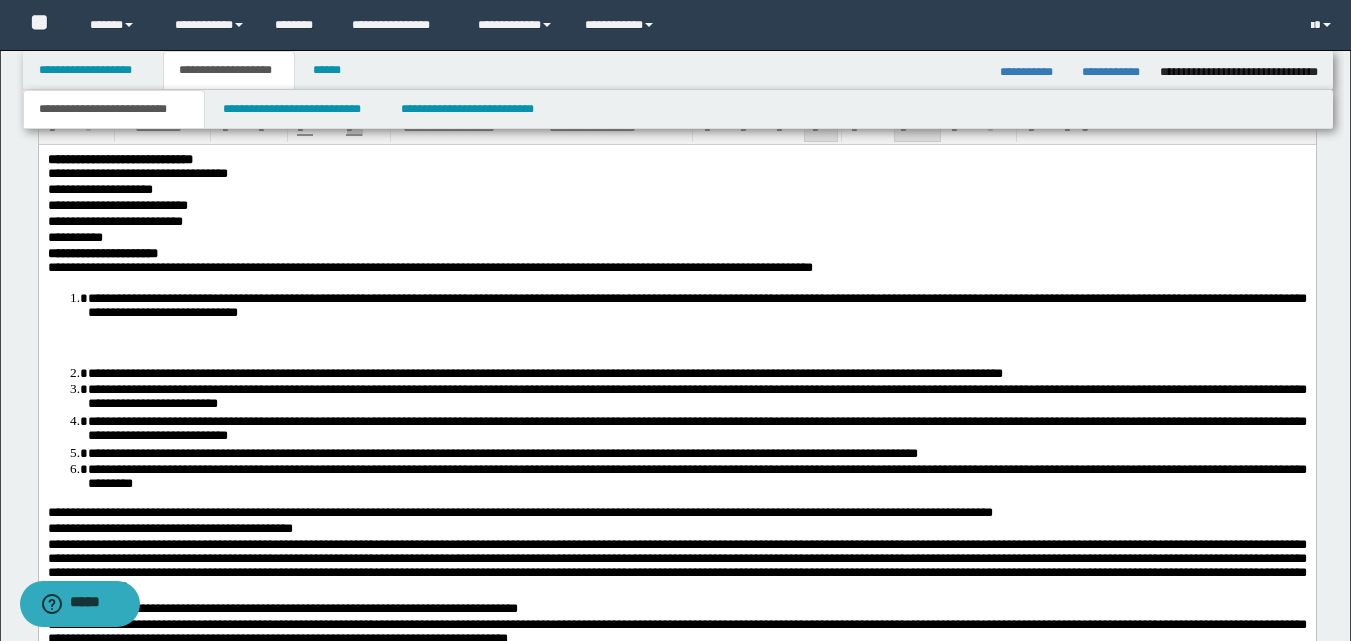 click at bounding box center (676, 344) 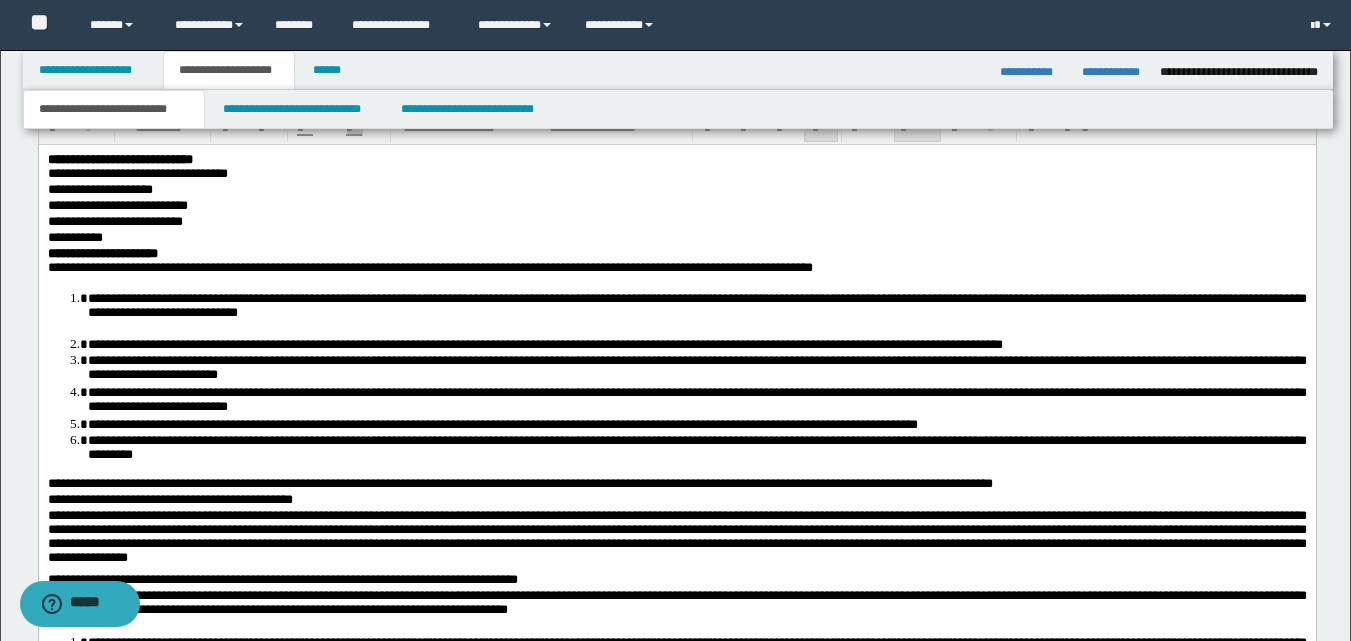 click on "**********" at bounding box center [676, 726] 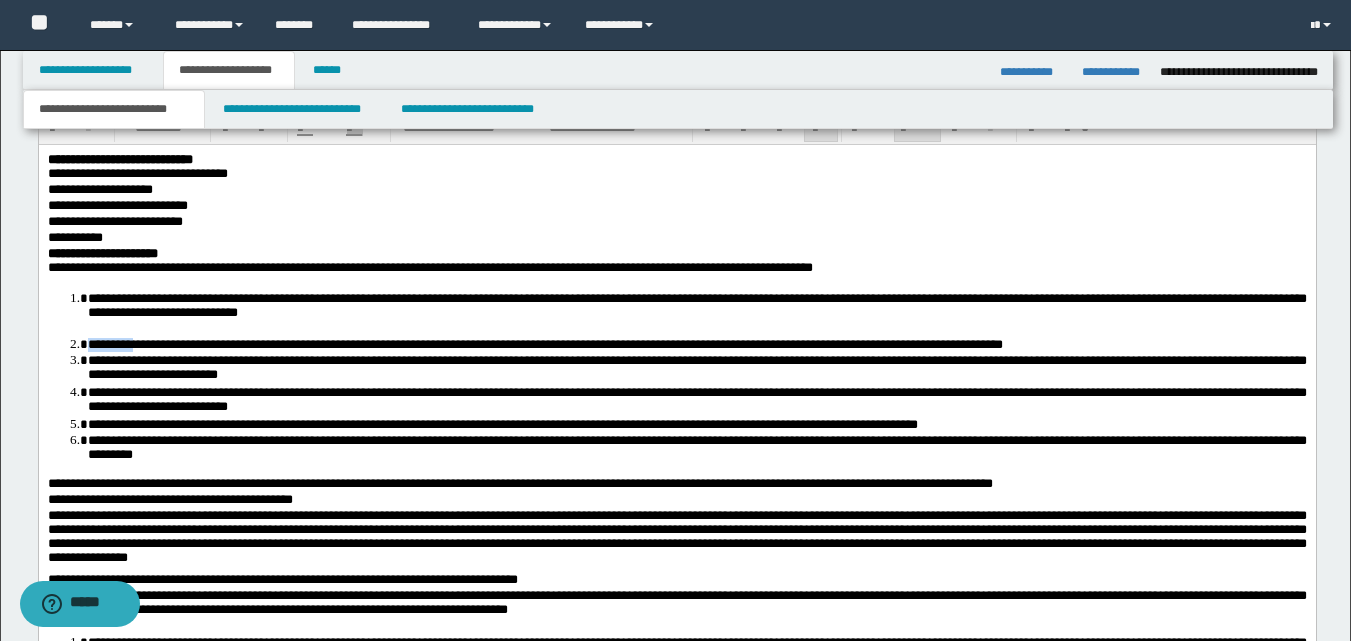 drag, startPoint x: 98, startPoint y: 330, endPoint x: 85, endPoint y: 331, distance: 13.038404 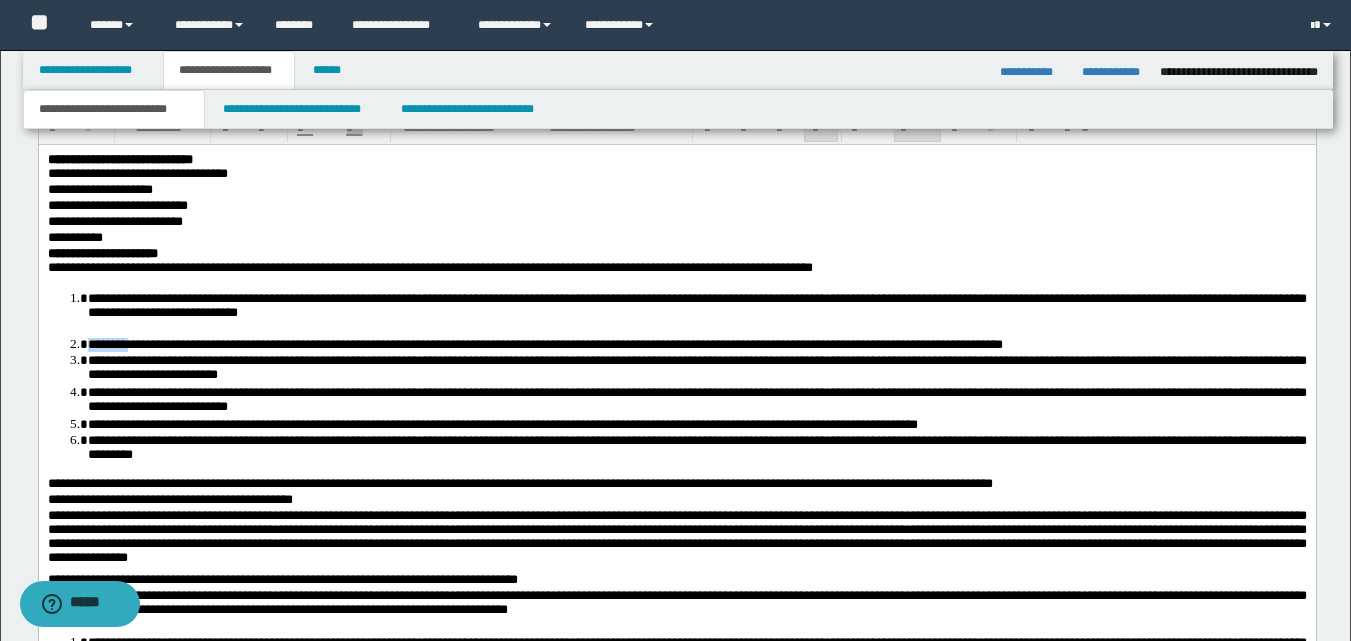 click on "**********" at bounding box center (676, 726) 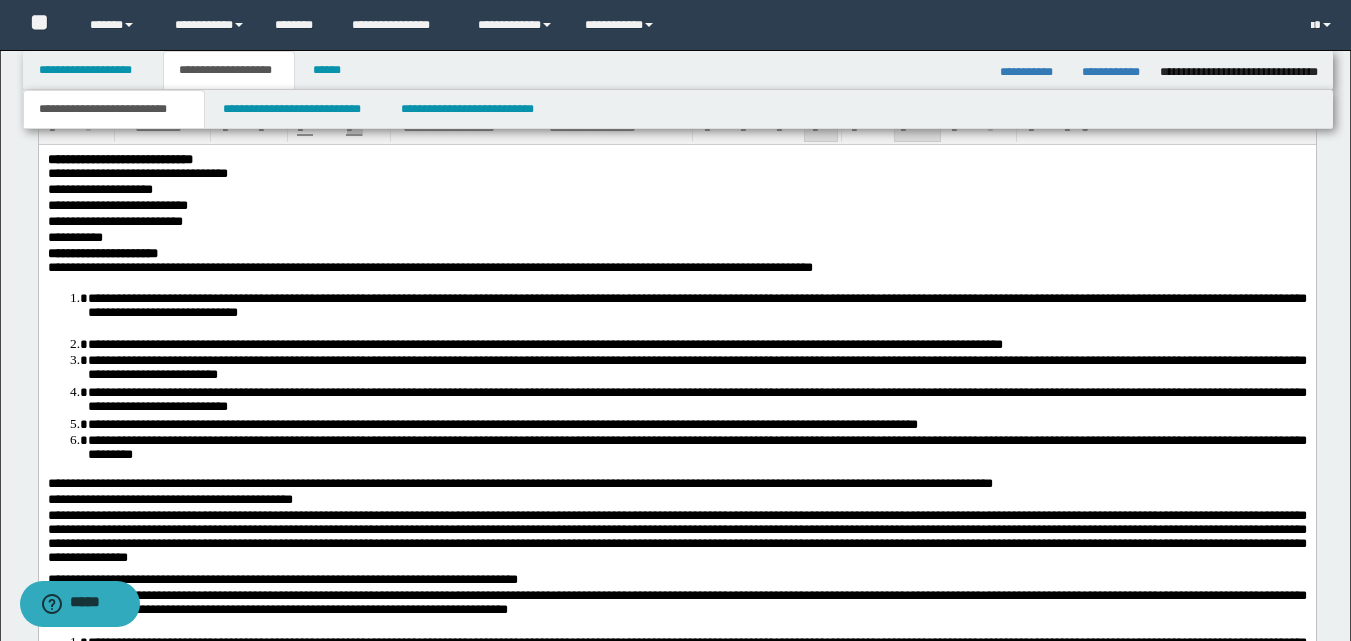click on "**********" at bounding box center [696, 306] 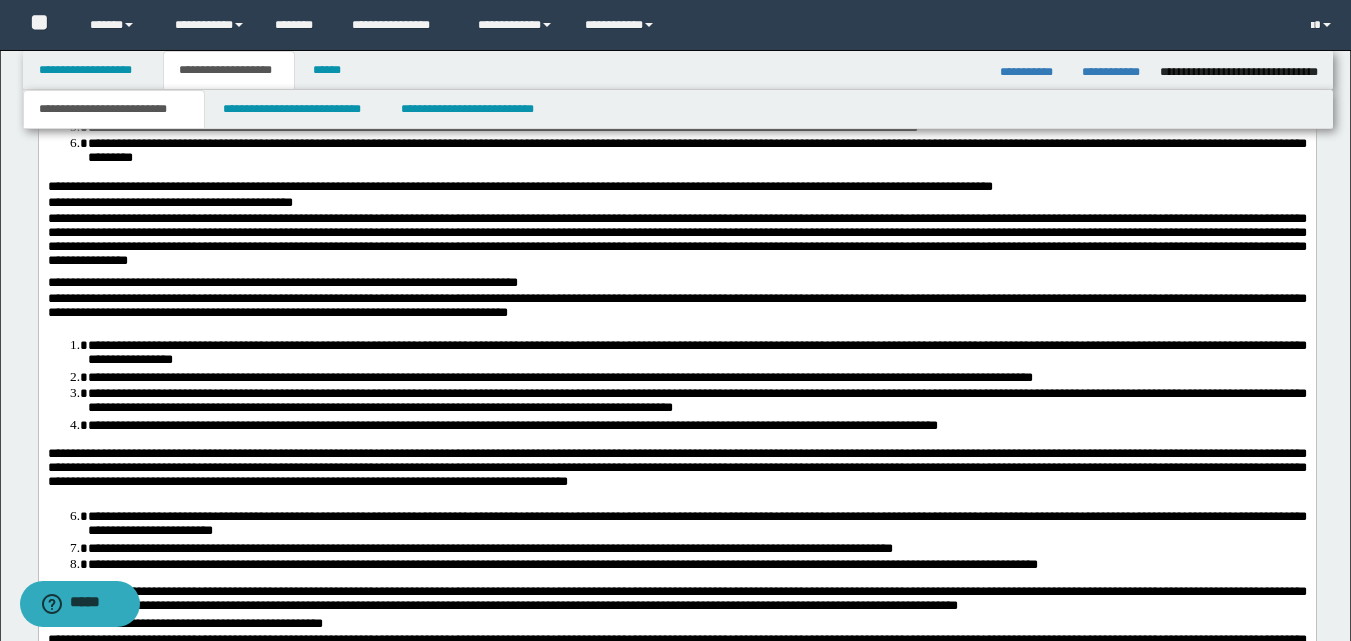 scroll, scrollTop: 1667, scrollLeft: 0, axis: vertical 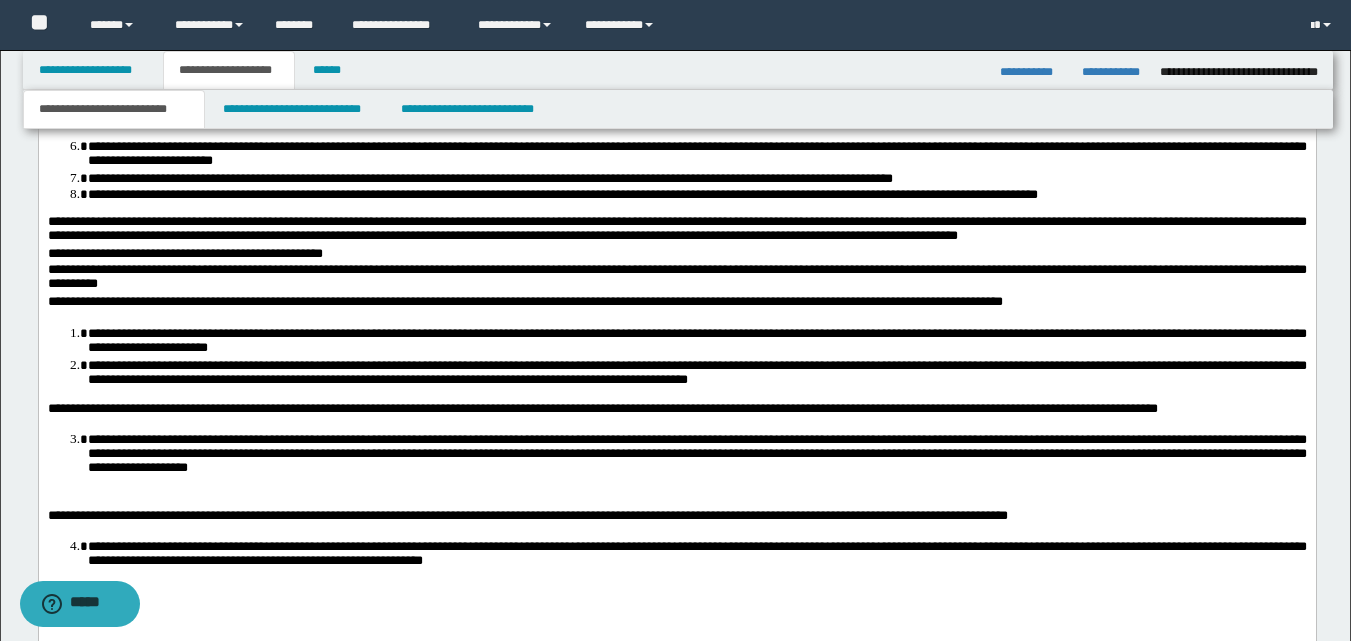 click on "**********" at bounding box center (676, 280) 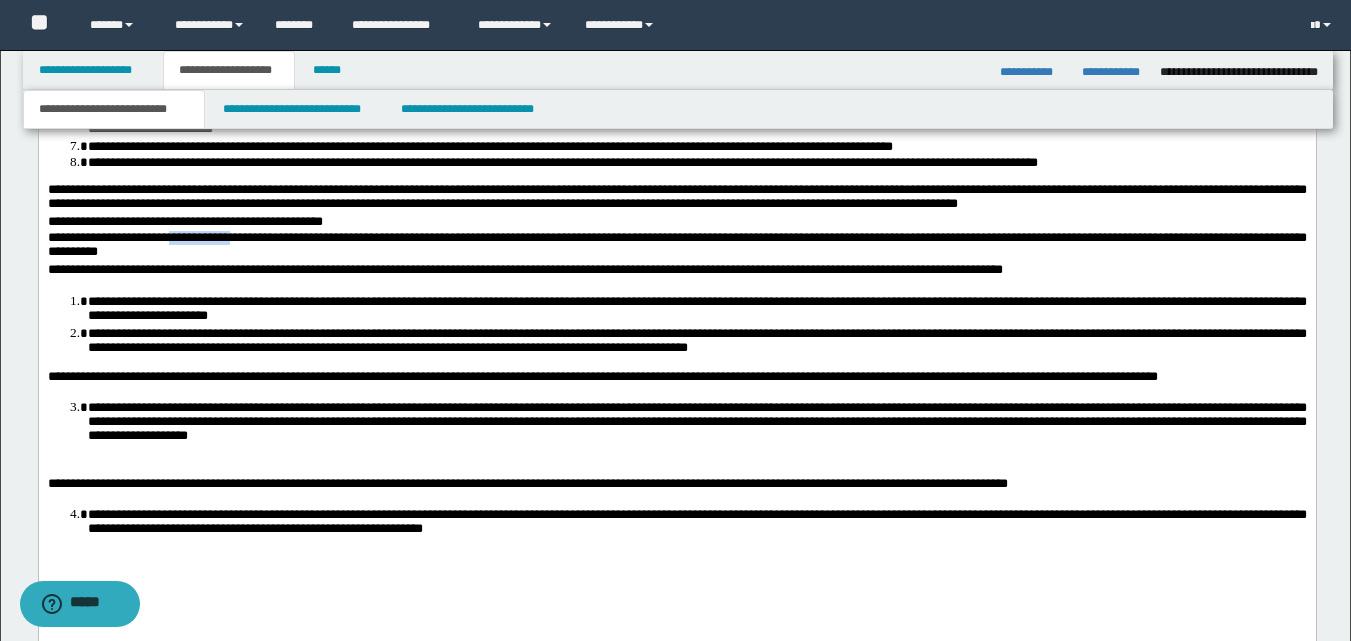 scroll, scrollTop: 1667, scrollLeft: 0, axis: vertical 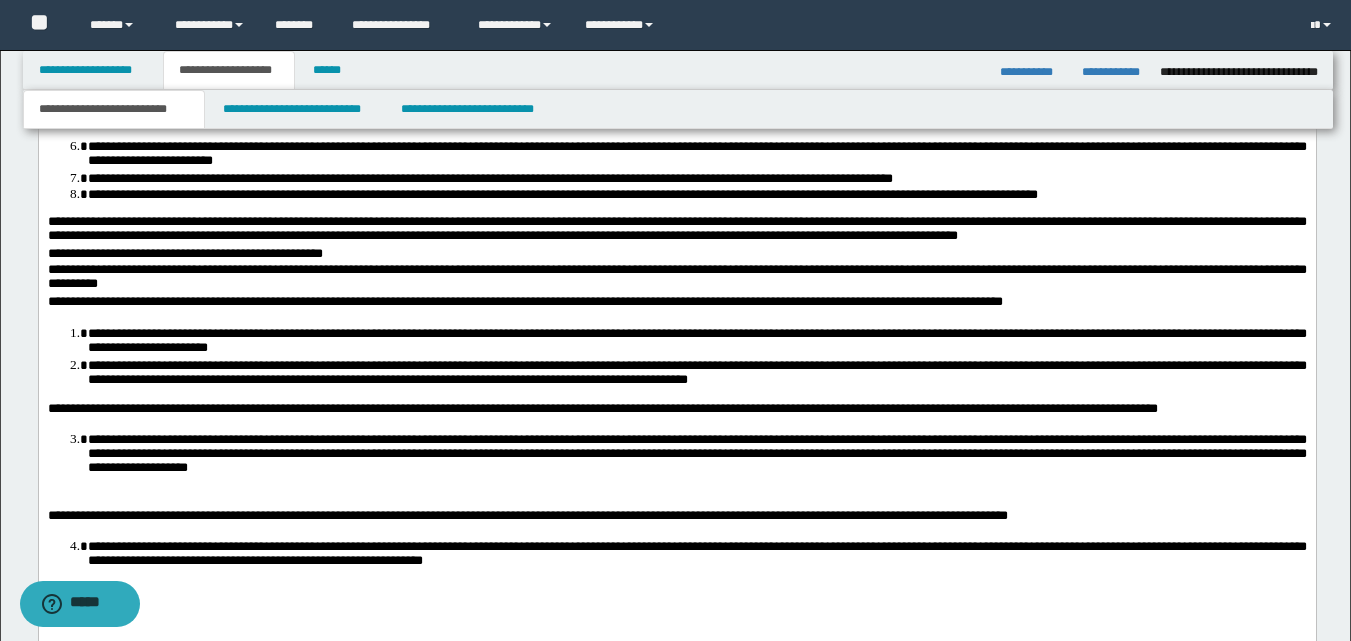 drag, startPoint x: 64, startPoint y: 502, endPoint x: 91, endPoint y: 505, distance: 27.166155 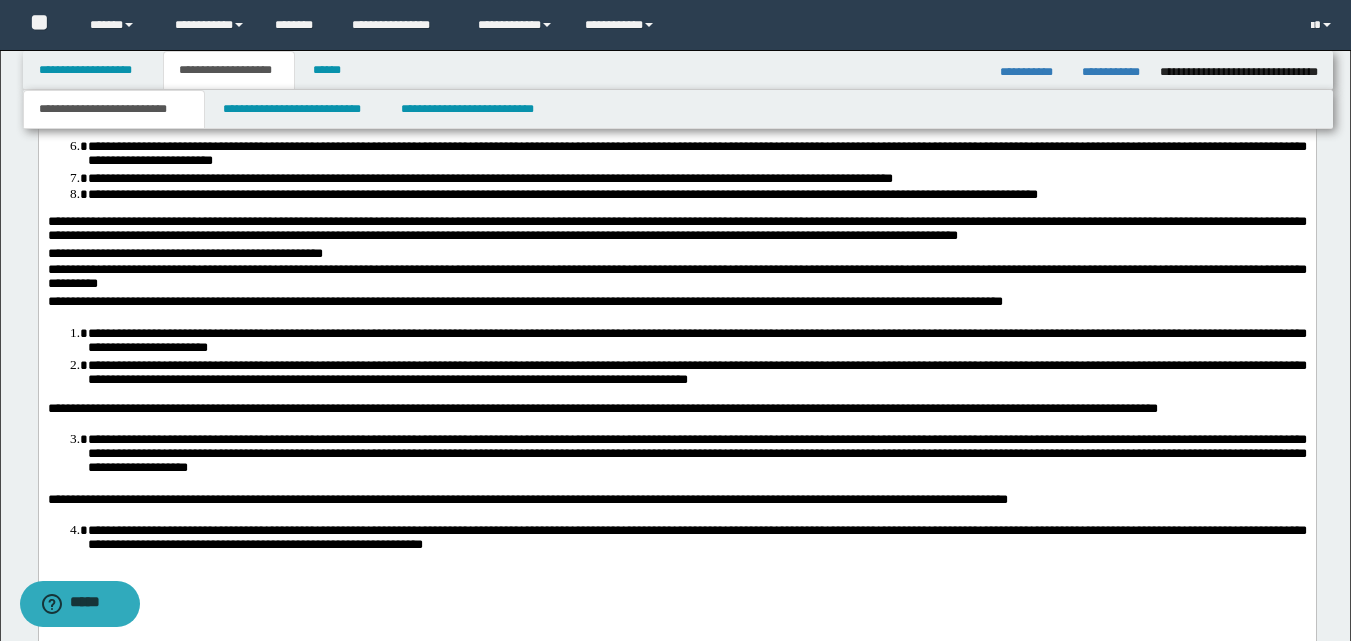 click on "**********" at bounding box center (676, 52) 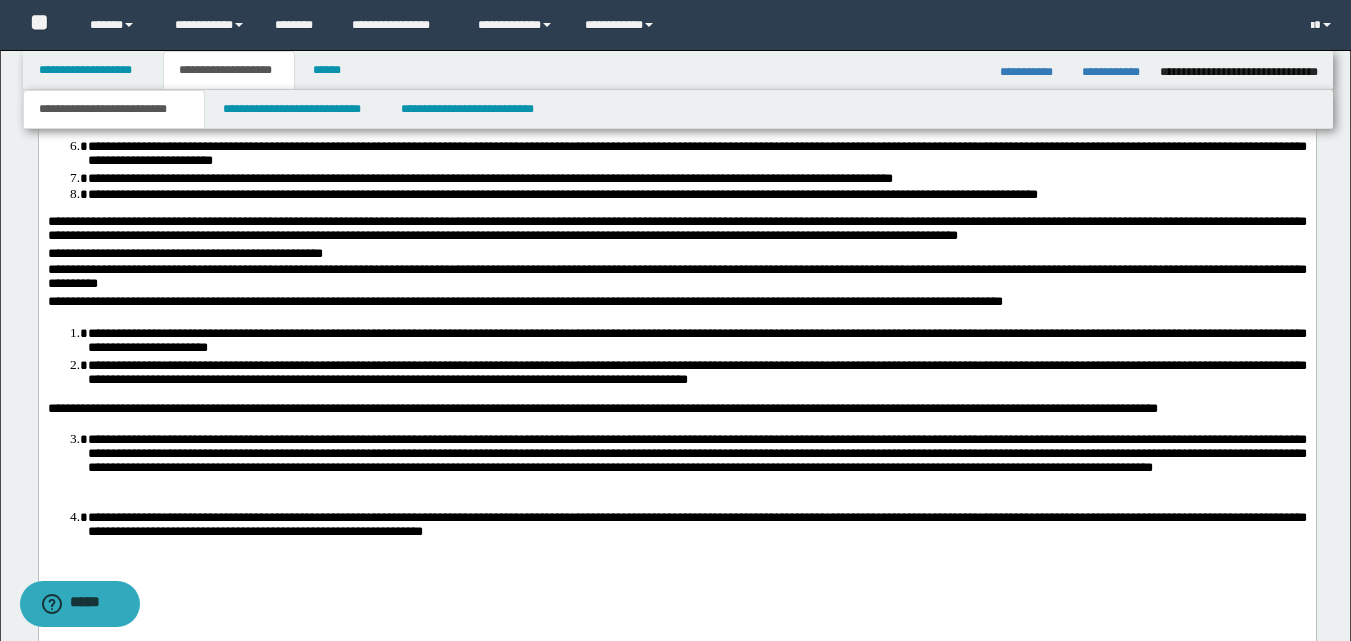 click on "**********" at bounding box center [676, 46] 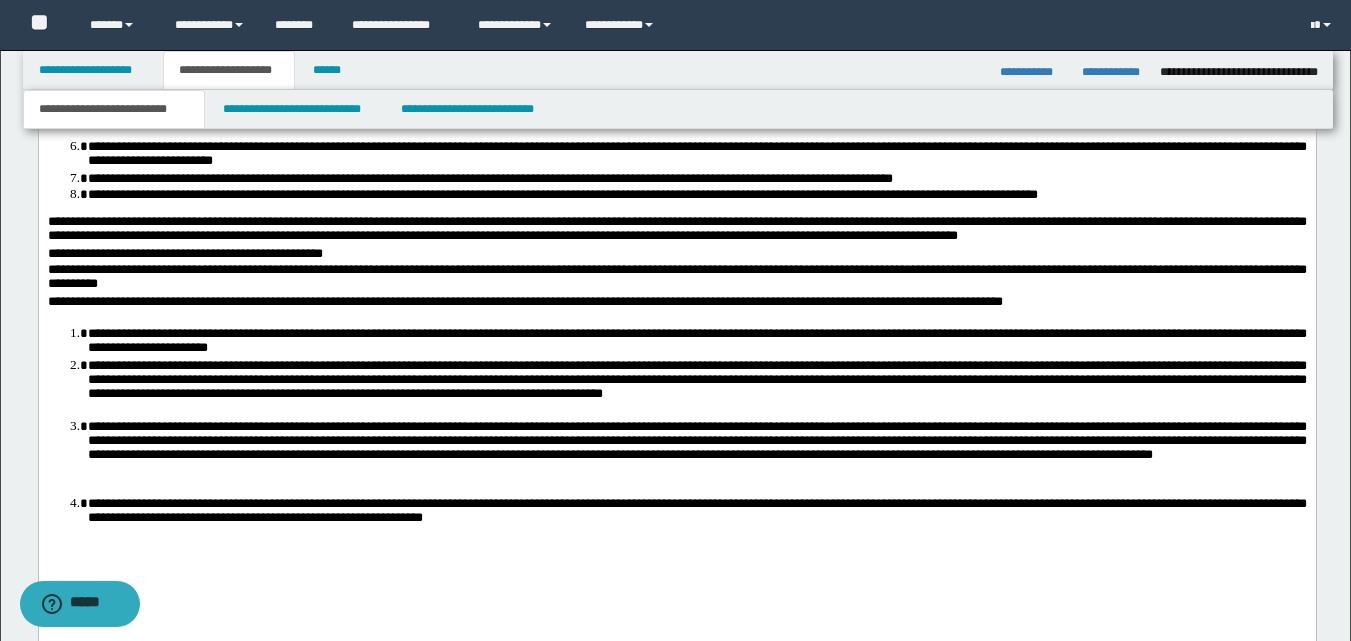 click on "**********" at bounding box center [676, 39] 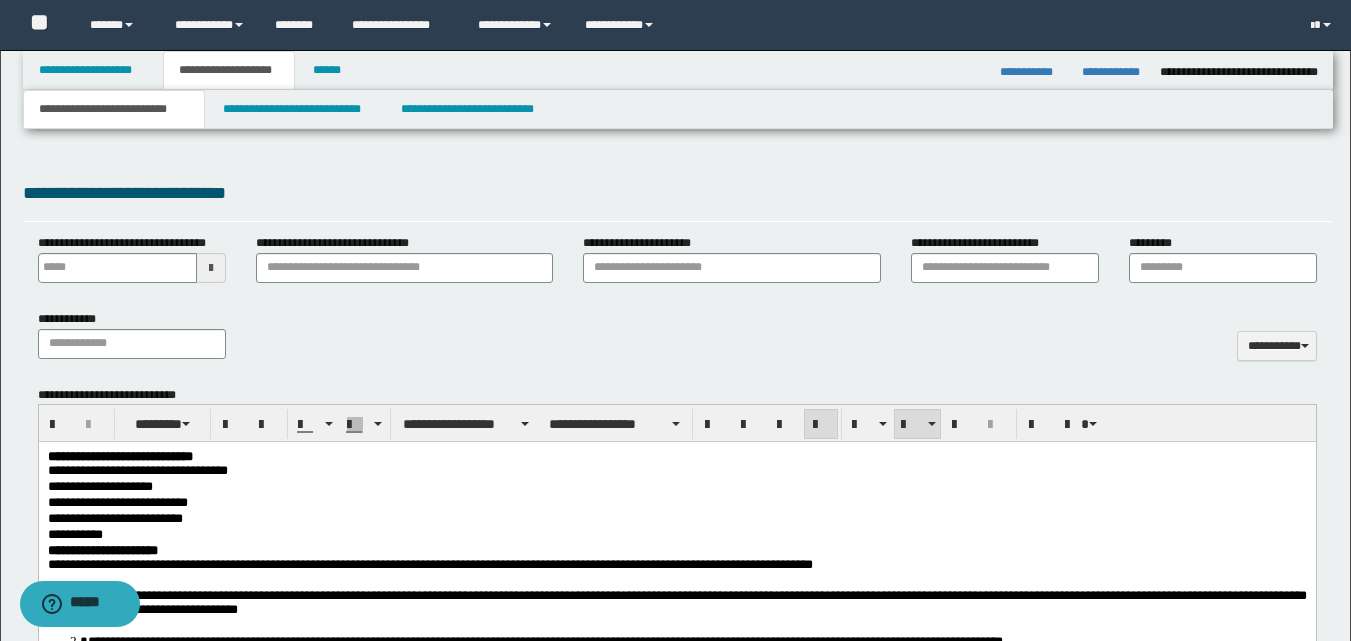 scroll, scrollTop: 667, scrollLeft: 0, axis: vertical 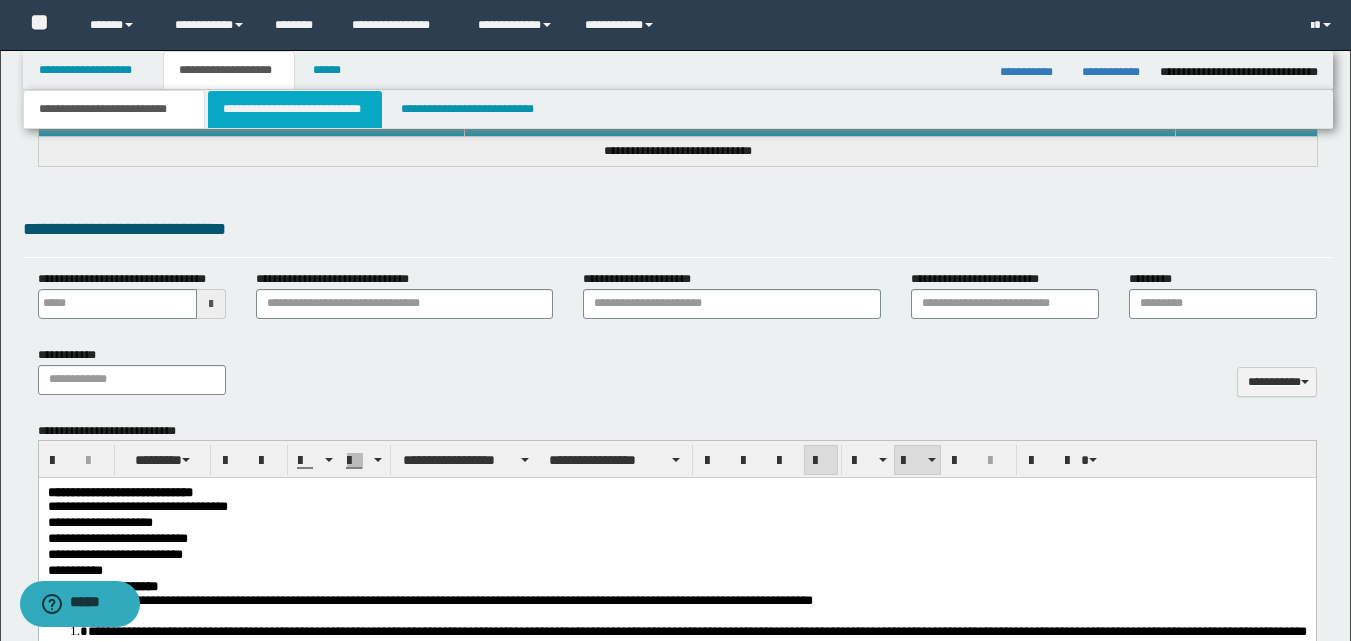 click on "**********" at bounding box center (295, 109) 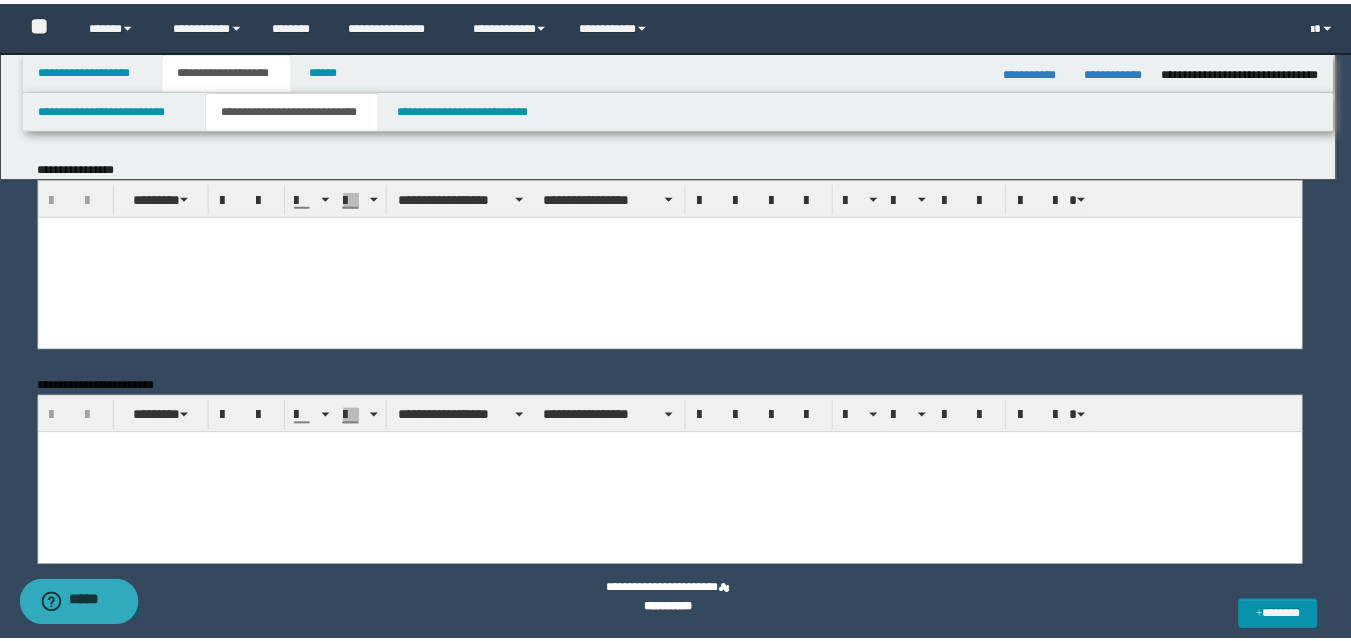 scroll, scrollTop: 0, scrollLeft: 0, axis: both 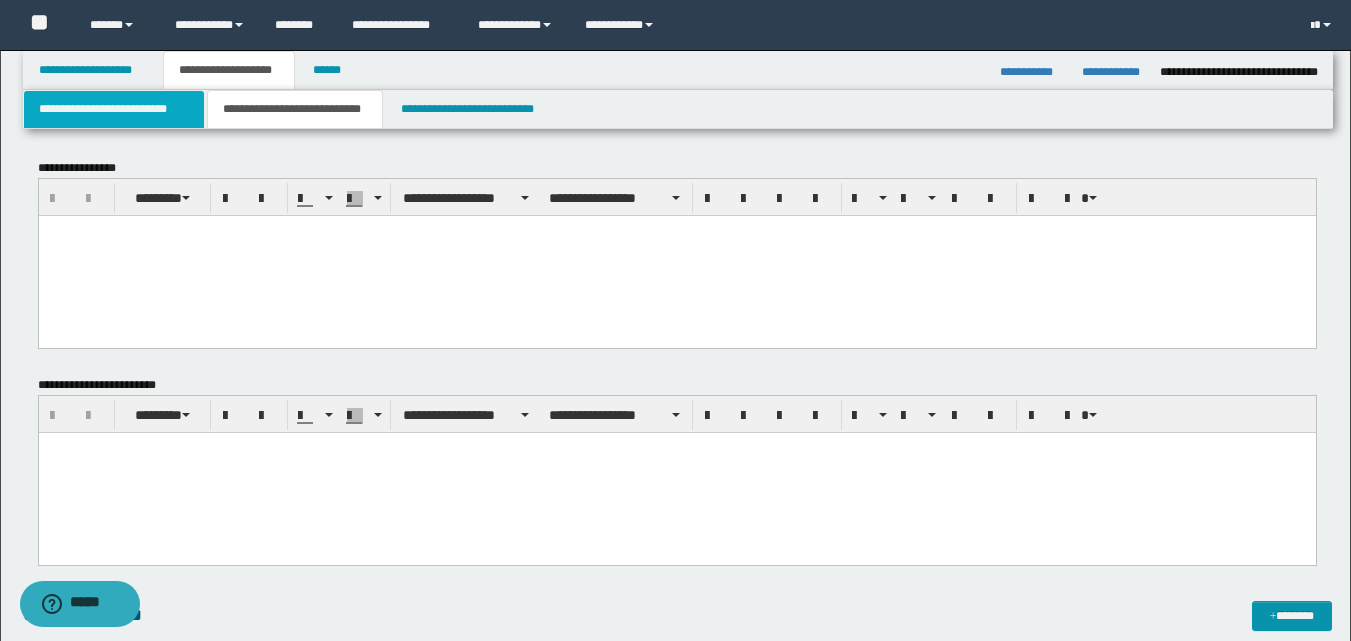 click on "**********" at bounding box center (114, 109) 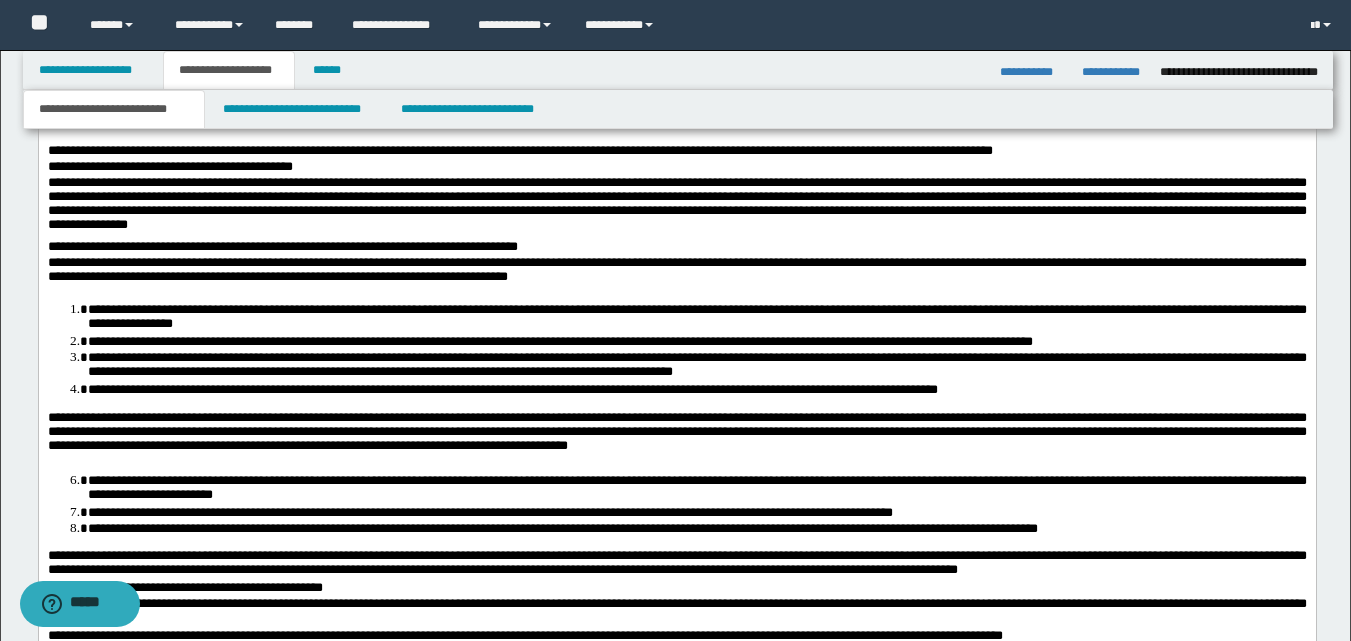 scroll, scrollTop: 1667, scrollLeft: 0, axis: vertical 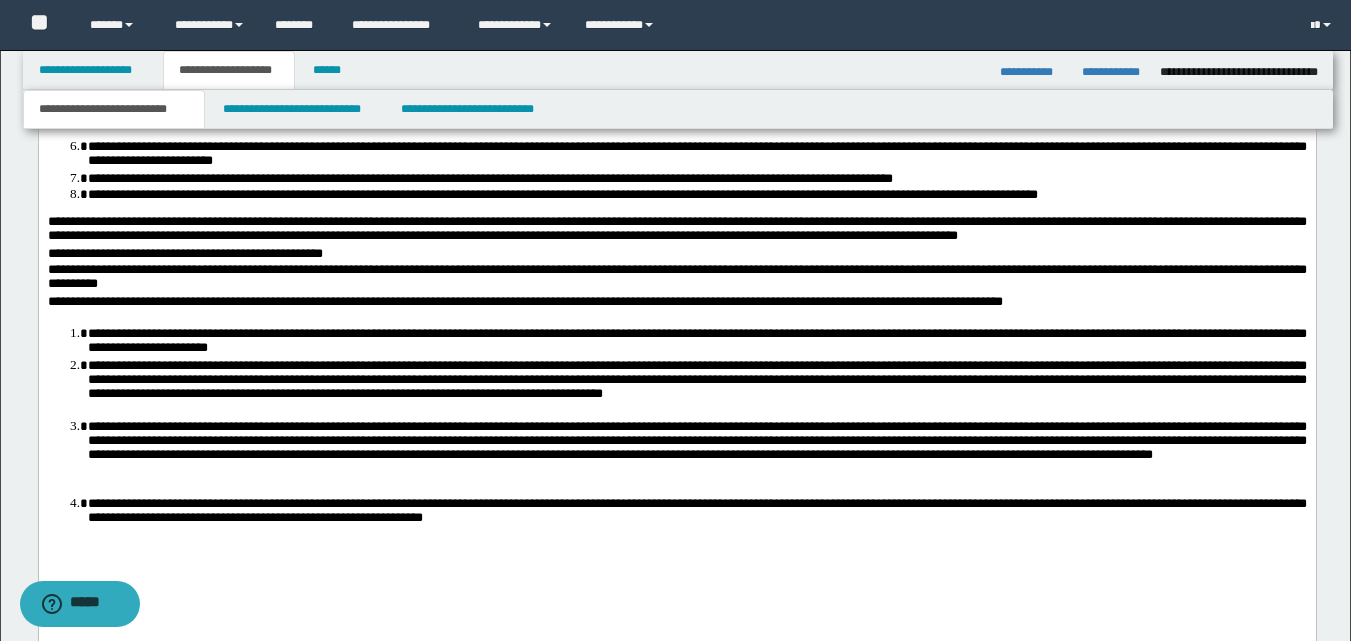 drag, startPoint x: 531, startPoint y: 527, endPoint x: 632, endPoint y: 511, distance: 102.259476 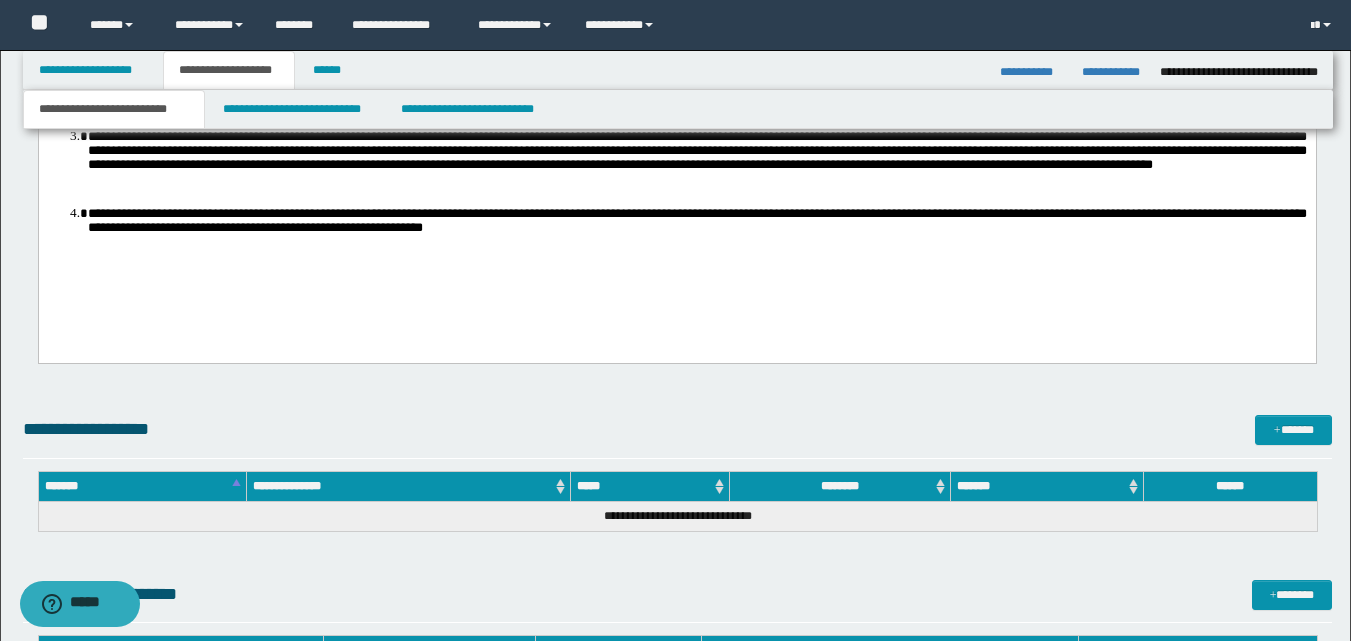 scroll, scrollTop: 2000, scrollLeft: 0, axis: vertical 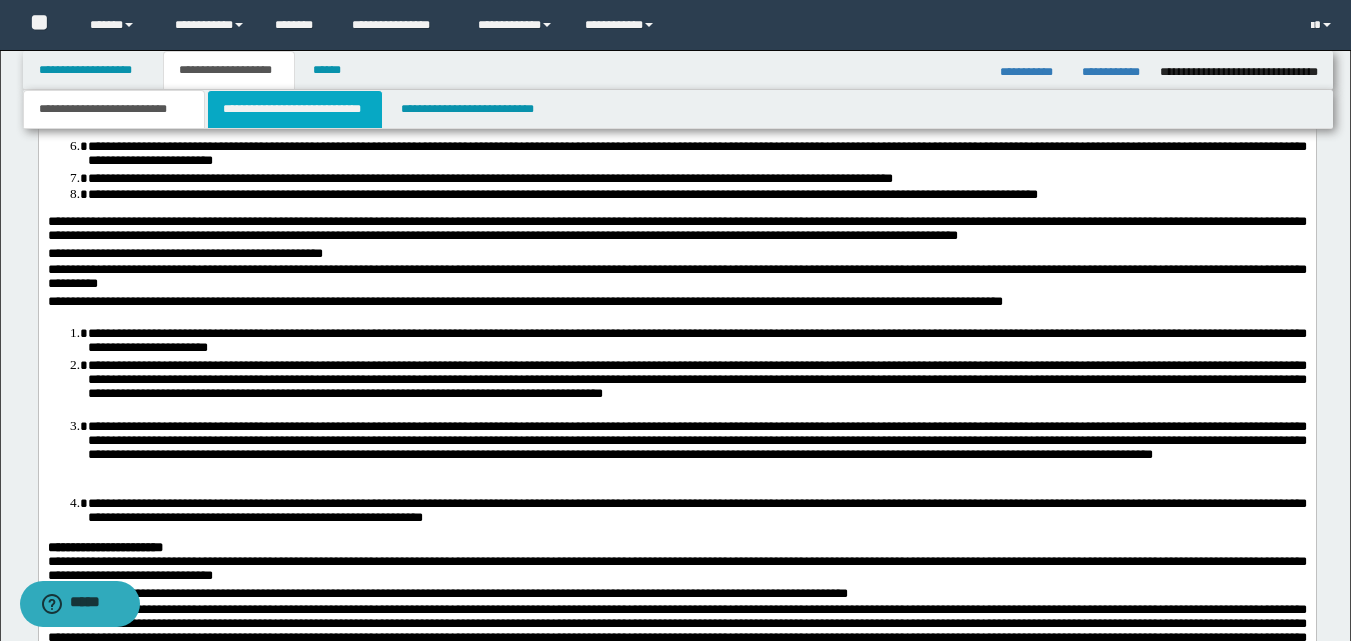 click on "**********" at bounding box center [295, 109] 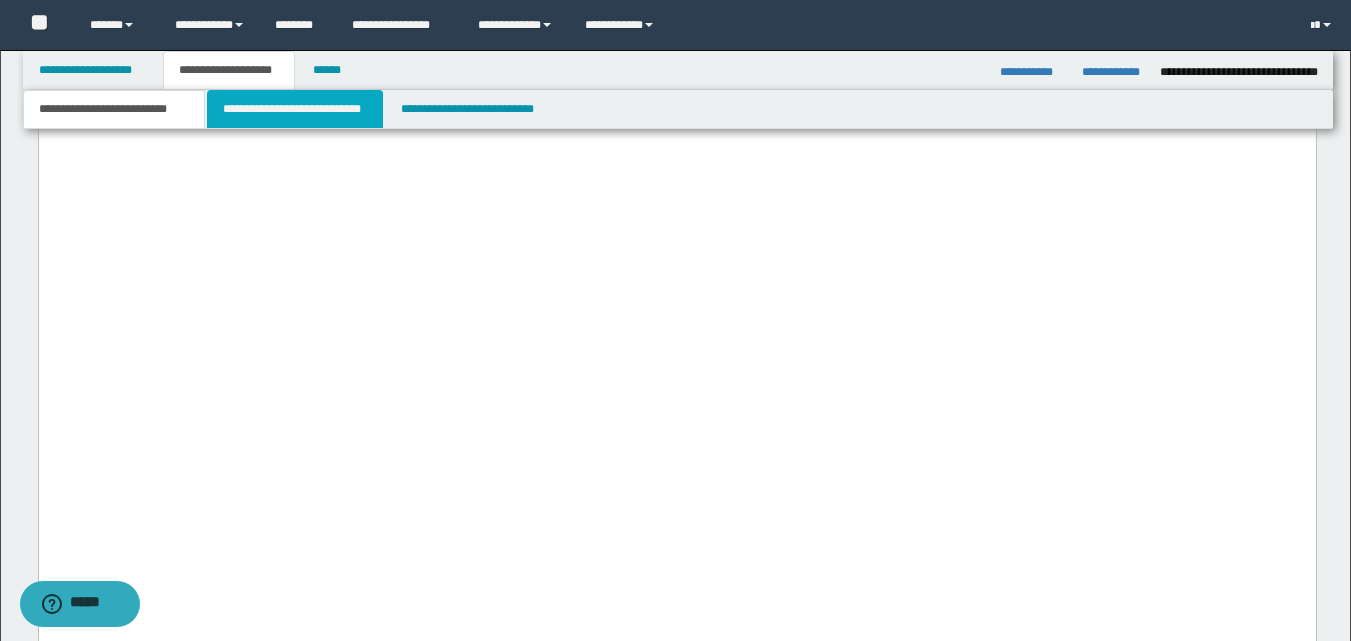 scroll, scrollTop: 942, scrollLeft: 0, axis: vertical 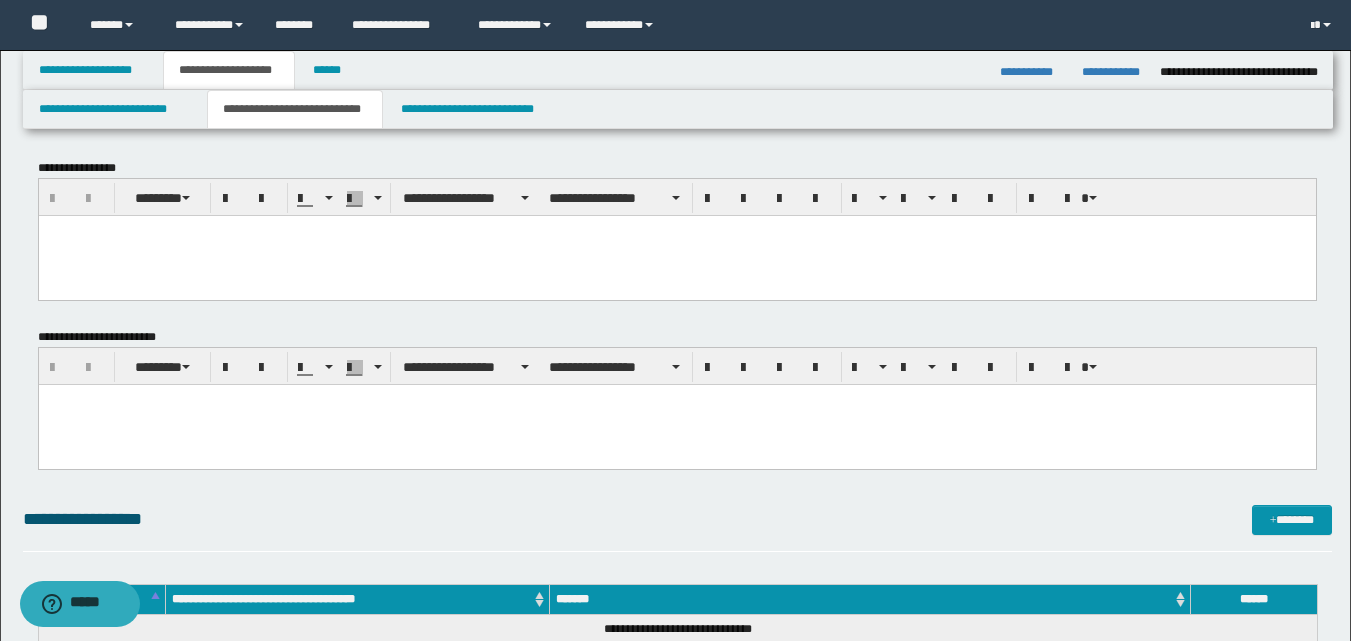 click at bounding box center [676, 424] 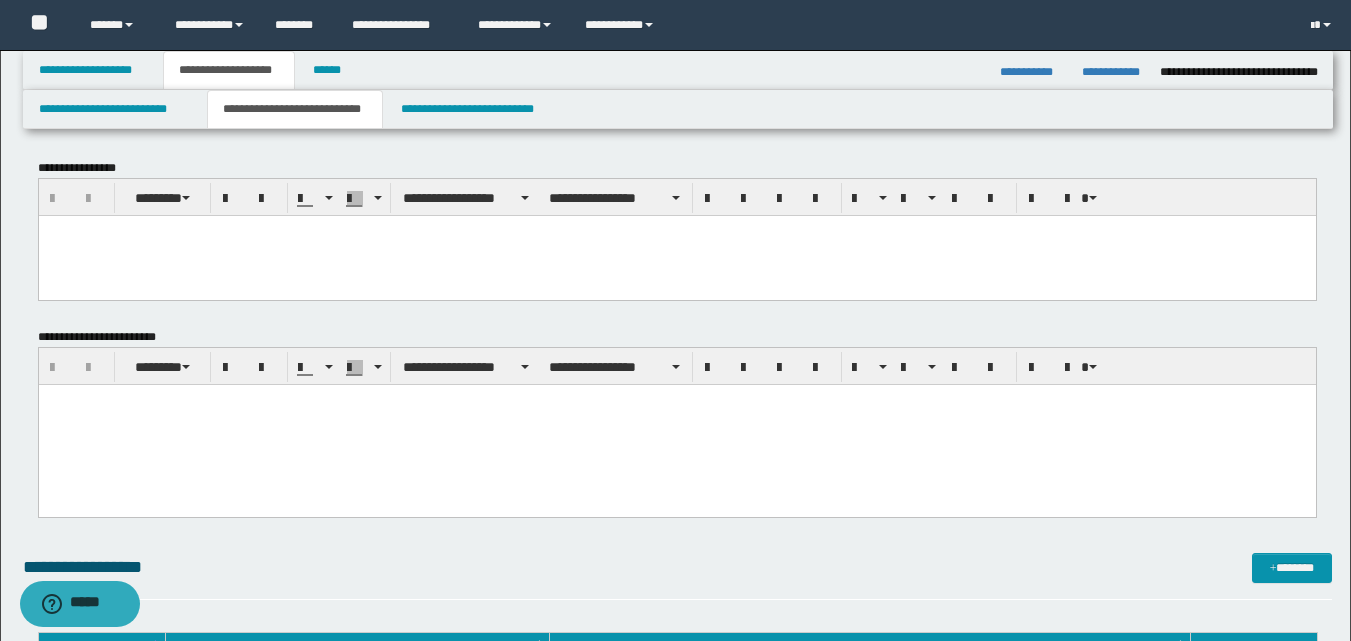 paste 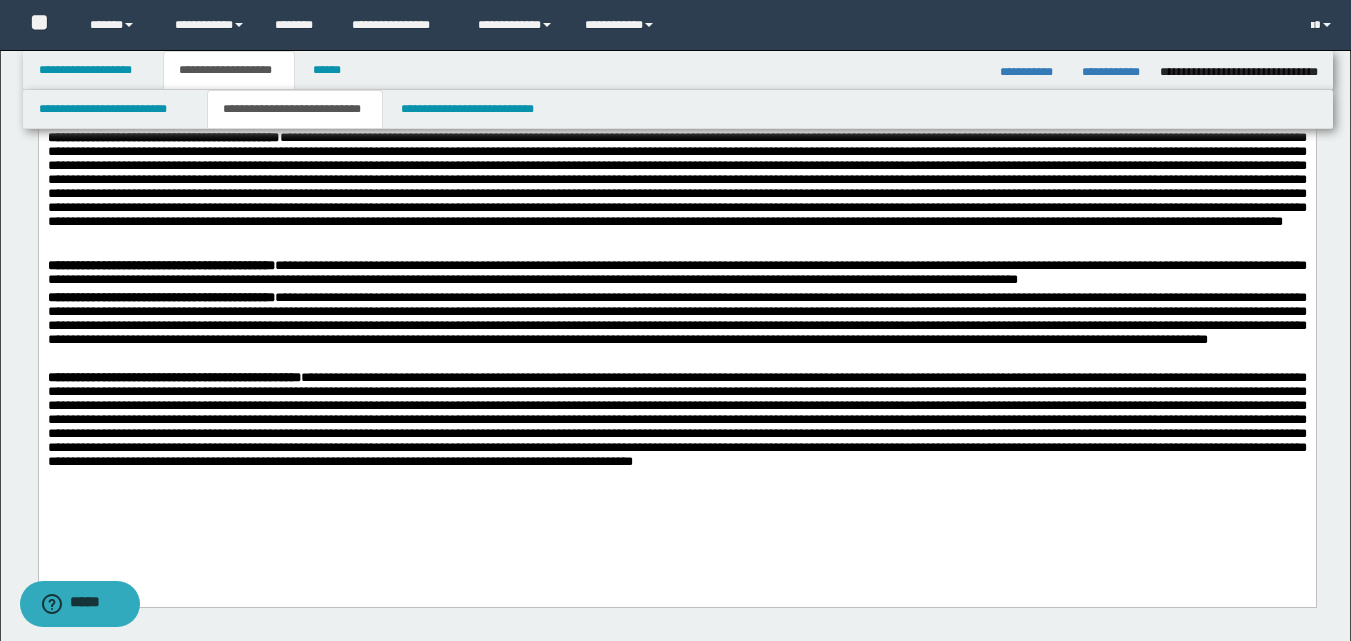 scroll, scrollTop: 667, scrollLeft: 0, axis: vertical 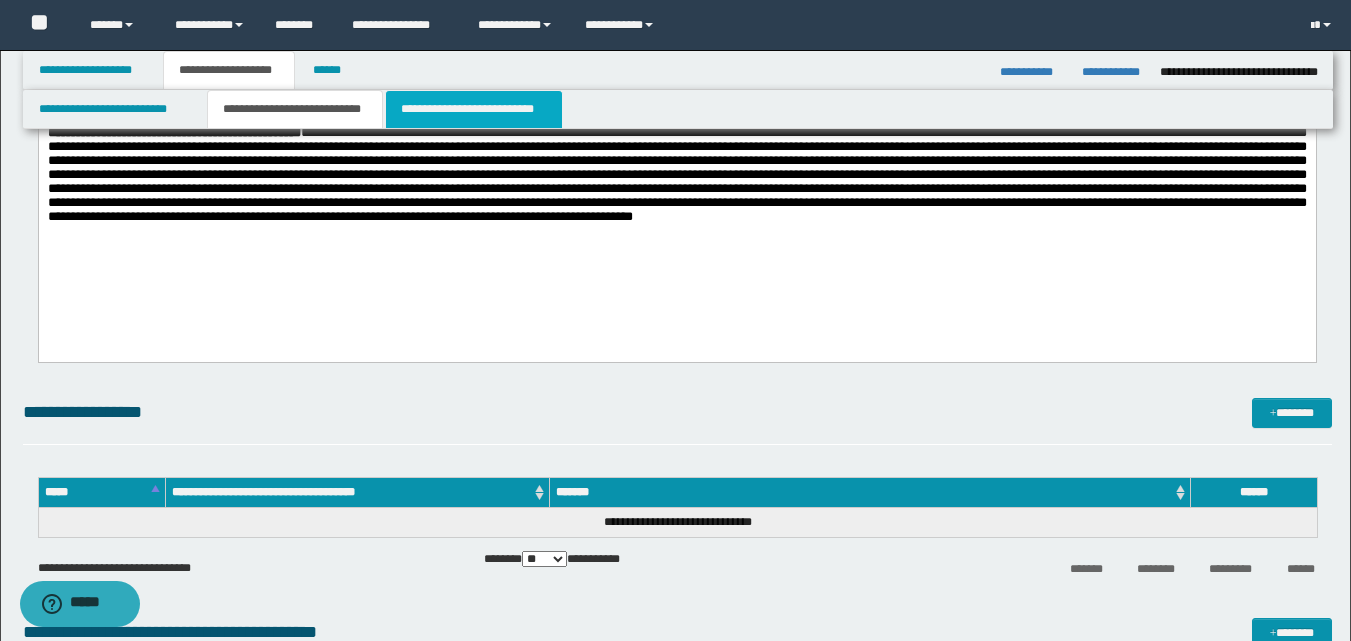 click on "**********" at bounding box center (474, 109) 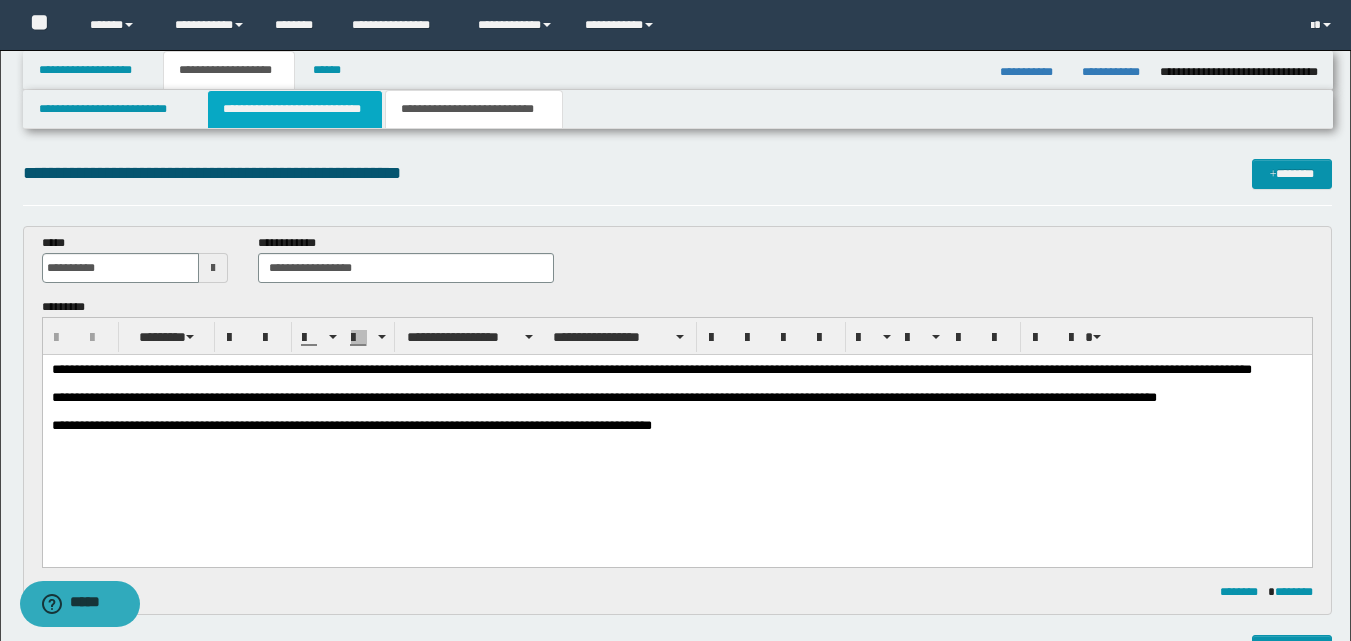 scroll, scrollTop: 0, scrollLeft: 0, axis: both 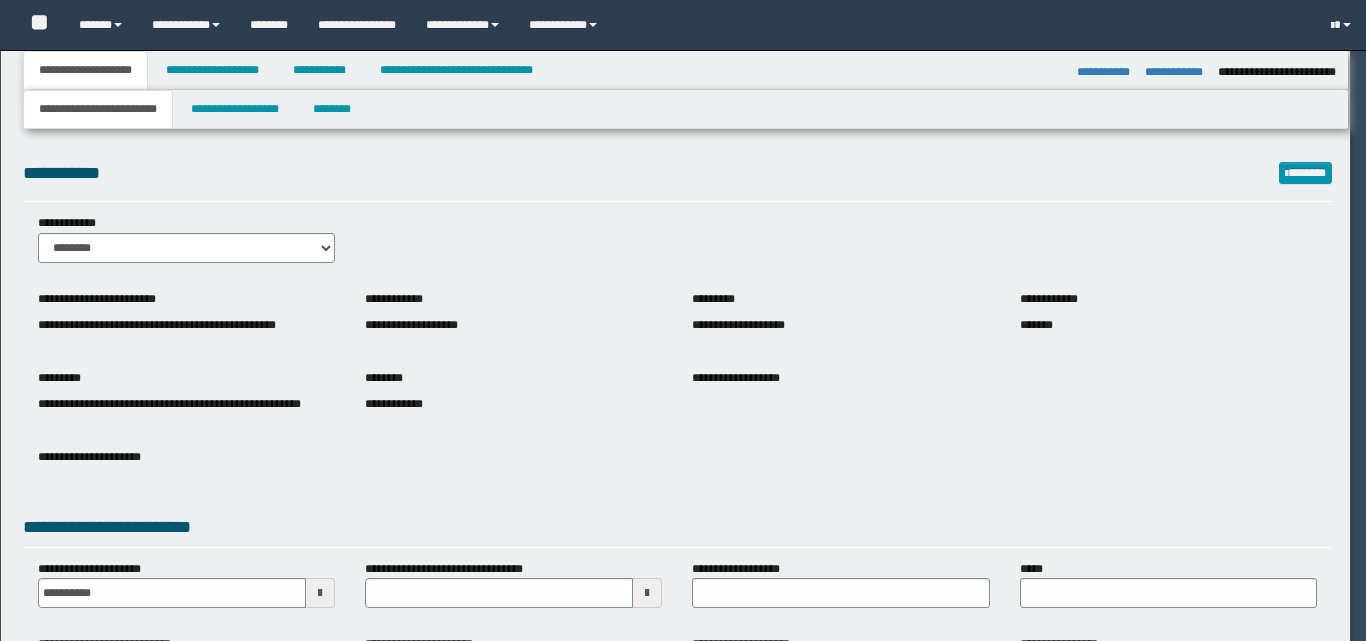 select on "**" 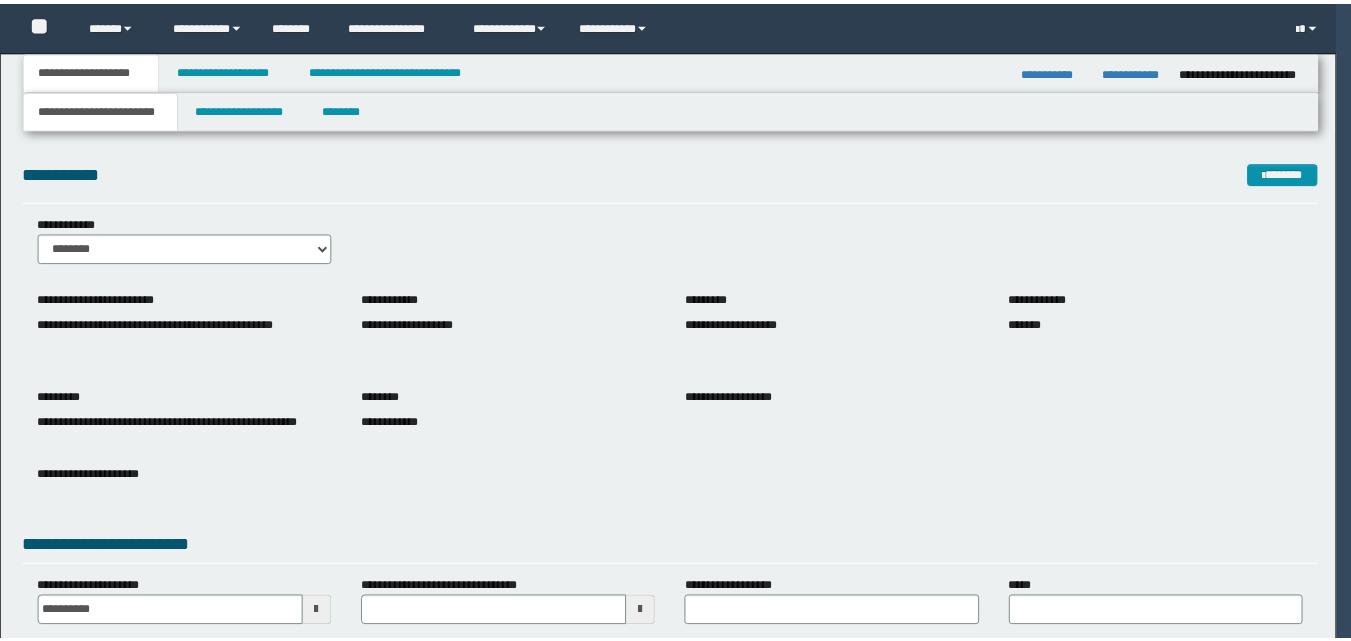 scroll, scrollTop: 0, scrollLeft: 0, axis: both 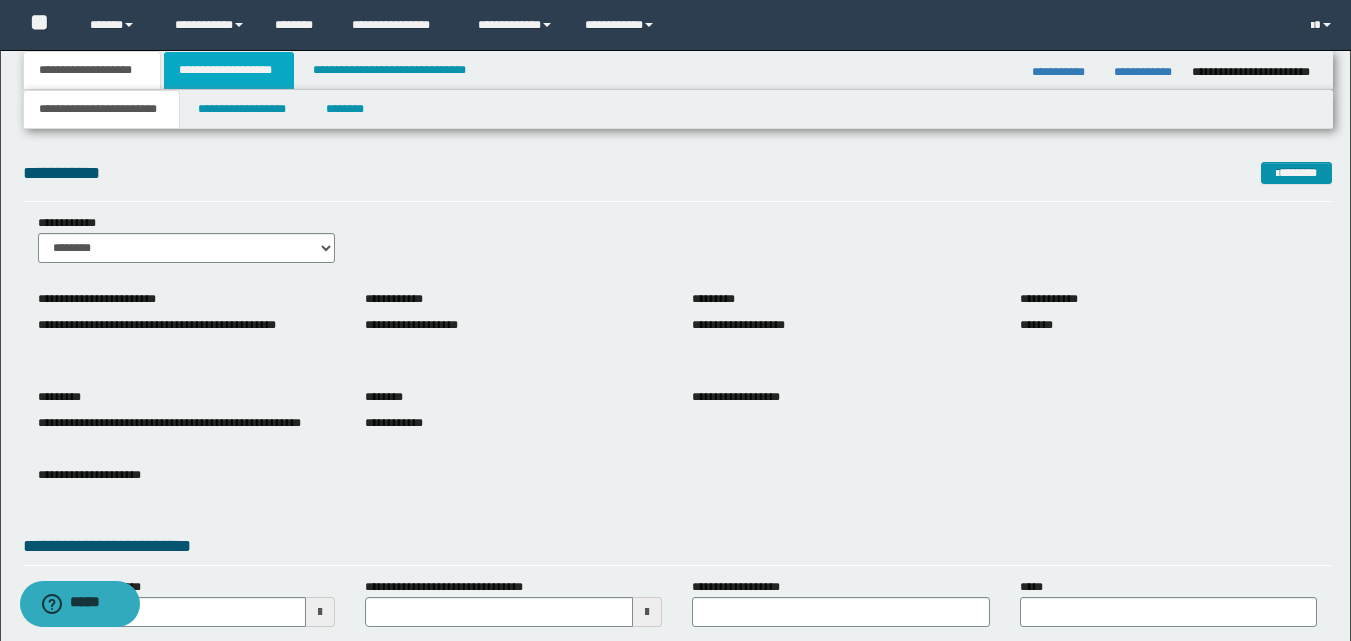 click on "**********" at bounding box center (229, 70) 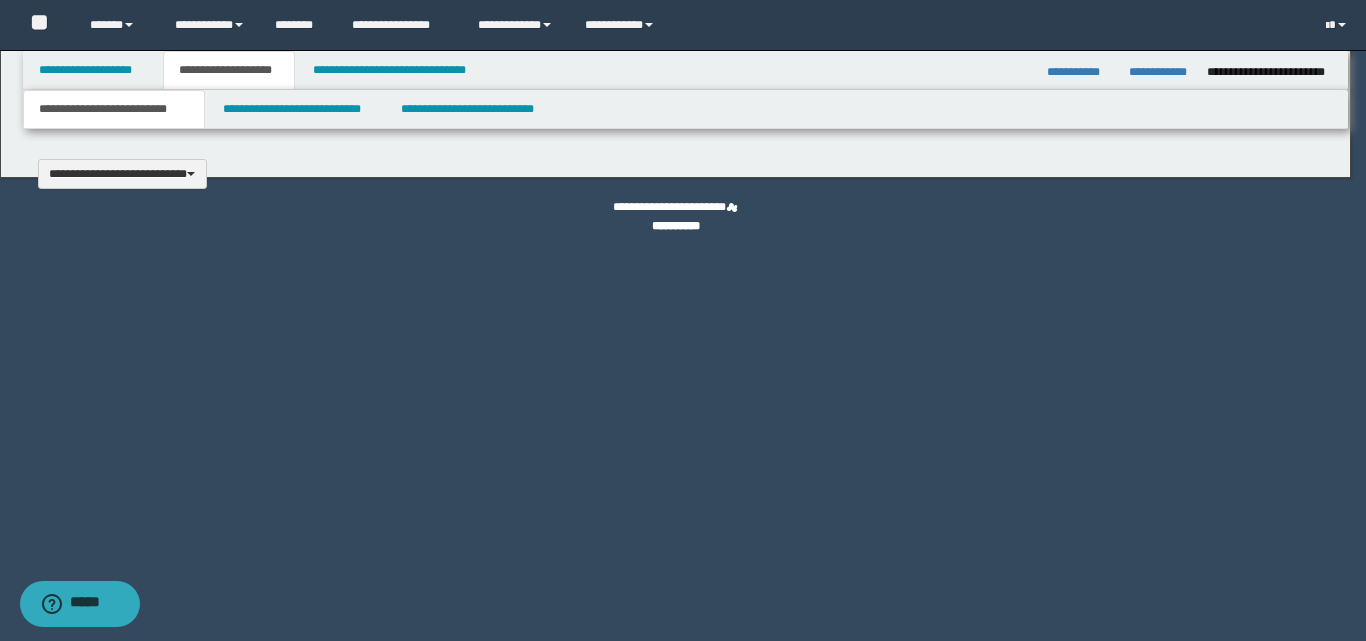type 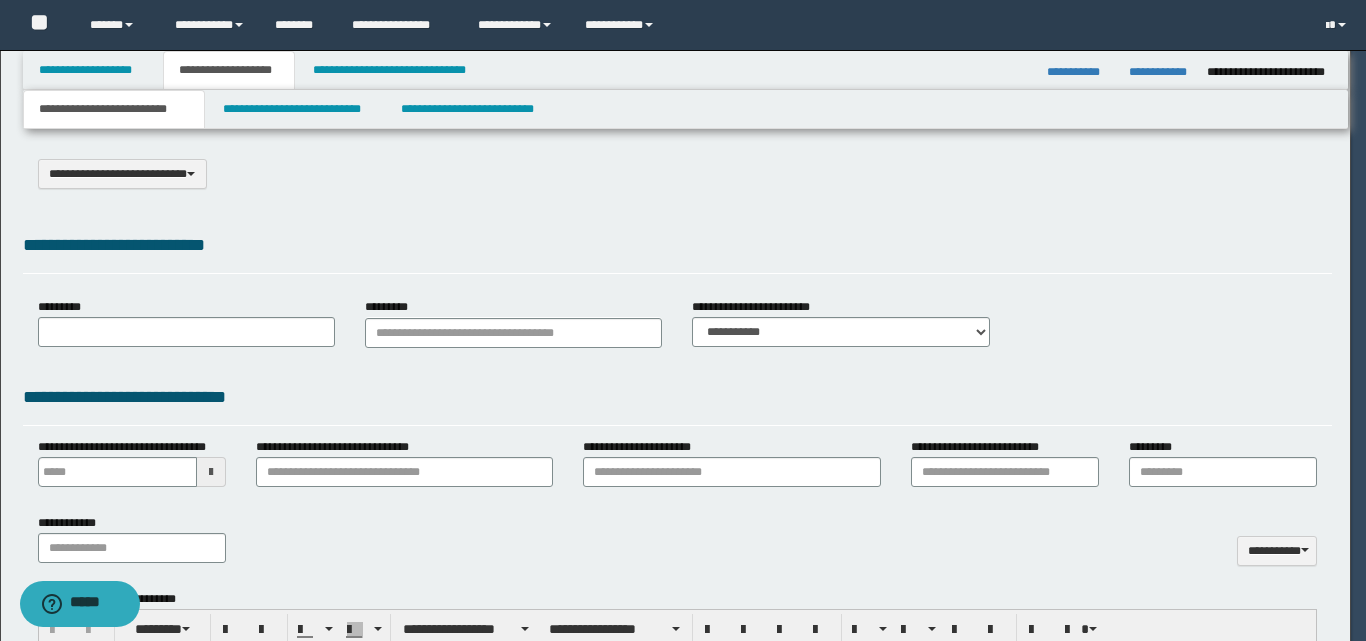 select on "*" 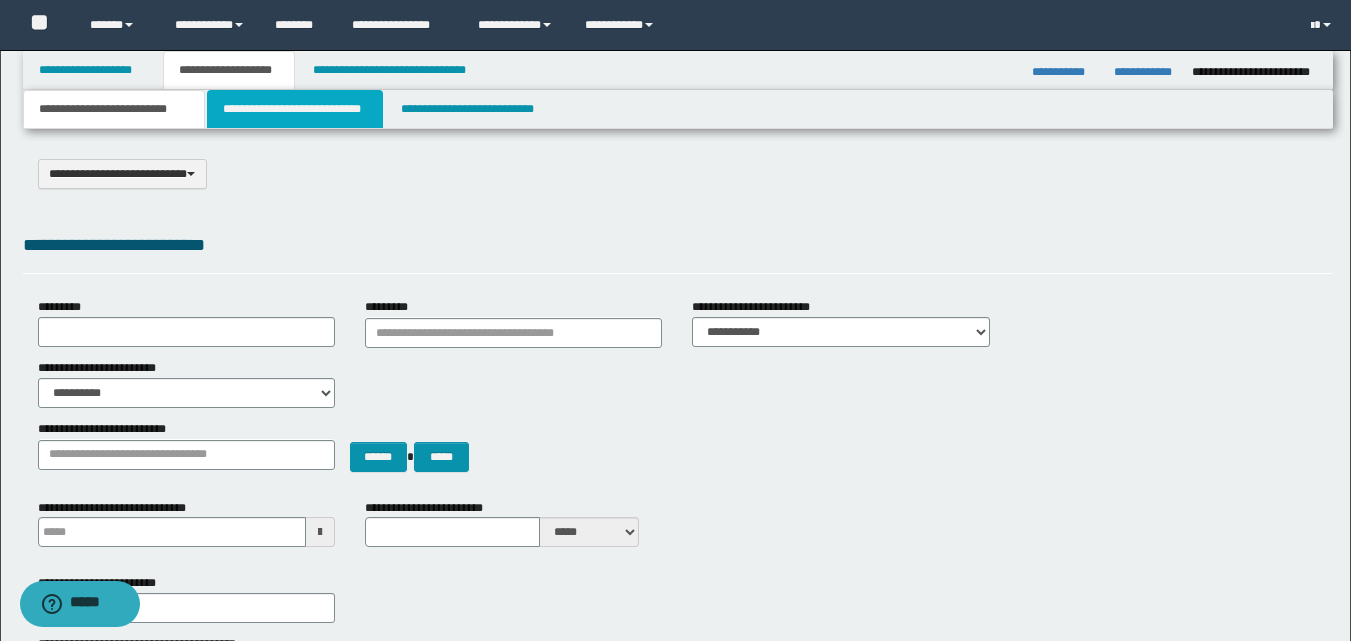 click on "**********" at bounding box center (295, 109) 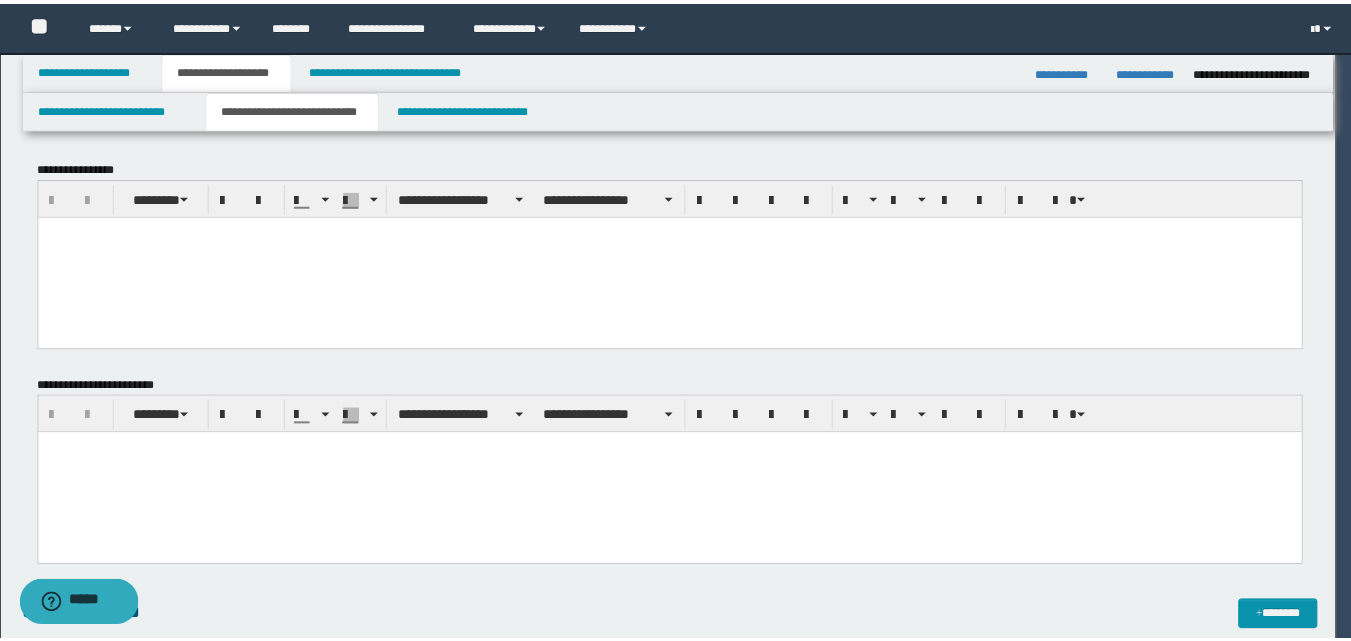 scroll, scrollTop: 0, scrollLeft: 0, axis: both 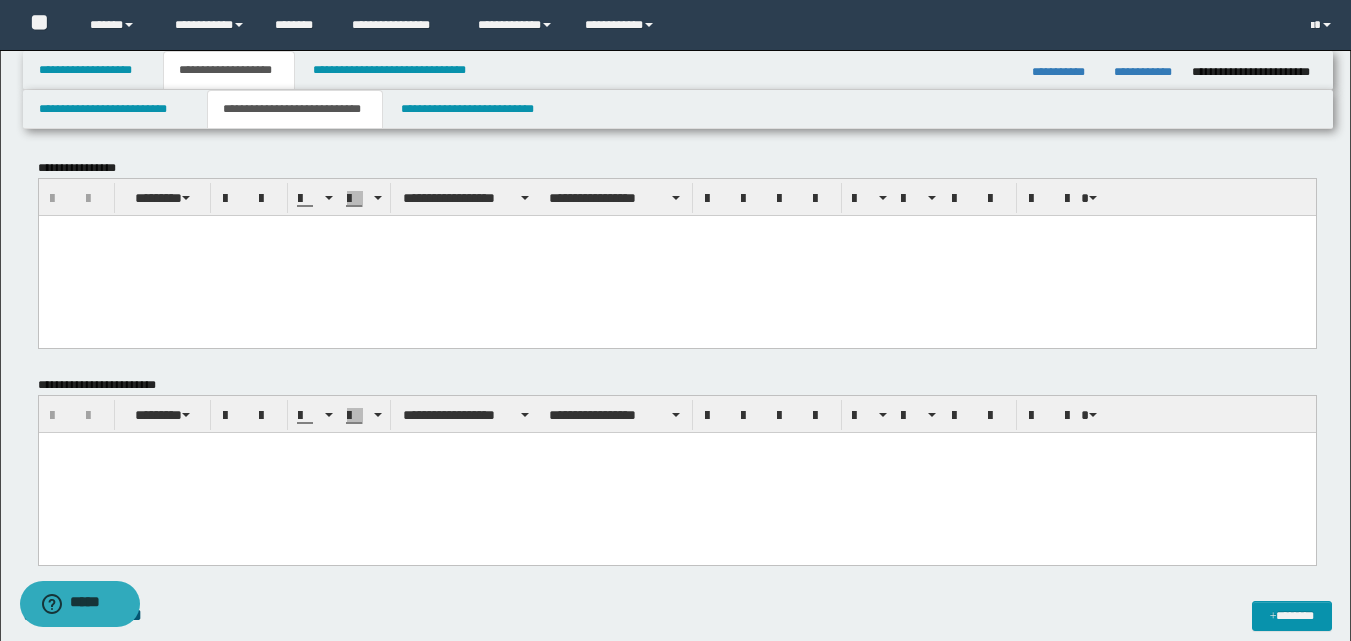 click at bounding box center [676, 447] 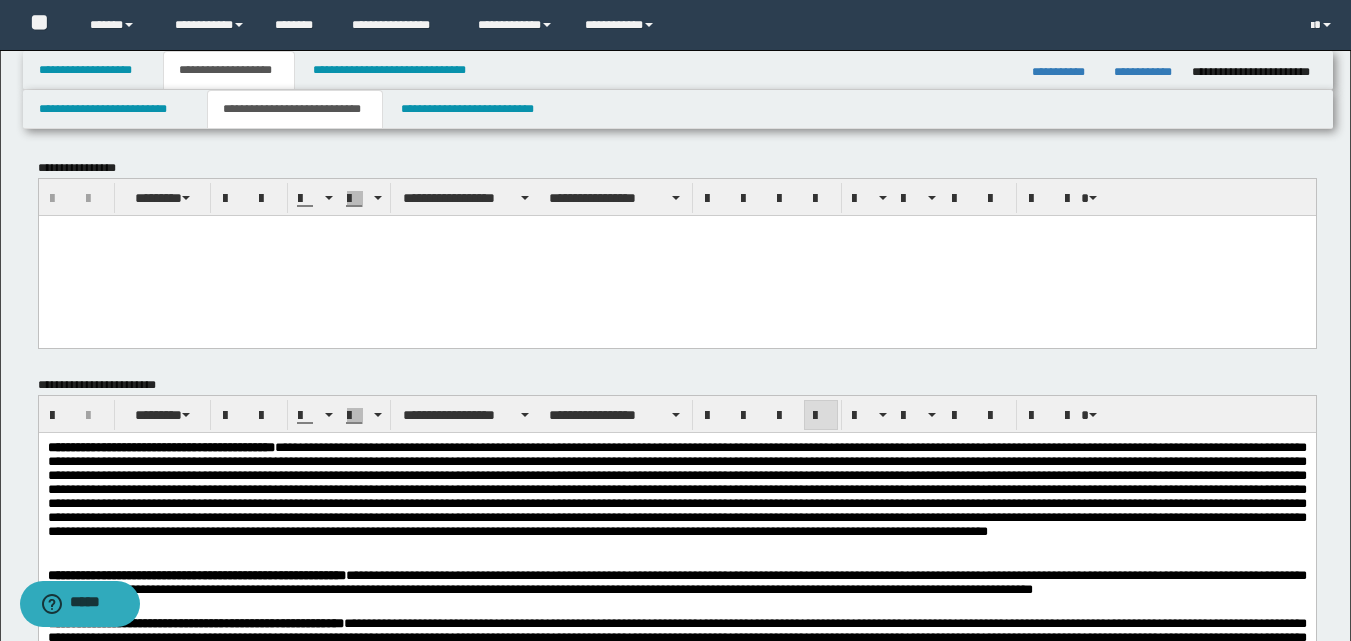 scroll, scrollTop: 333, scrollLeft: 0, axis: vertical 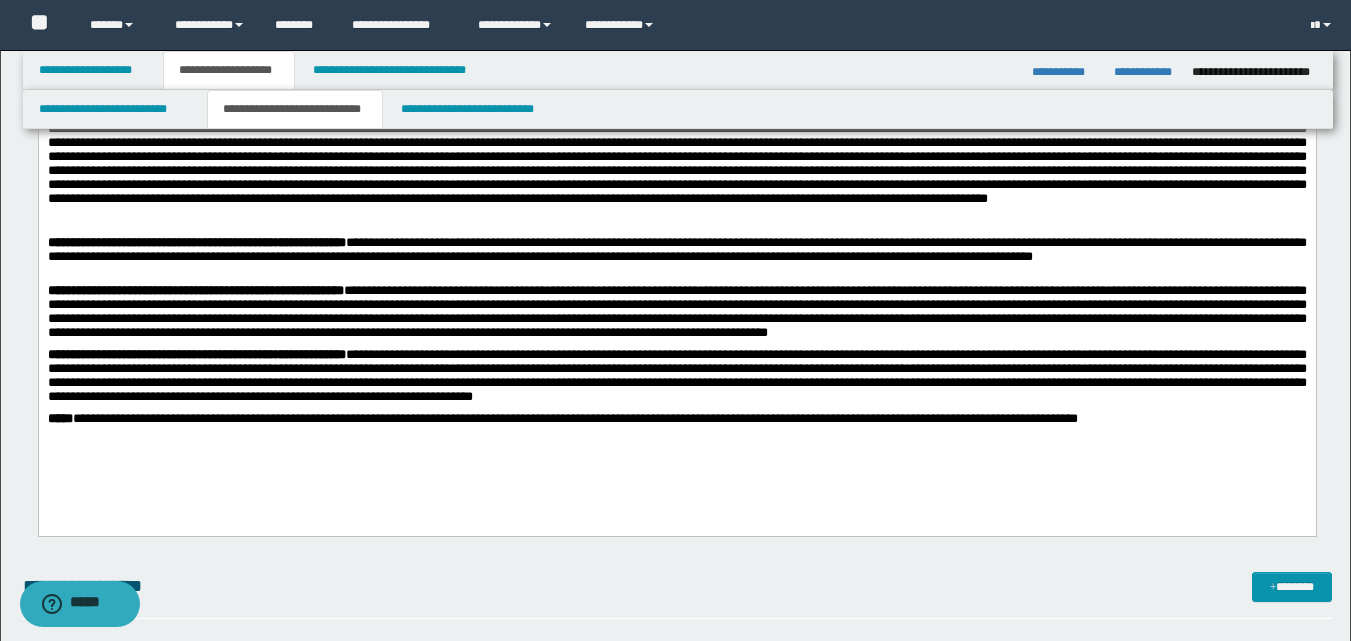 click on "**********" at bounding box center (195, 289) 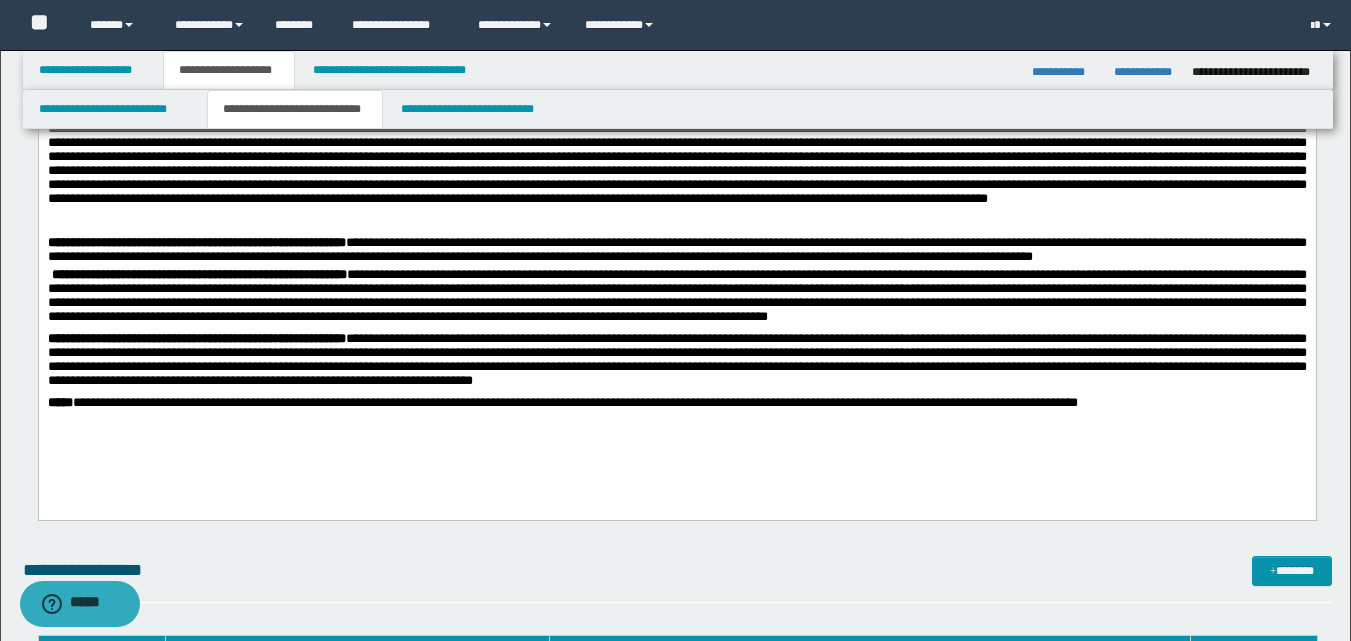 click on "**********" at bounding box center [676, 171] 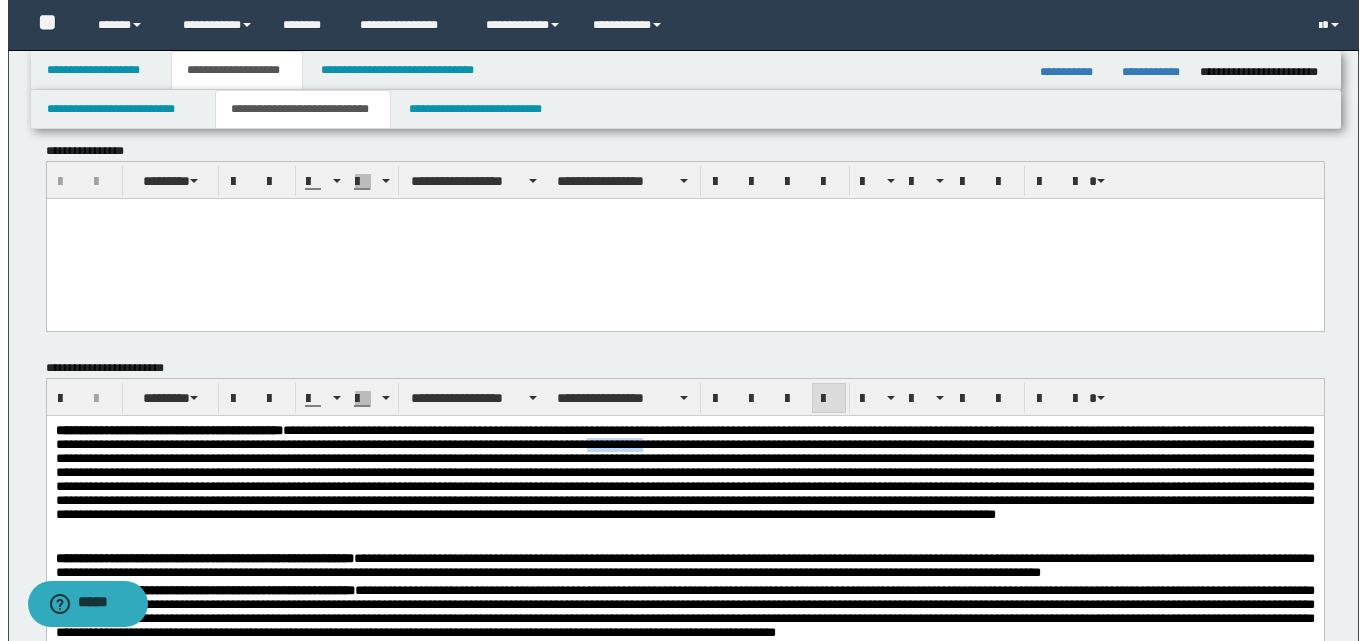 scroll, scrollTop: 0, scrollLeft: 0, axis: both 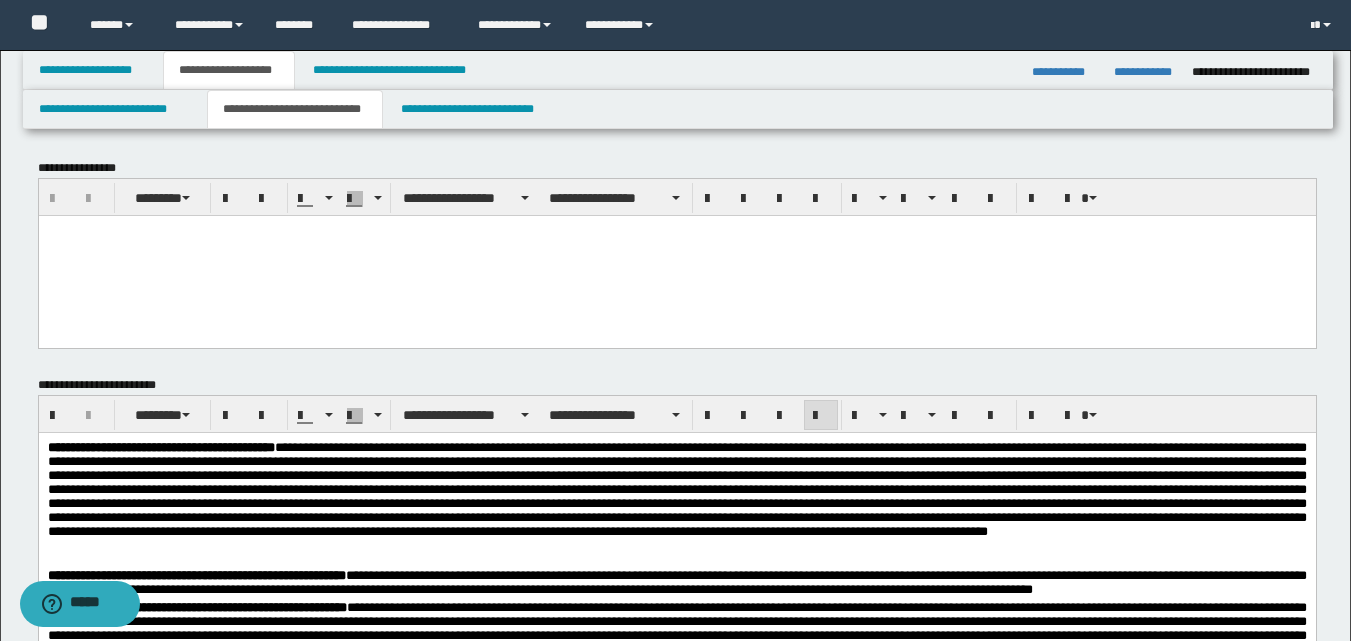click on "**********" at bounding box center [676, 504] 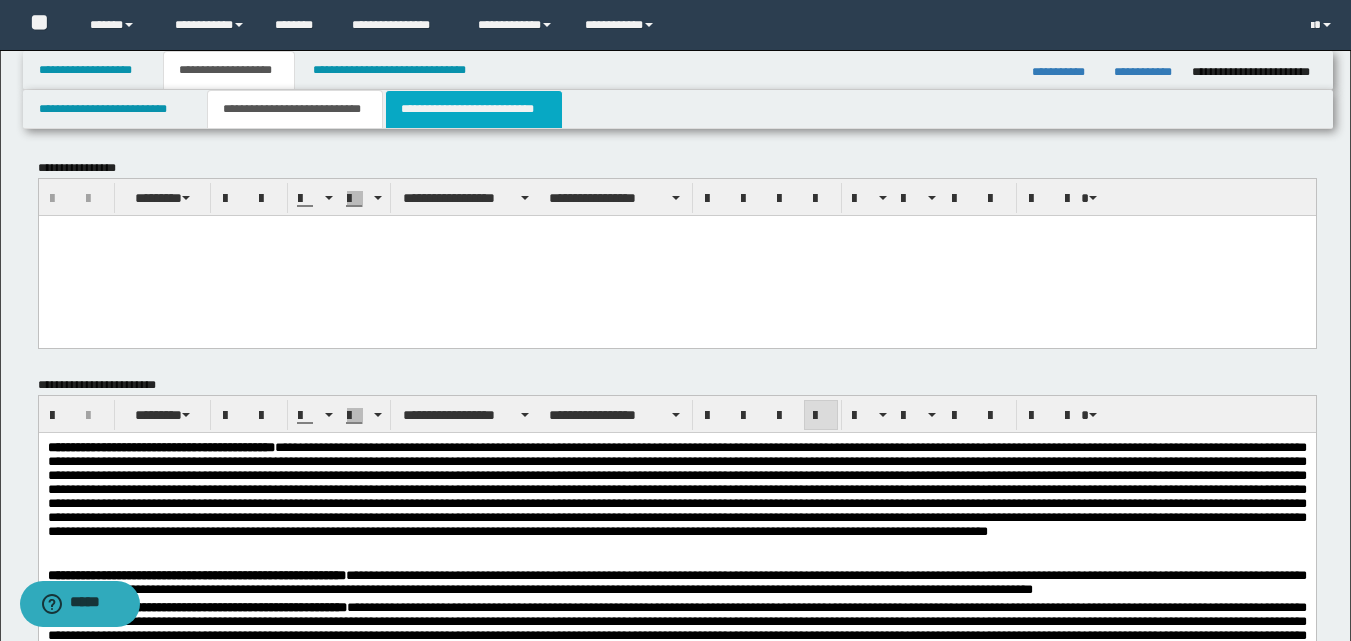 click on "**********" at bounding box center [474, 109] 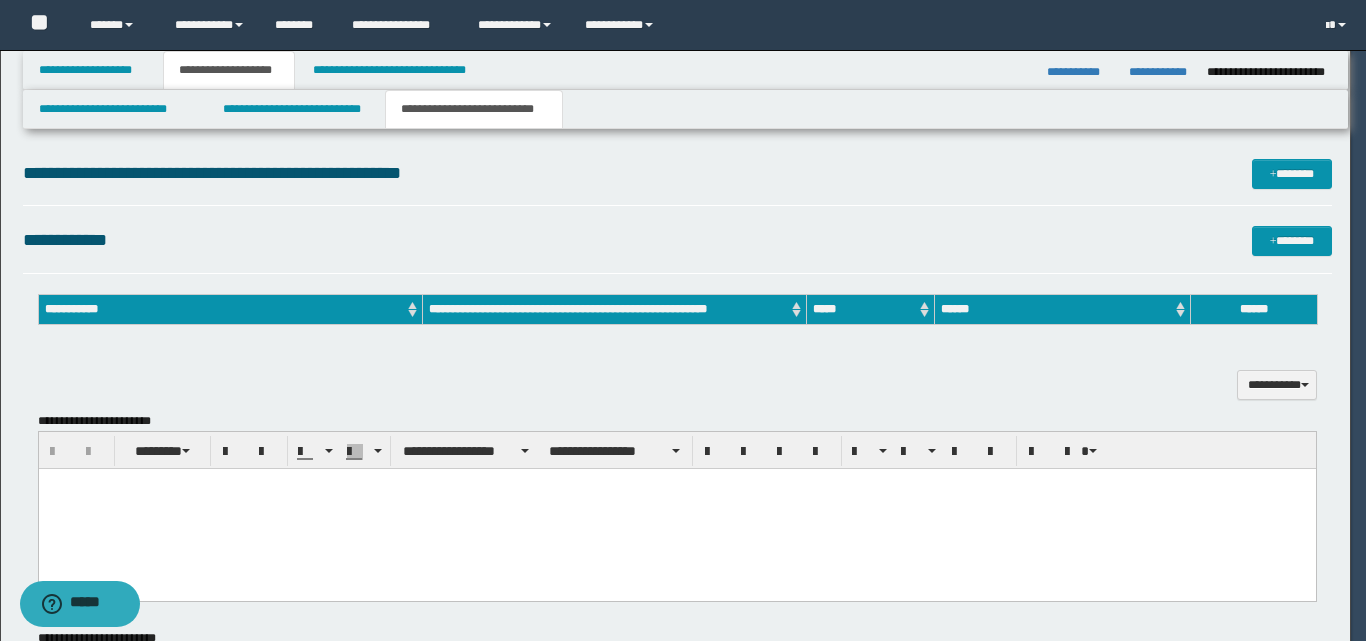 scroll, scrollTop: 0, scrollLeft: 0, axis: both 